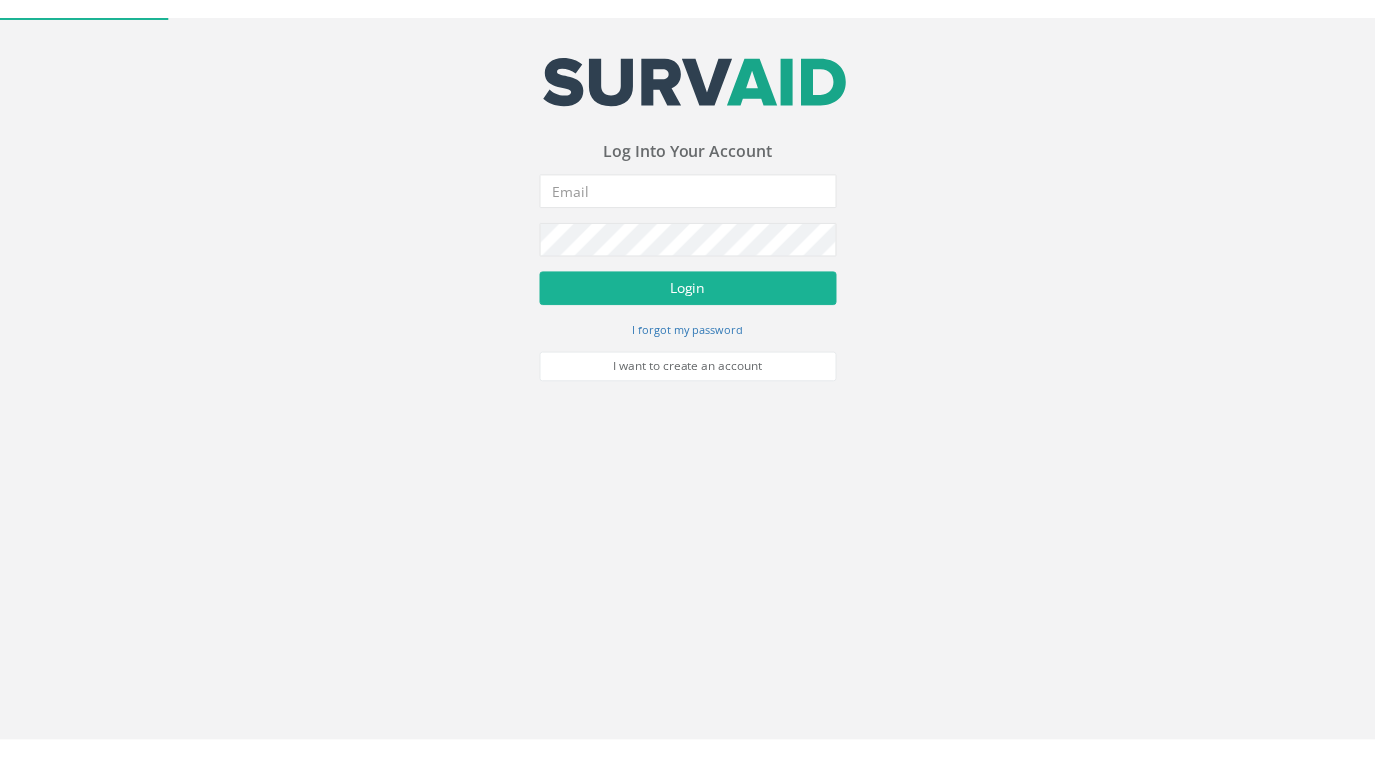 scroll, scrollTop: 0, scrollLeft: 0, axis: both 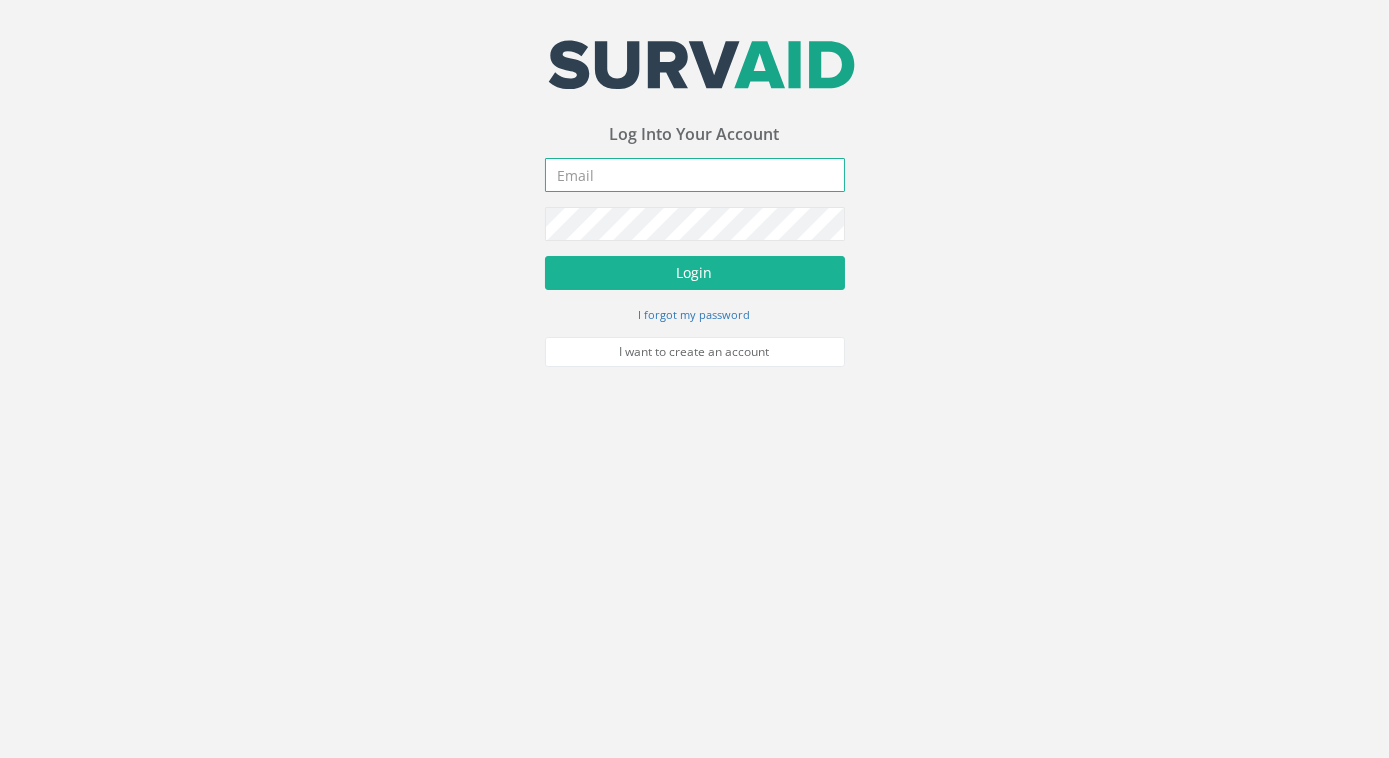 click at bounding box center (695, 175) 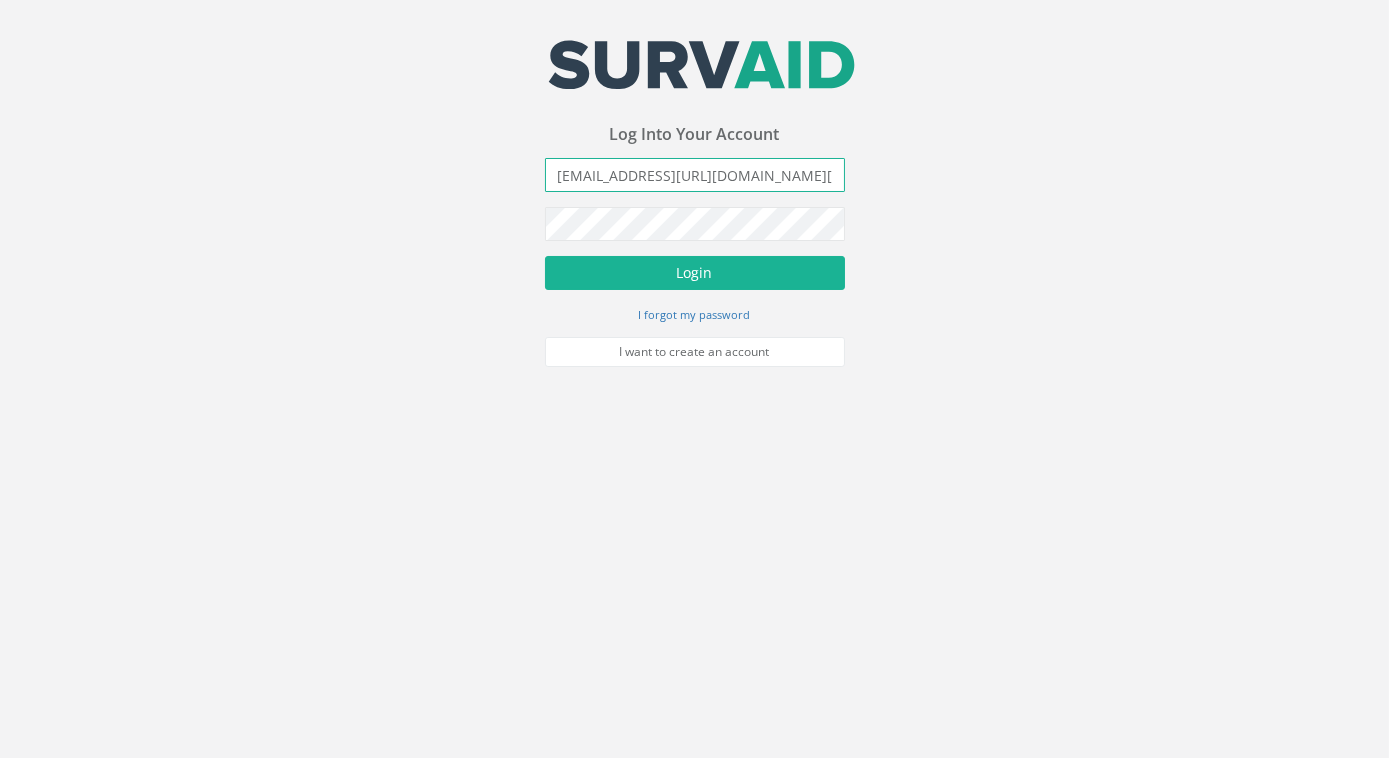 click on "[EMAIL_ADDRESS][URL][DOMAIN_NAME][GEOGRAPHIC_DATA]" at bounding box center (695, 175) 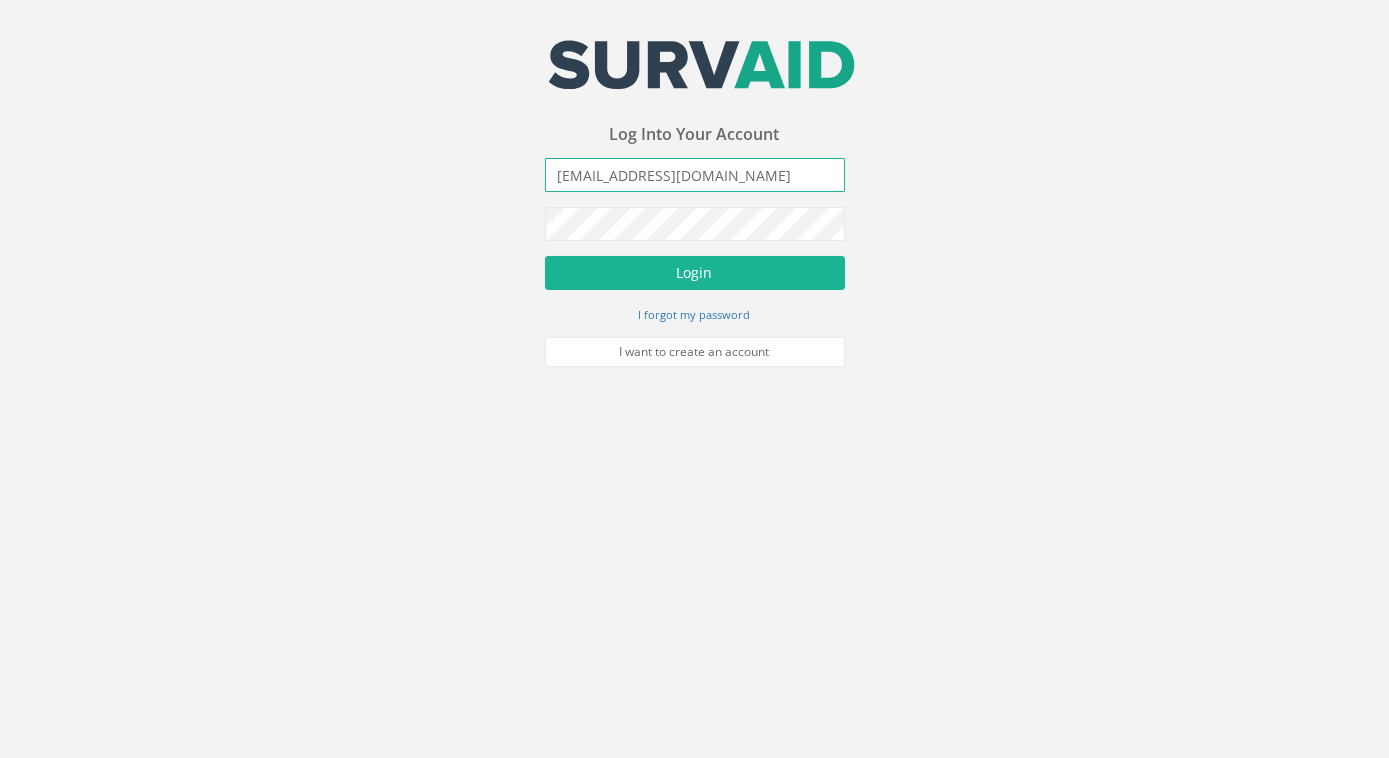 type on "[EMAIL_ADDRESS][DOMAIN_NAME]" 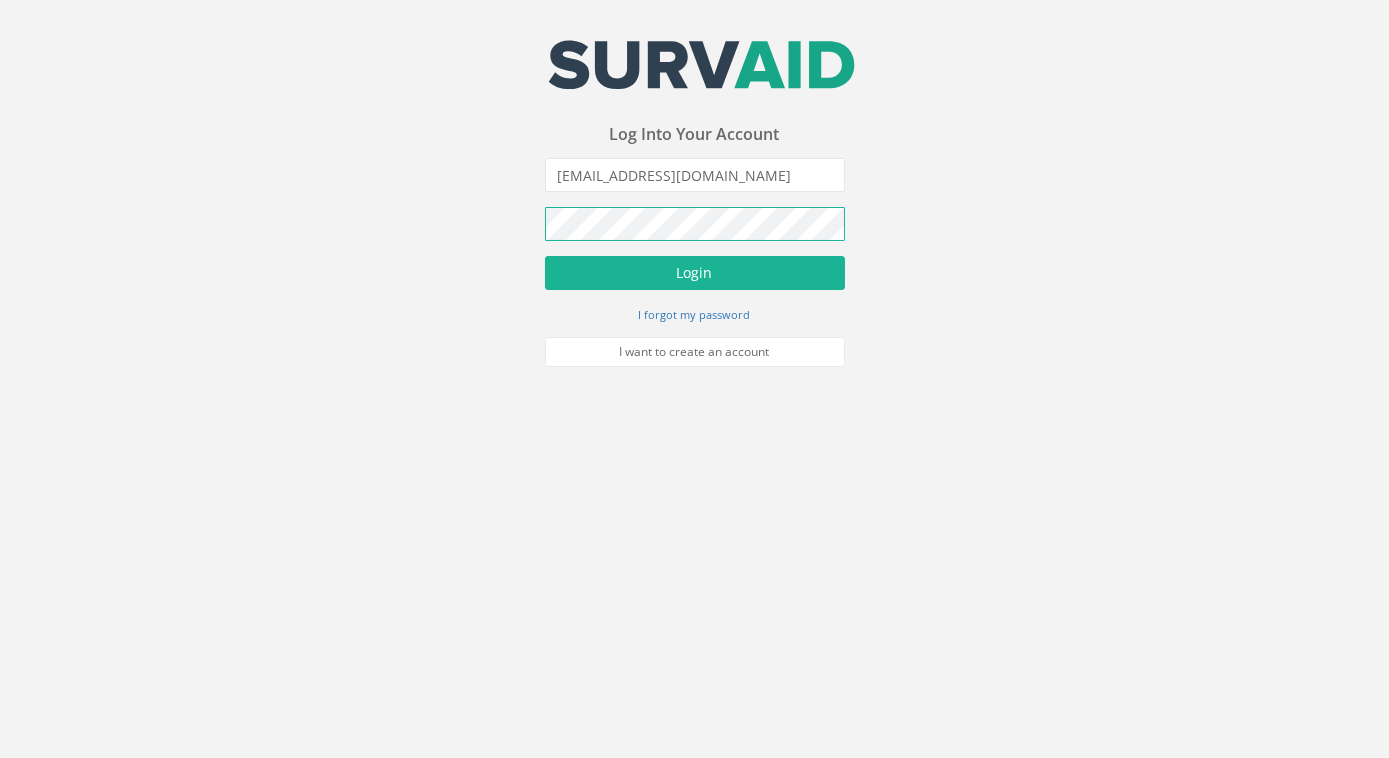 click on "Login" at bounding box center (695, 273) 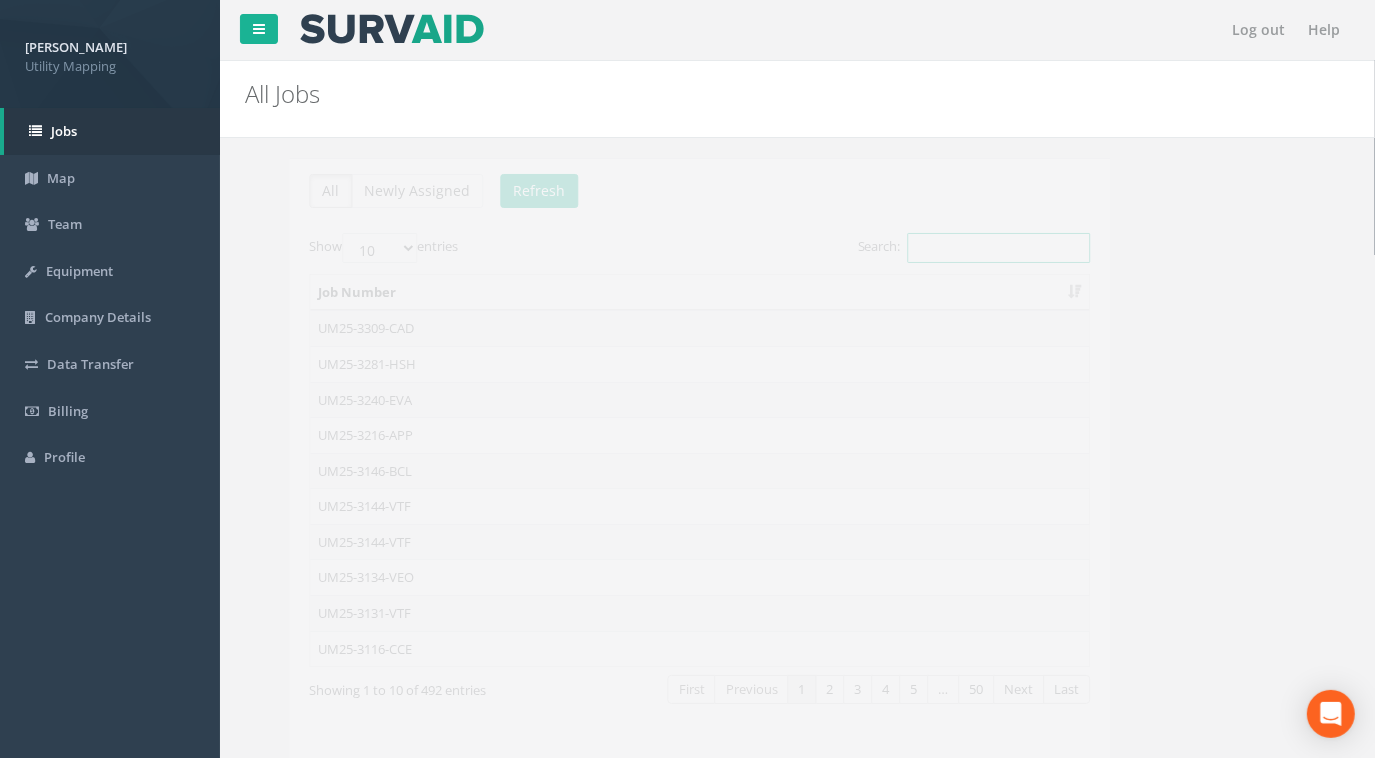 click on "Search:" at bounding box center (954, 248) 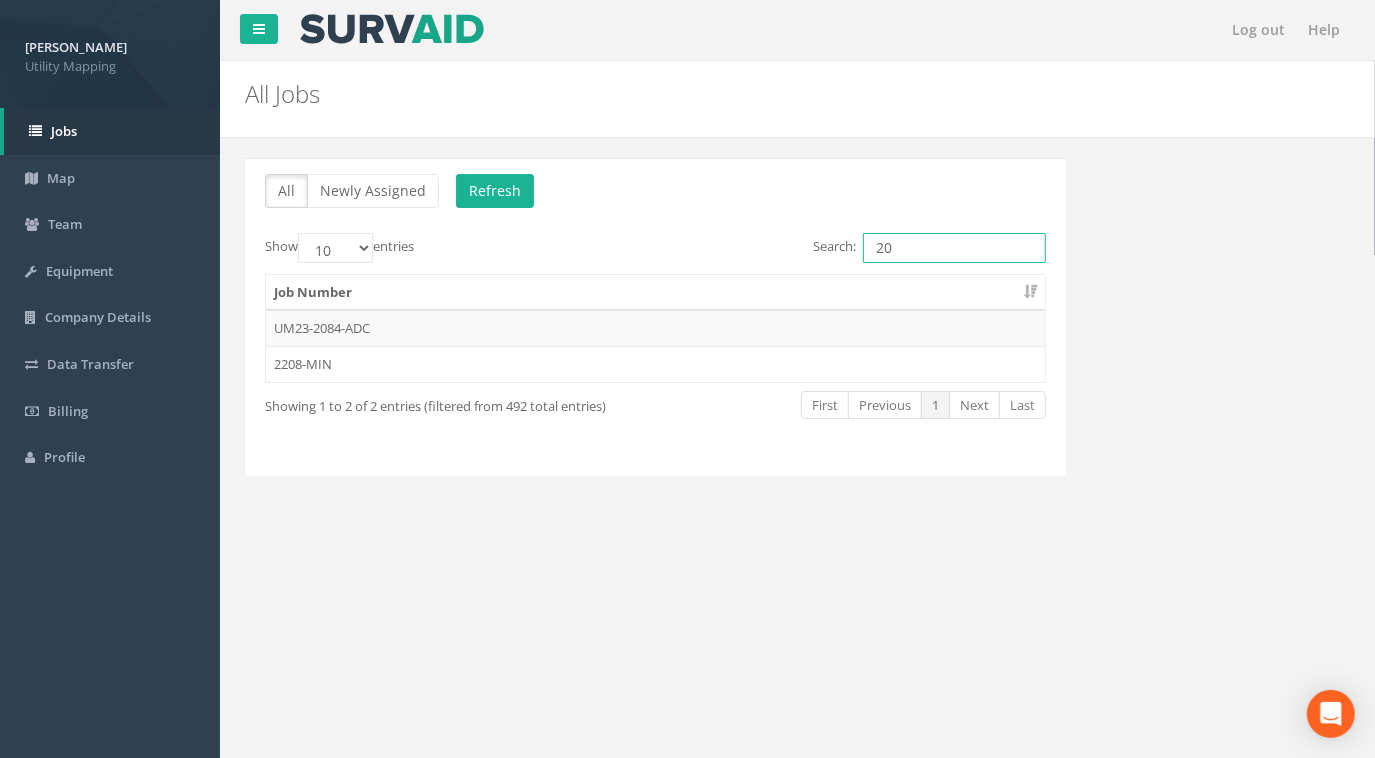 type on "2" 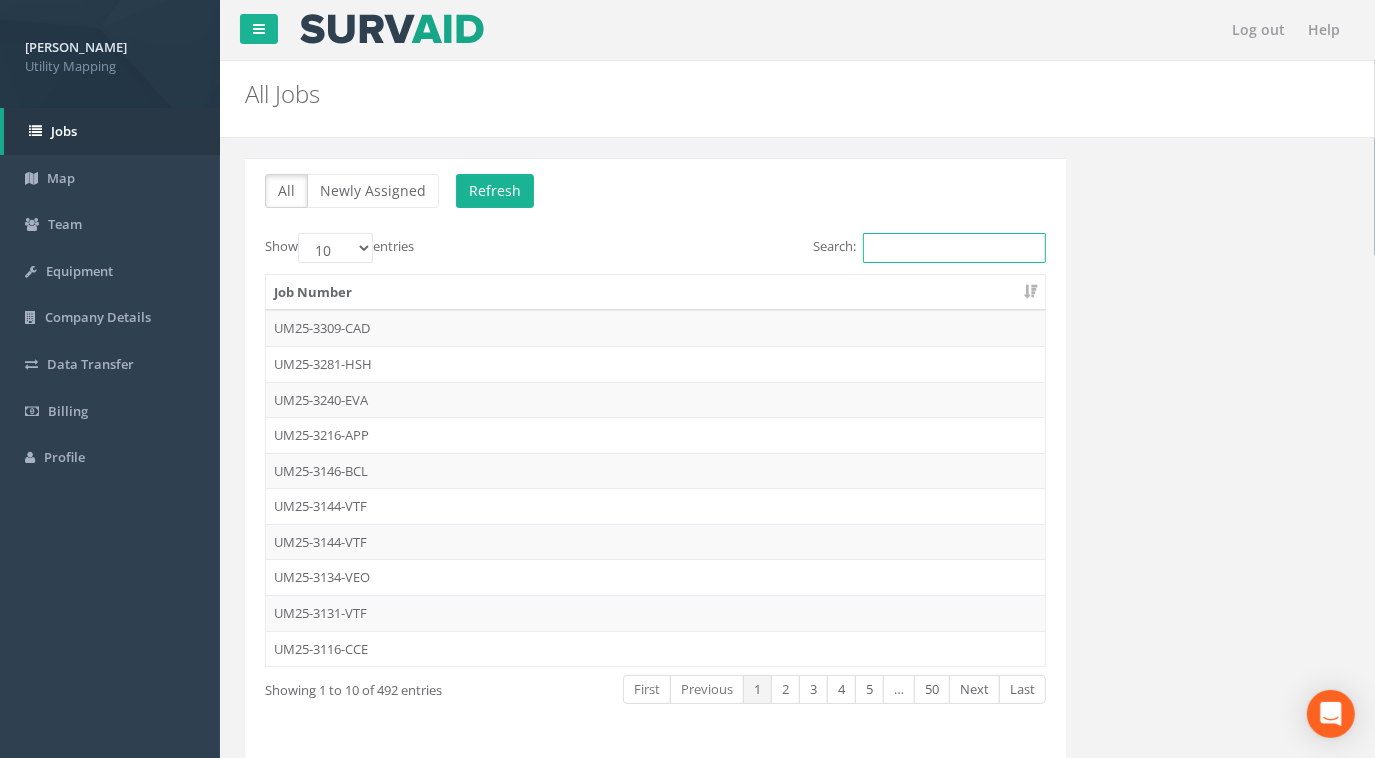 type on "2" 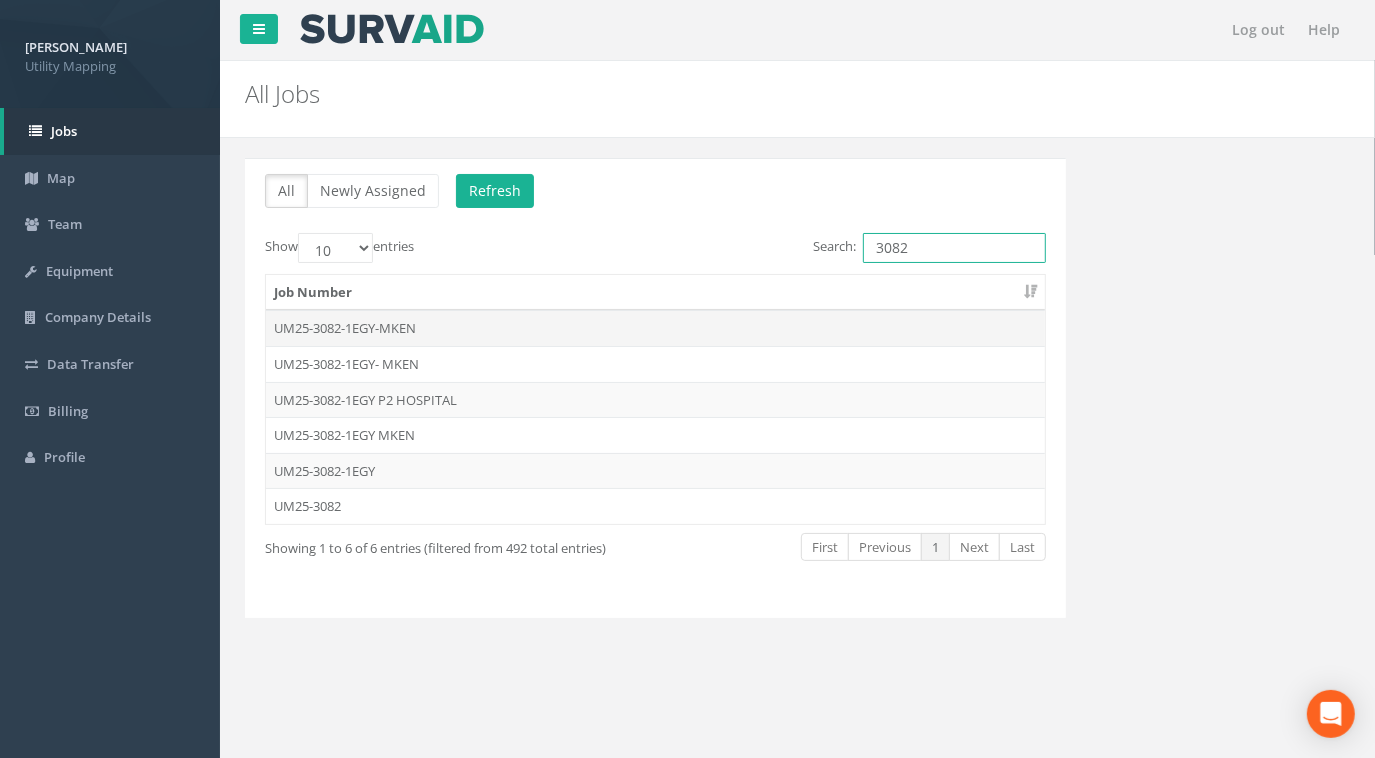 type on "3082" 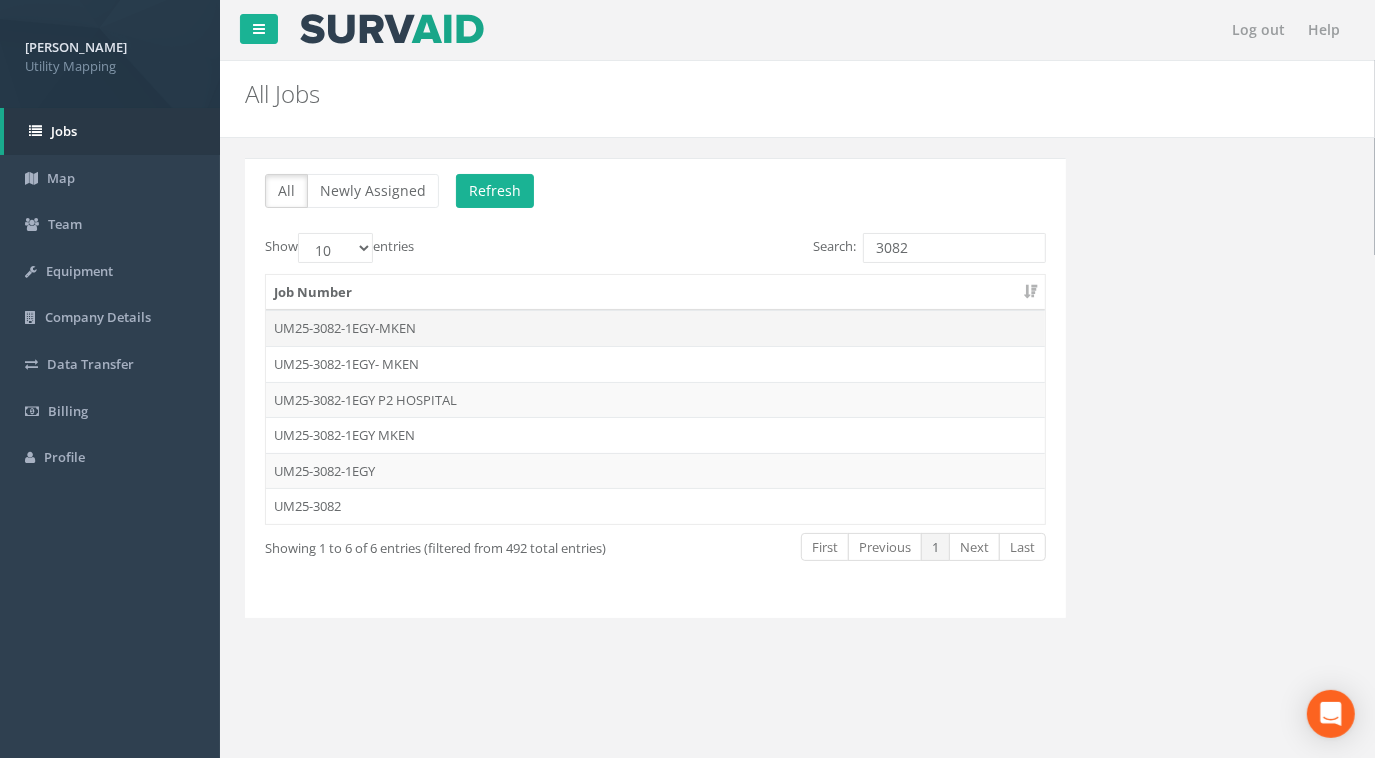 click on "UM25-3082-1EGY-MKEN" at bounding box center (655, 328) 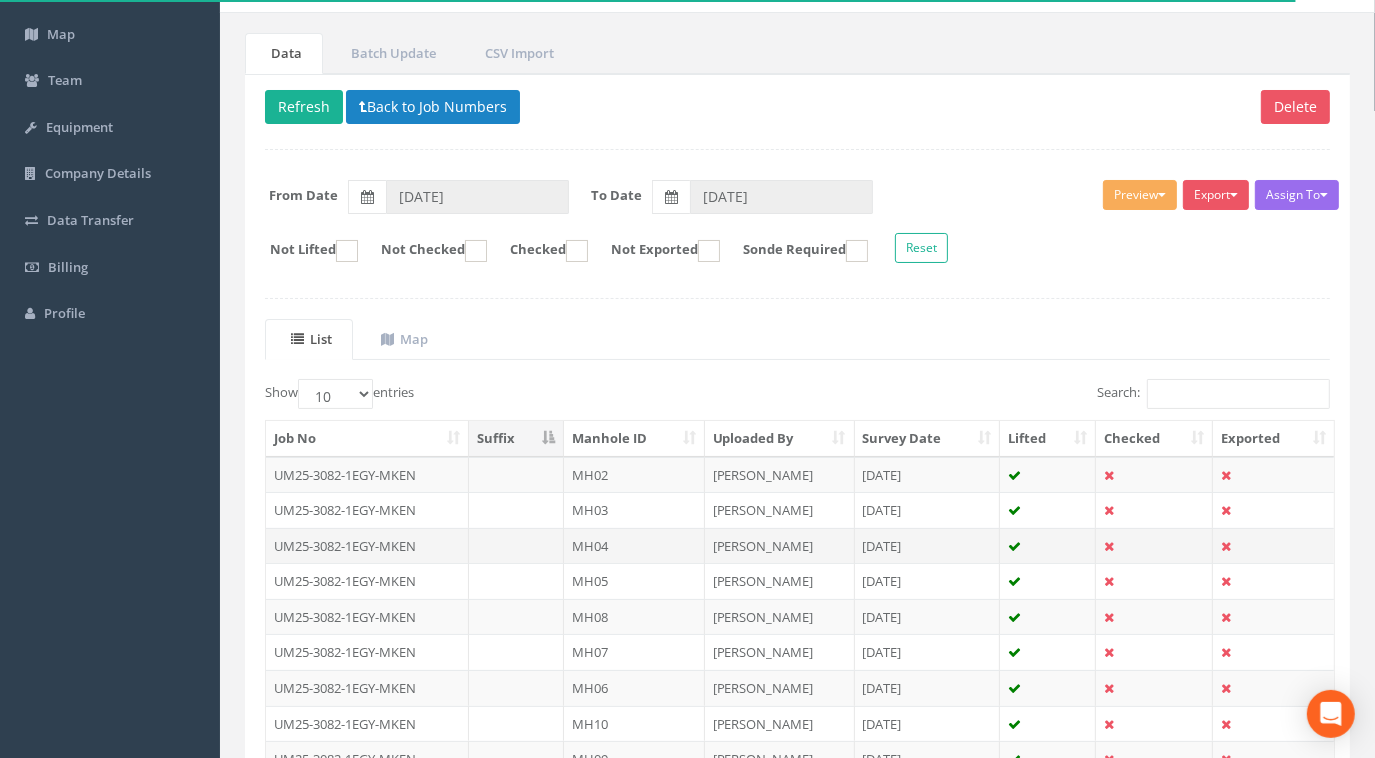 scroll, scrollTop: 0, scrollLeft: 0, axis: both 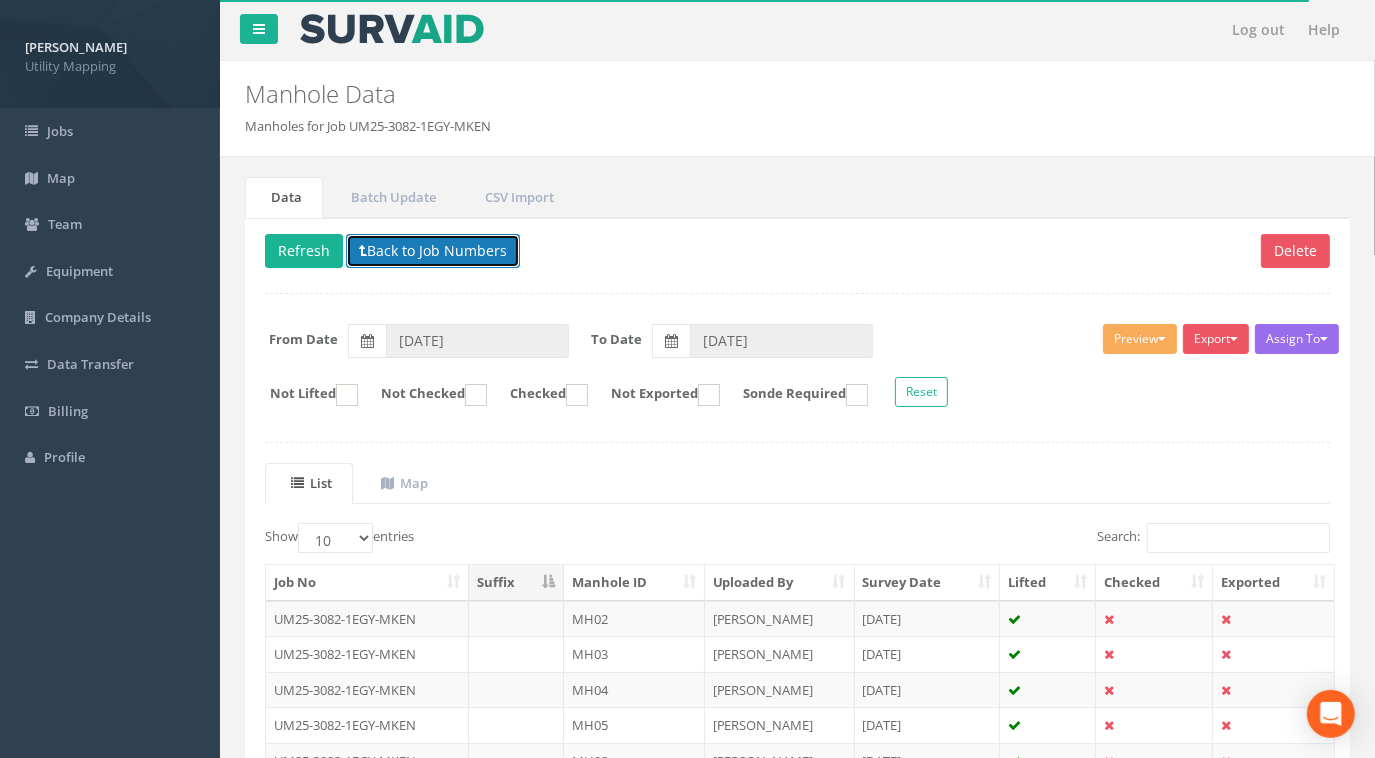 click on "Back to Job Numbers" at bounding box center [433, 251] 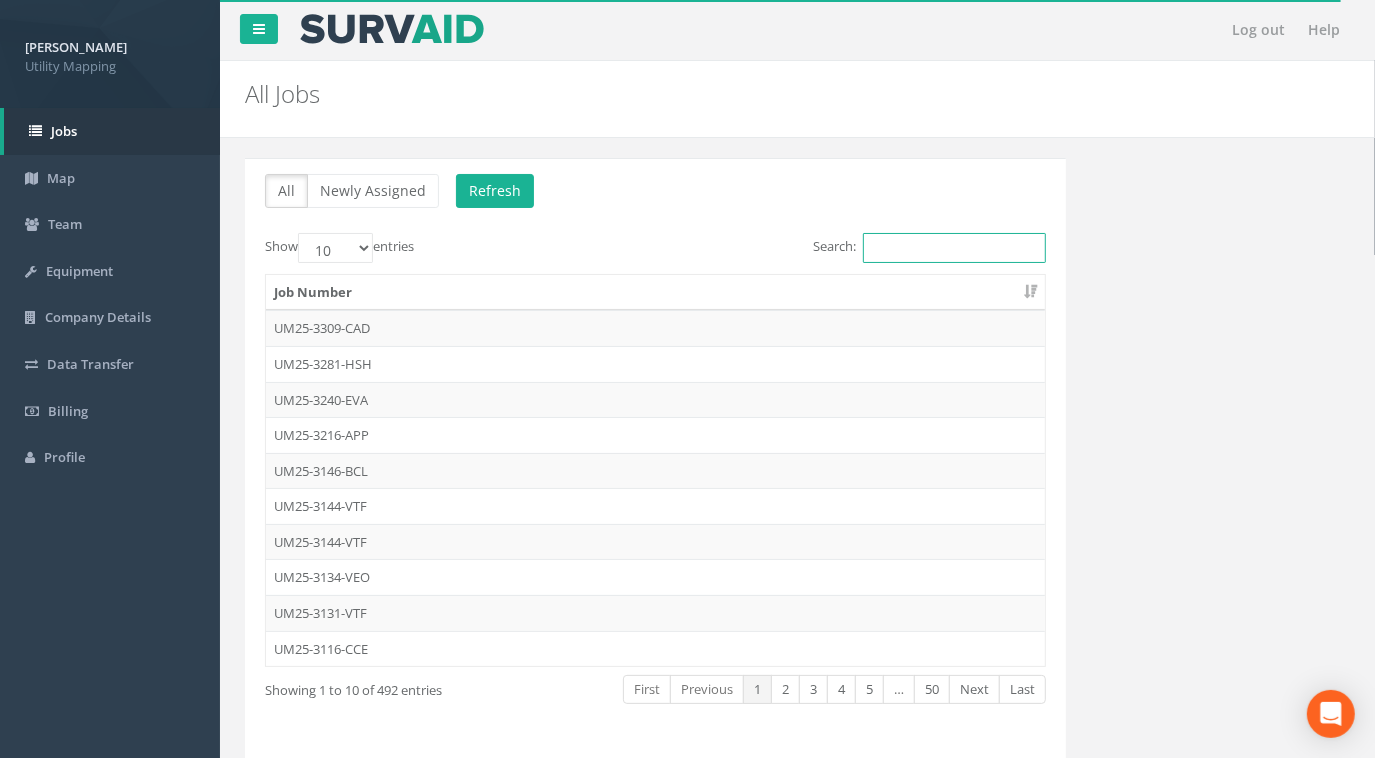 click on "Search:" at bounding box center (954, 248) 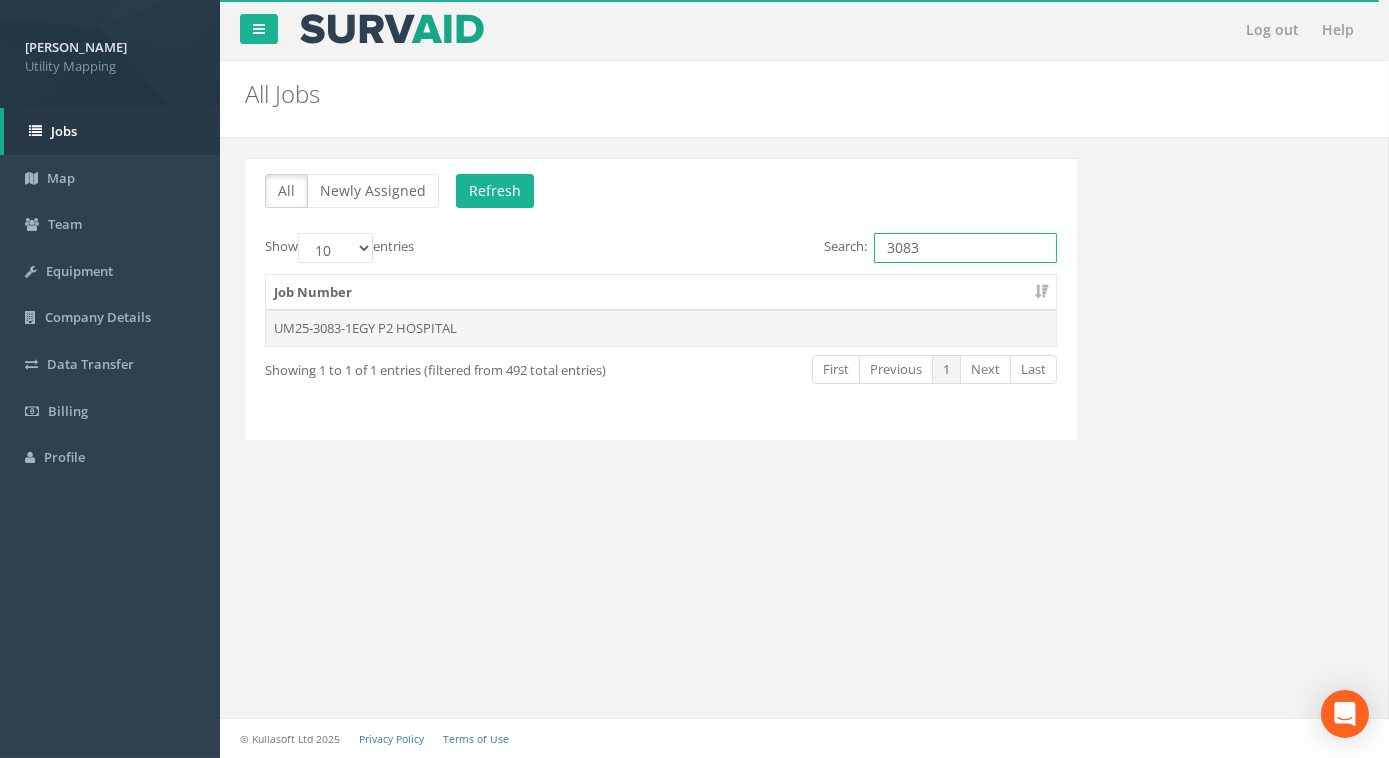type on "3083" 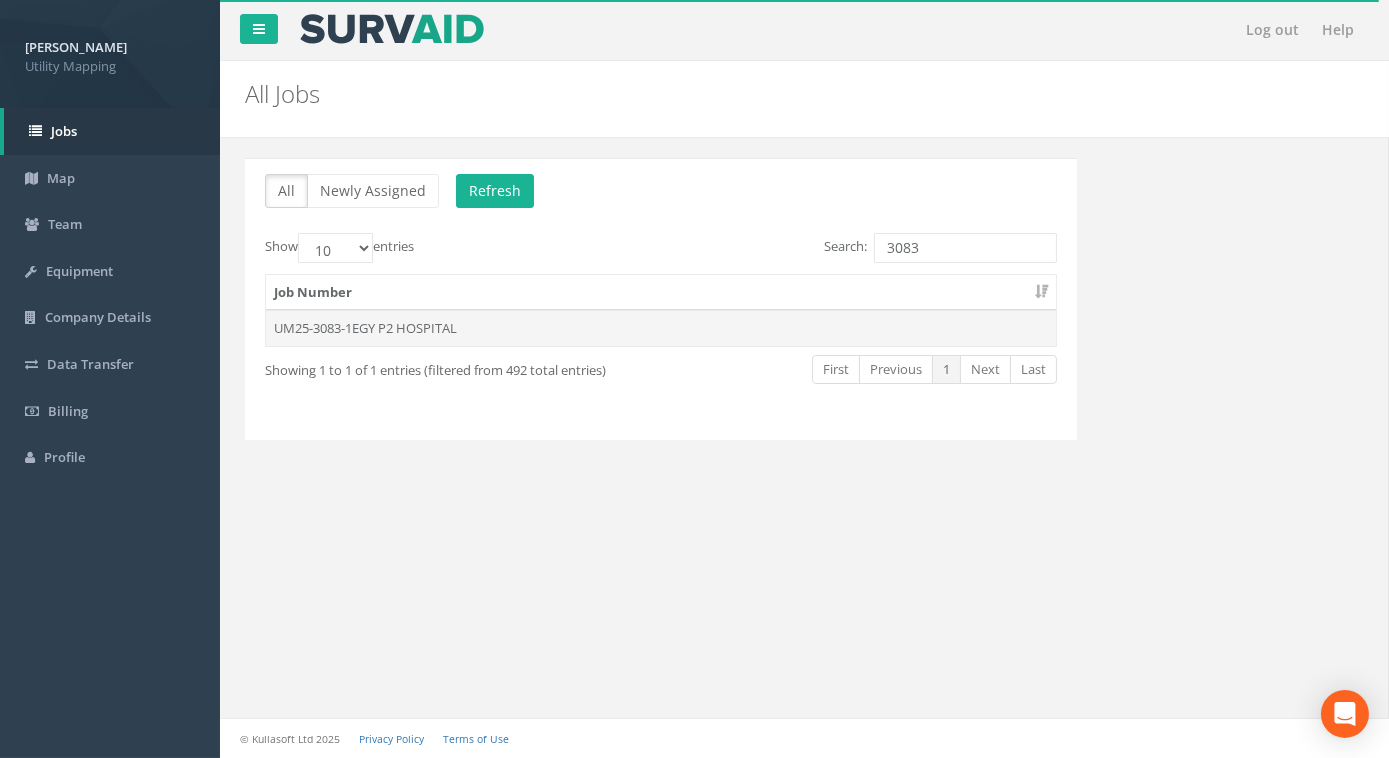 click on "UM25-3083-1EGY P2 HOSPITAL" at bounding box center (661, 328) 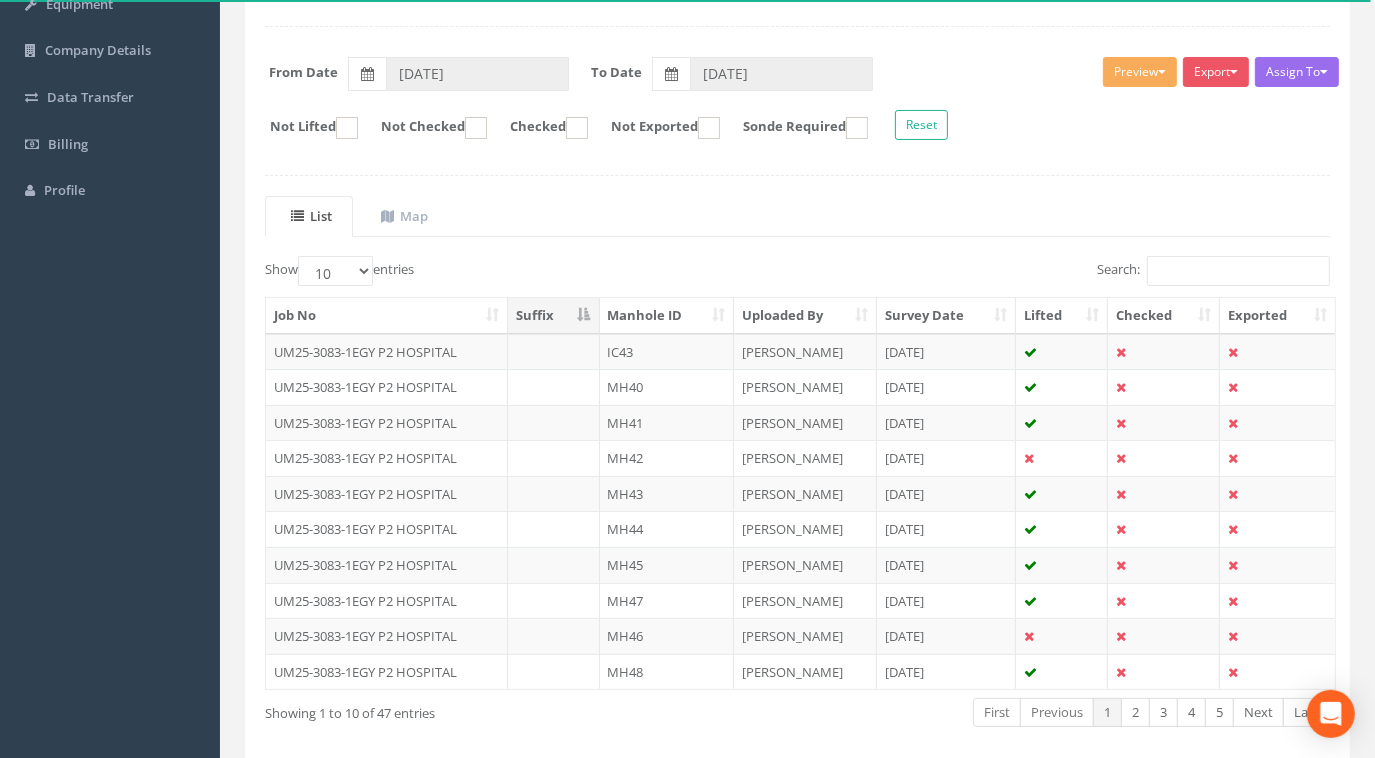 scroll, scrollTop: 272, scrollLeft: 0, axis: vertical 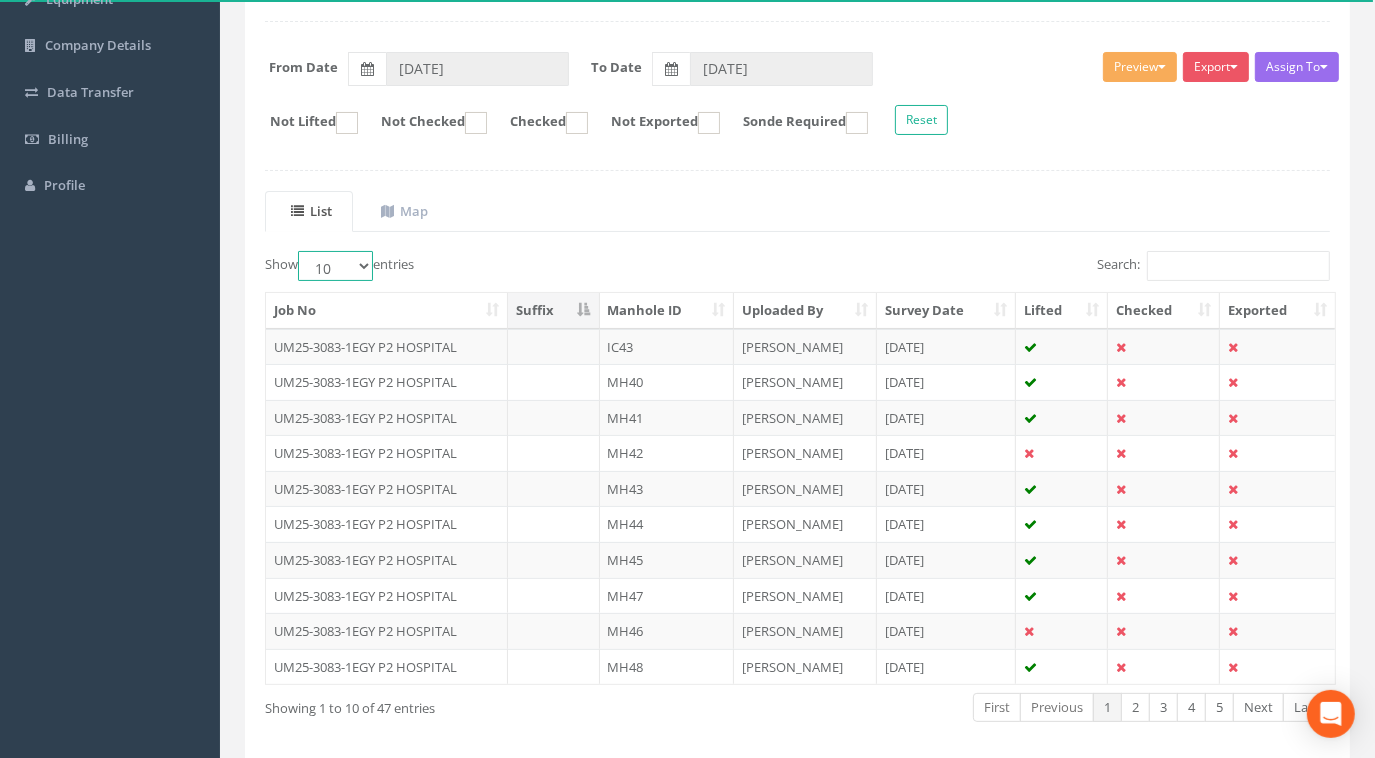 click on "10 25 50 100" at bounding box center [335, 266] 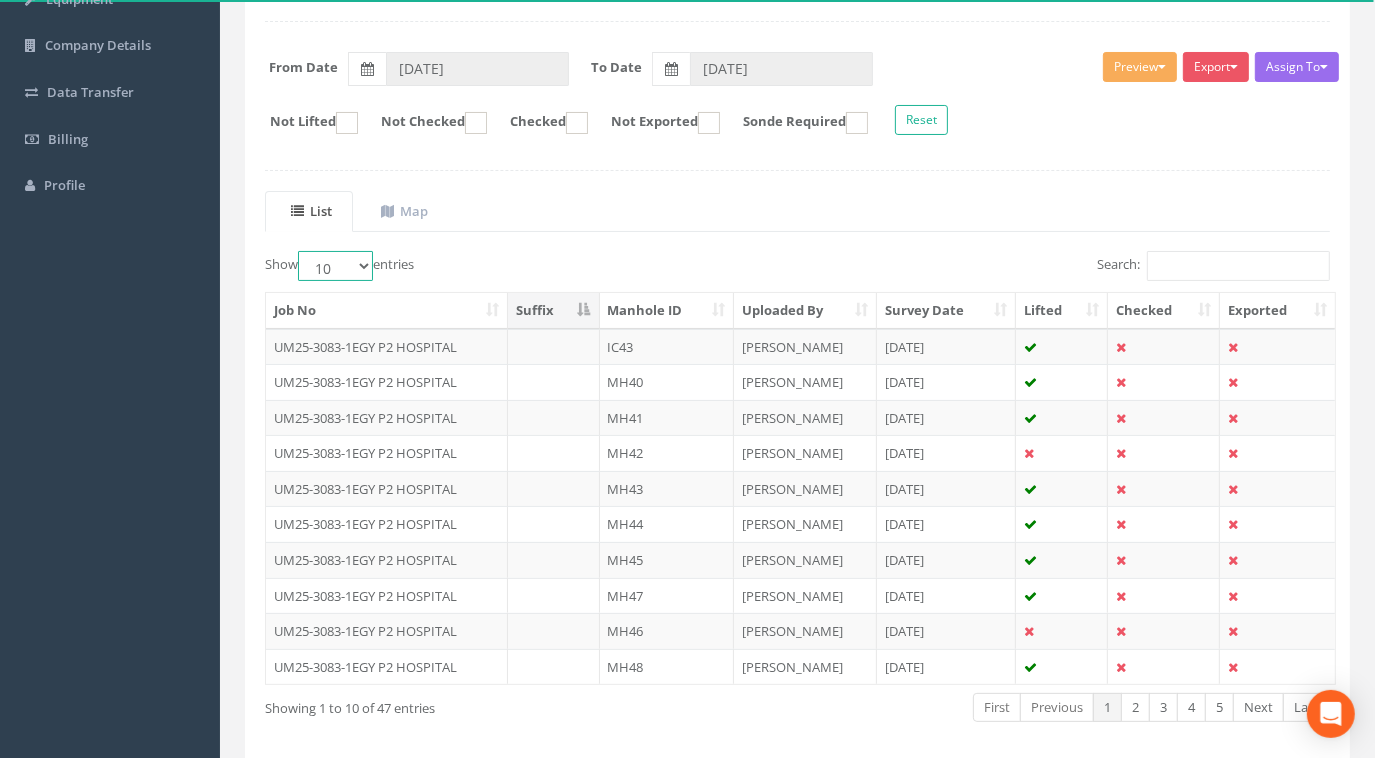 select on "100" 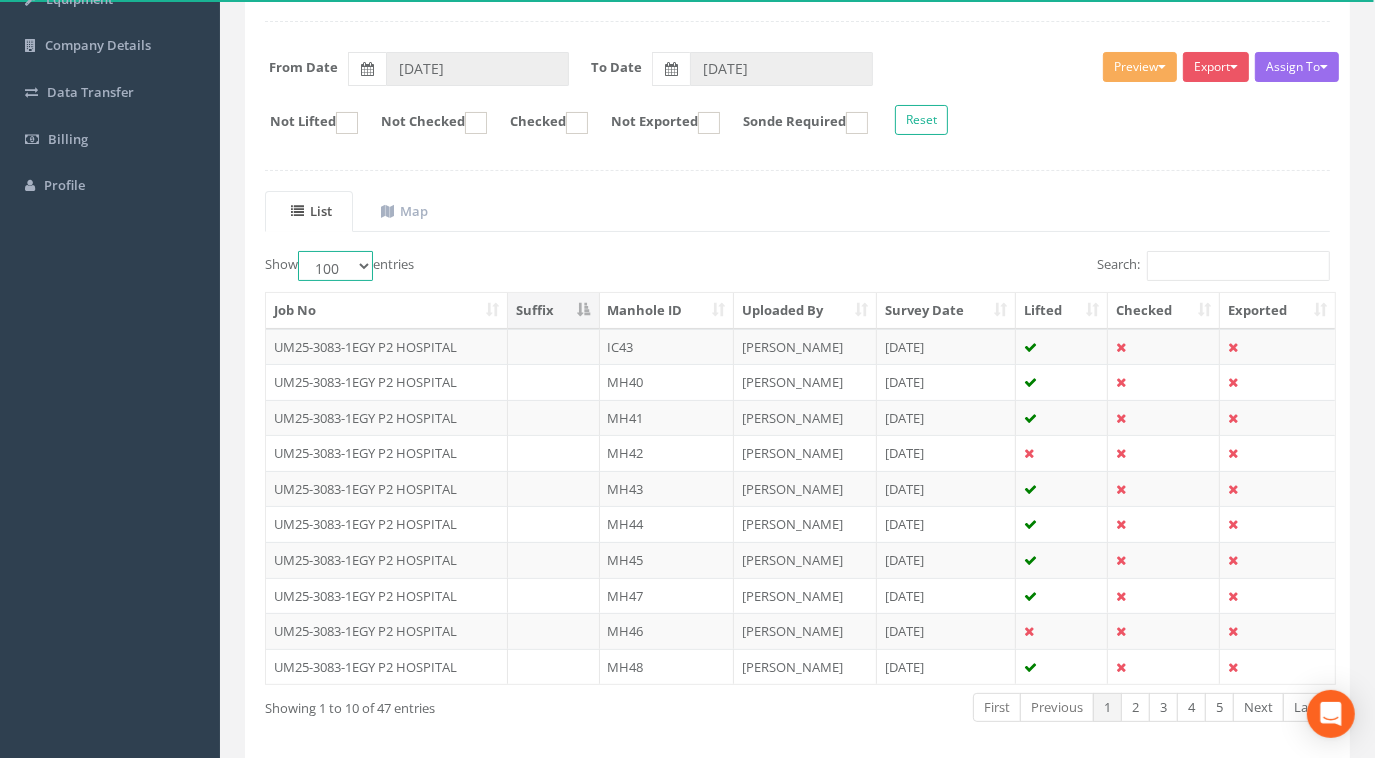 click on "10 25 50 100" at bounding box center (335, 266) 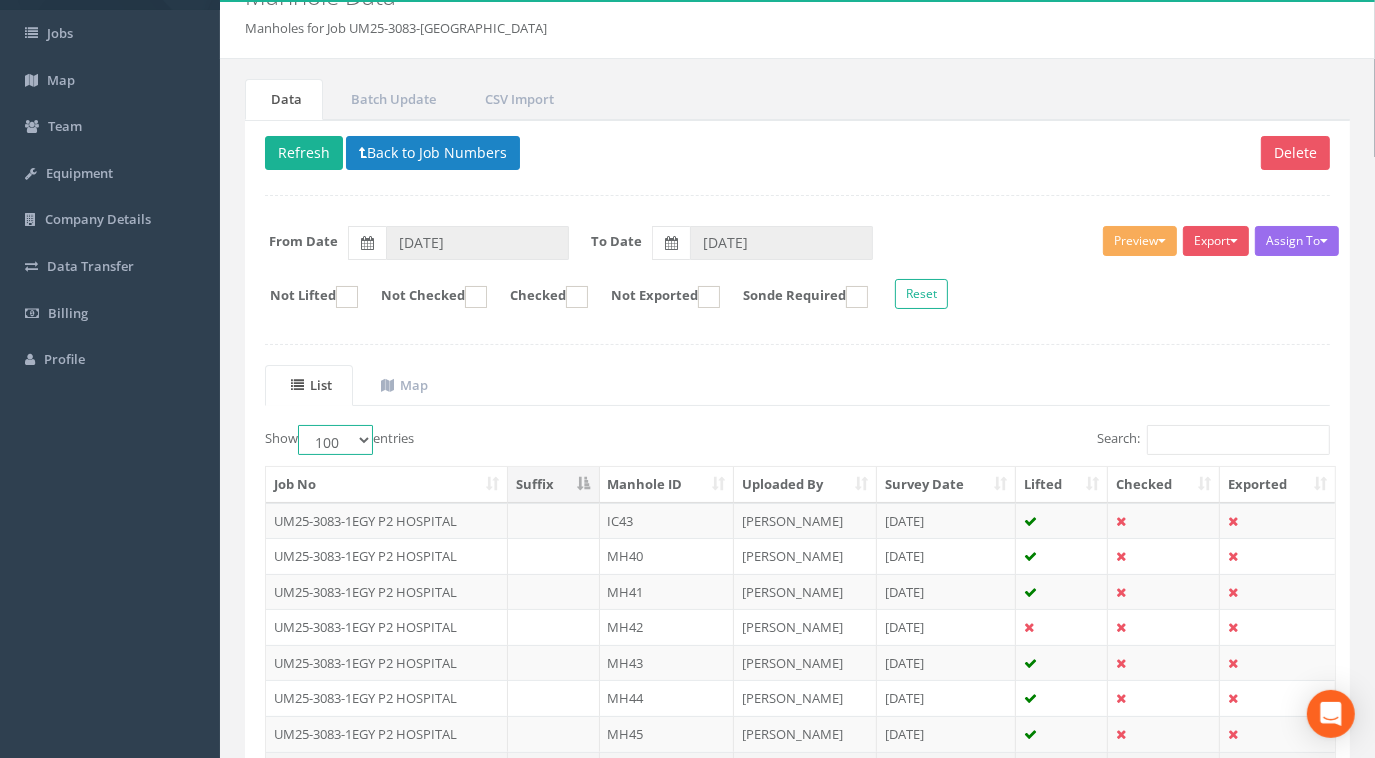 scroll, scrollTop: 90, scrollLeft: 0, axis: vertical 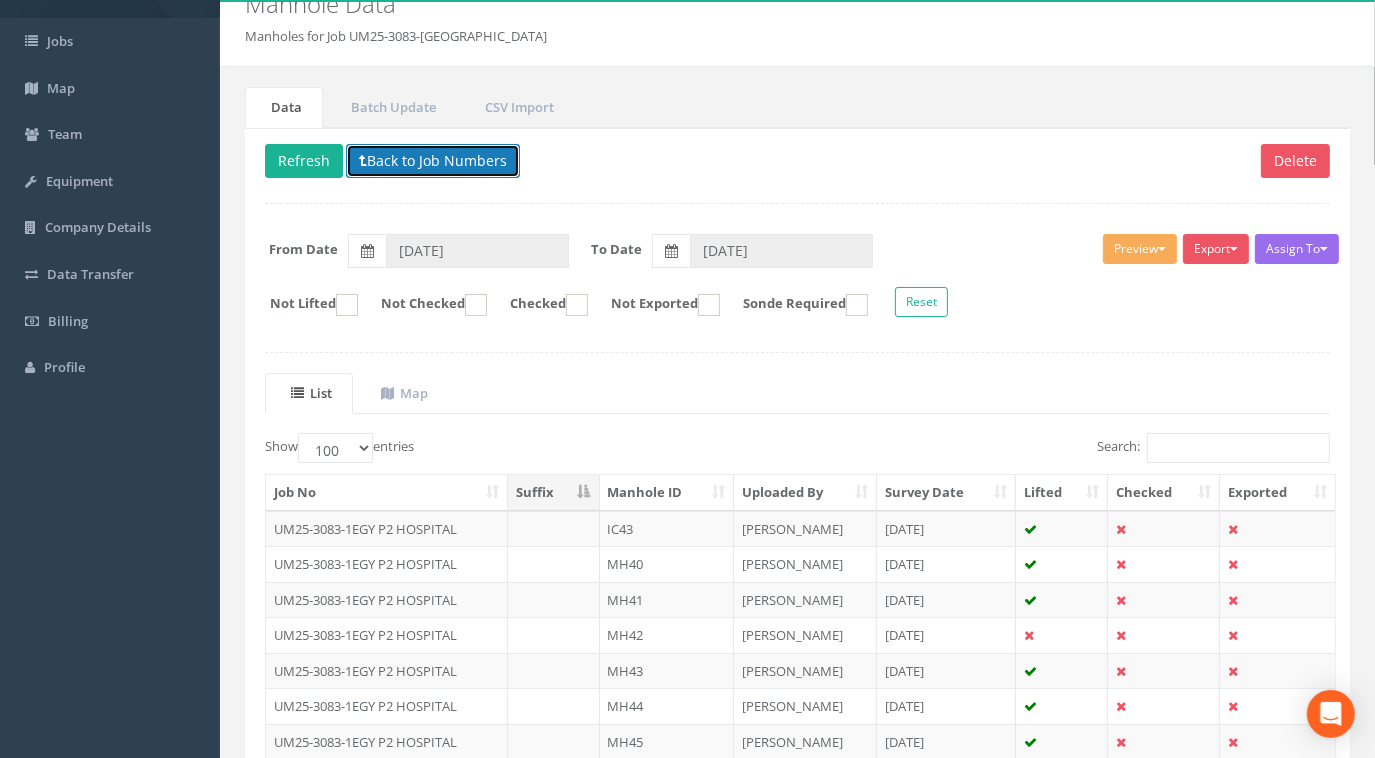 click on "Back to Job Numbers" at bounding box center (433, 161) 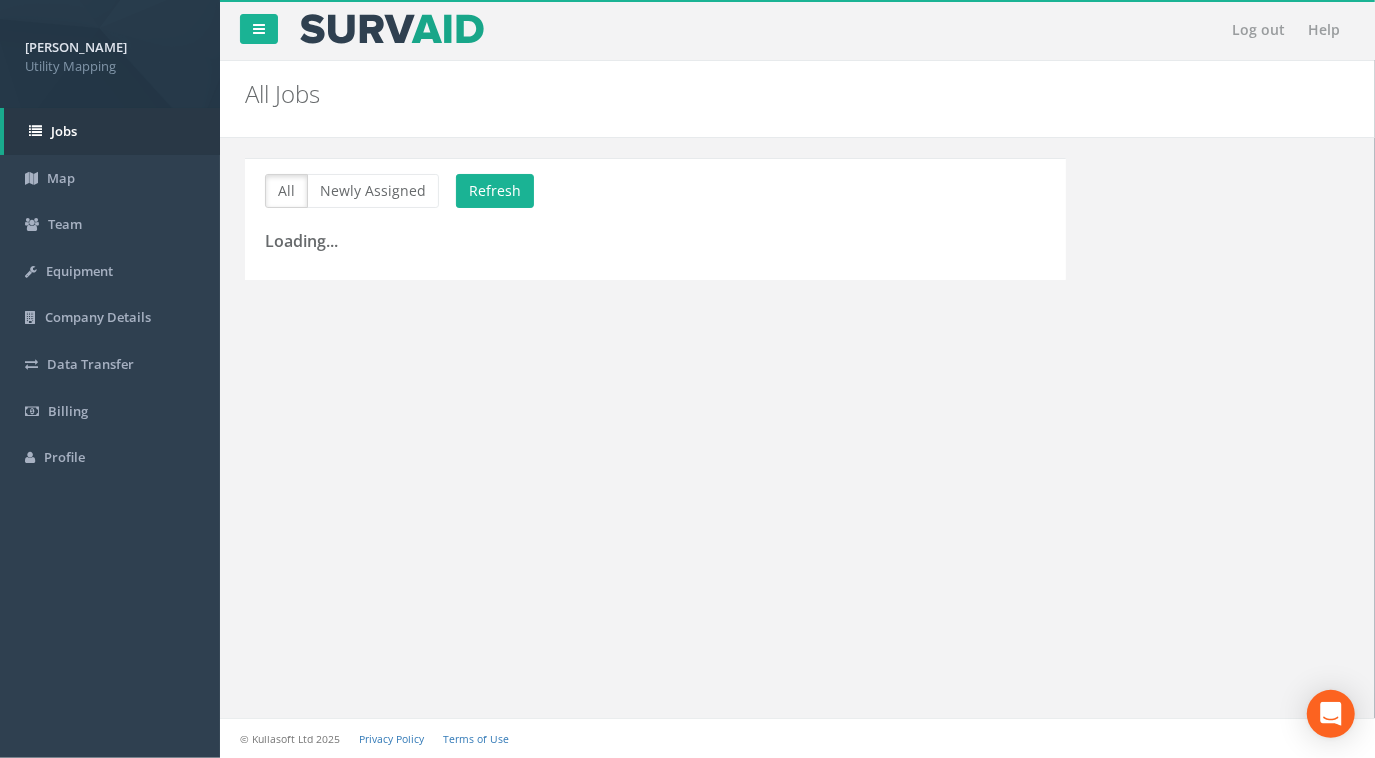 scroll, scrollTop: 0, scrollLeft: 0, axis: both 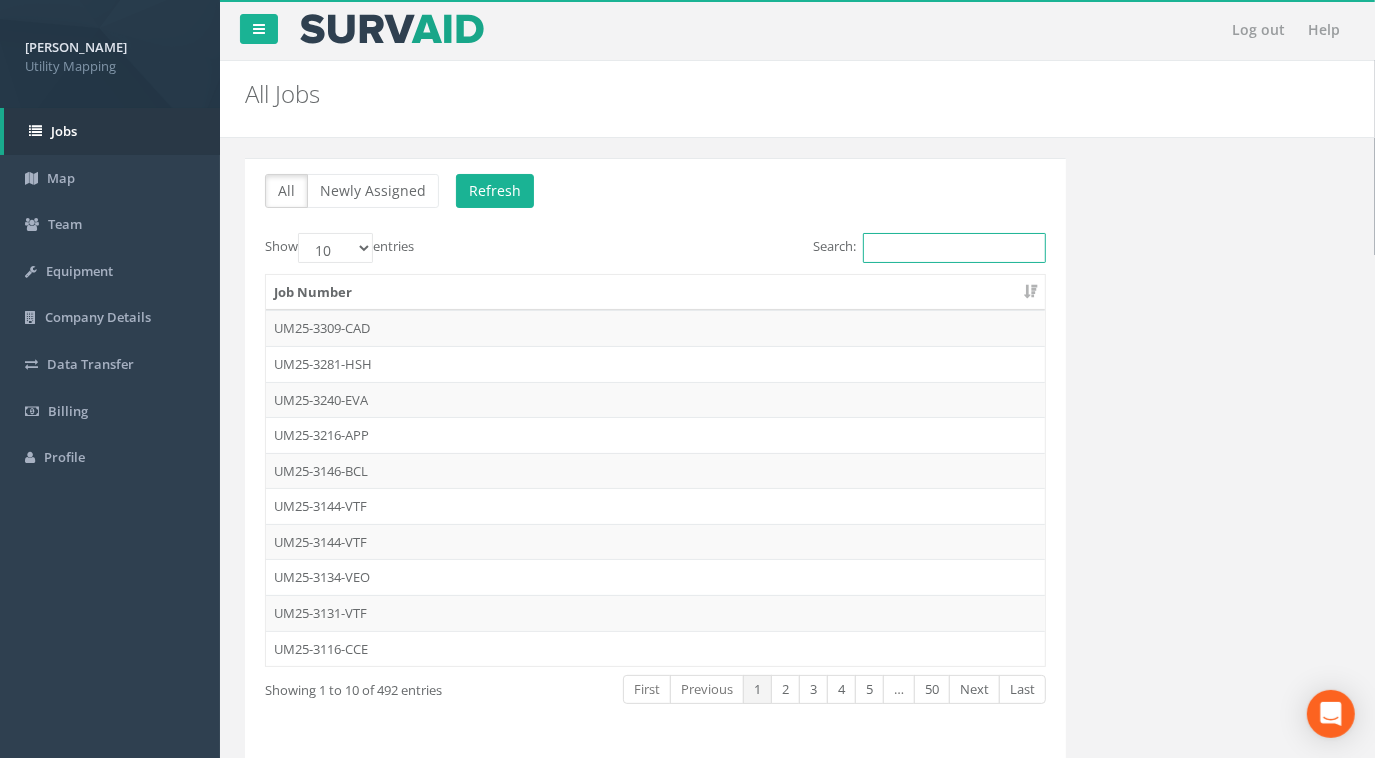 click on "Search:" at bounding box center [954, 248] 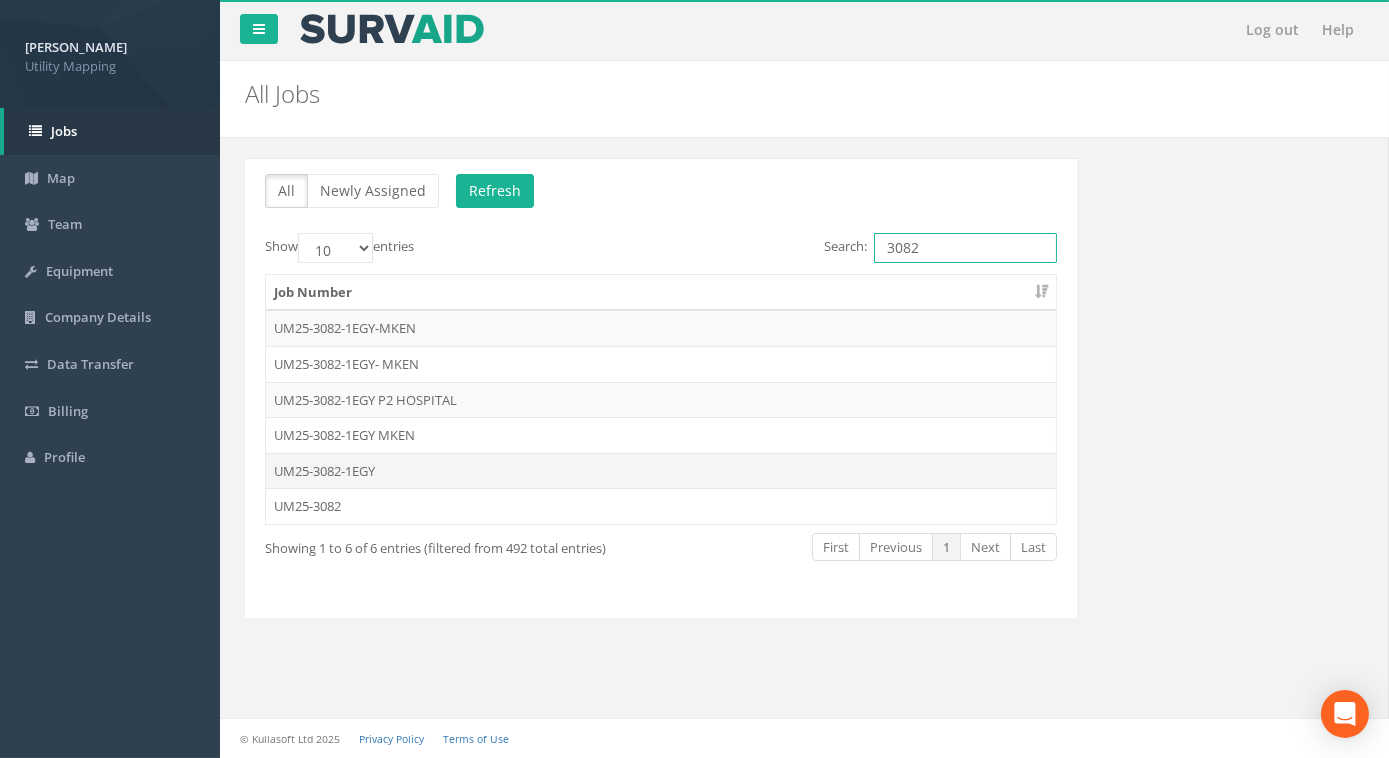 type on "3082" 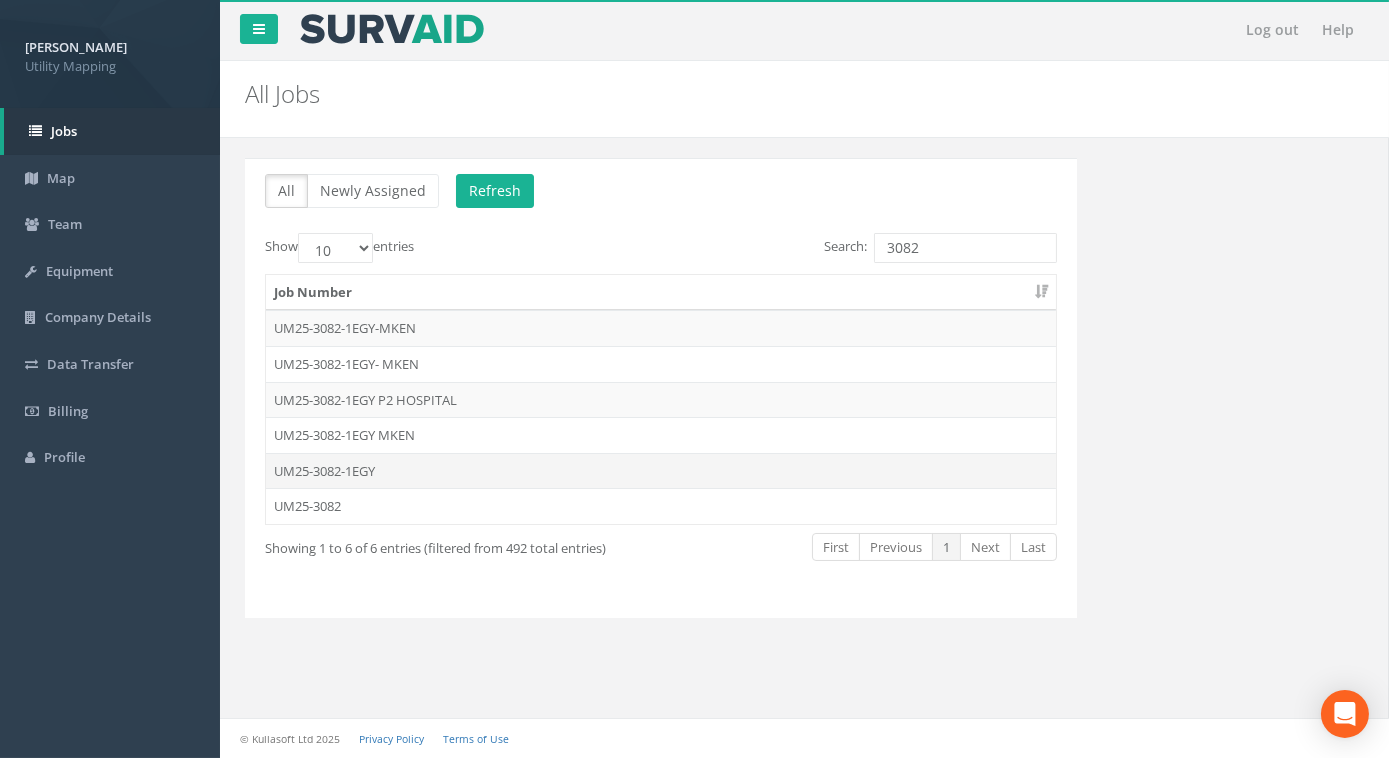 click on "UM25-3082-1EGY" at bounding box center [661, 471] 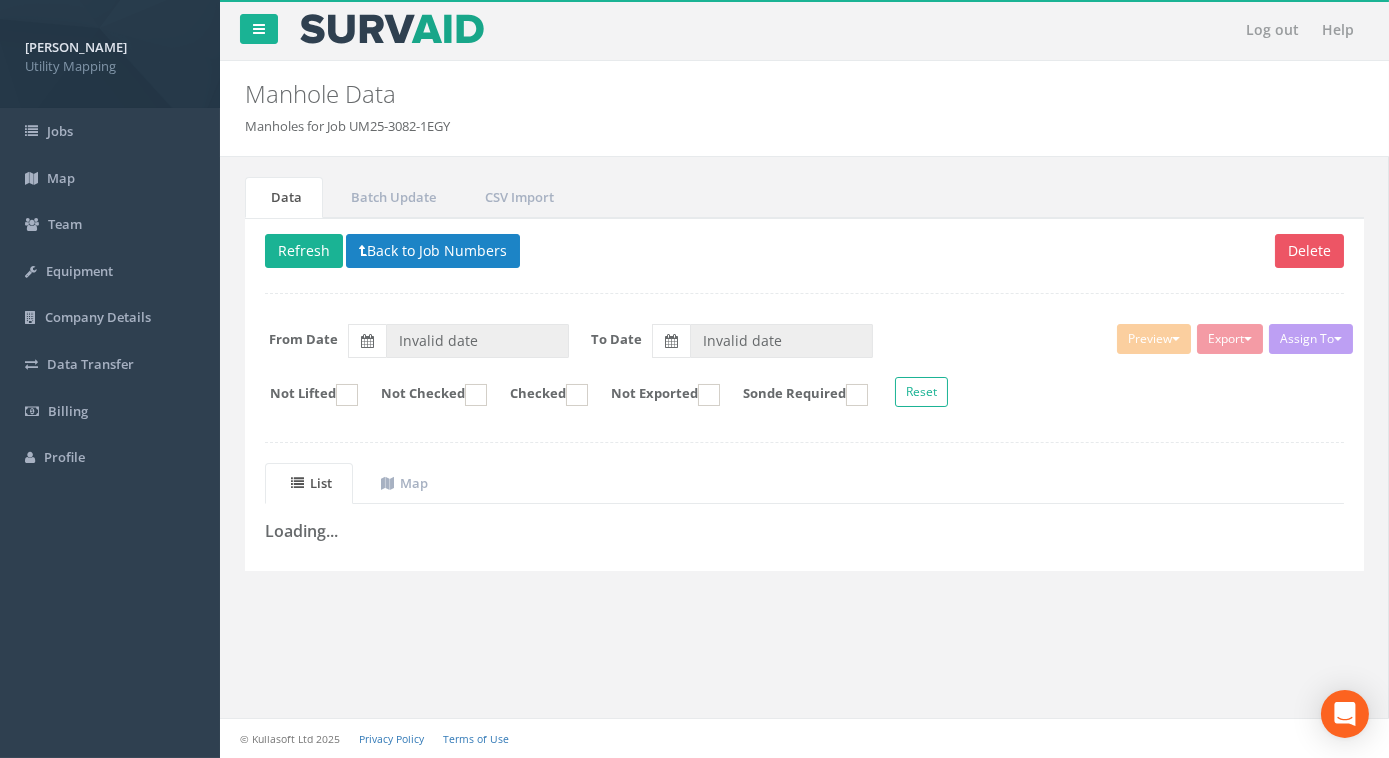 type on "[DATE]" 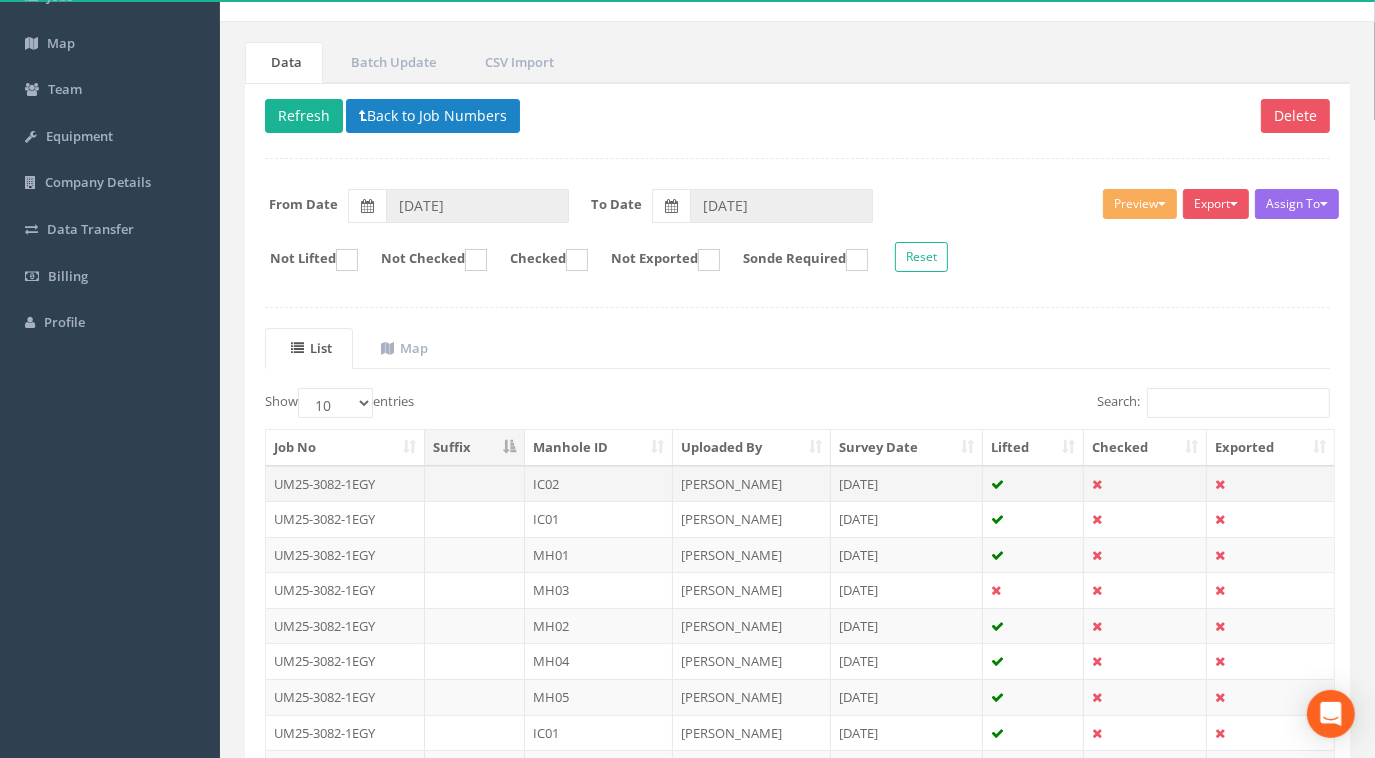 scroll, scrollTop: 76, scrollLeft: 0, axis: vertical 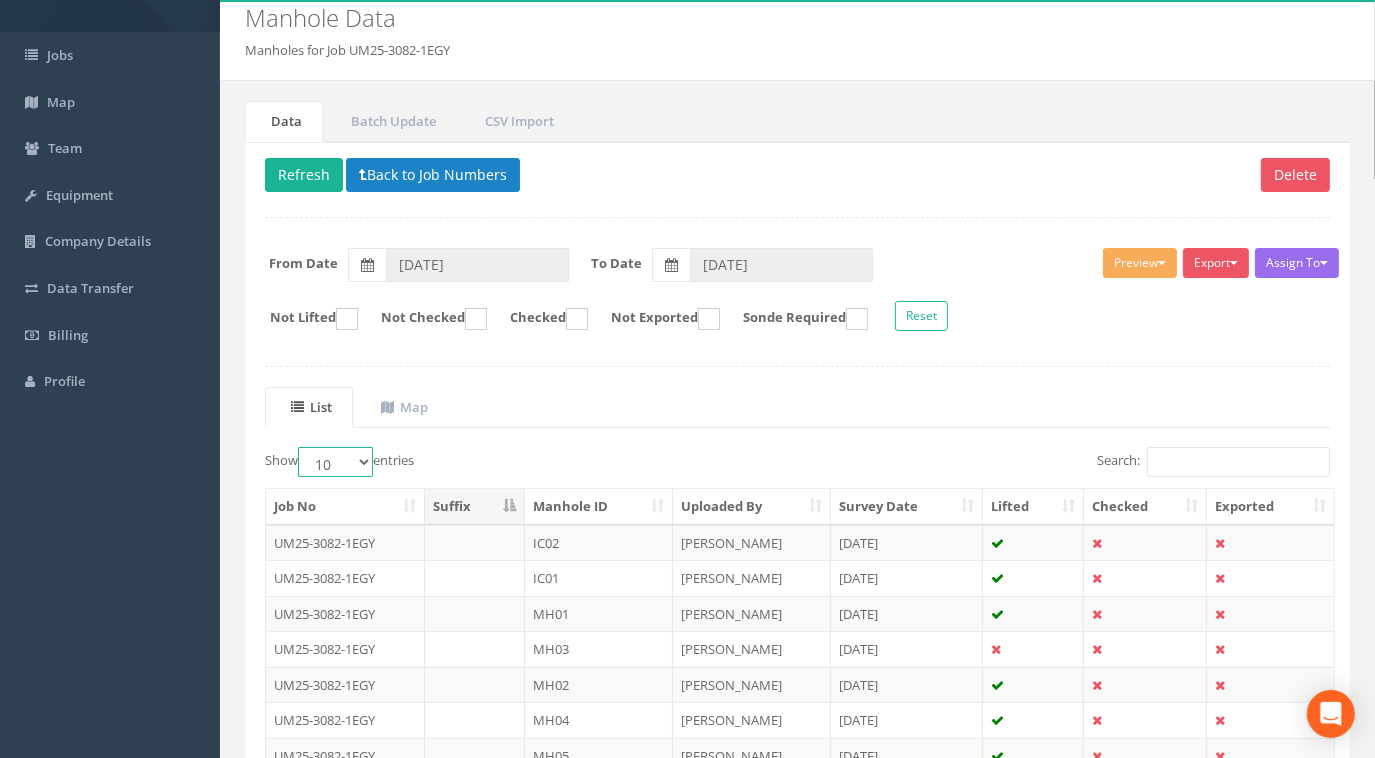 click on "10 25 50 100" at bounding box center [335, 462] 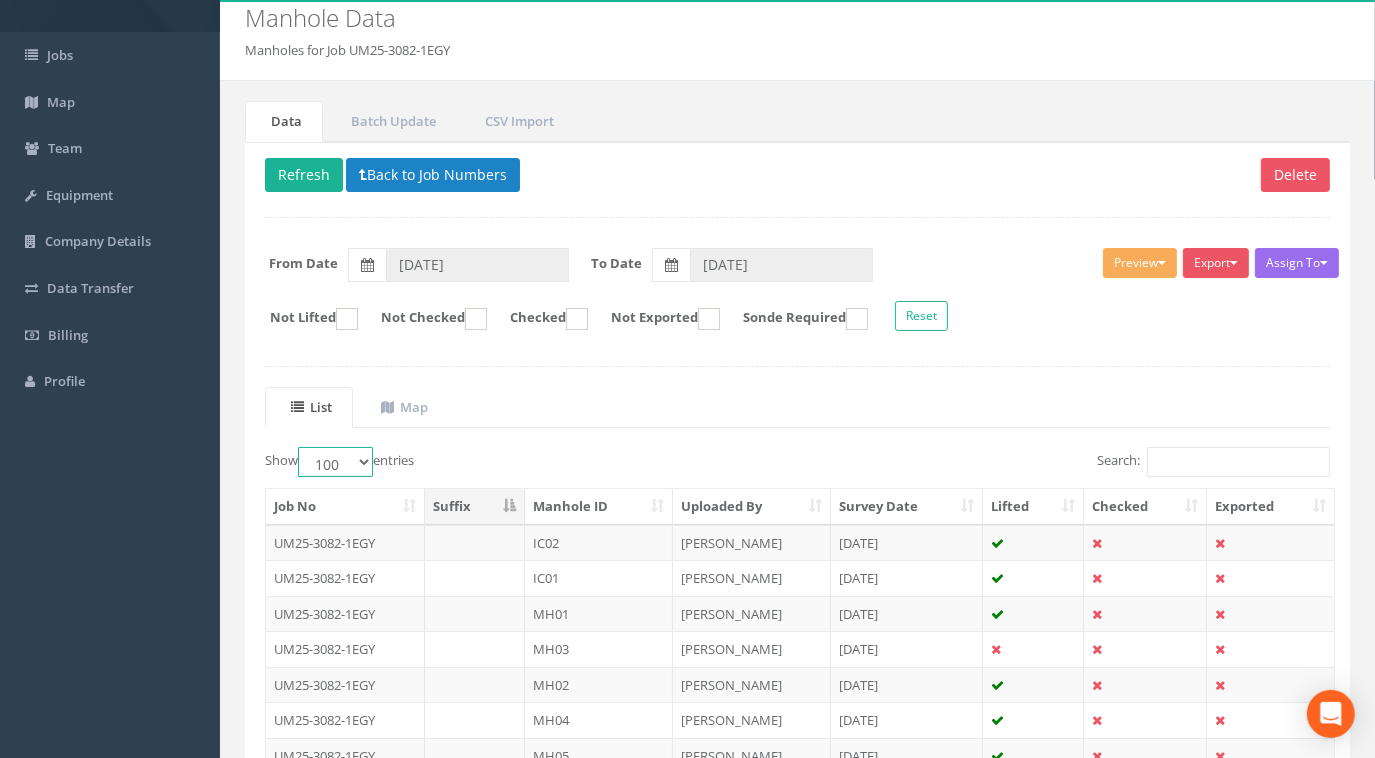click on "10 25 50 100" at bounding box center (335, 462) 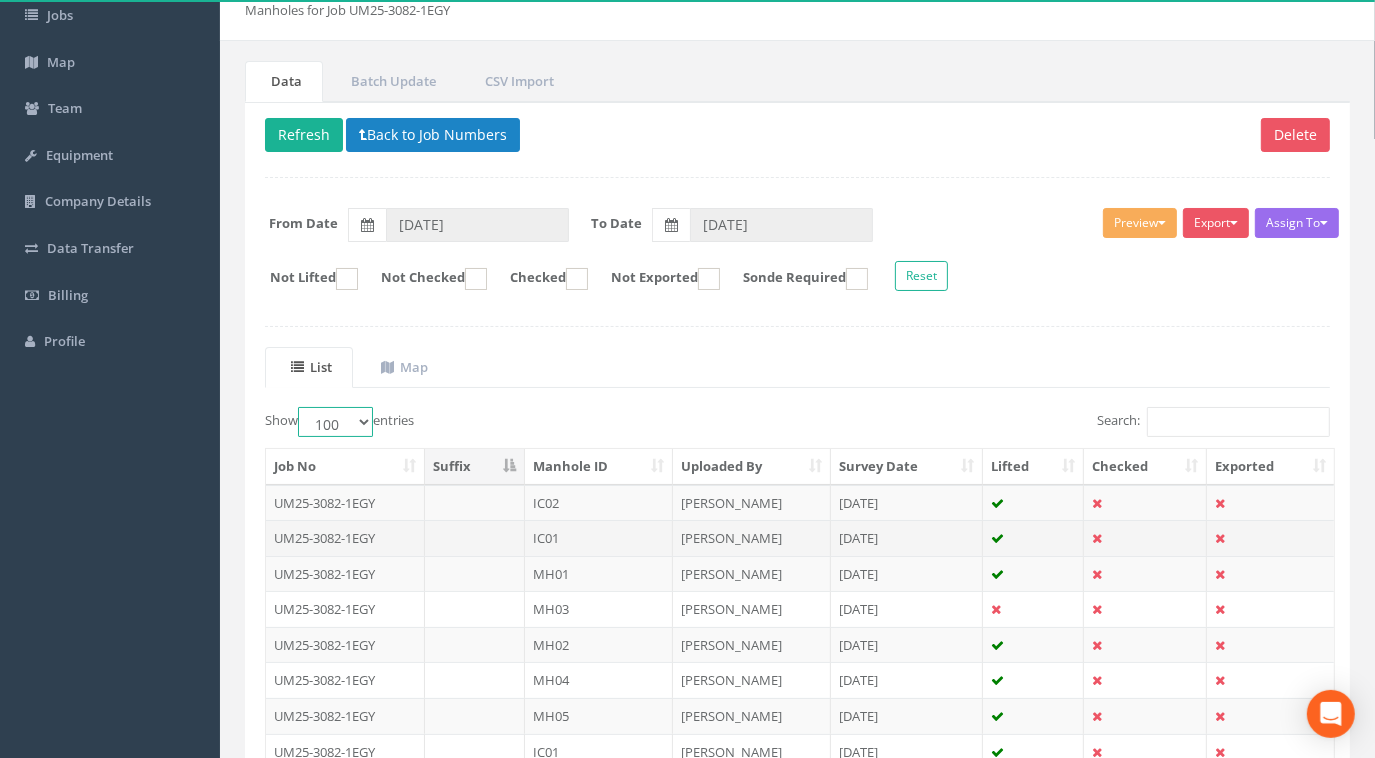 scroll, scrollTop: 440, scrollLeft: 0, axis: vertical 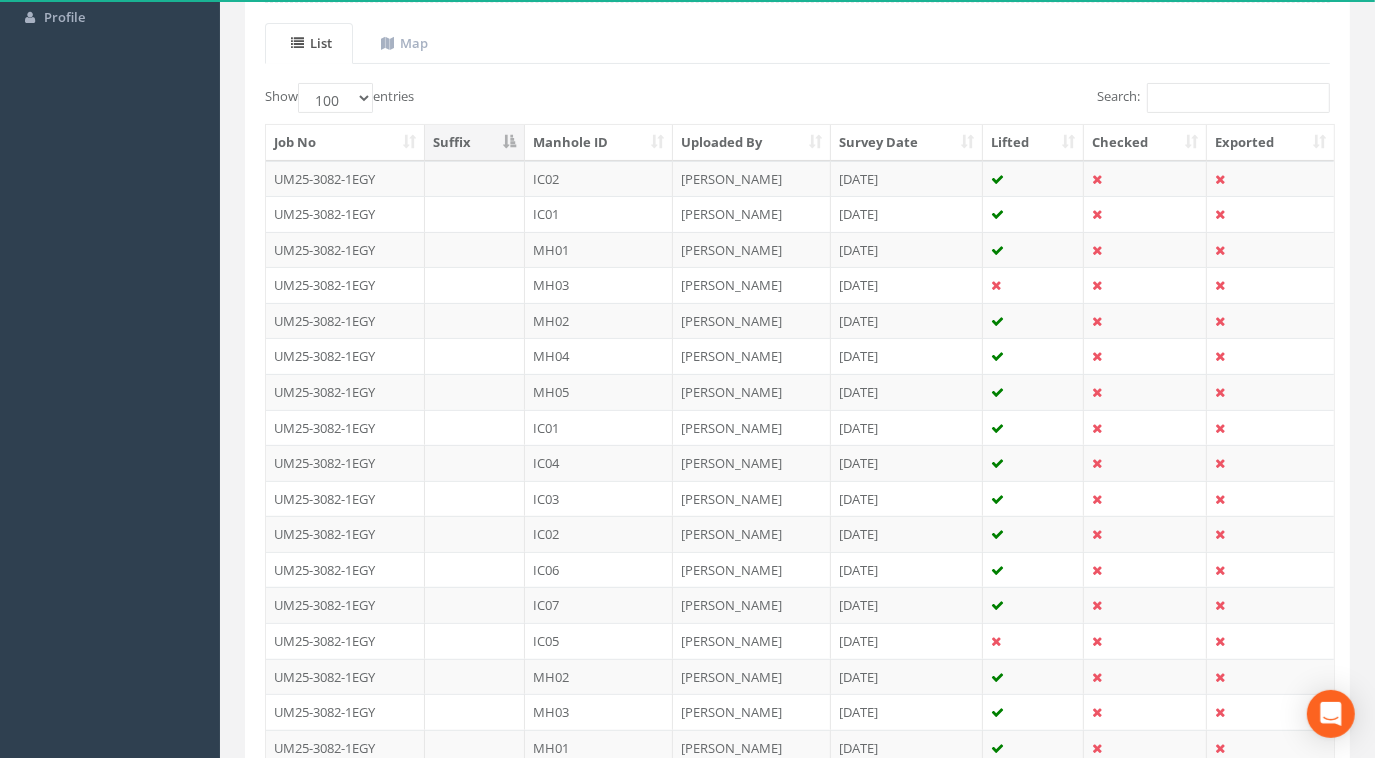 click on "Manhole ID" at bounding box center (599, 143) 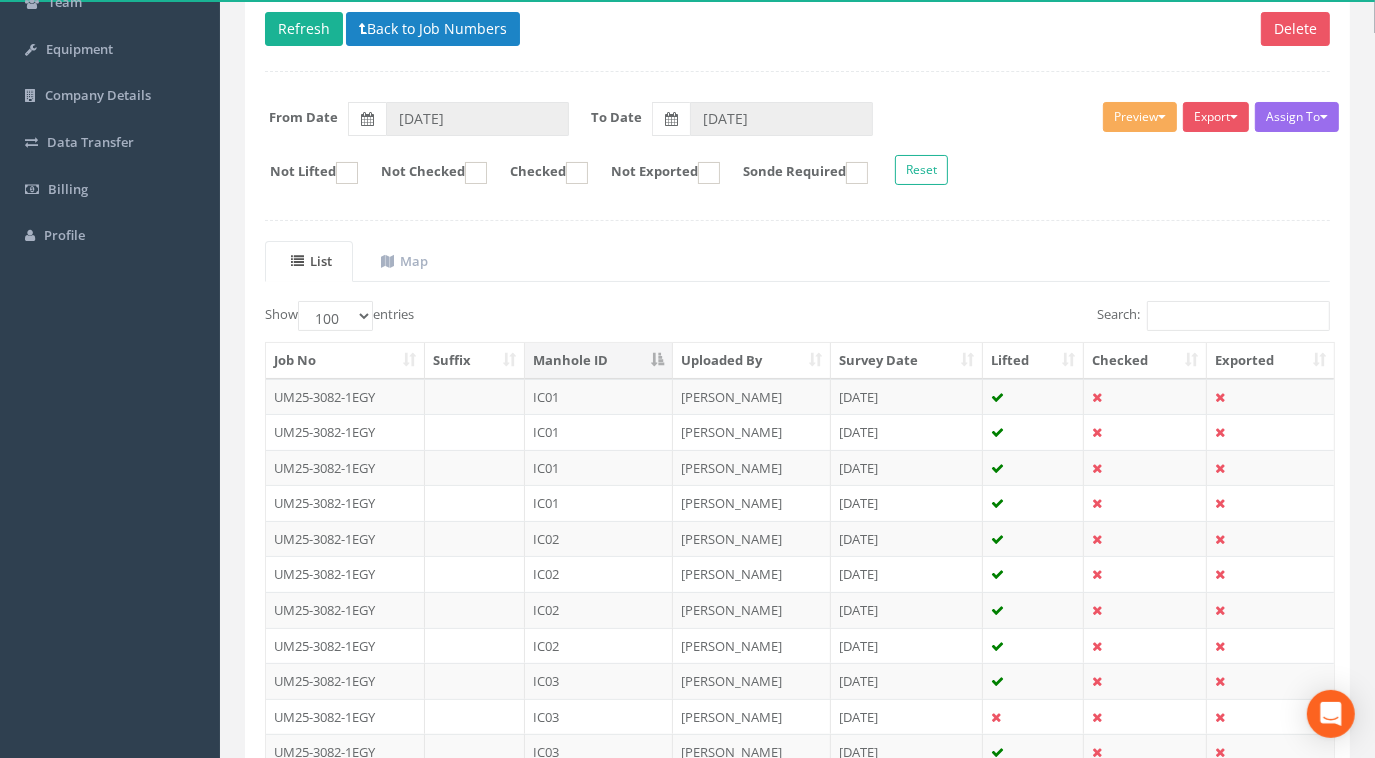 scroll, scrollTop: 167, scrollLeft: 0, axis: vertical 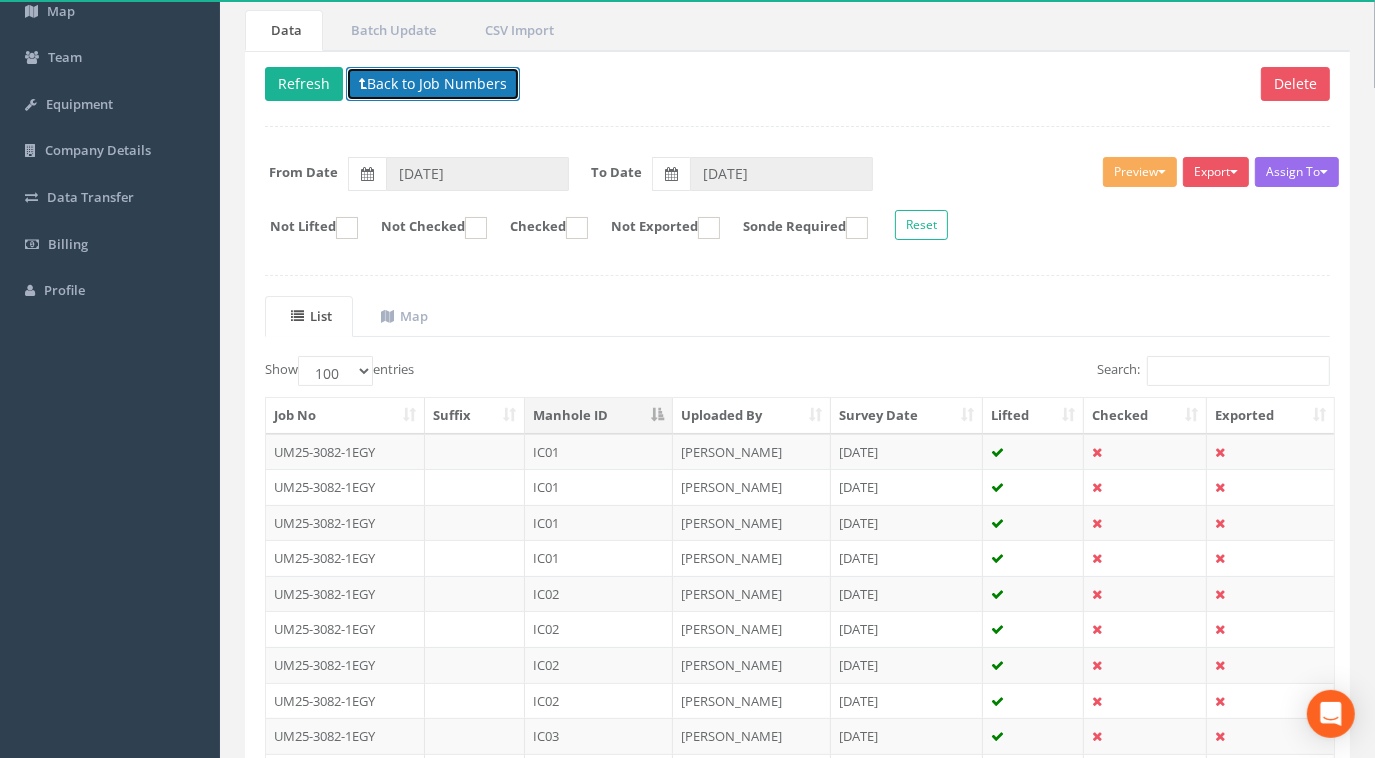 click on "Back to Job Numbers" at bounding box center [433, 84] 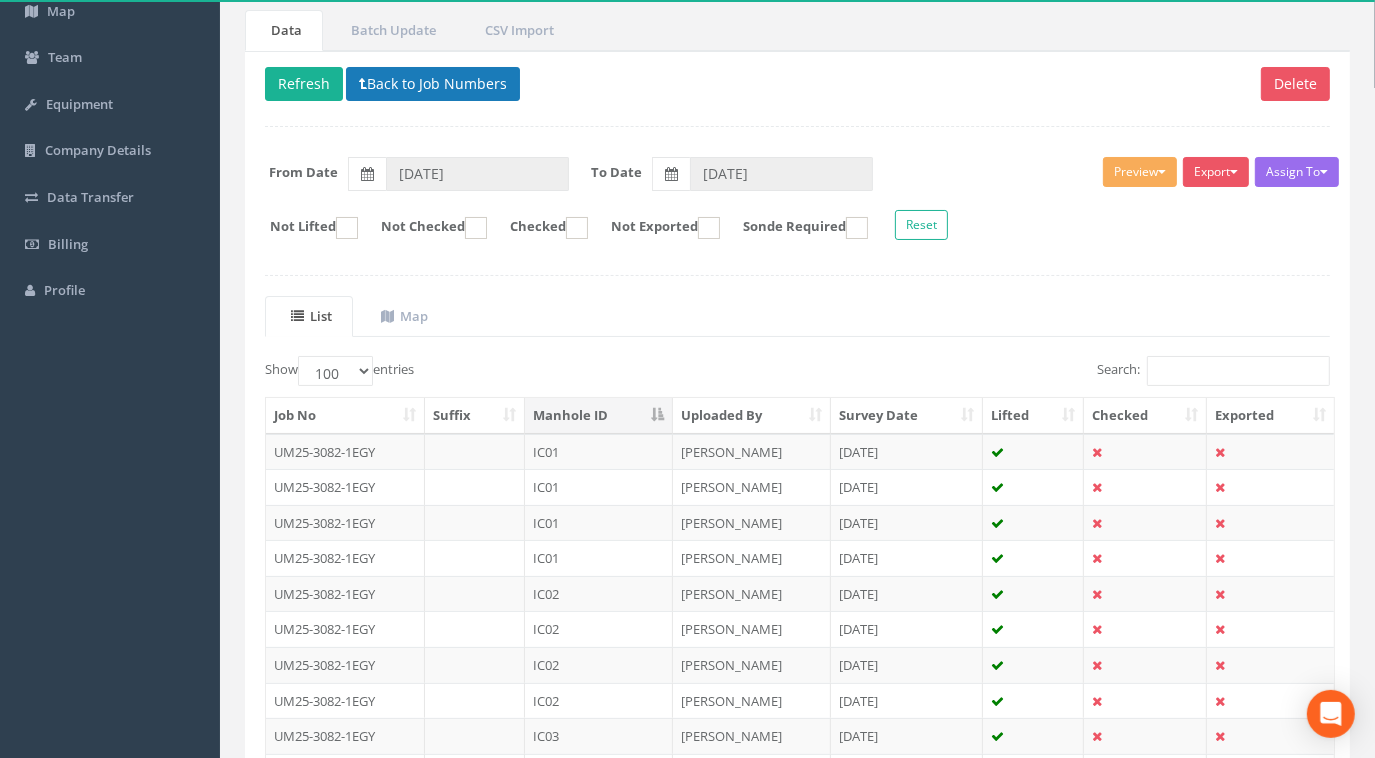 scroll, scrollTop: 0, scrollLeft: 0, axis: both 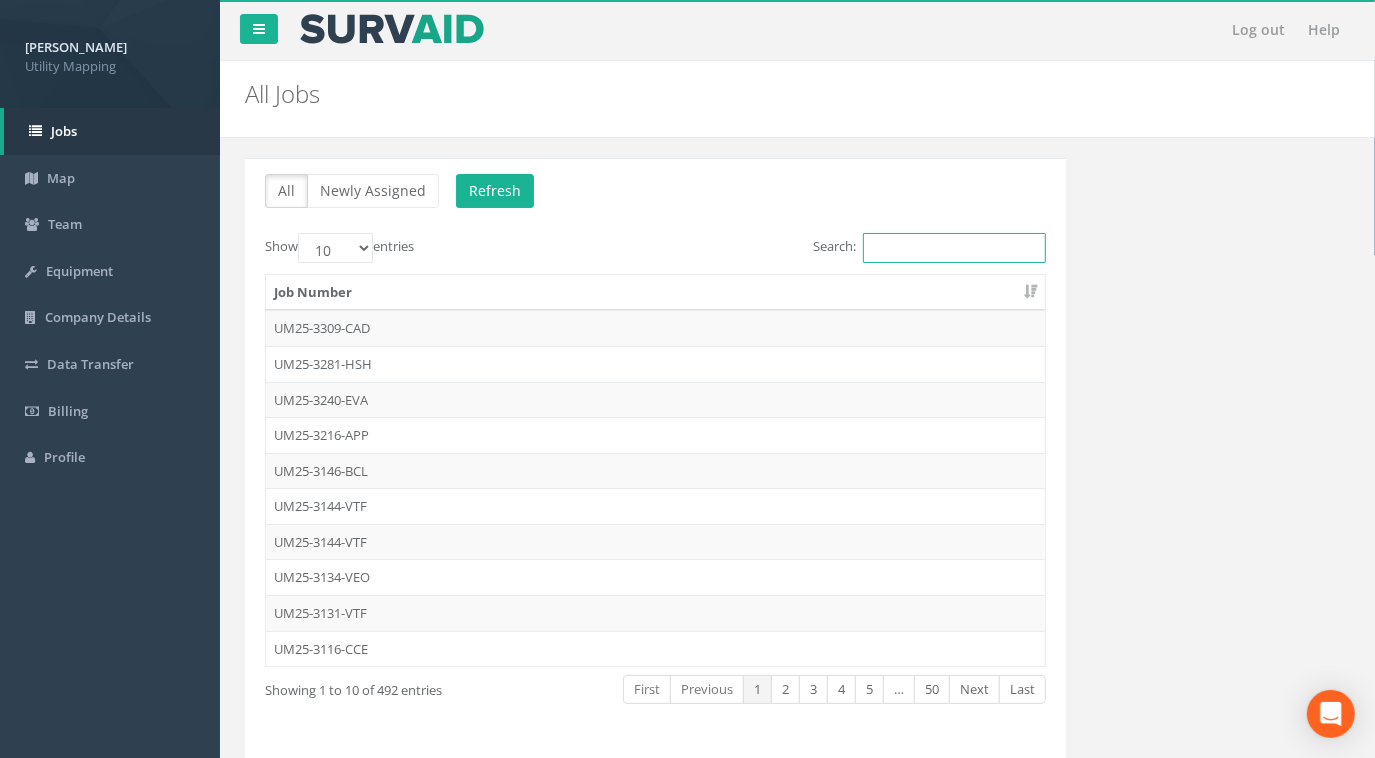 click on "Search:" at bounding box center (954, 248) 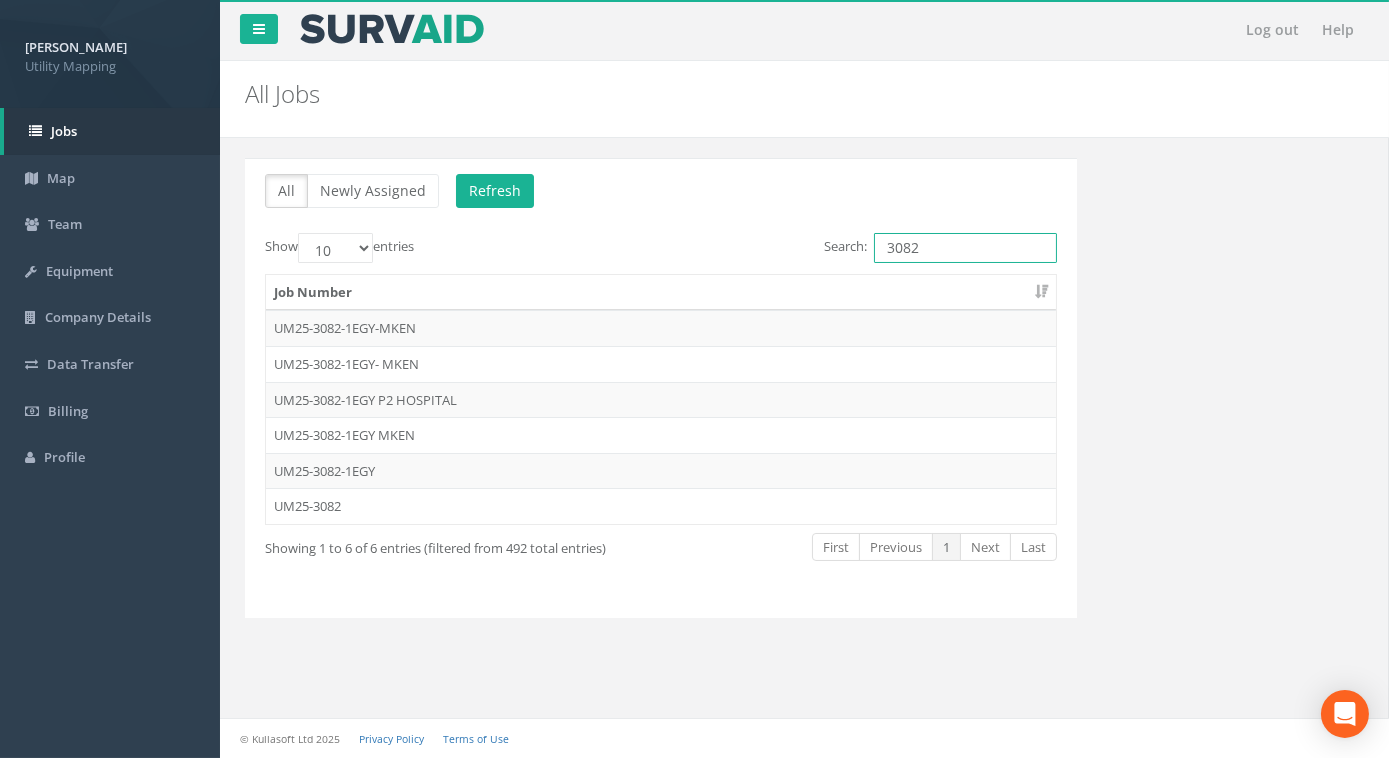 type on "3082" 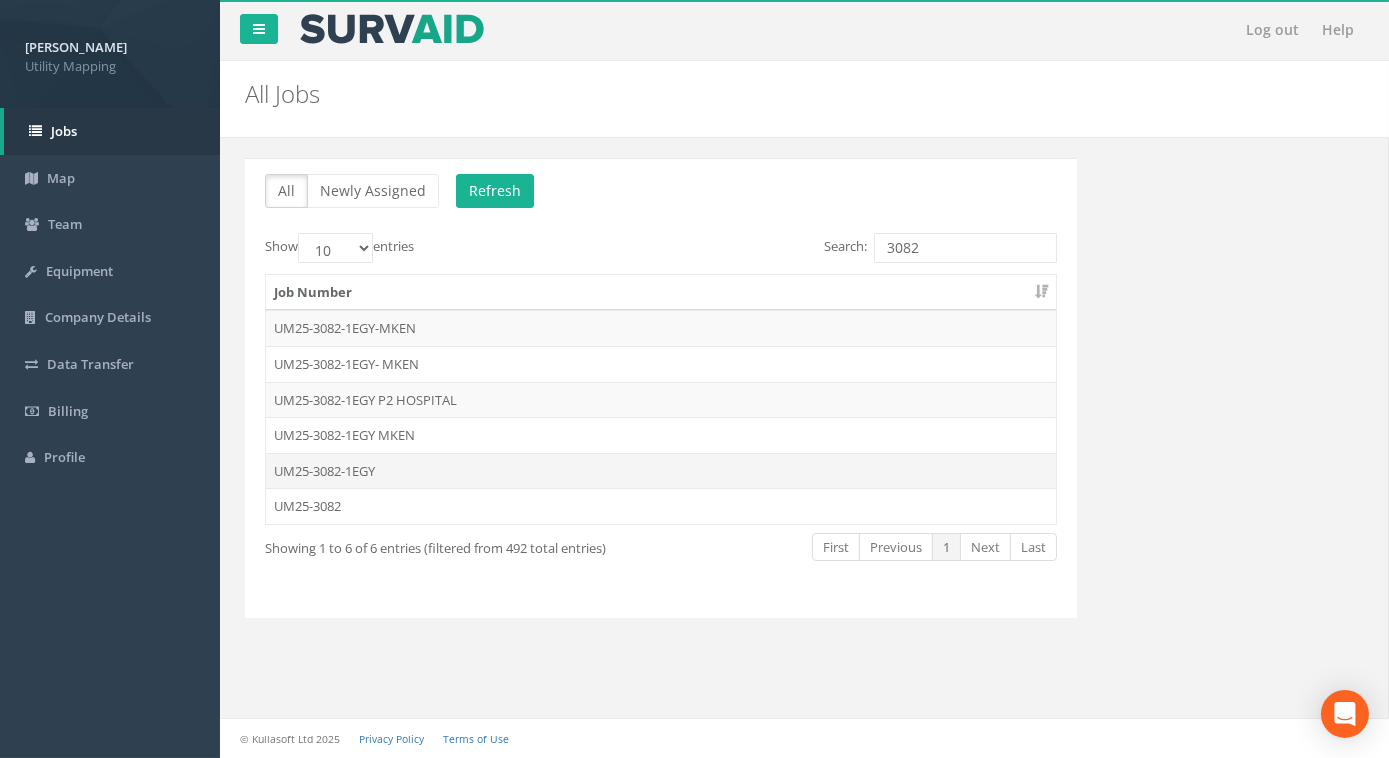 click on "UM25-3082-1EGY" at bounding box center (661, 471) 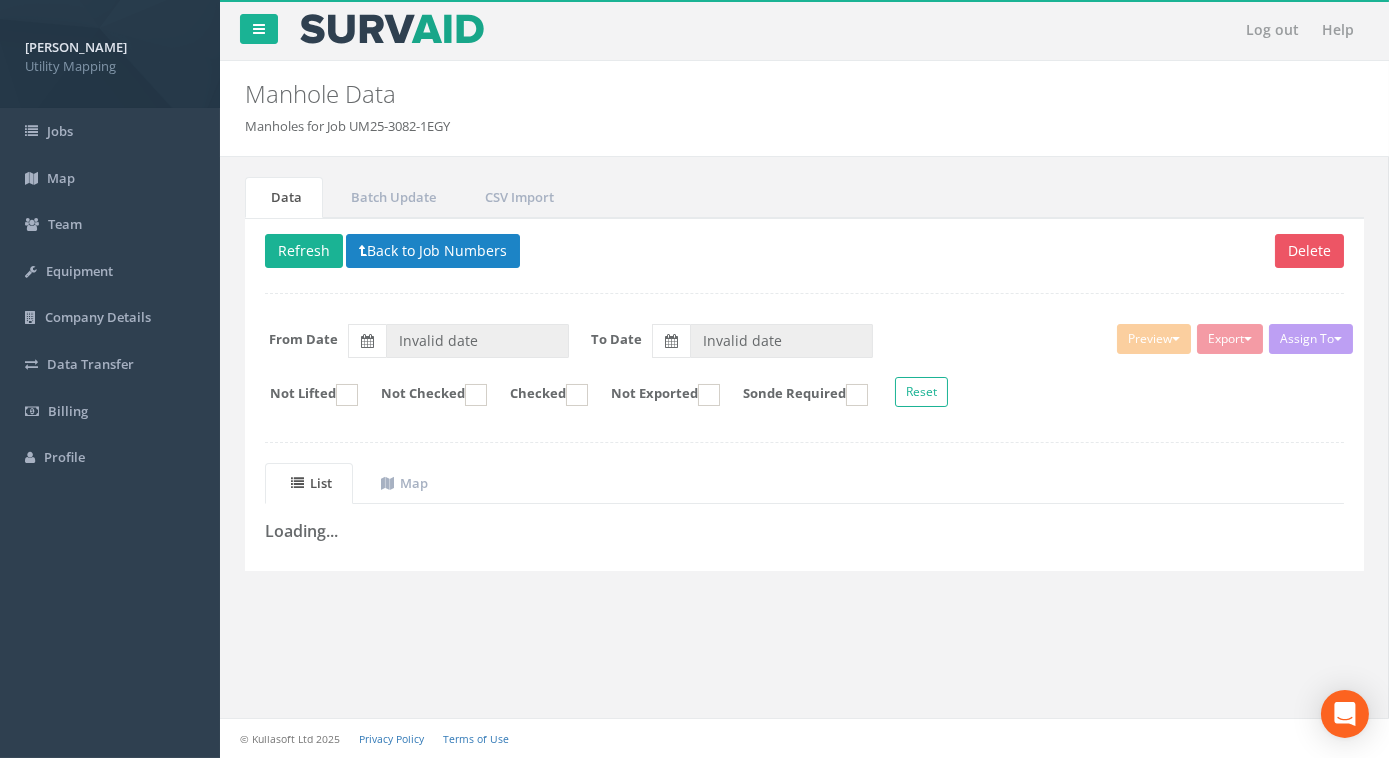 type on "[DATE]" 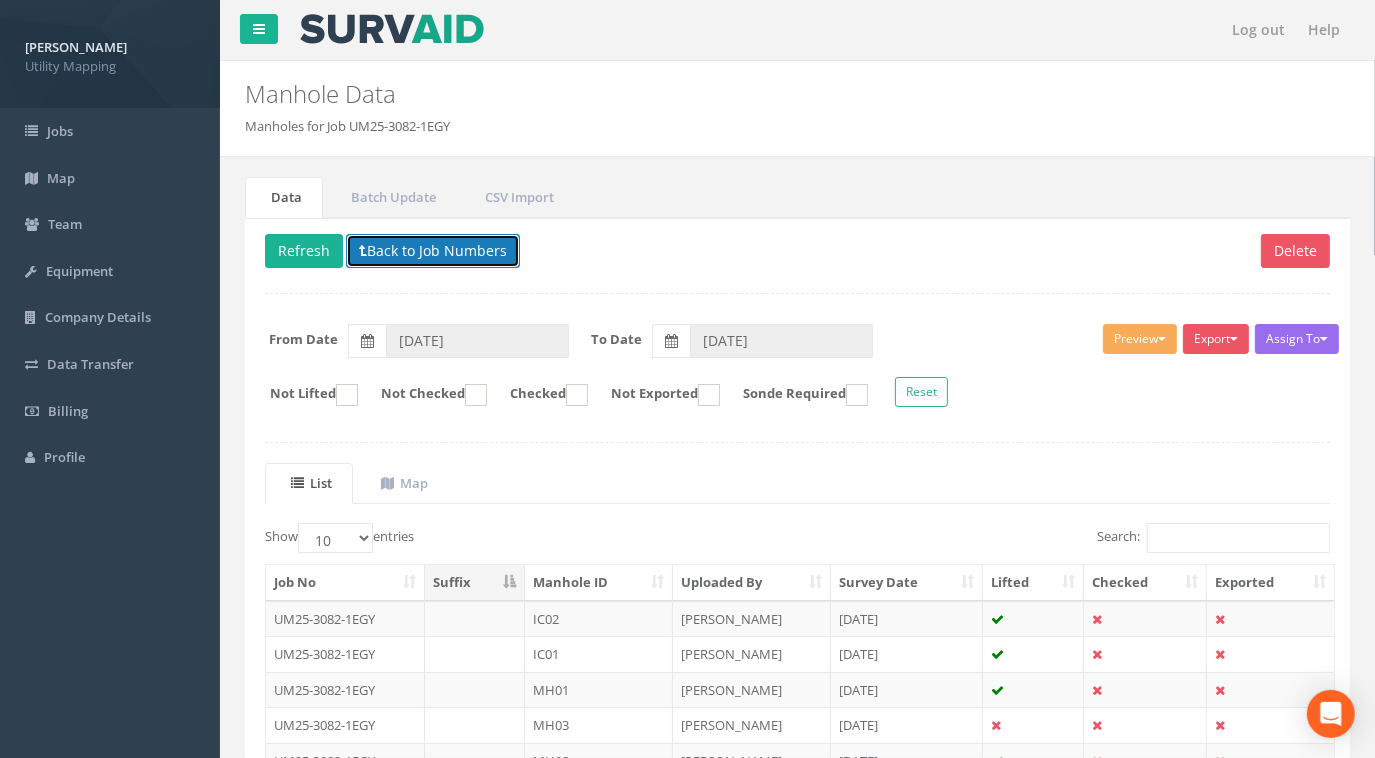 click on "Back to Job Numbers" at bounding box center (433, 251) 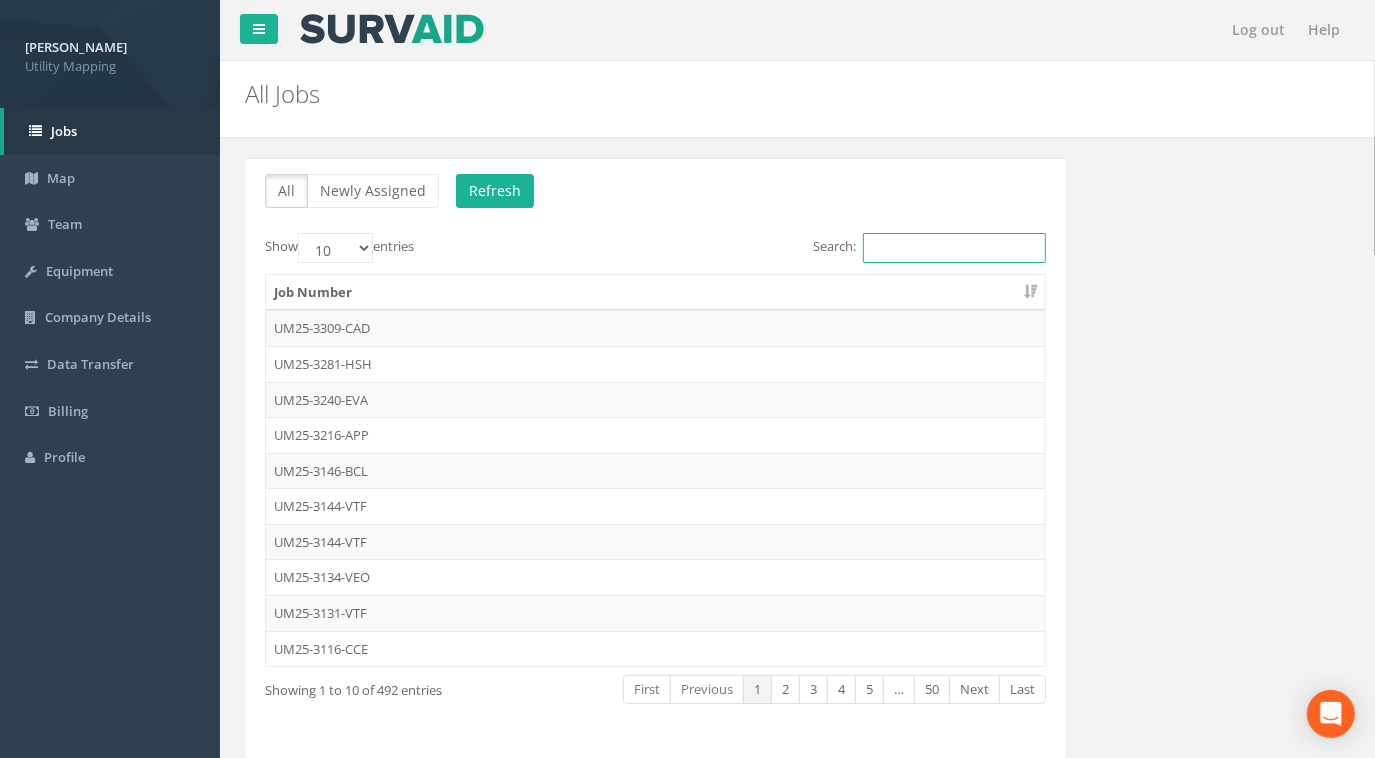 click on "Search:" at bounding box center (954, 248) 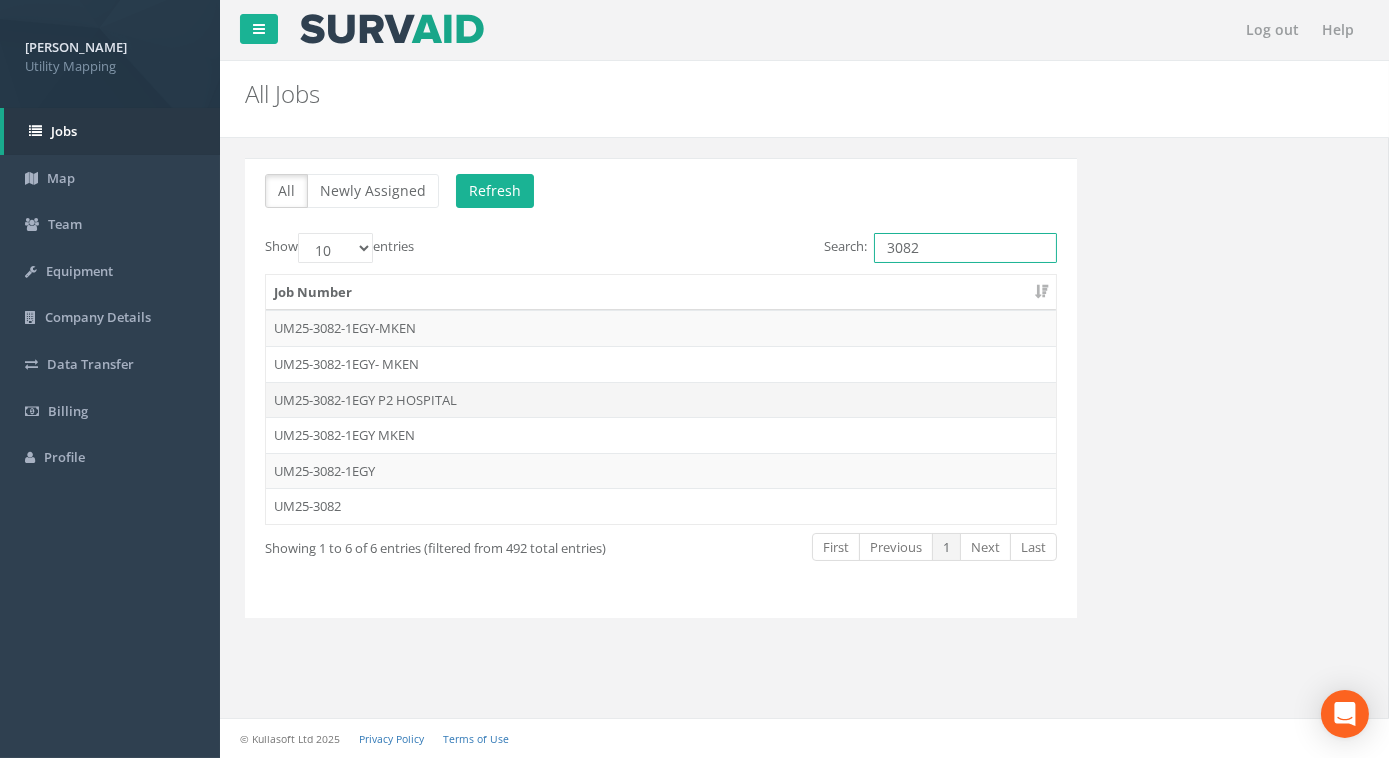 type on "3082" 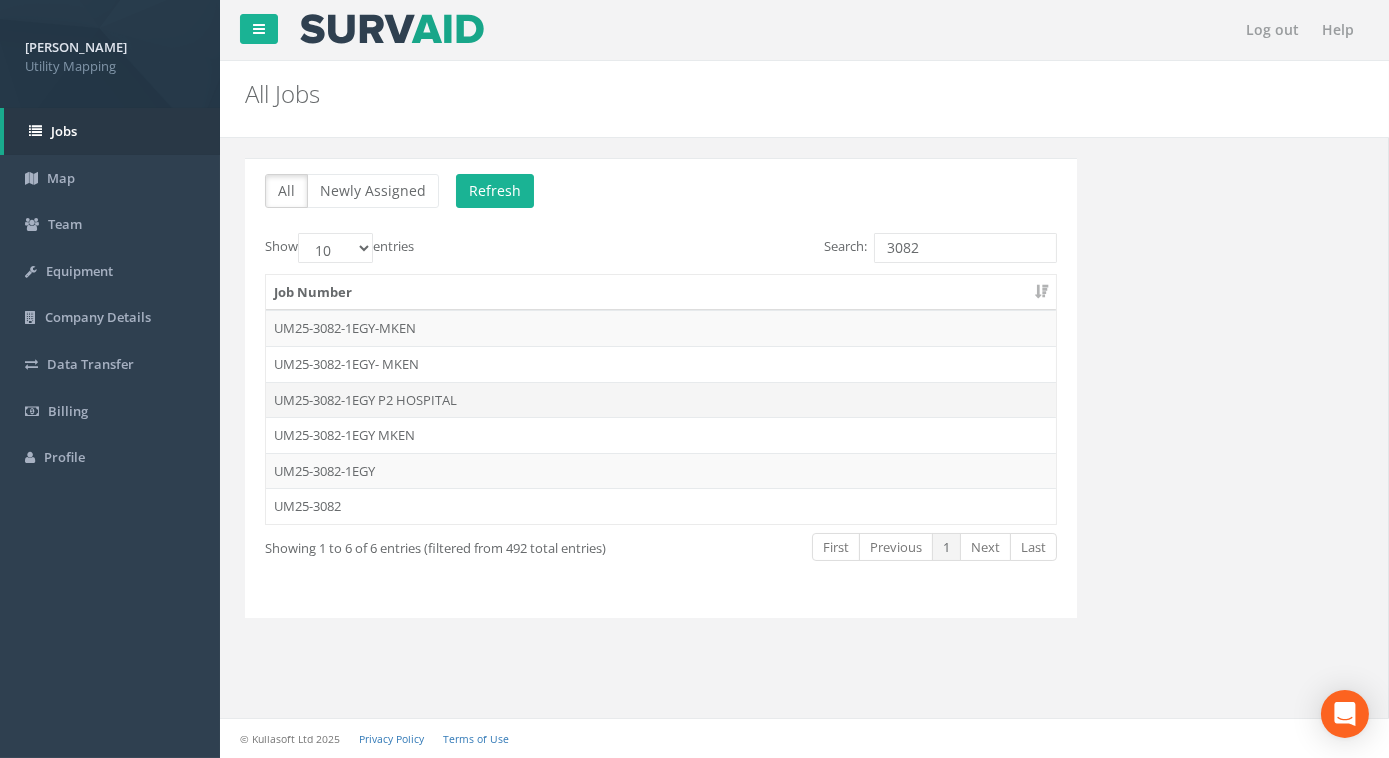 click on "UM25-3082-1EGY P2 HOSPITAL" at bounding box center [661, 400] 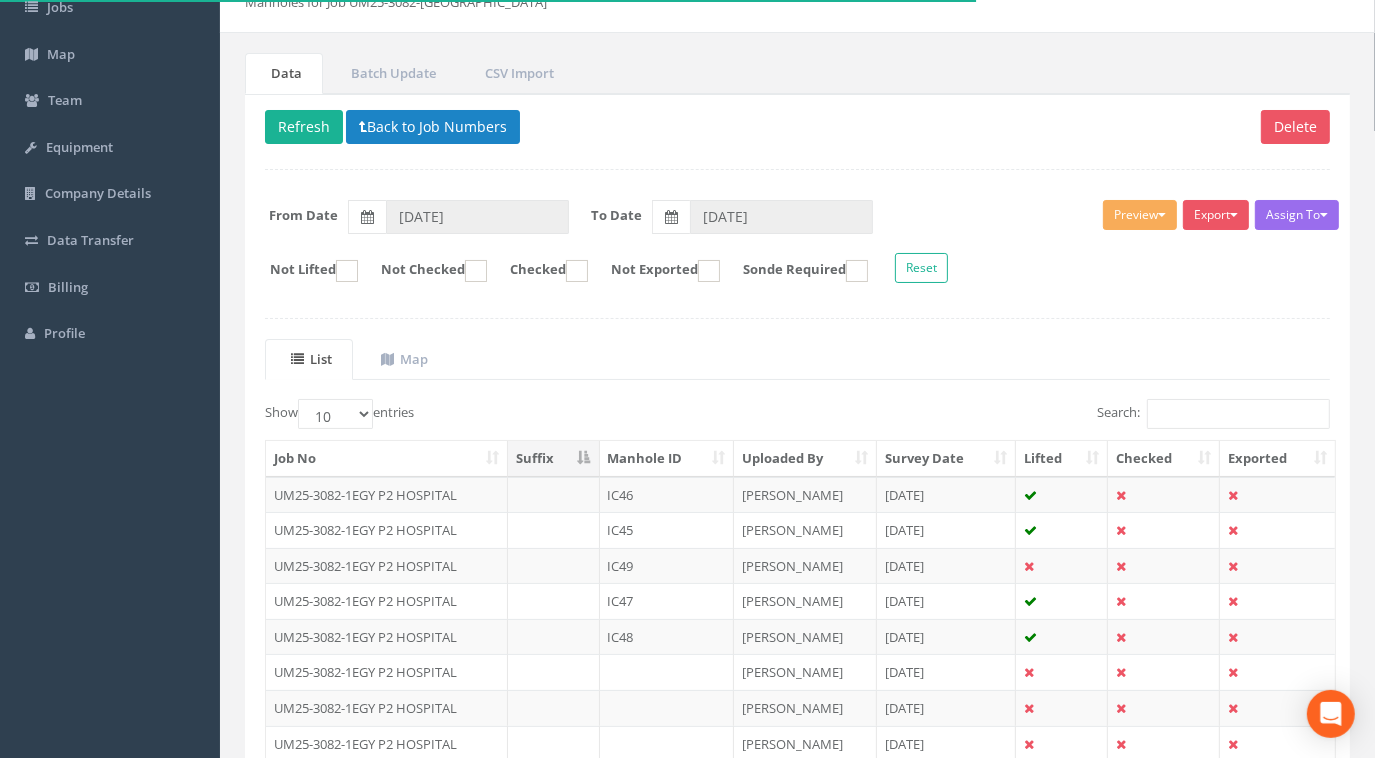 scroll, scrollTop: 76, scrollLeft: 0, axis: vertical 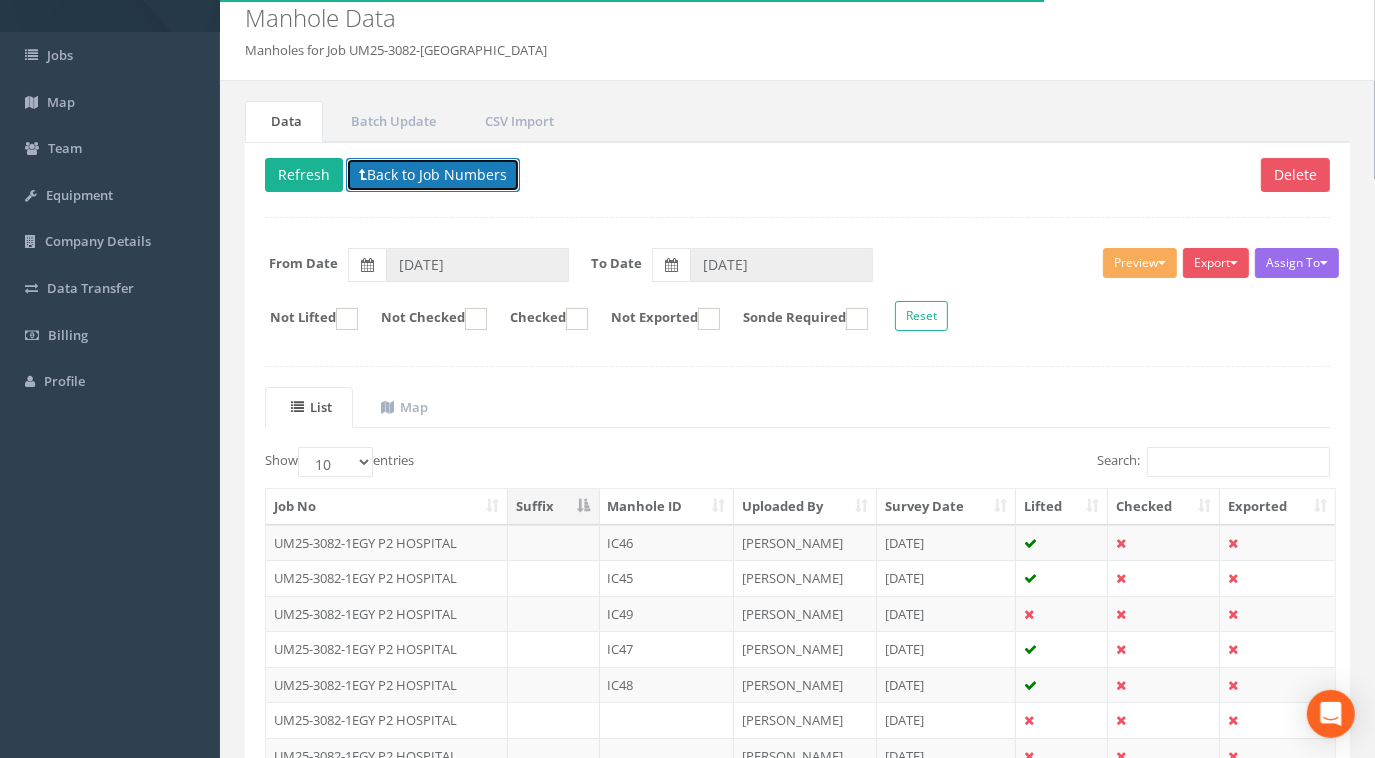 click on "Back to Job Numbers" at bounding box center [433, 175] 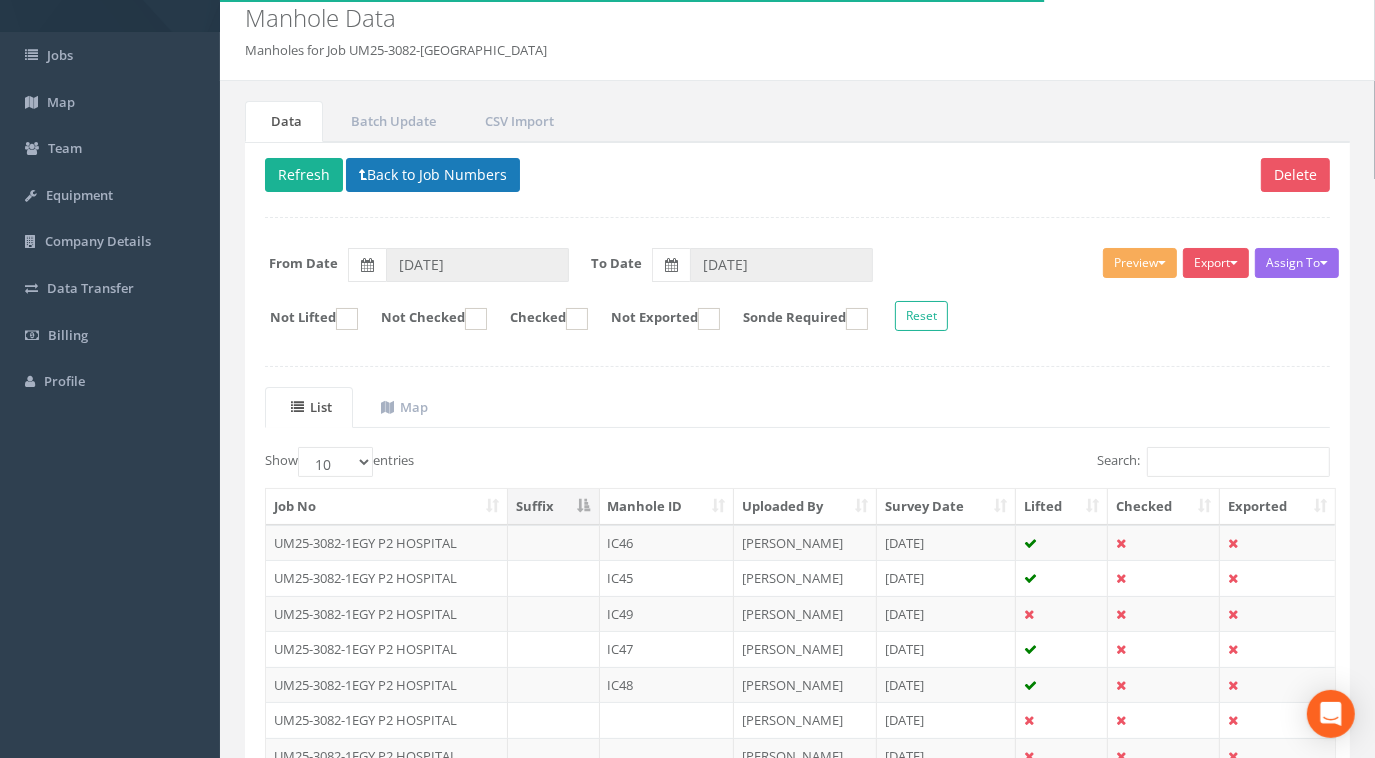 scroll, scrollTop: 0, scrollLeft: 0, axis: both 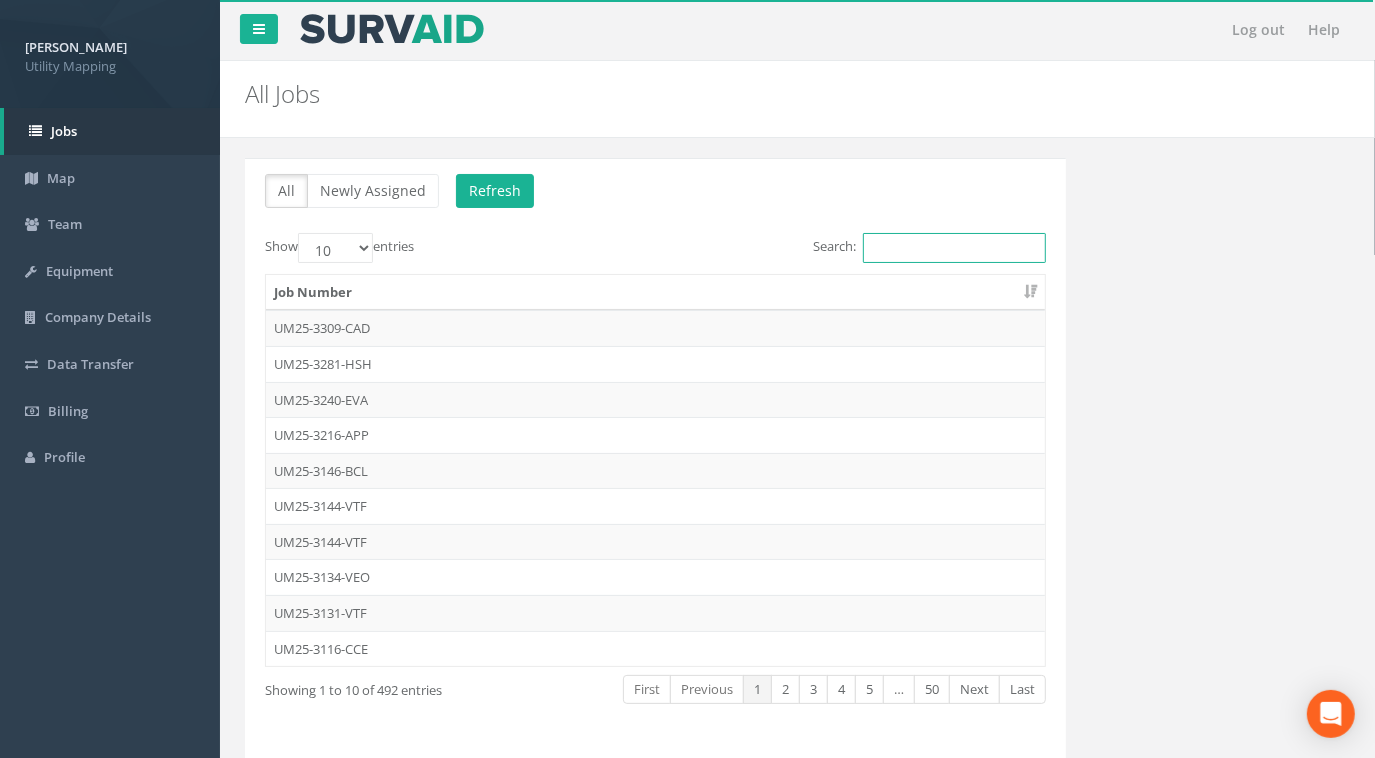 click on "Search:" at bounding box center (954, 248) 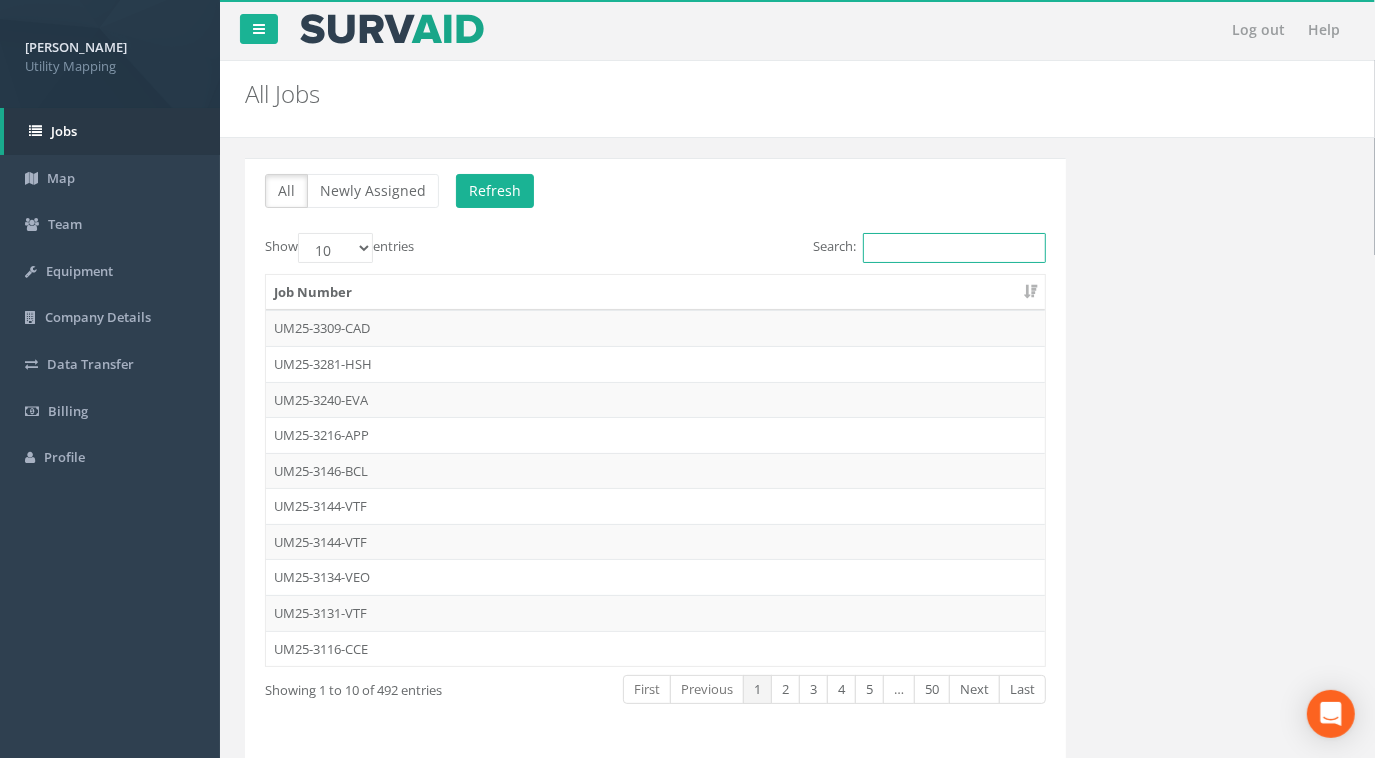 click on "Search:" at bounding box center (954, 248) 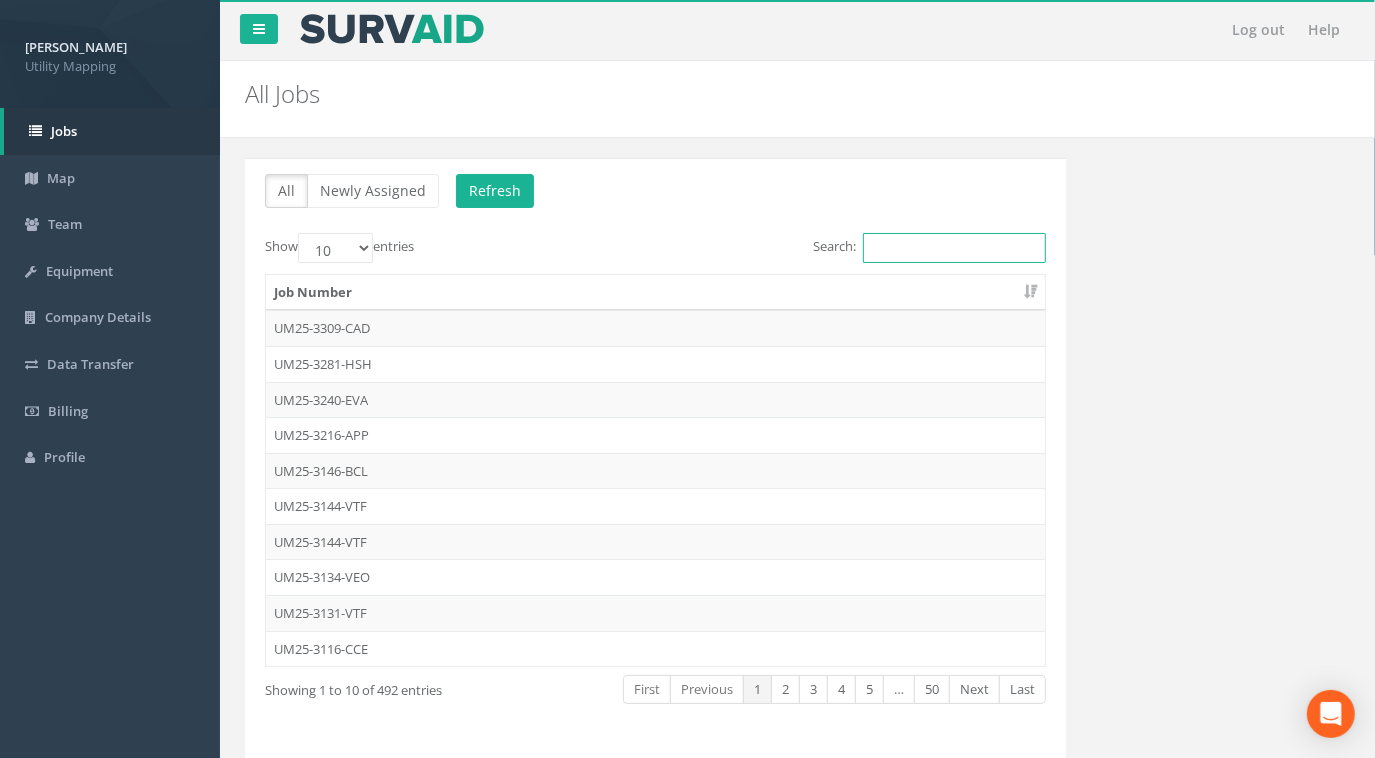 click on "Search:" at bounding box center (954, 248) 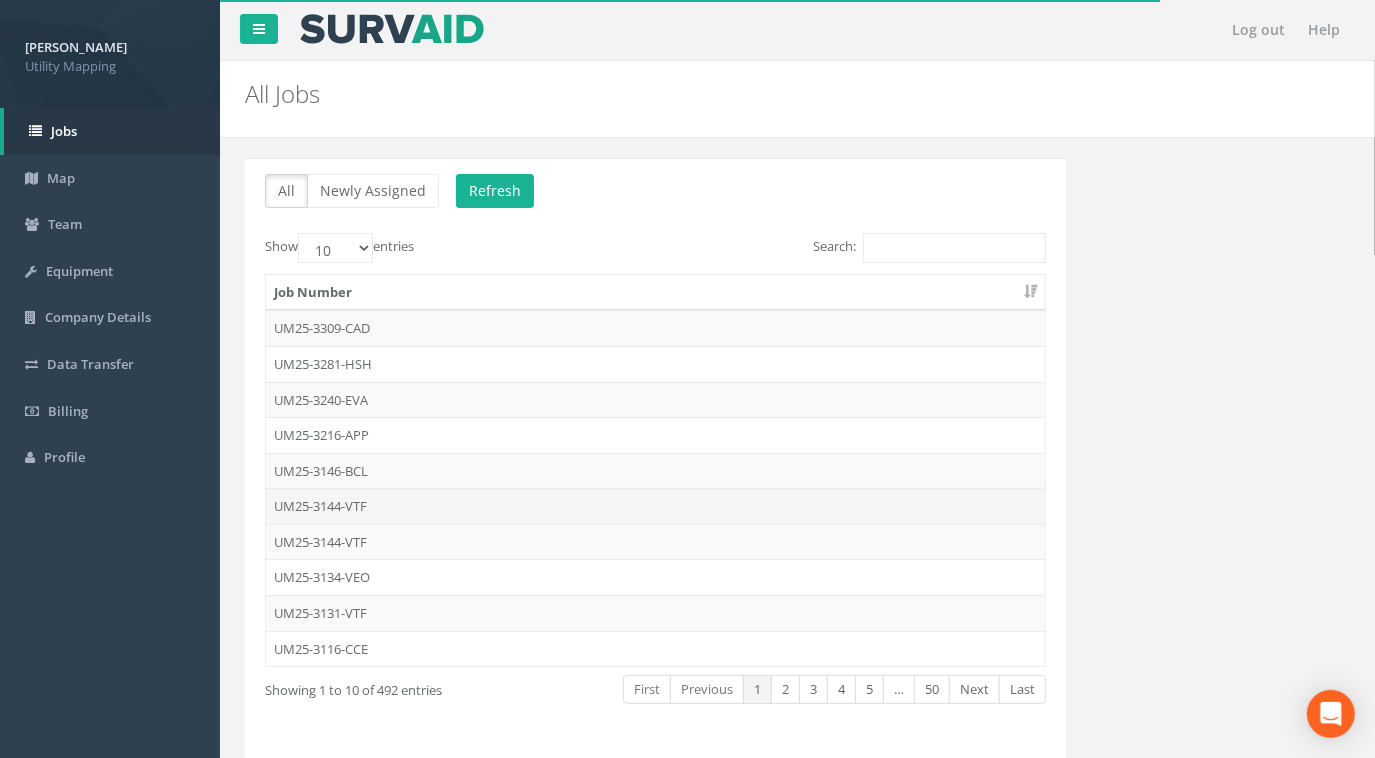 click on "UM25-3144-VTF" at bounding box center [655, 506] 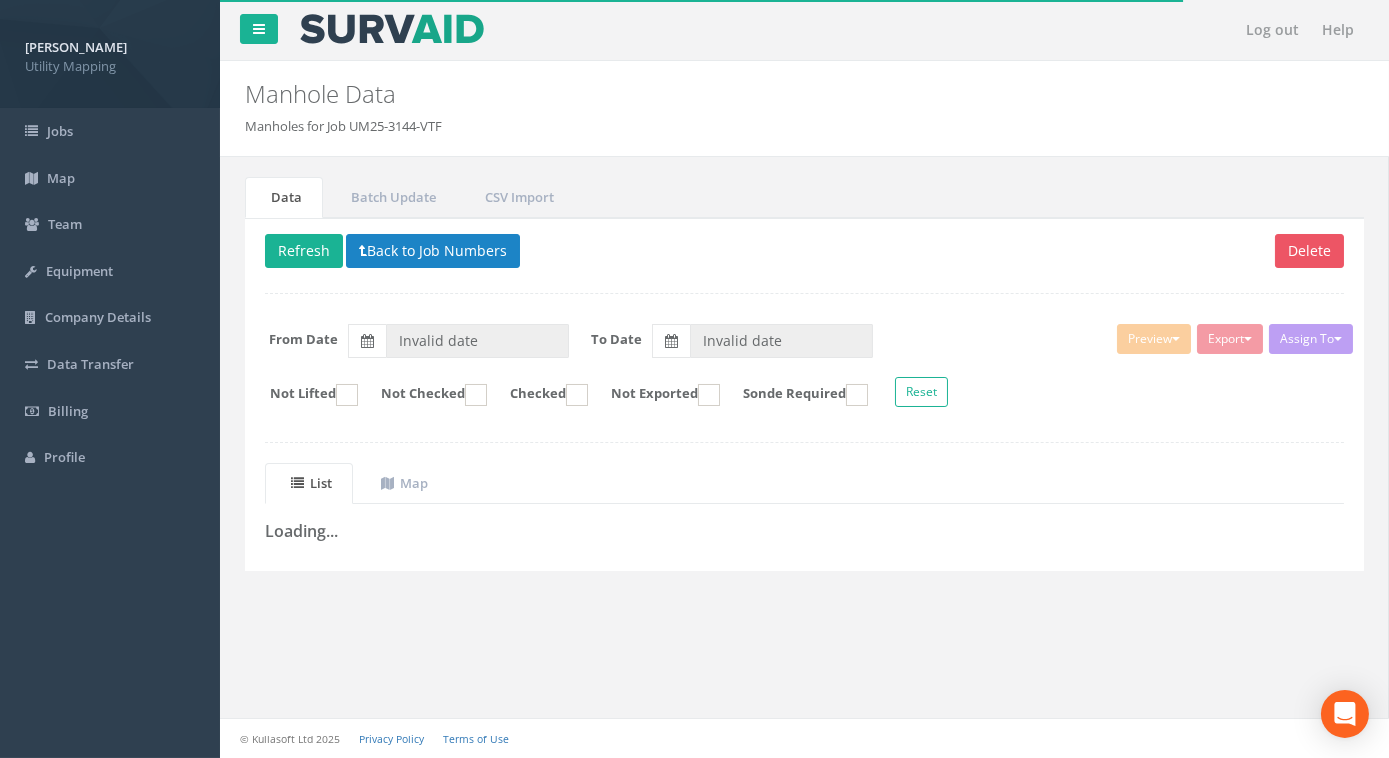 type on "[DATE]" 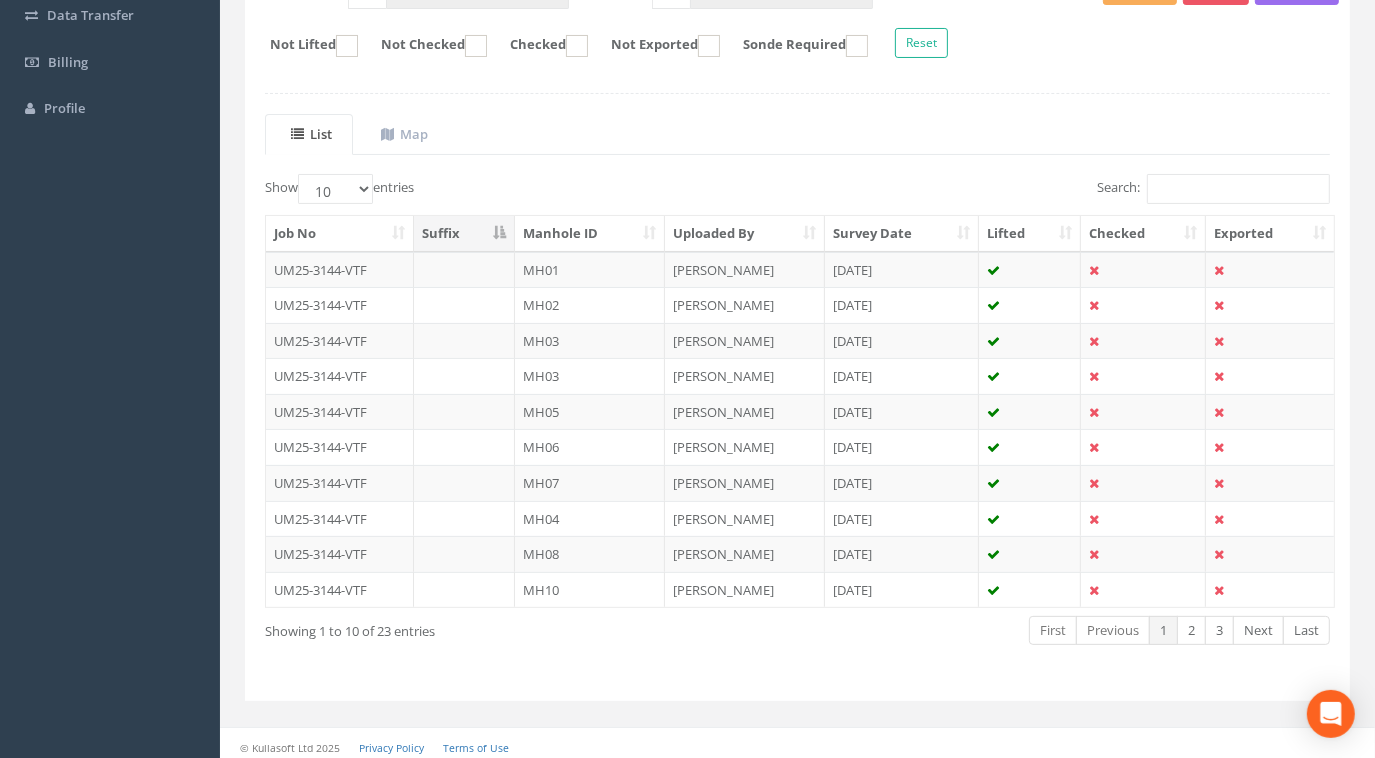scroll, scrollTop: 0, scrollLeft: 0, axis: both 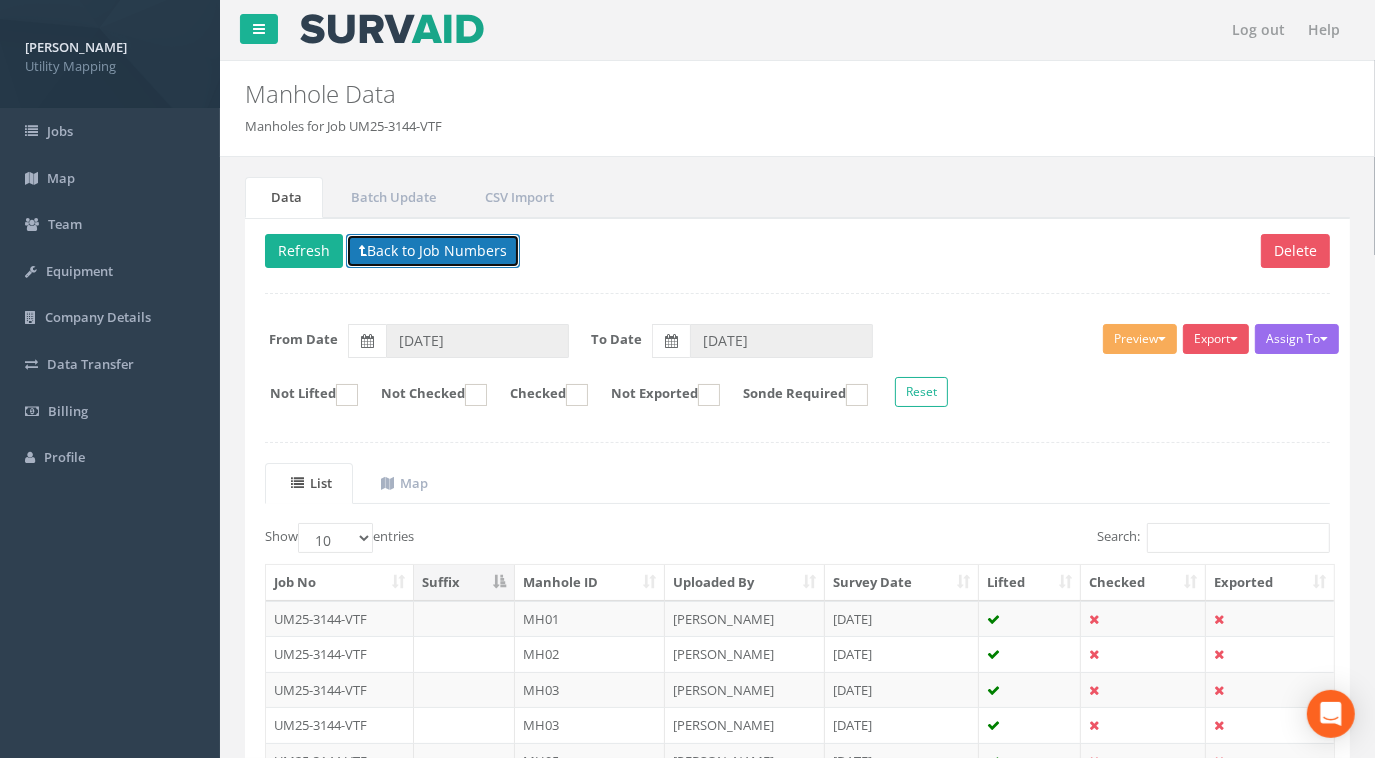 click on "Back to Job Numbers" at bounding box center [433, 251] 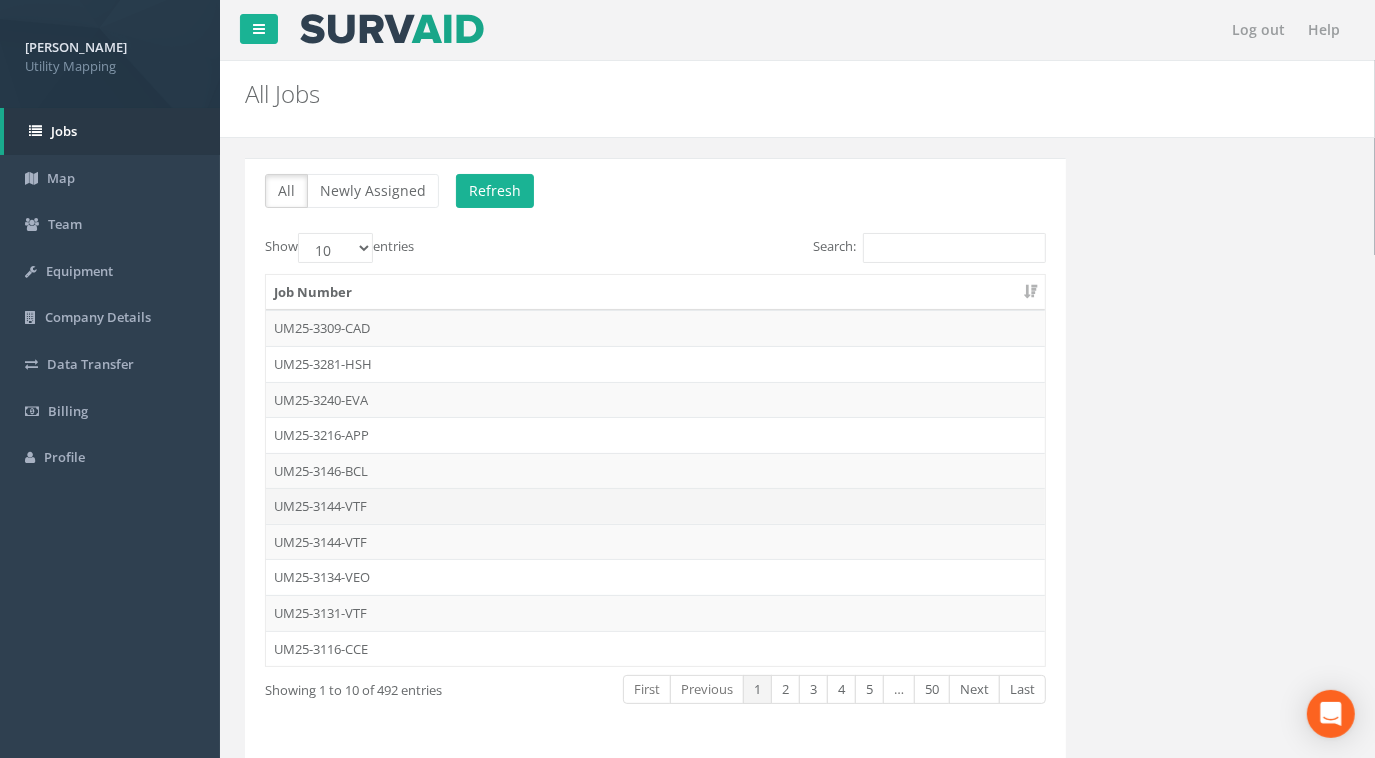 click on "UM25-3144-VTF" at bounding box center (655, 506) 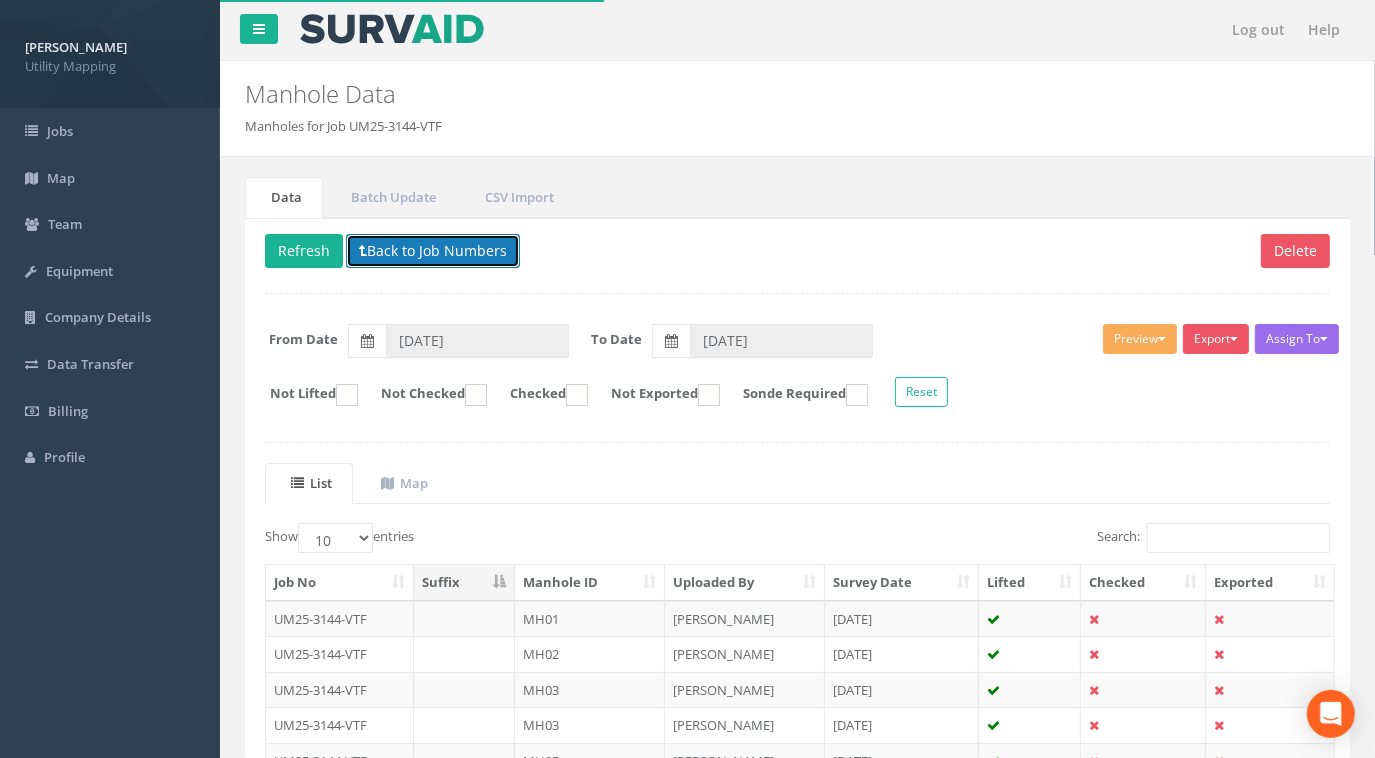 click on "Back to Job Numbers" at bounding box center [433, 251] 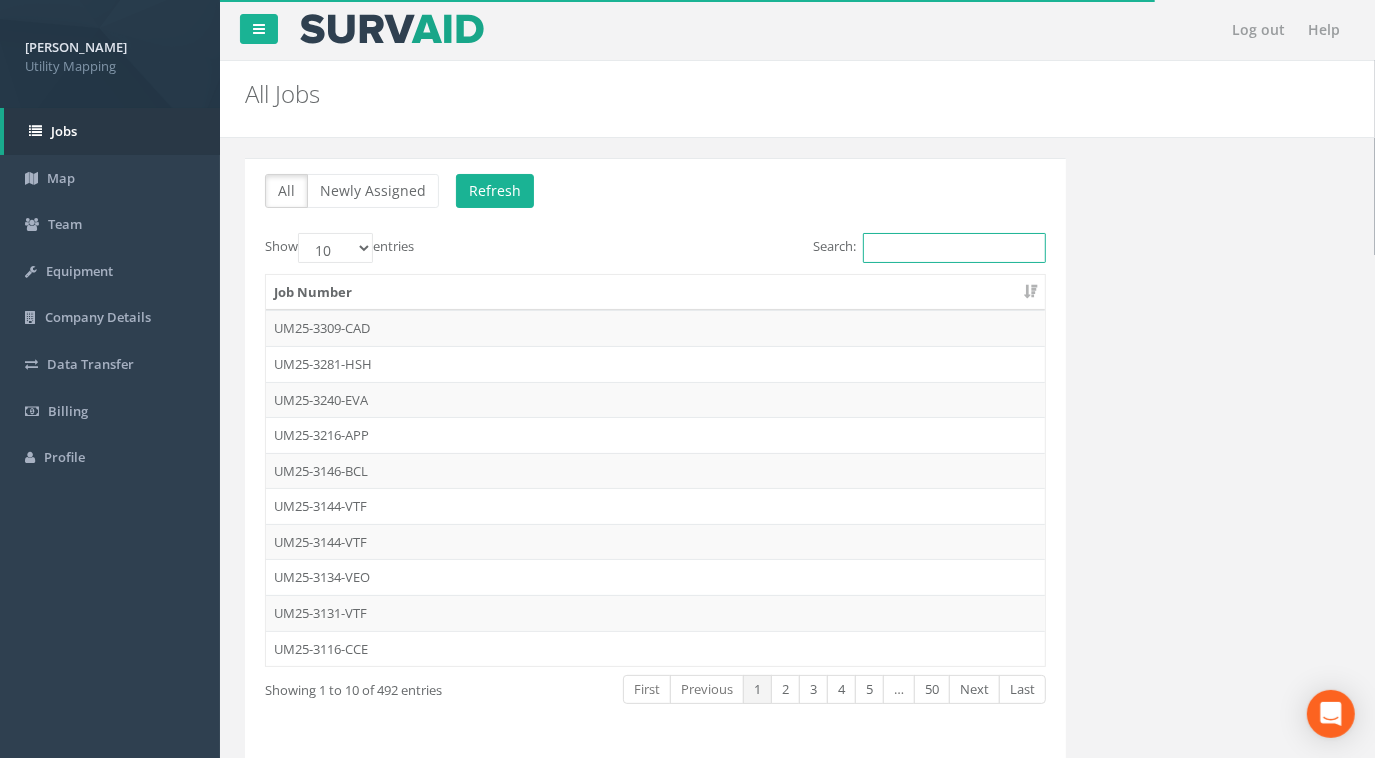 click on "Search:" at bounding box center (954, 248) 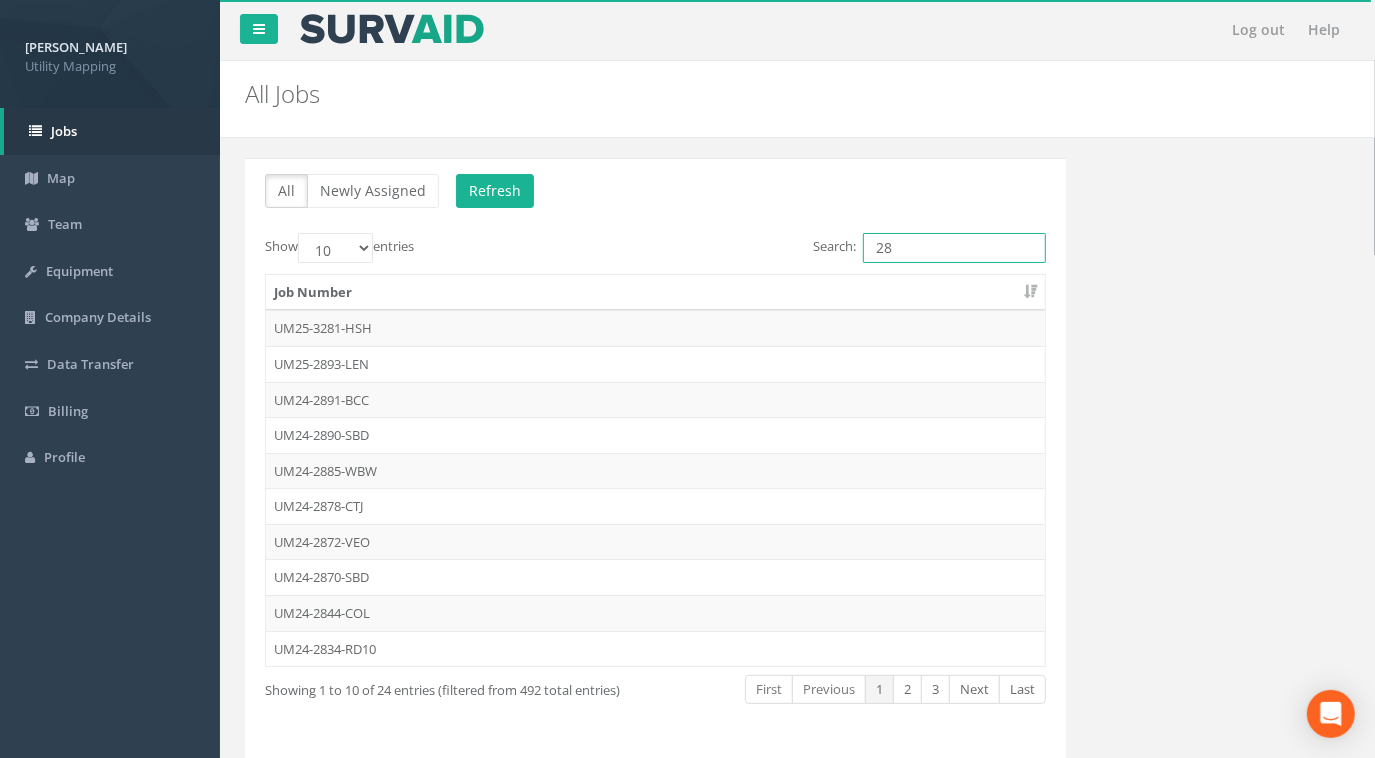 type on "2" 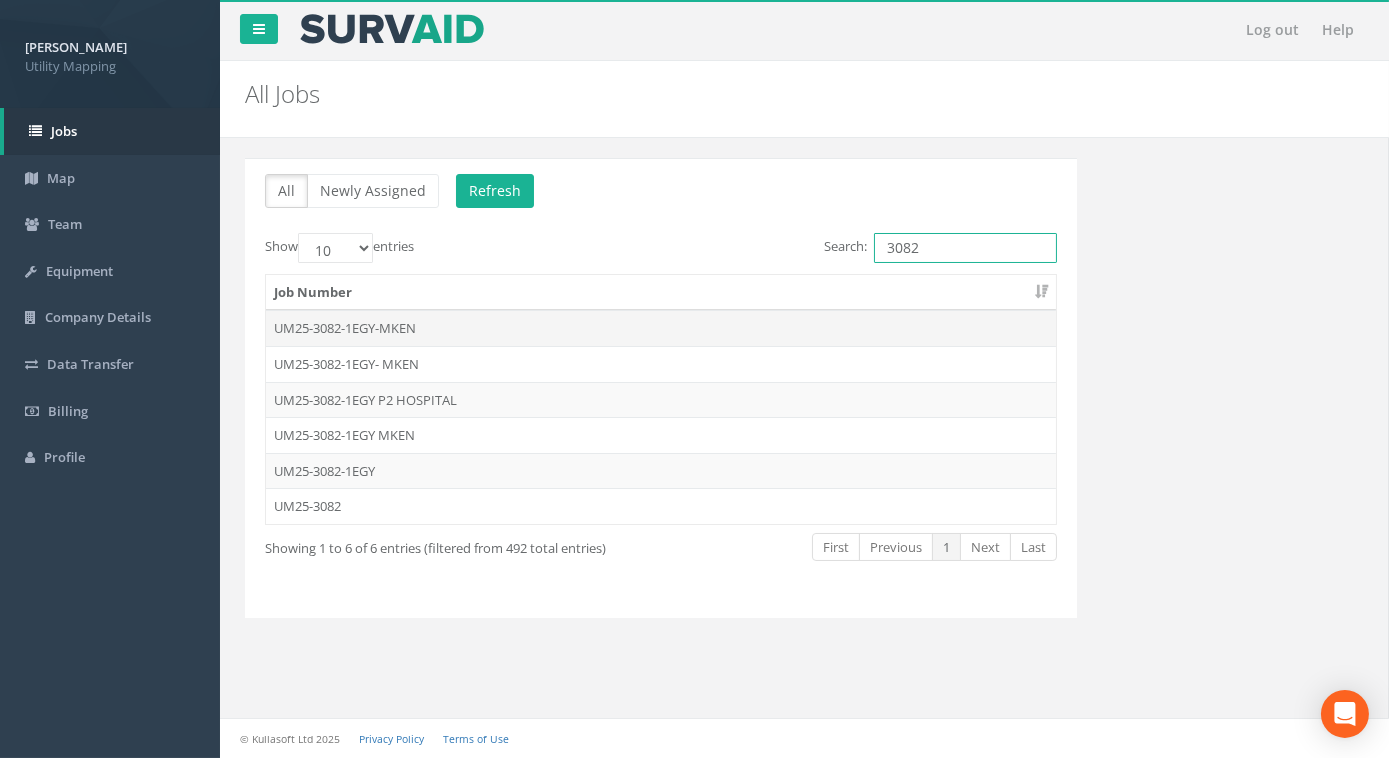 type on "3082" 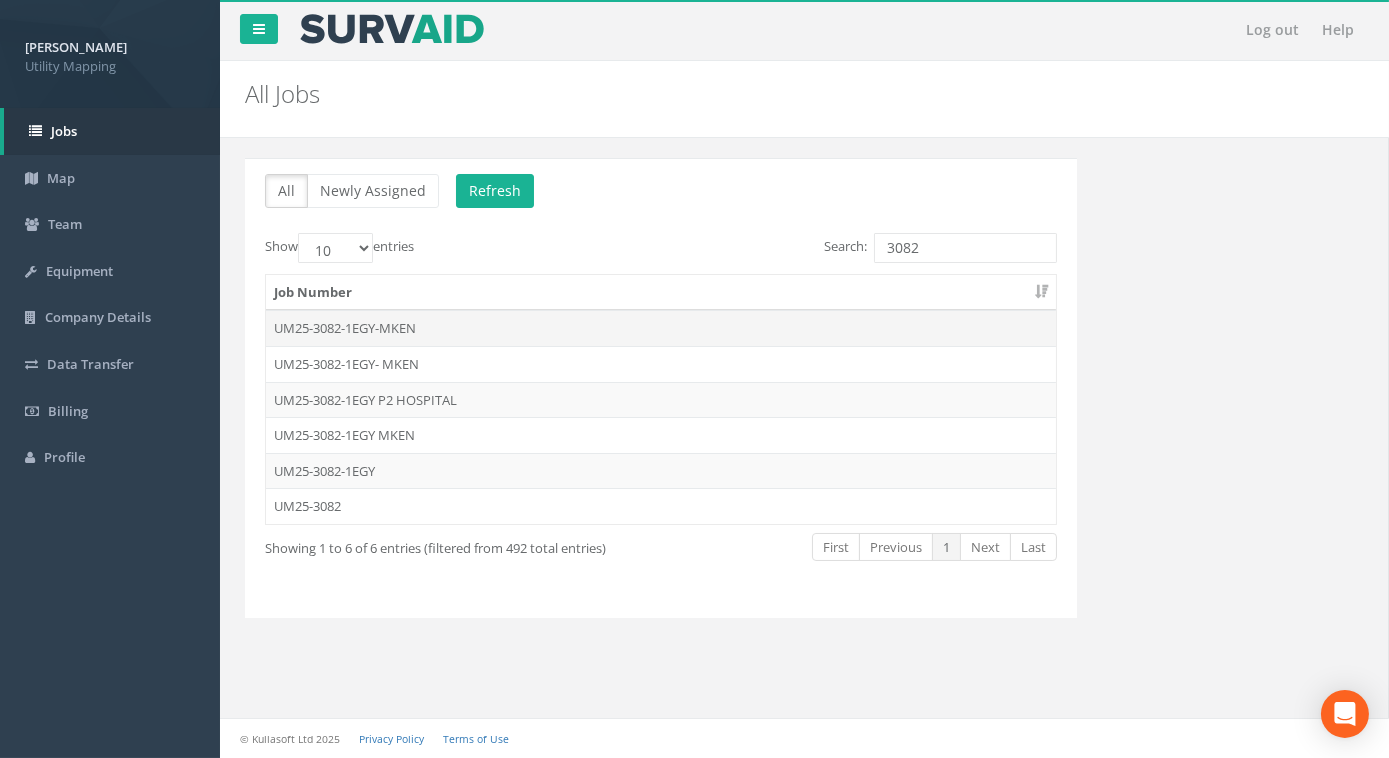 click on "UM25-3082-1EGY-MKEN" at bounding box center (661, 328) 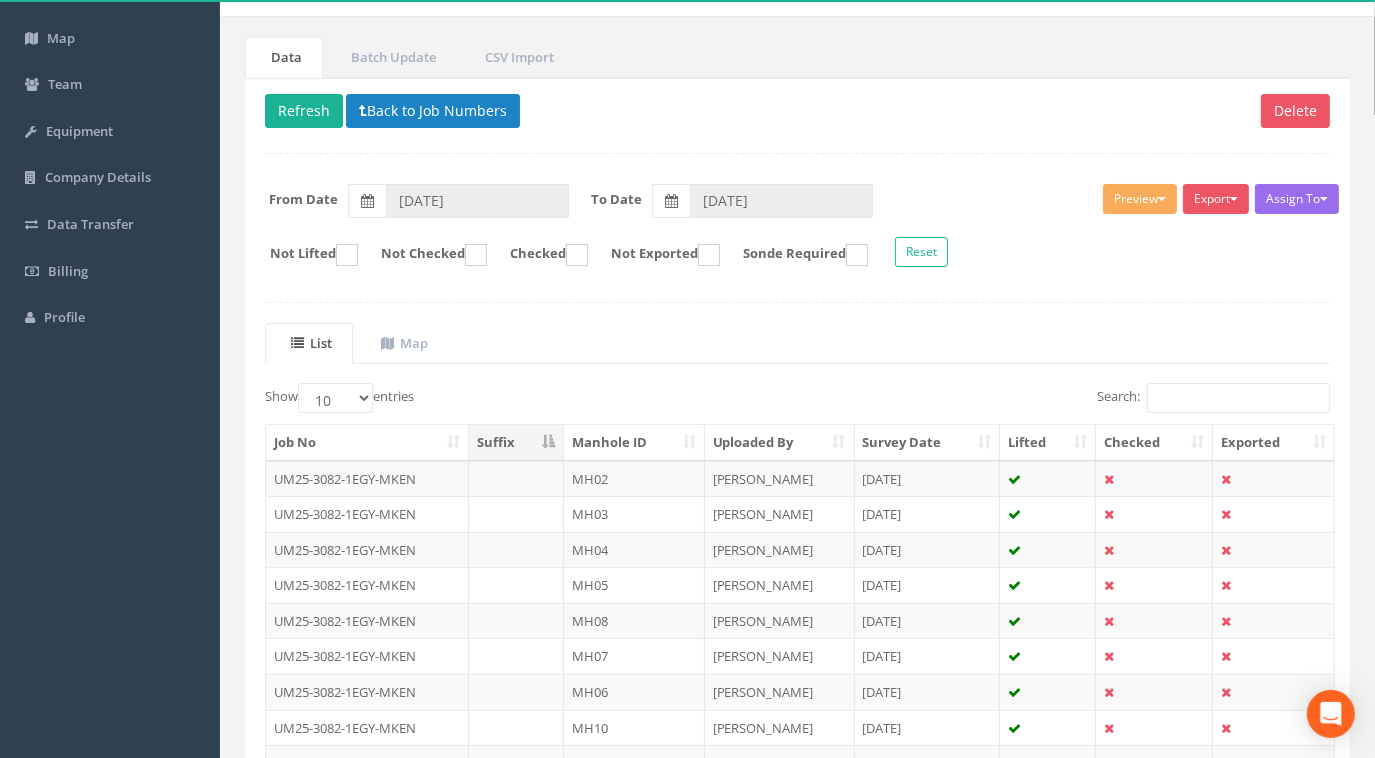 scroll, scrollTop: 181, scrollLeft: 0, axis: vertical 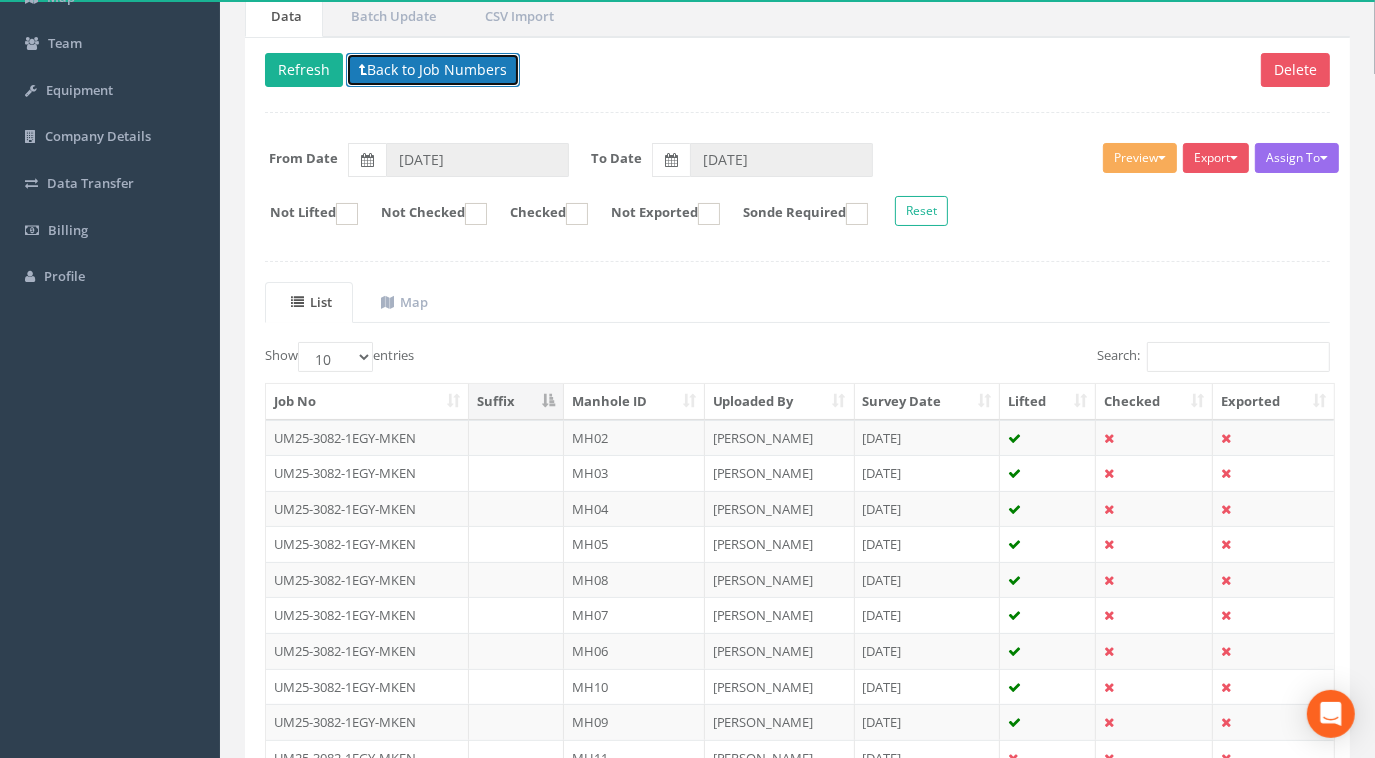 click on "Back to Job Numbers" at bounding box center [433, 70] 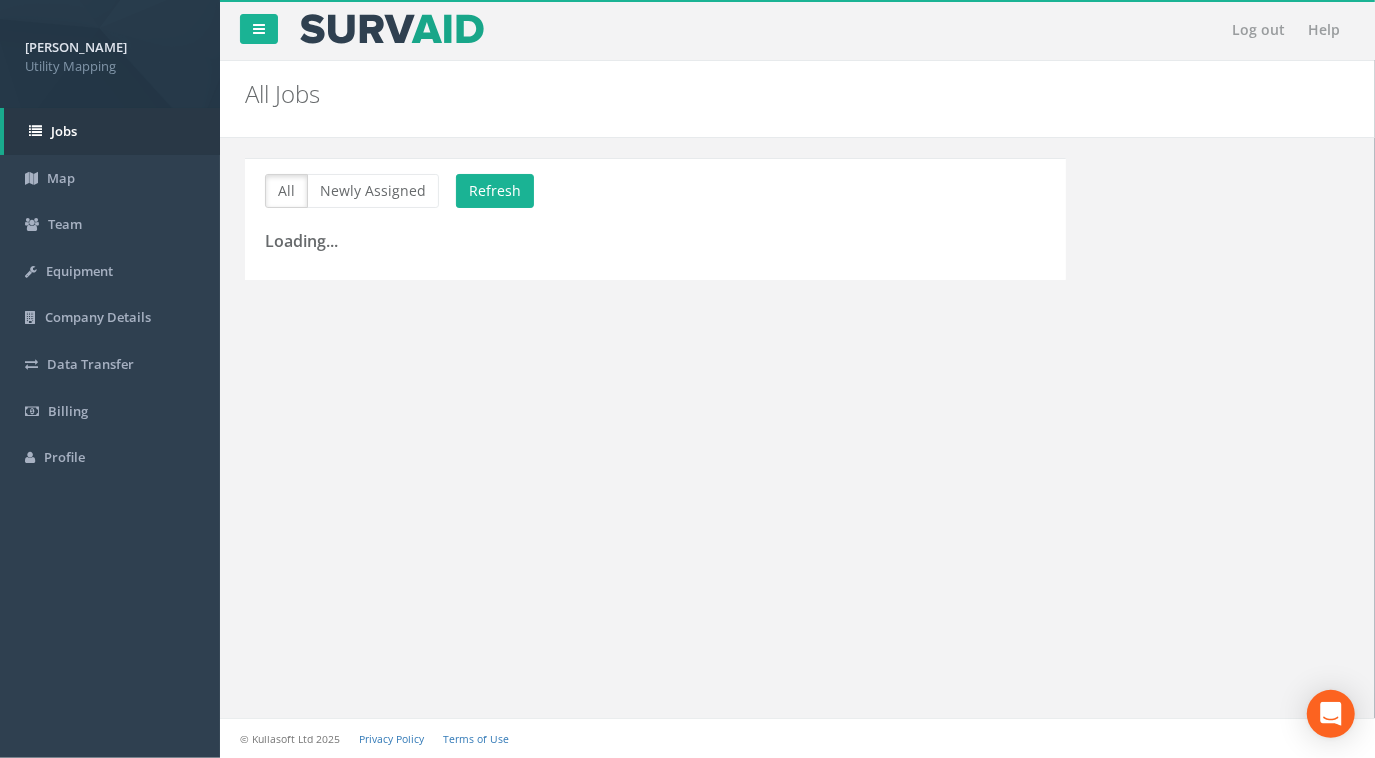 scroll, scrollTop: 0, scrollLeft: 0, axis: both 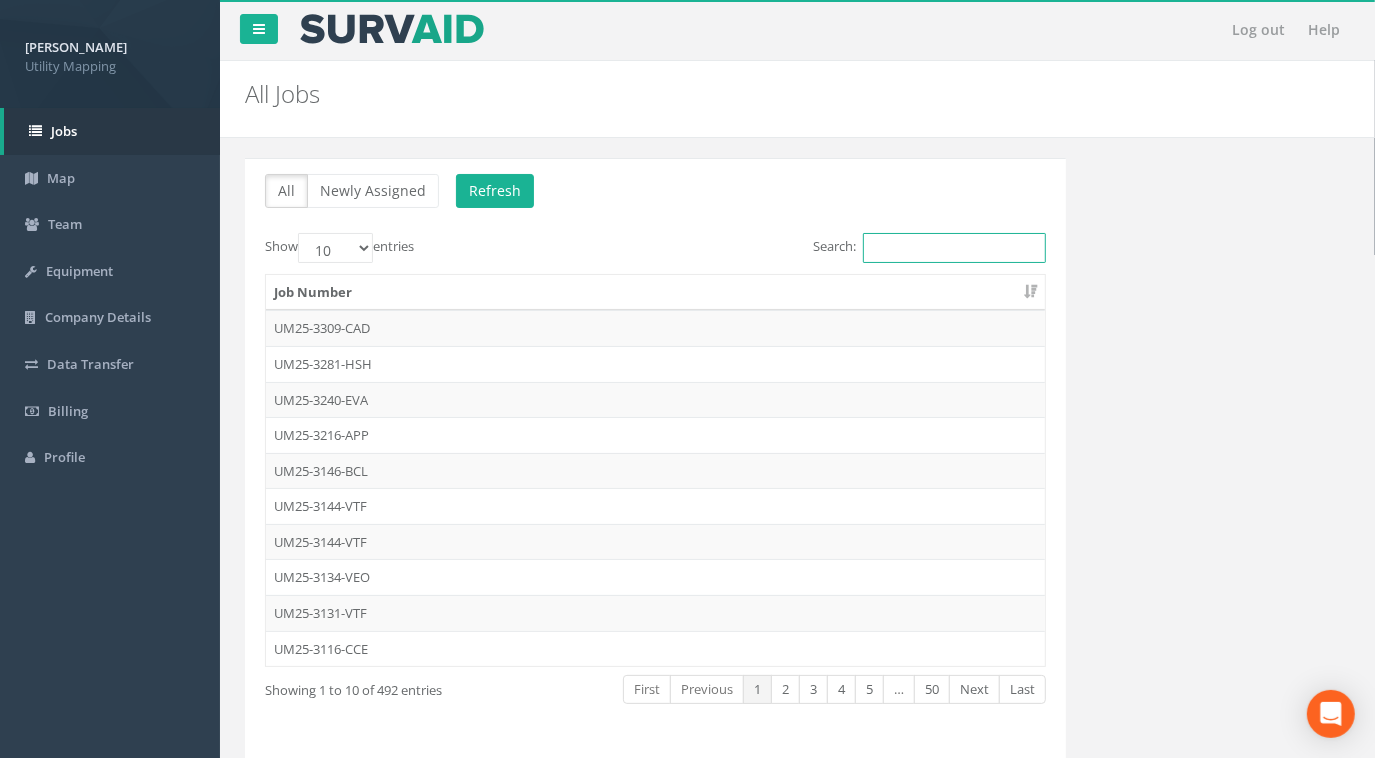 click on "Search:" at bounding box center [954, 248] 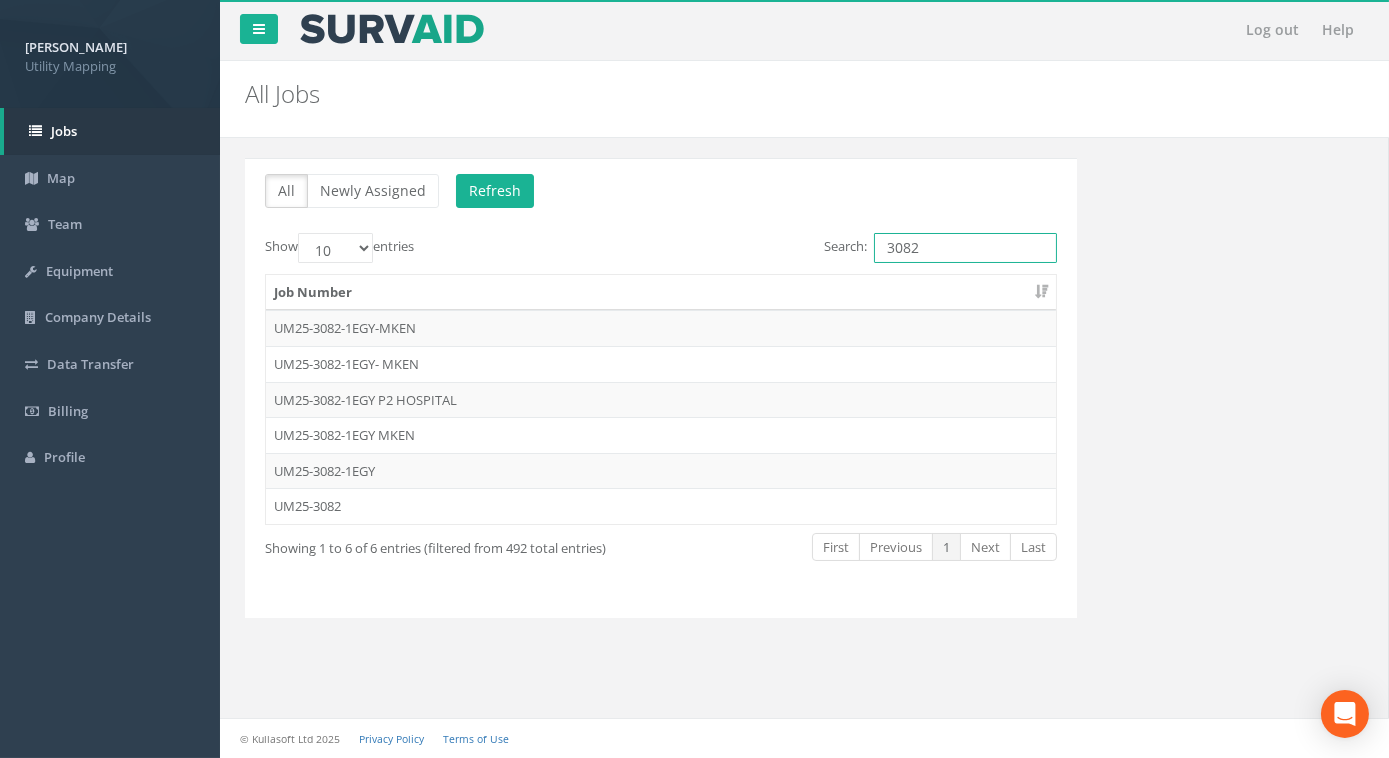type on "3082" 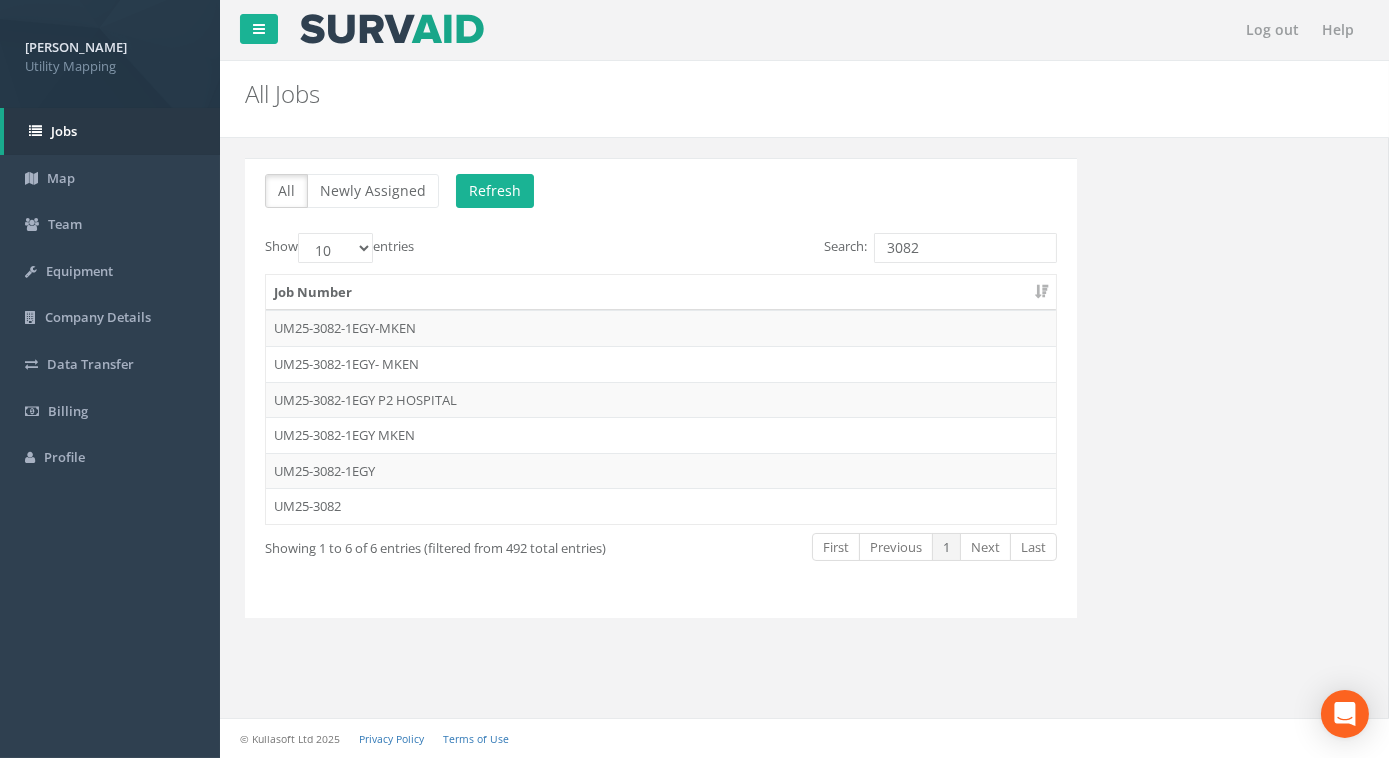 click on "UM25-3082-1EGY" at bounding box center (661, 471) 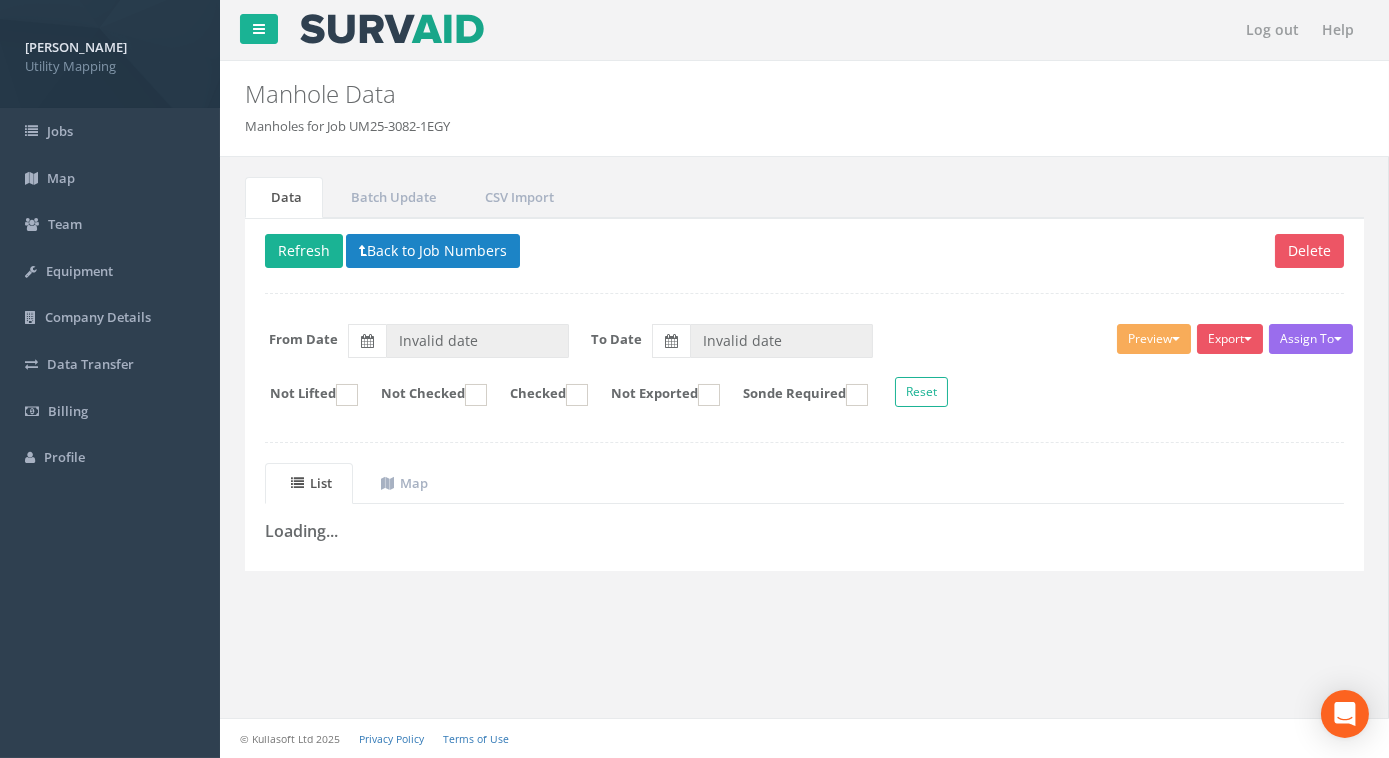 type on "[DATE]" 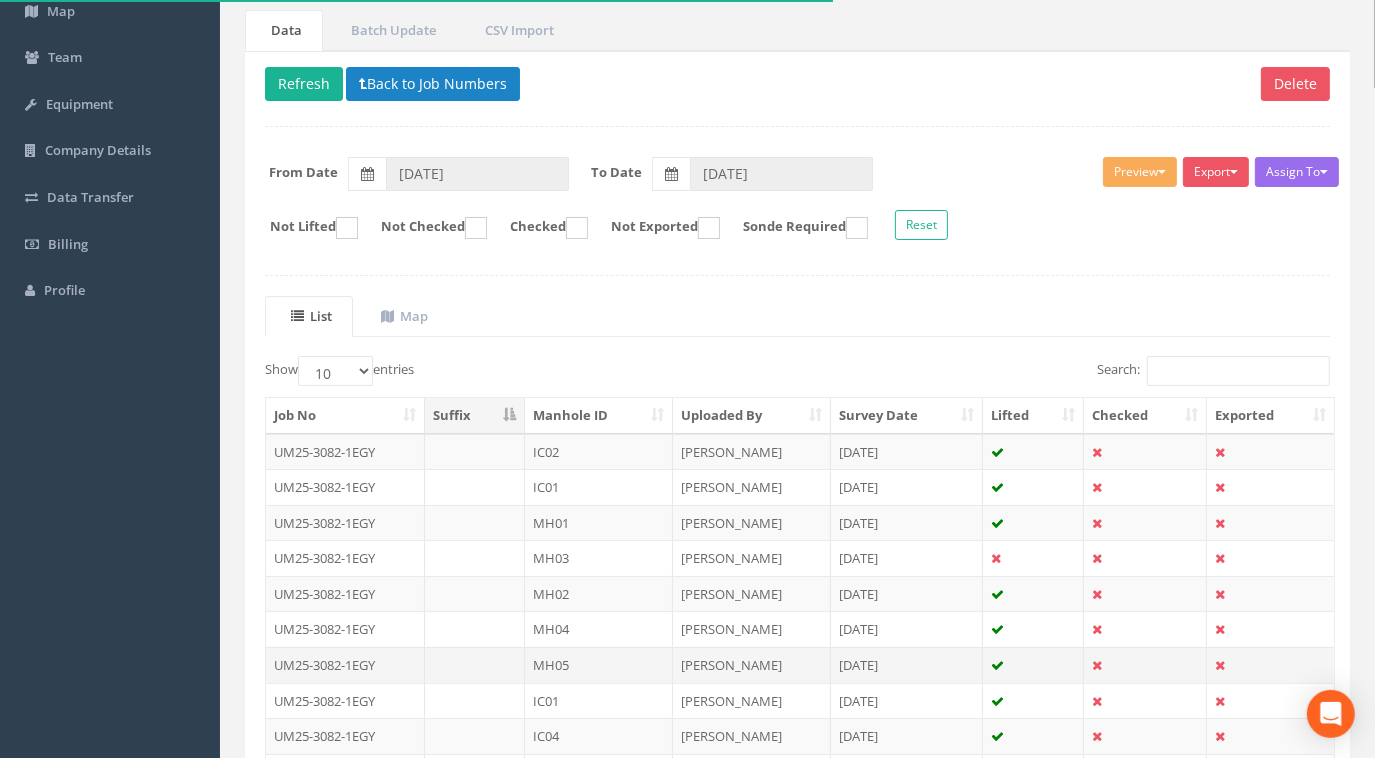 scroll, scrollTop: 349, scrollLeft: 0, axis: vertical 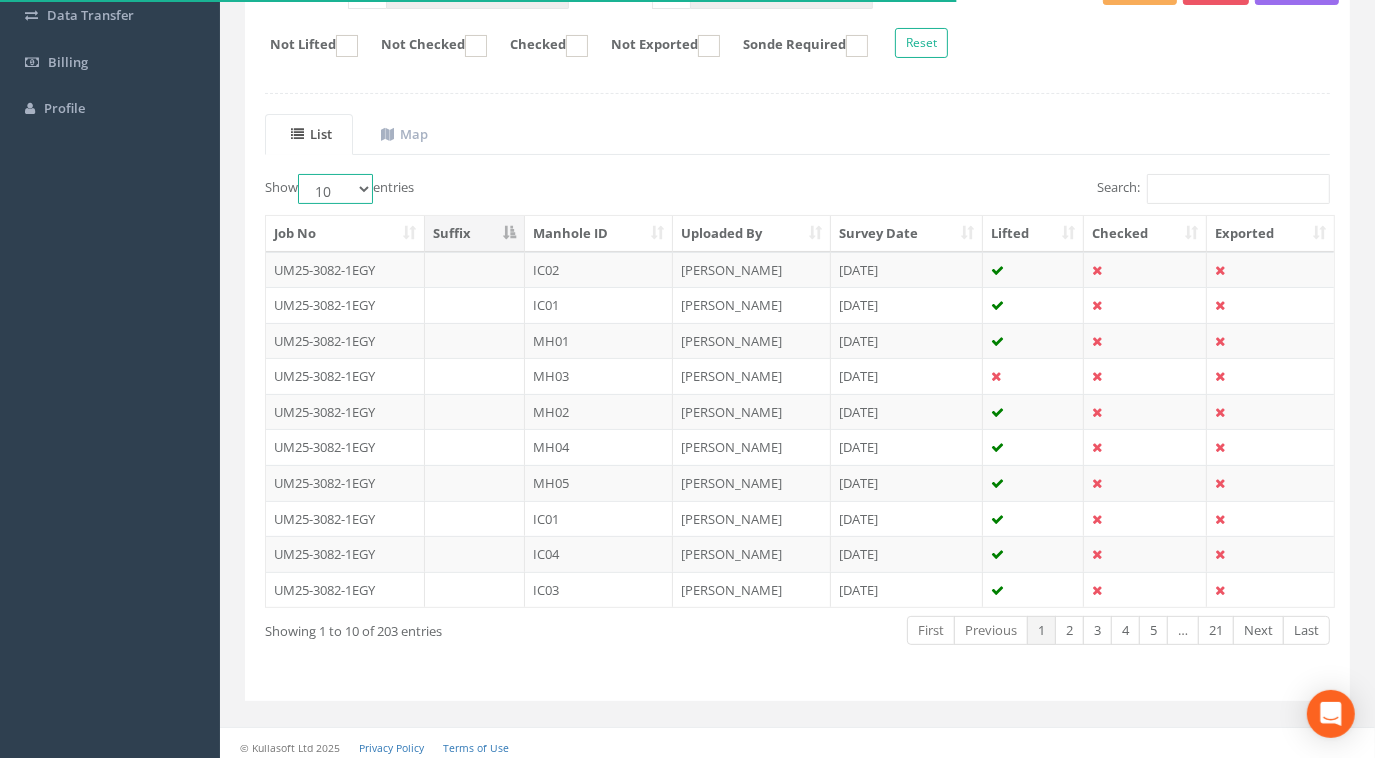 click on "10 25 50 100" at bounding box center [335, 189] 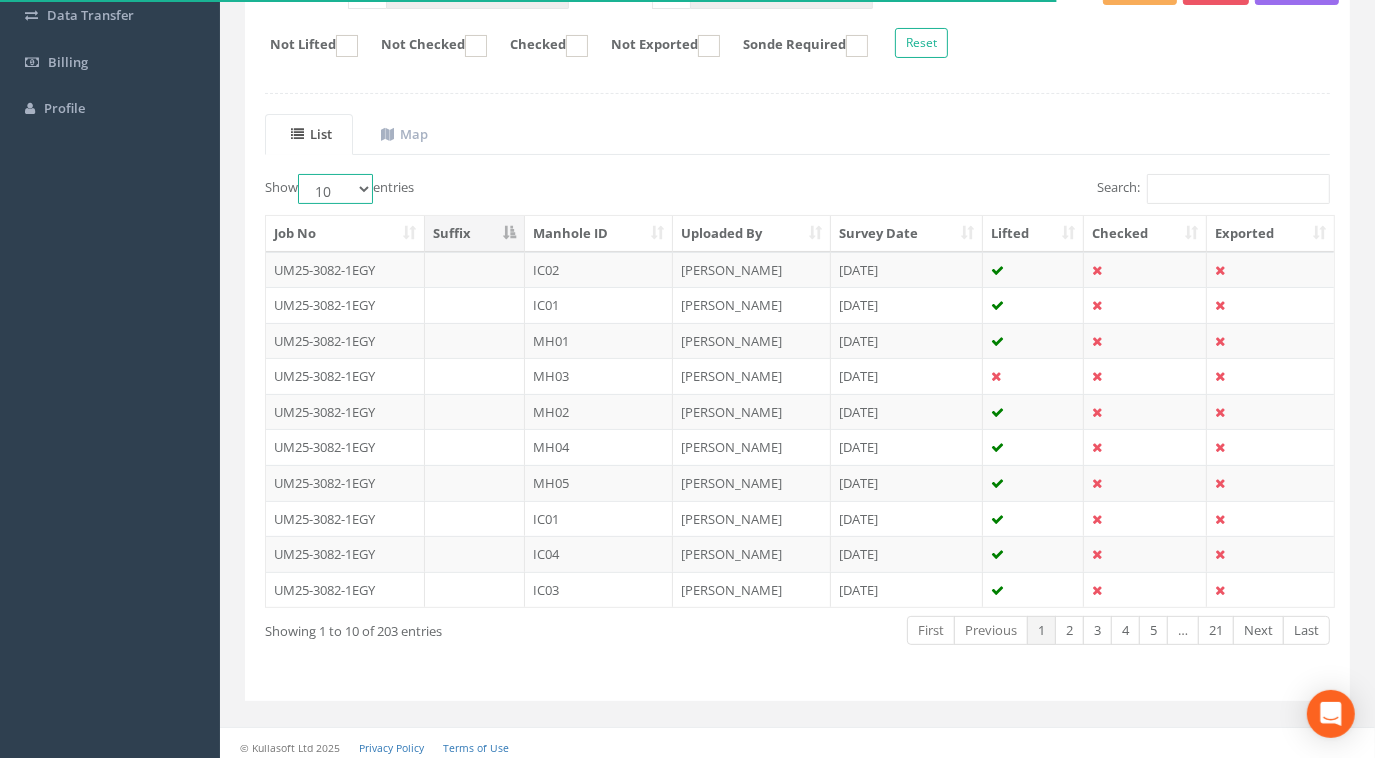 select on "100" 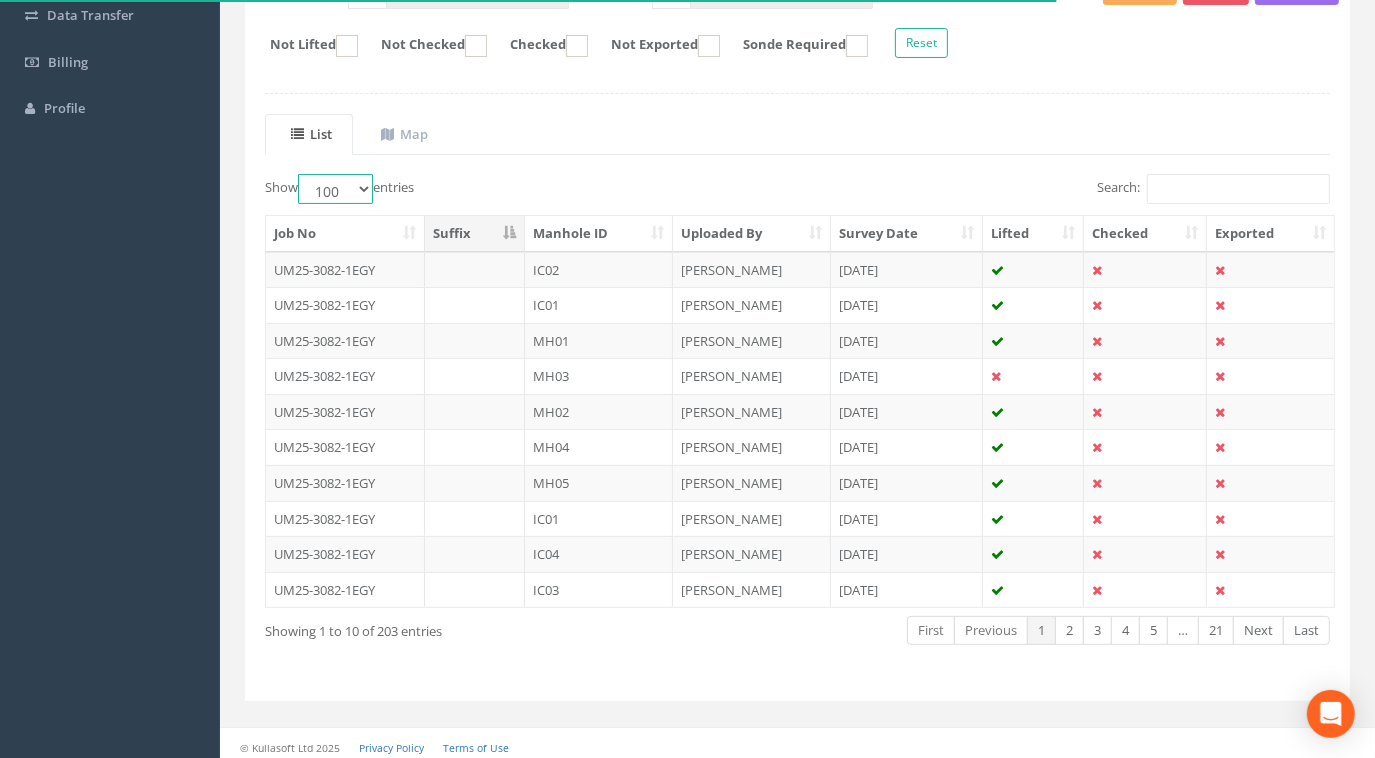 click on "10 25 50 100" at bounding box center (335, 189) 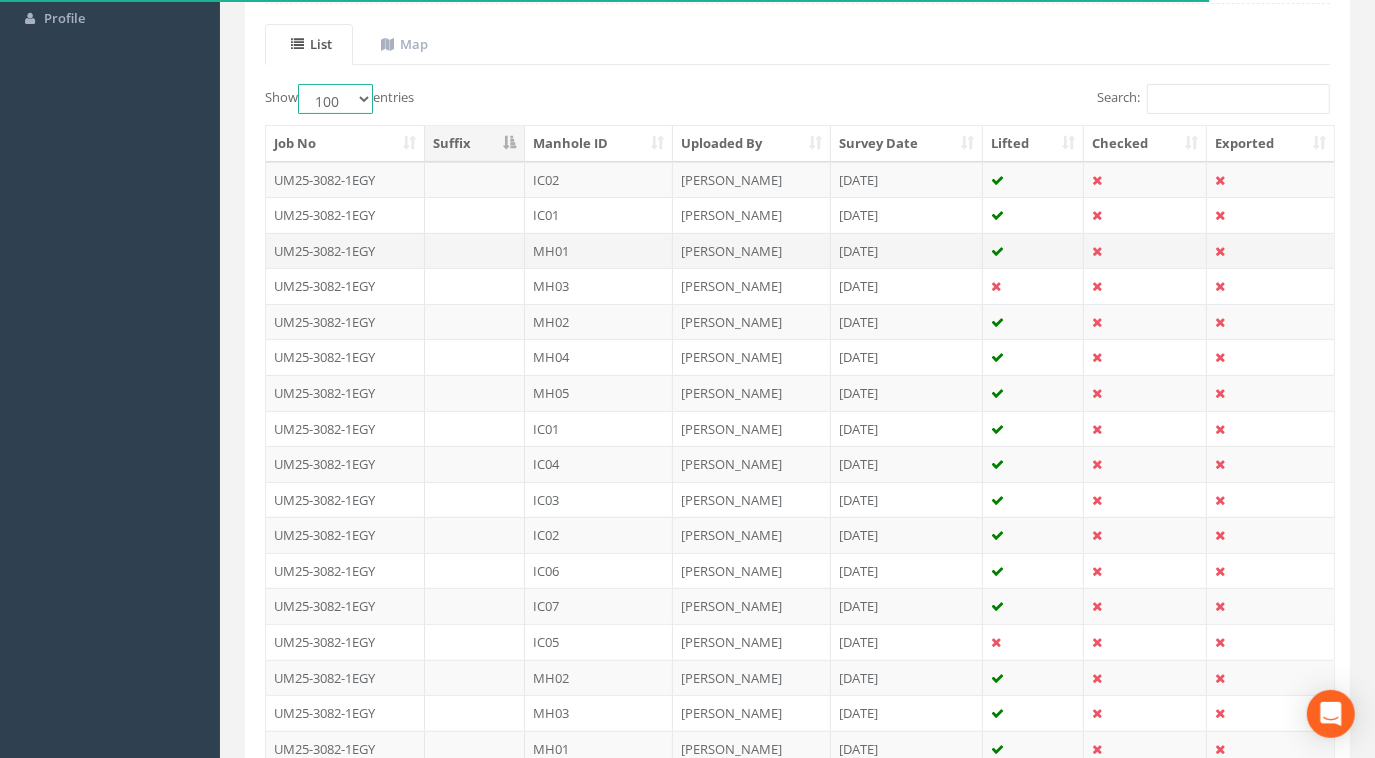 scroll, scrollTop: 349, scrollLeft: 0, axis: vertical 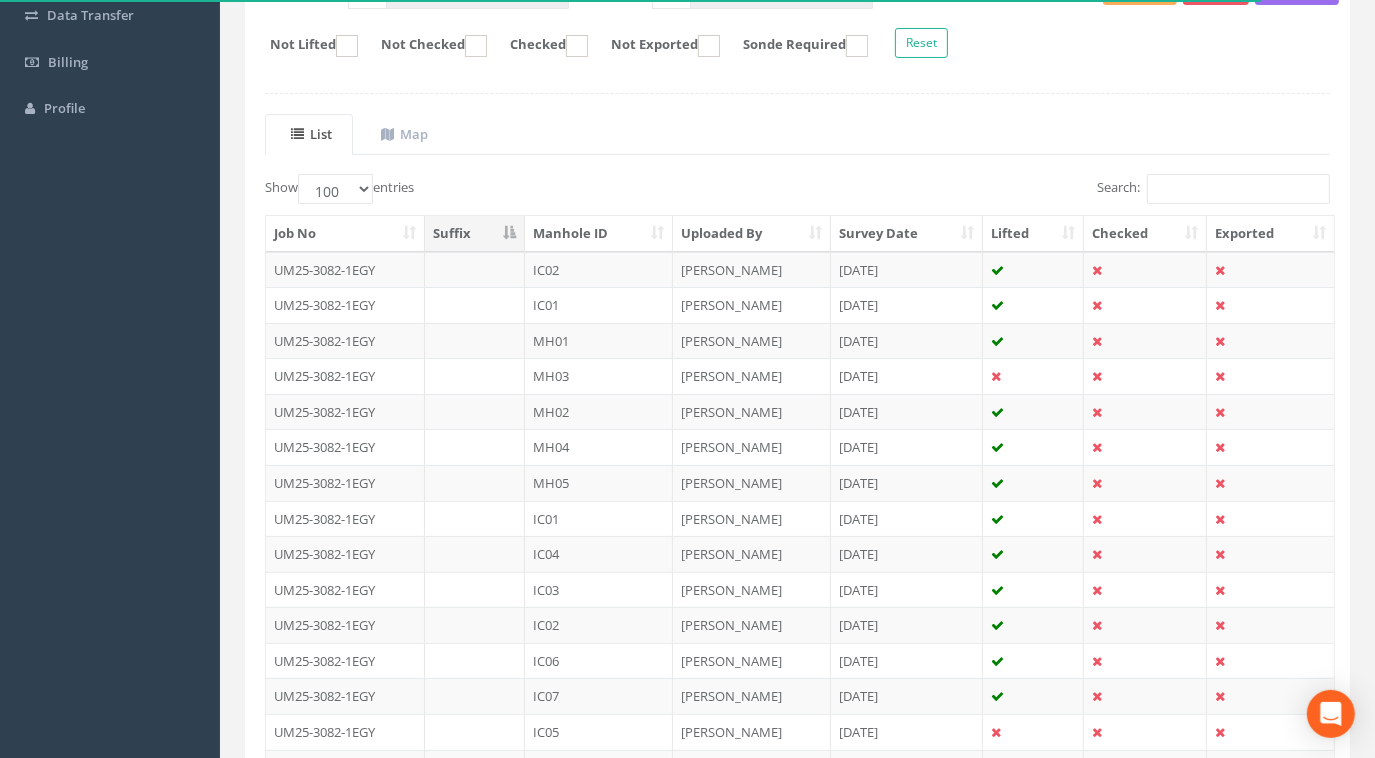 click on "Manhole ID" at bounding box center (599, 234) 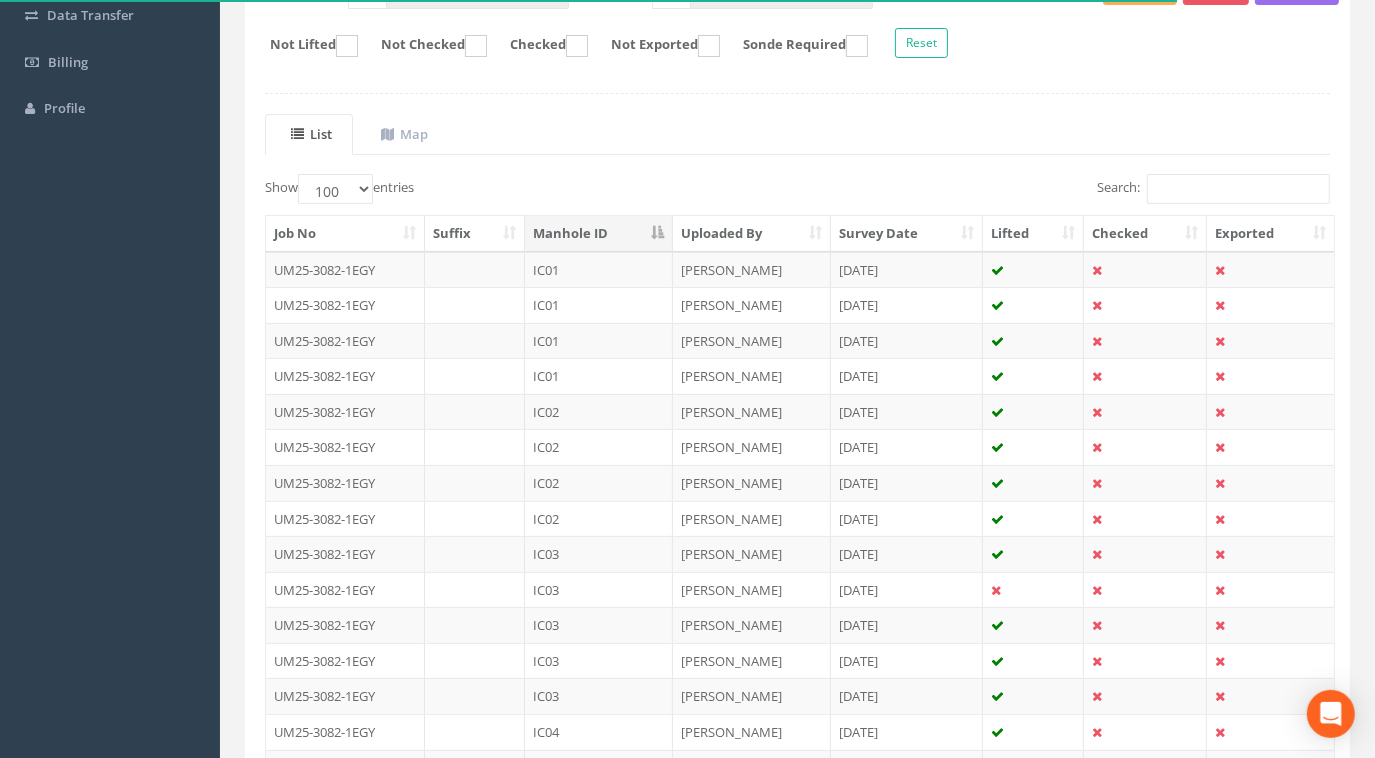 click on "[PERSON_NAME]     Utility Mapping         Logout        S          Jobs           Map             Team           Equipment           Company Details           Data Transfer           Billing             Profile                                           Log out       Help                     Manhole Data      Manholes for Job UM25-3082-1EGY              ×  There was an error fetching the Manhole data      ×  There was an error saving the Manhole details      ×  There was an error fetching the event details      ×  There was an error fetching the PDF information      ×  There was an error performing the batch update      ×  The batch update was successful      ×  The Manhole delete was successful      ×  The job was successfully deleted      ×        ×           ×           ×  There was an error fetching the Manholes to display on the map      ×  There was an error deleting the Manhole      ×  There was an error deleting the job      ×     ×        ×        ×           ×" at bounding box center [687, 1809] 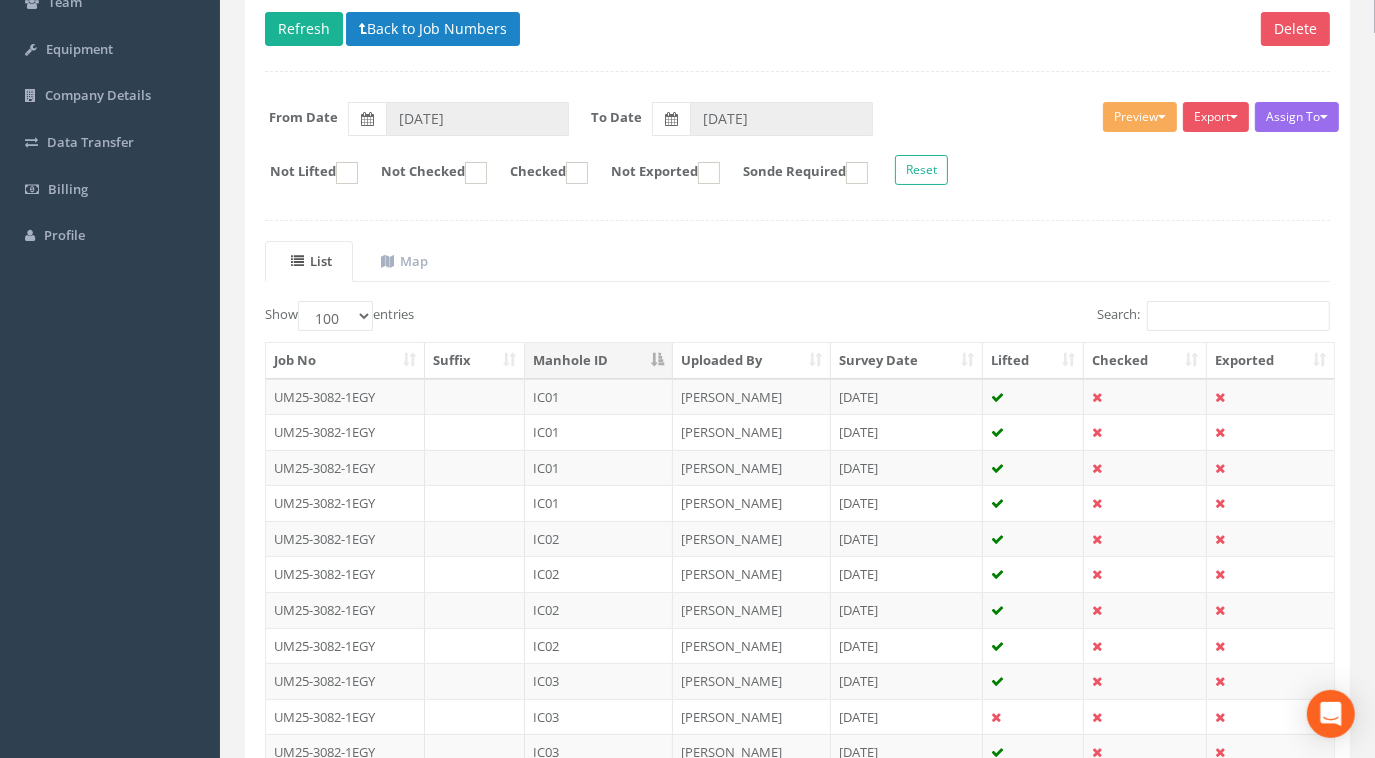 scroll, scrollTop: 167, scrollLeft: 0, axis: vertical 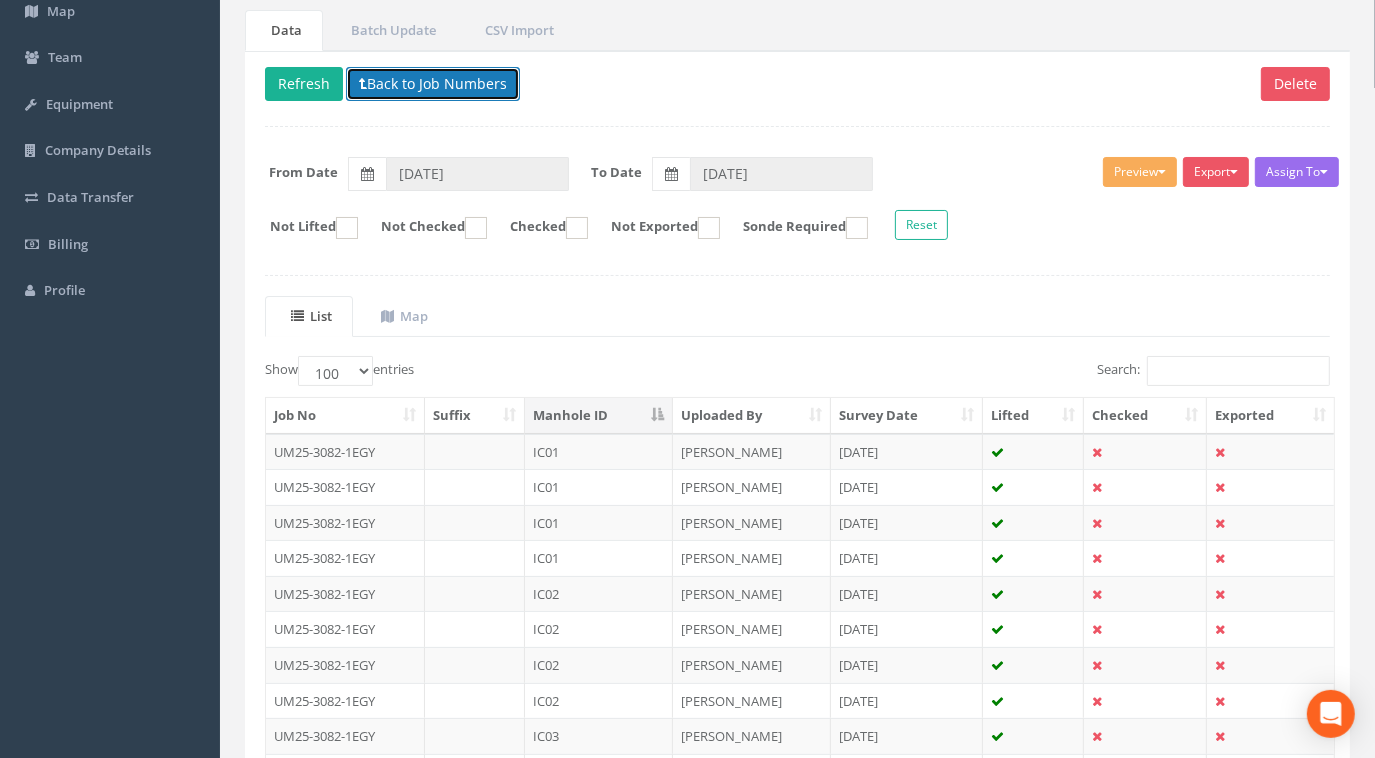 click on "Back to Job Numbers" at bounding box center (433, 84) 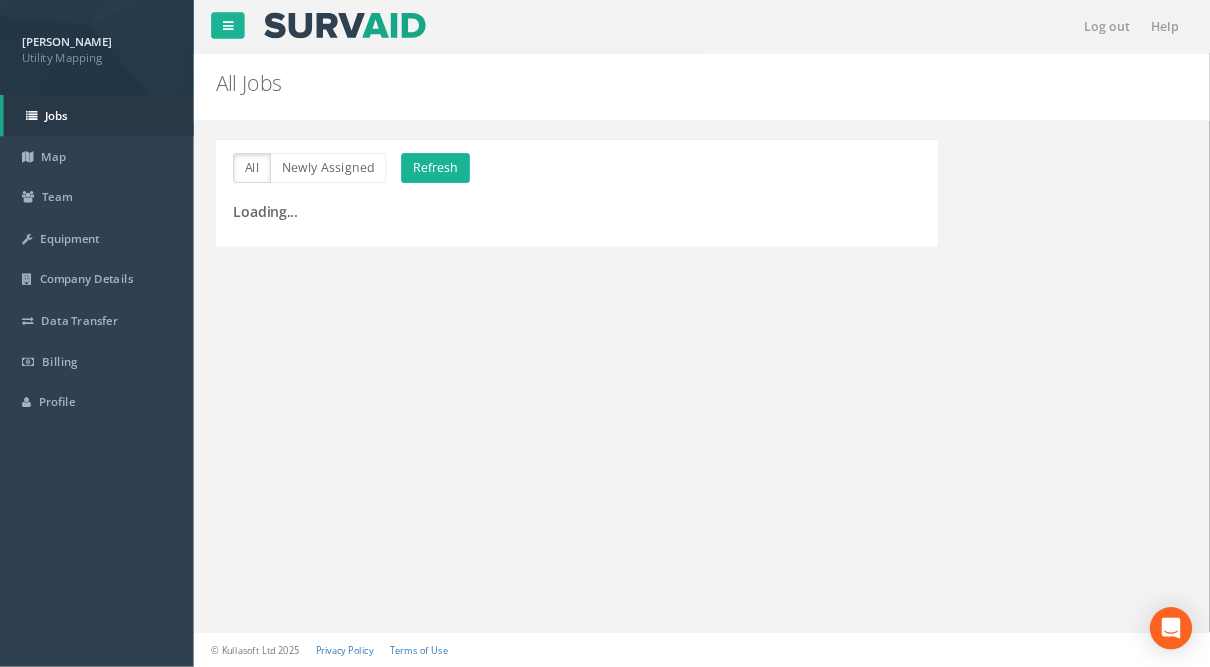 scroll, scrollTop: 0, scrollLeft: 0, axis: both 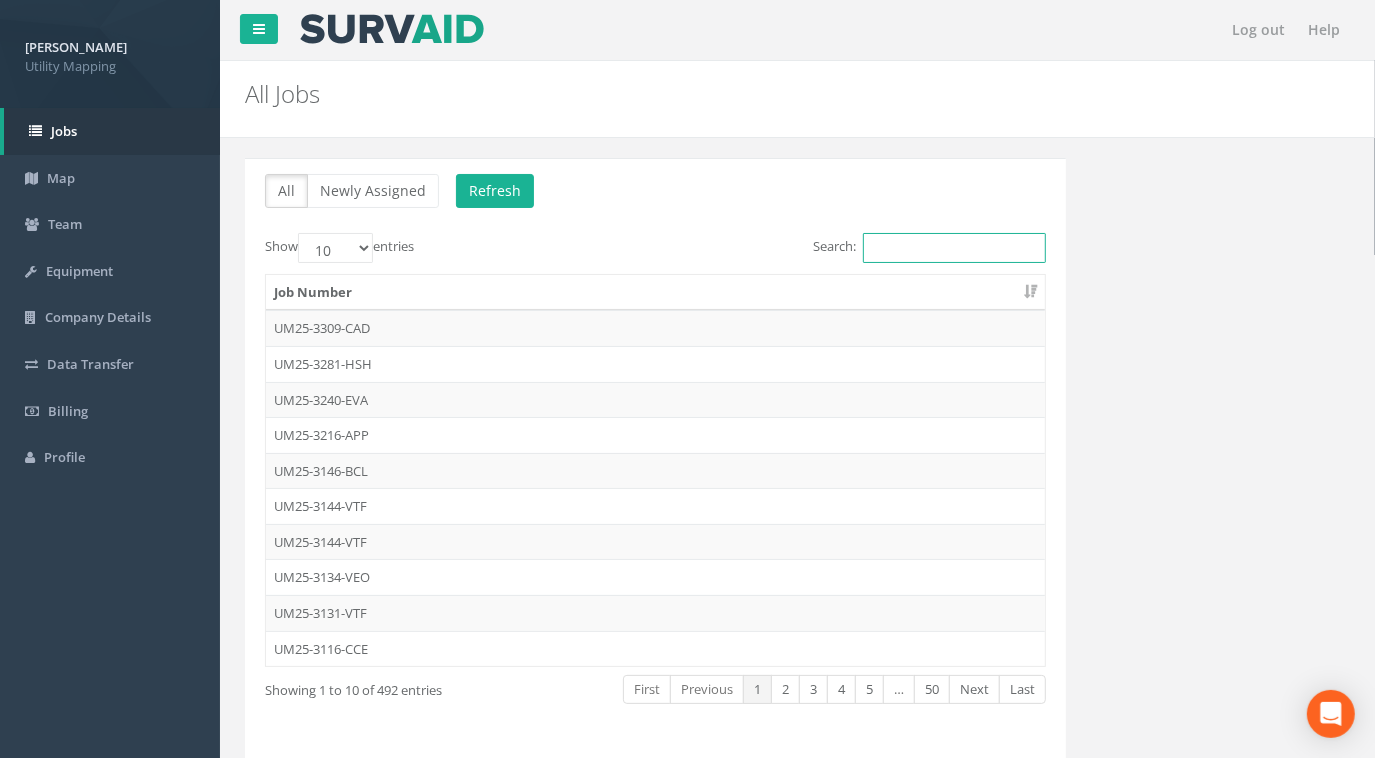 click on "Search:" at bounding box center (954, 248) 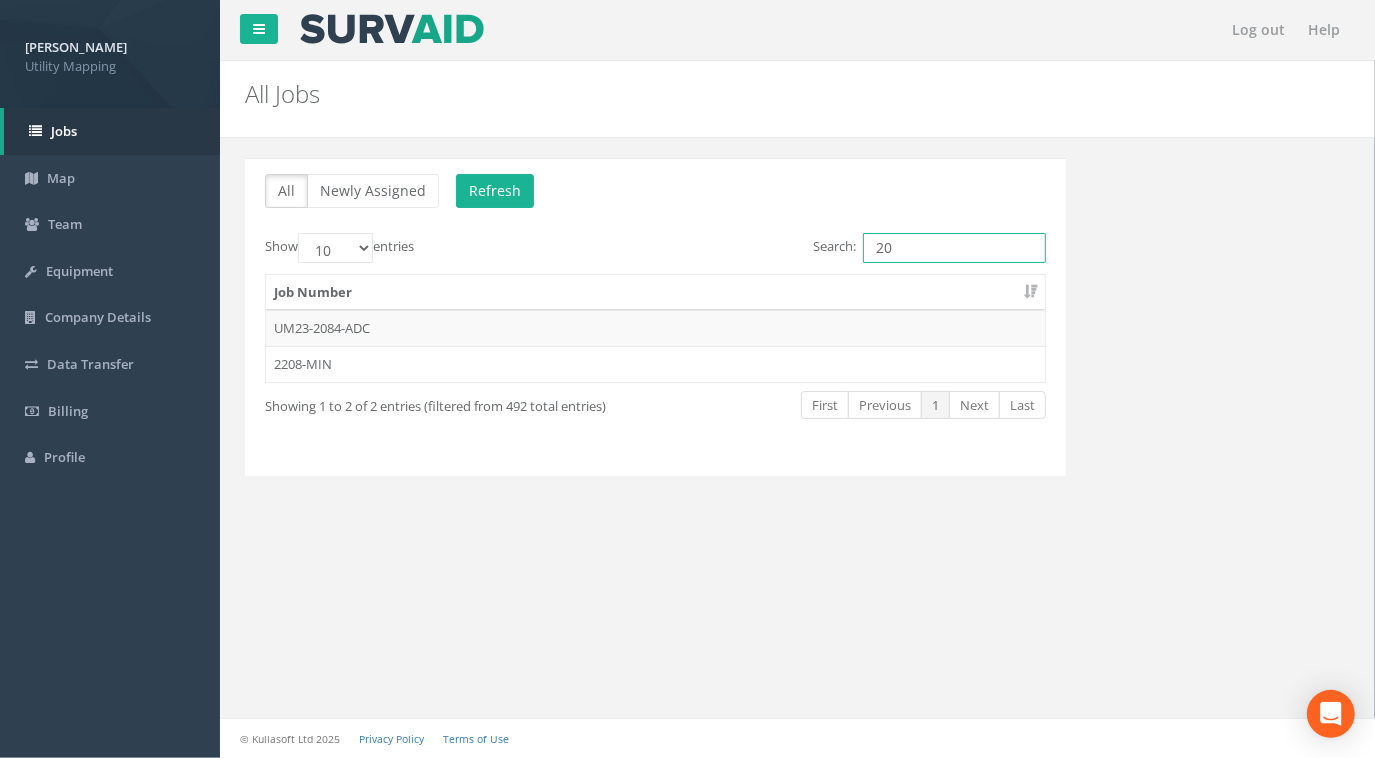 type on "2" 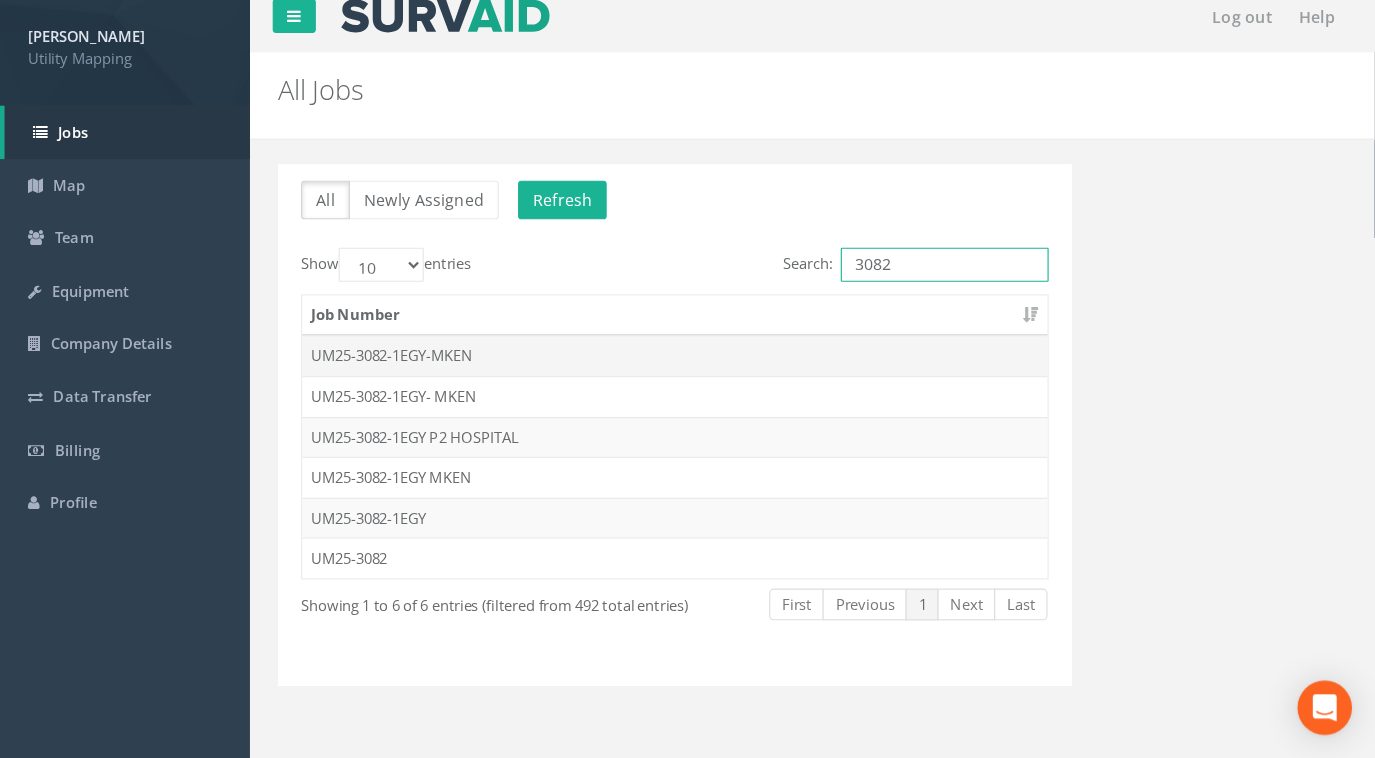 scroll, scrollTop: 0, scrollLeft: 0, axis: both 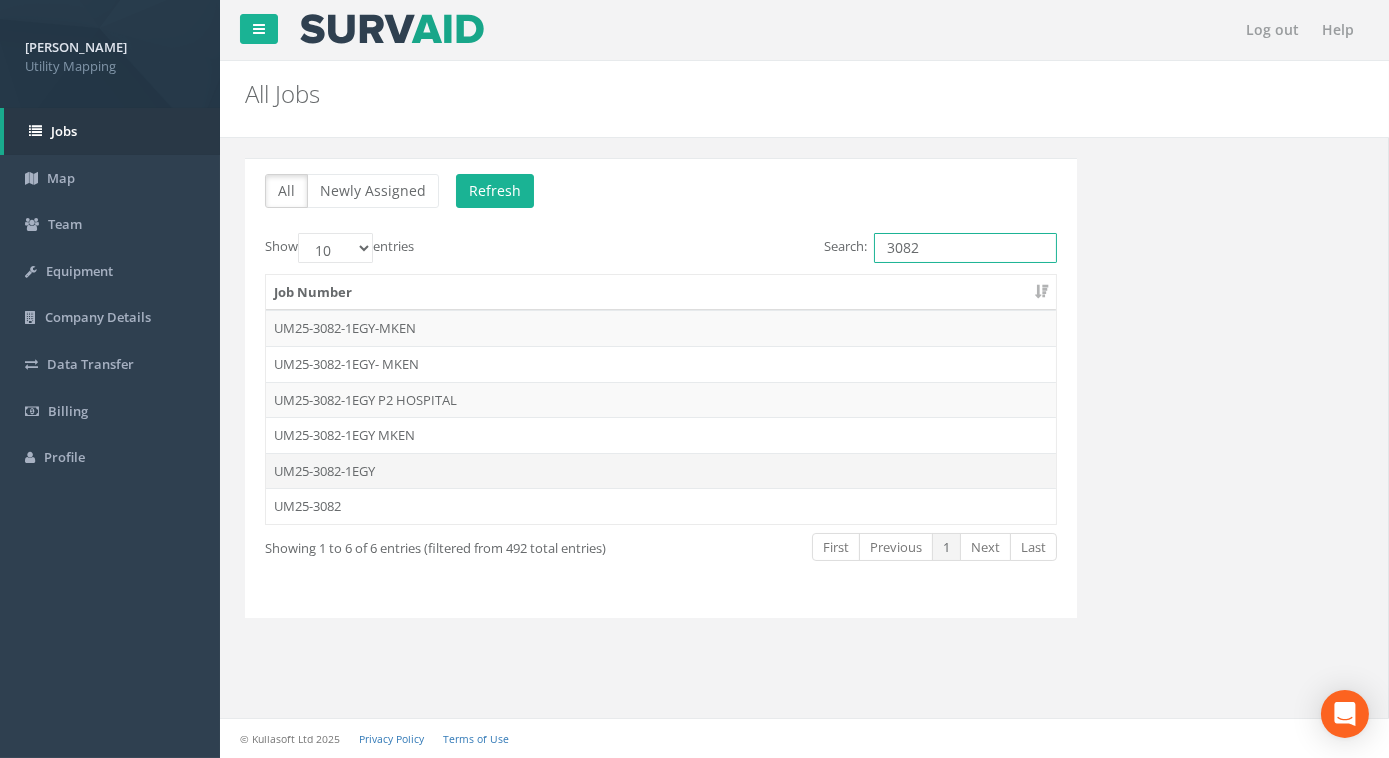 type on "3082" 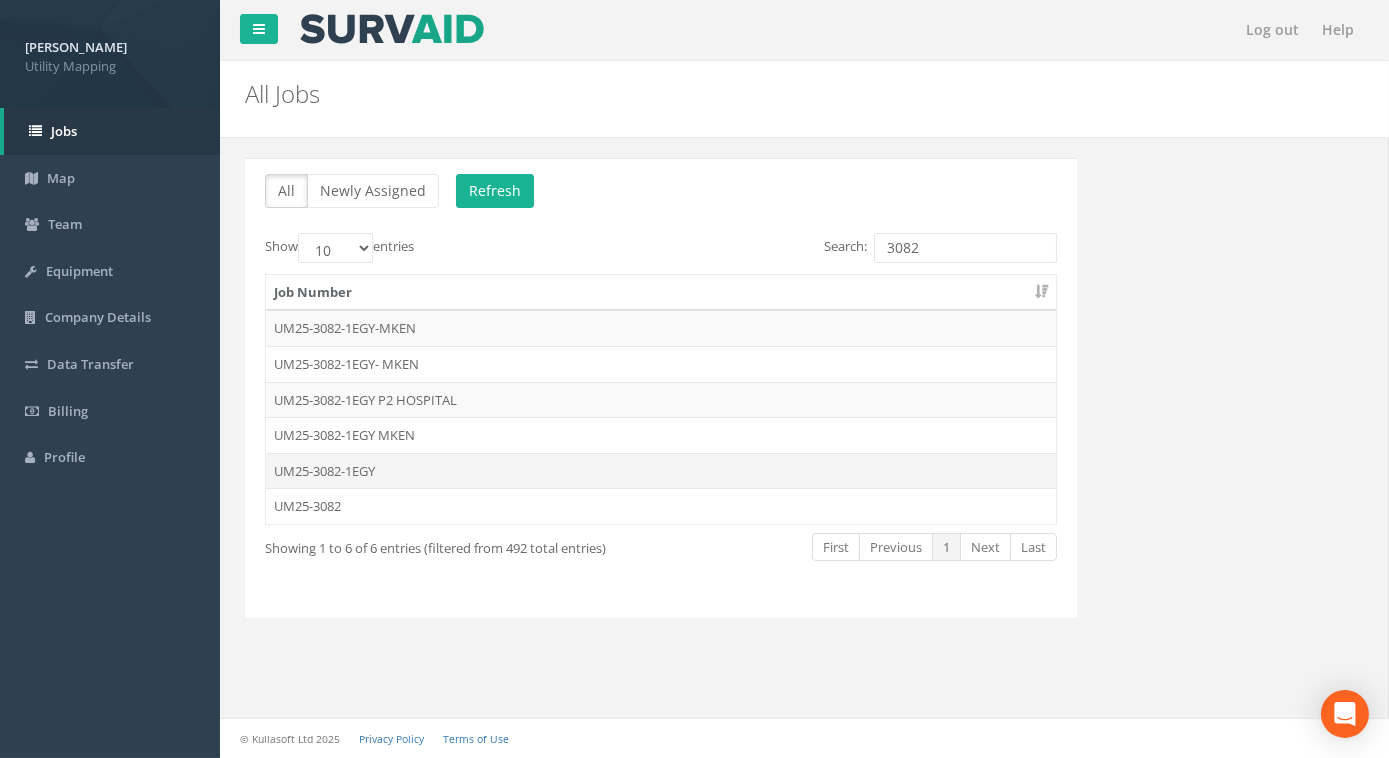 click on "UM25-3082-1EGY" at bounding box center (661, 471) 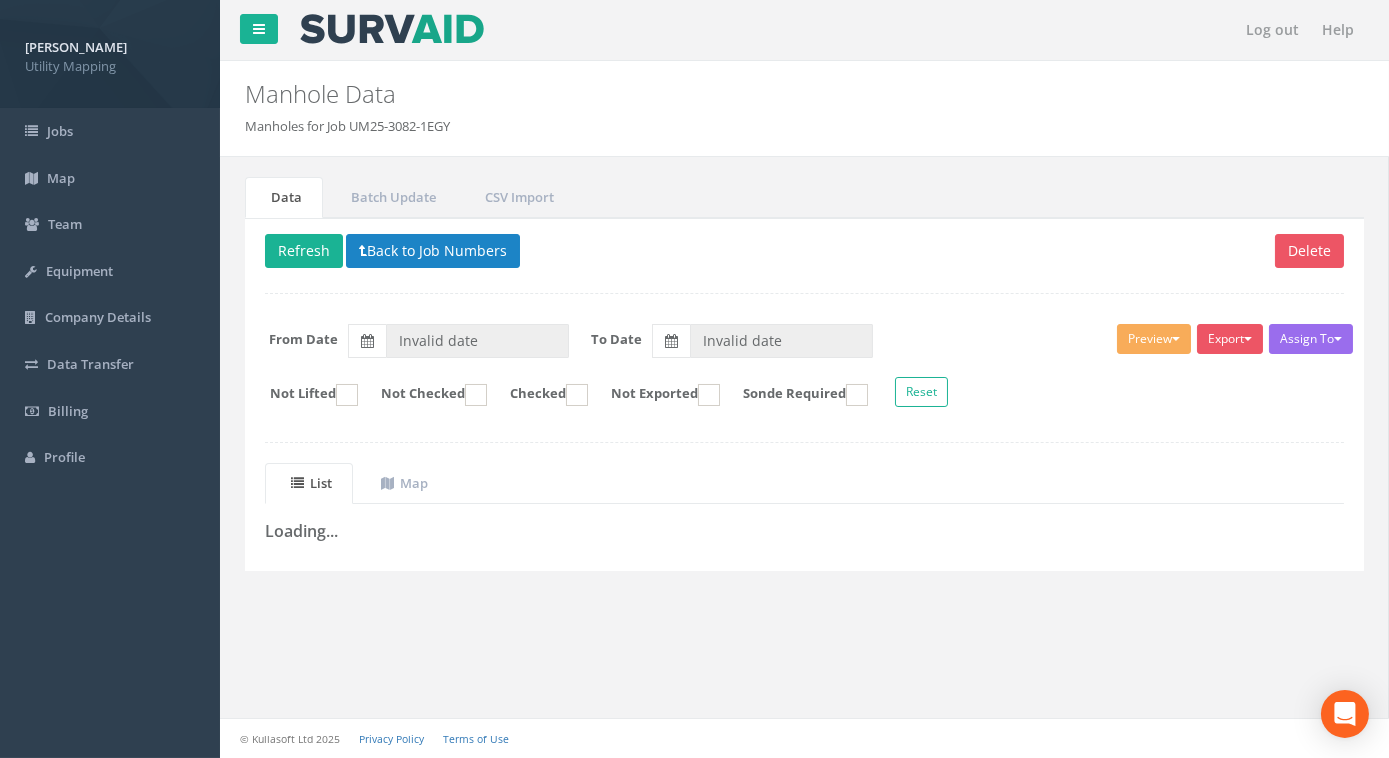 type on "[DATE]" 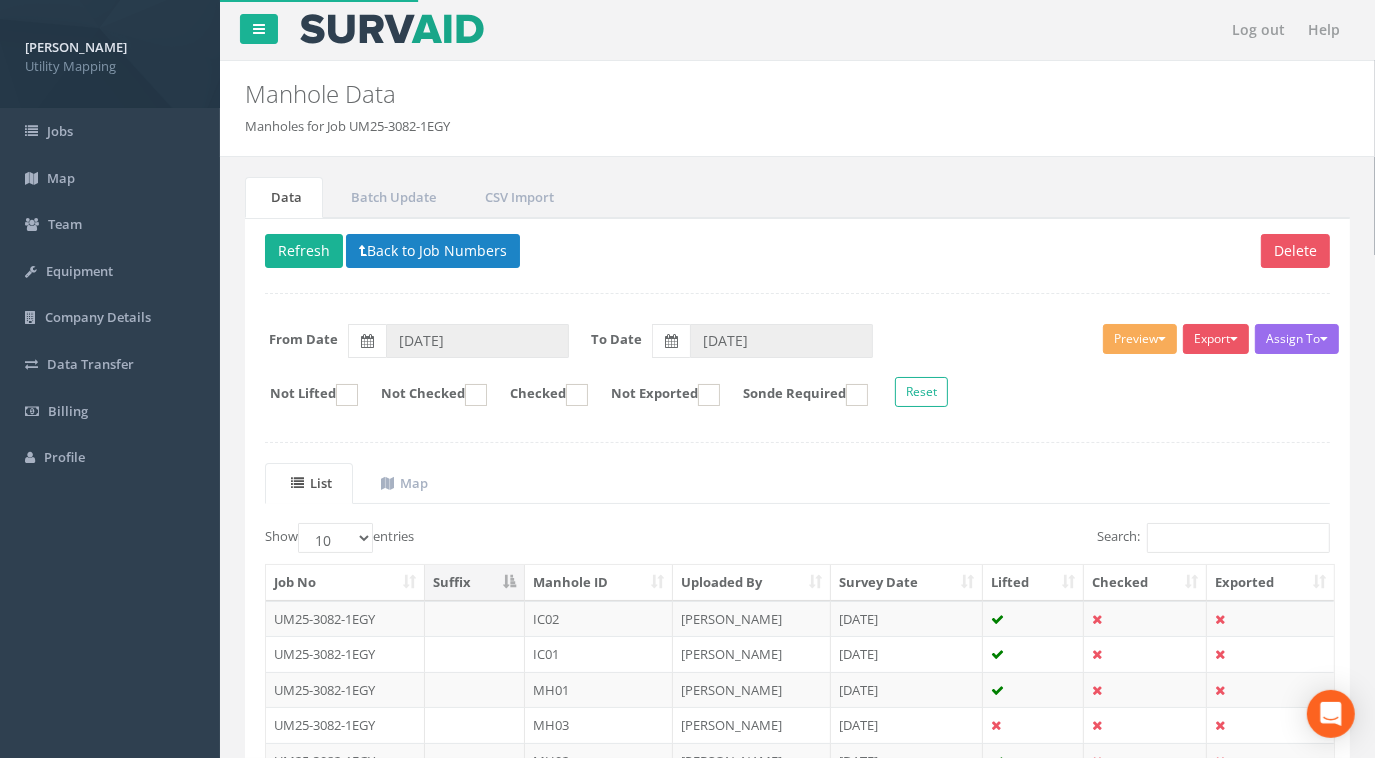 scroll, scrollTop: 181, scrollLeft: 0, axis: vertical 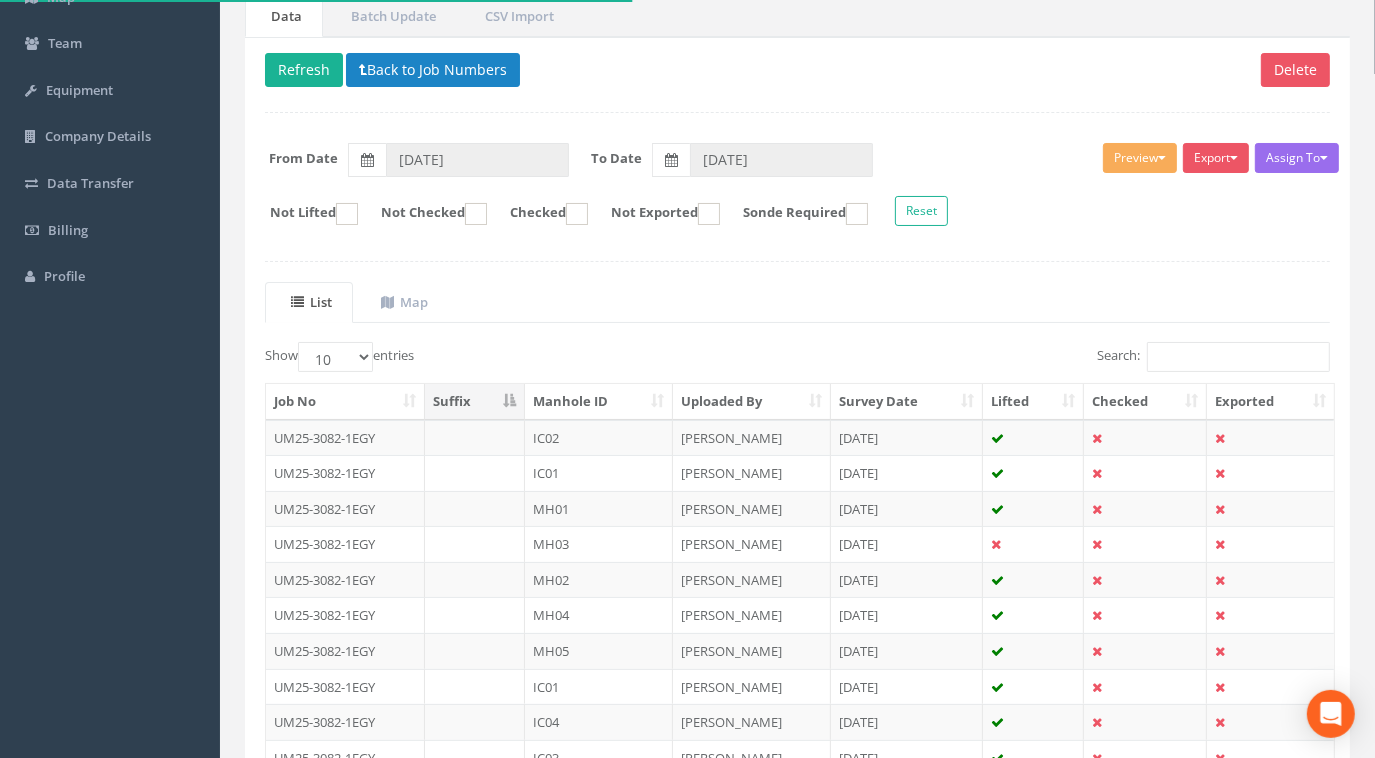 click on "Manhole ID" at bounding box center (599, 402) 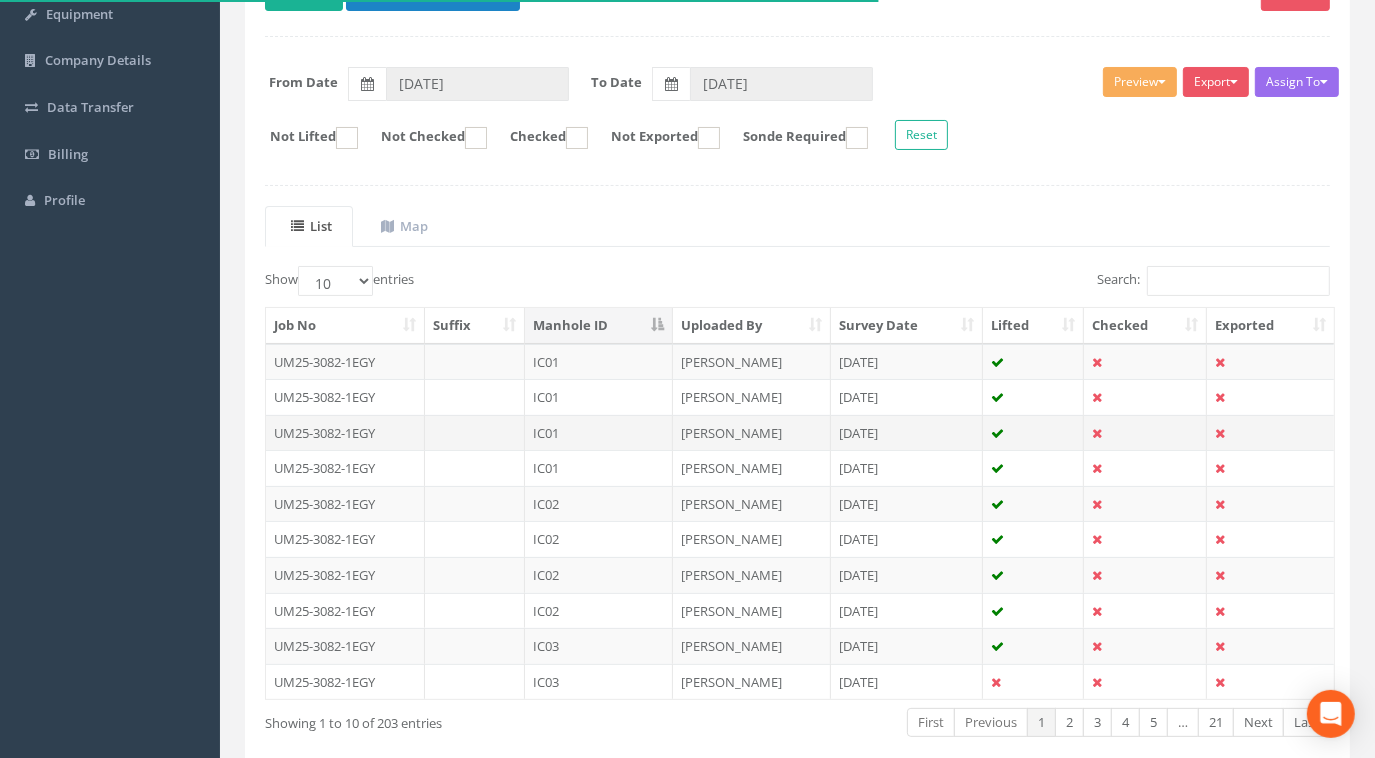 scroll, scrollTop: 272, scrollLeft: 0, axis: vertical 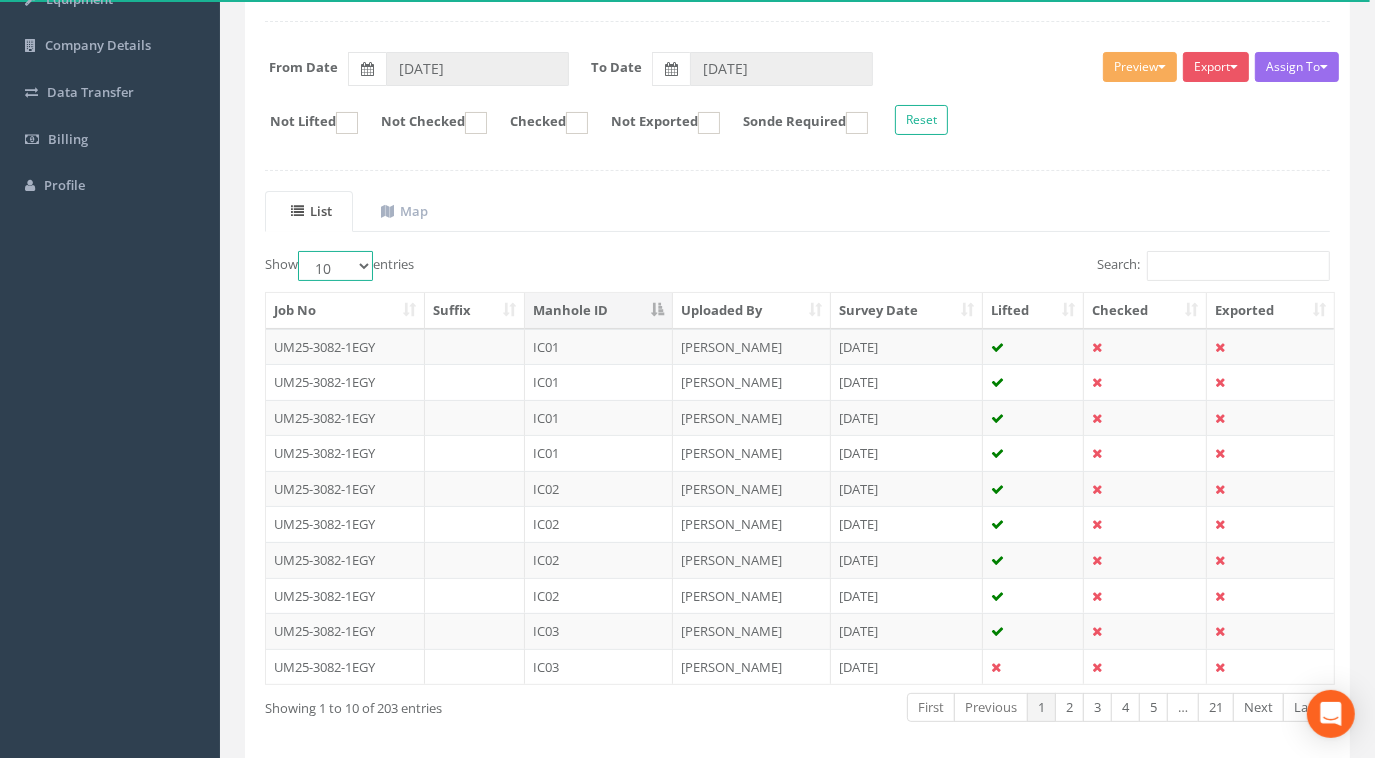 drag, startPoint x: 351, startPoint y: 260, endPoint x: 347, endPoint y: 276, distance: 16.492422 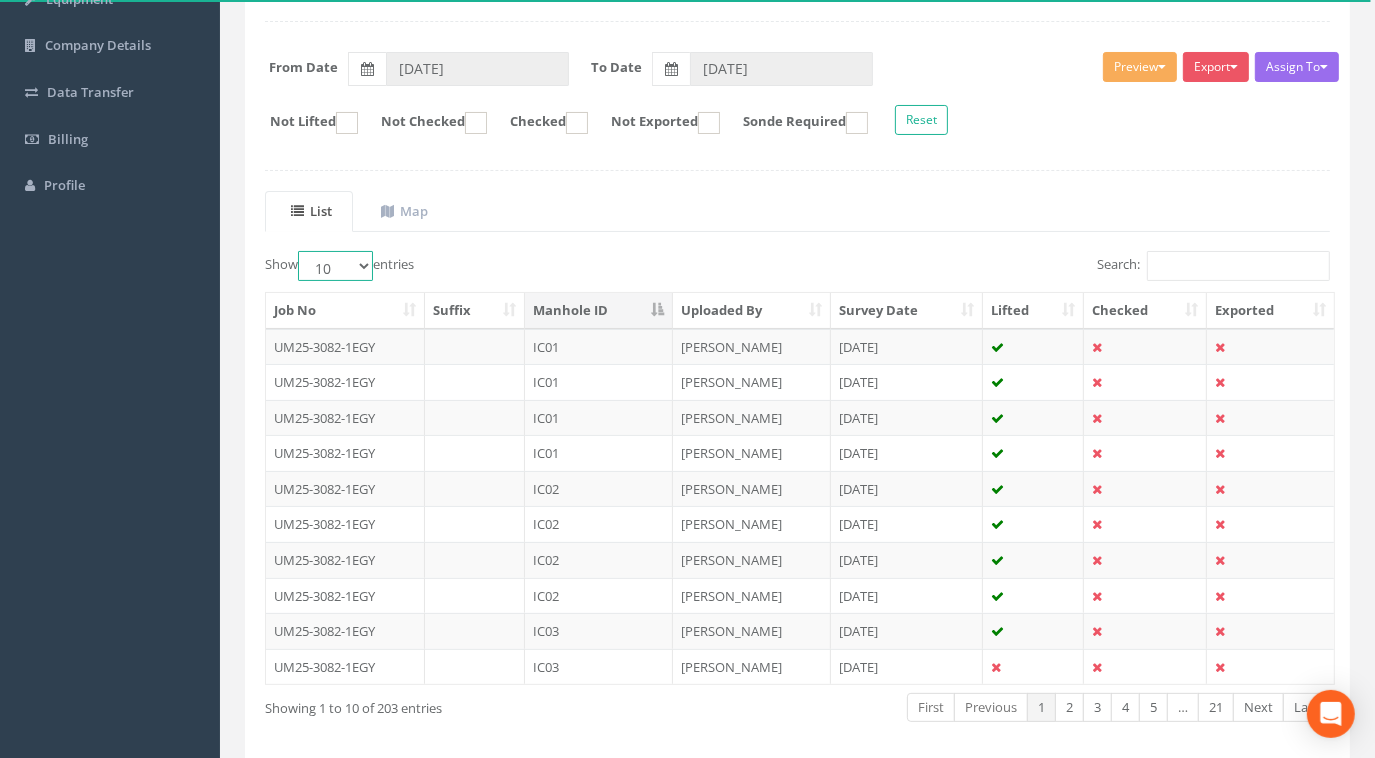 select on "100" 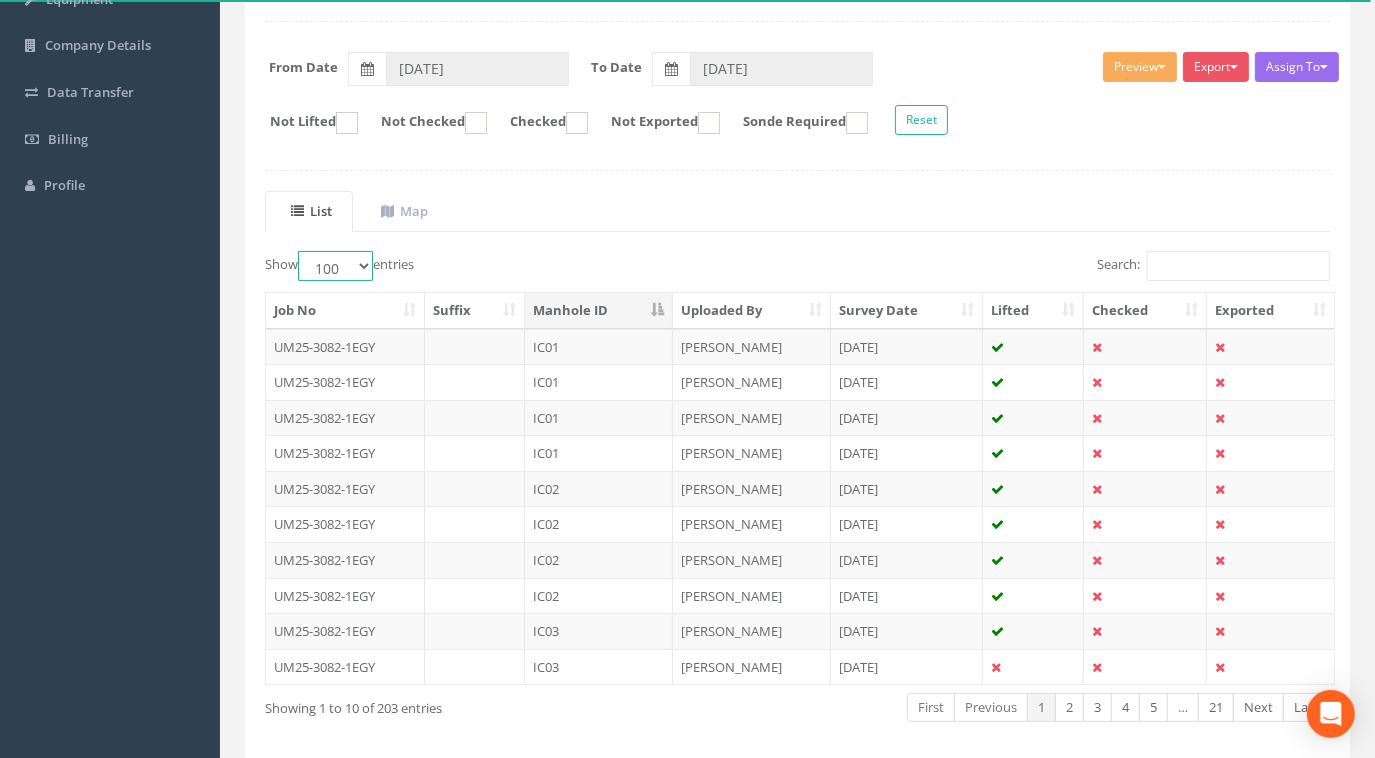 click on "10 25 50 100" at bounding box center (335, 266) 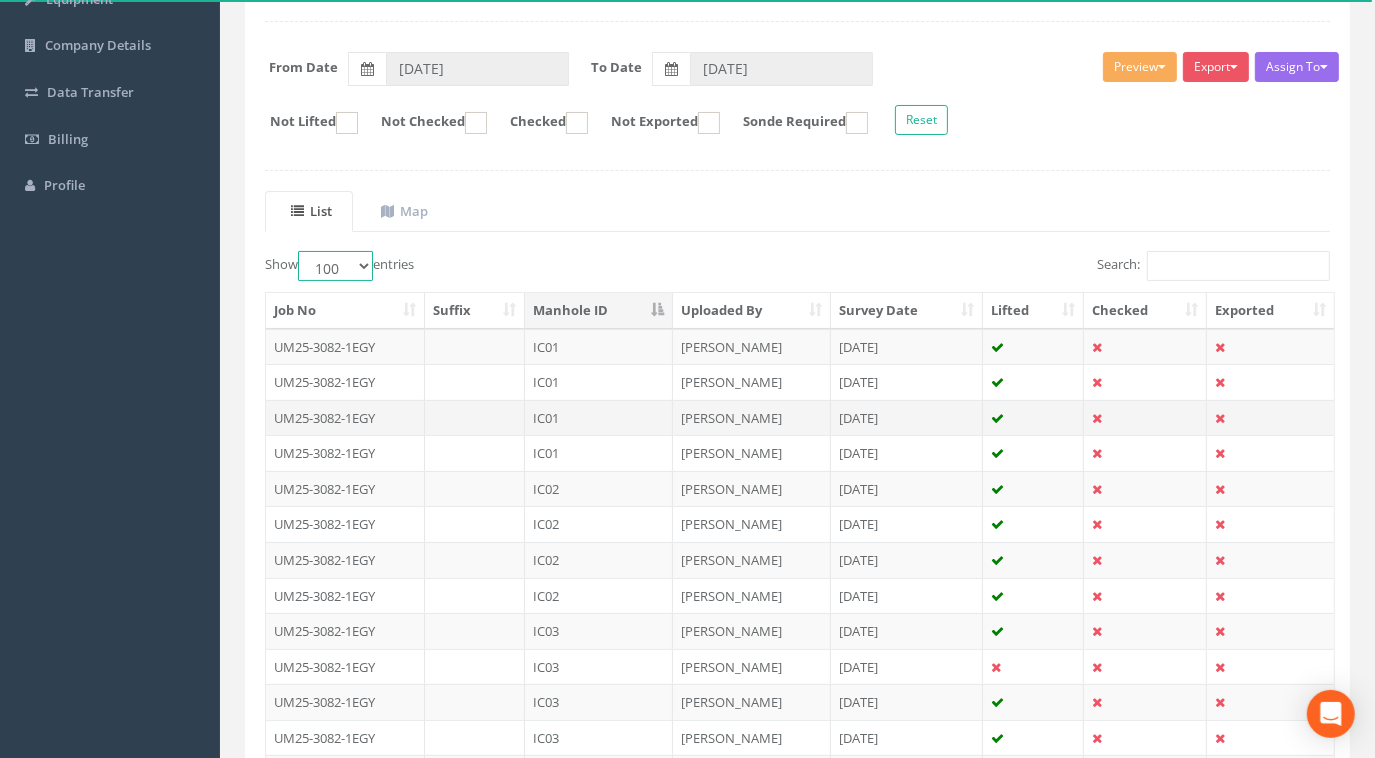scroll, scrollTop: 363, scrollLeft: 0, axis: vertical 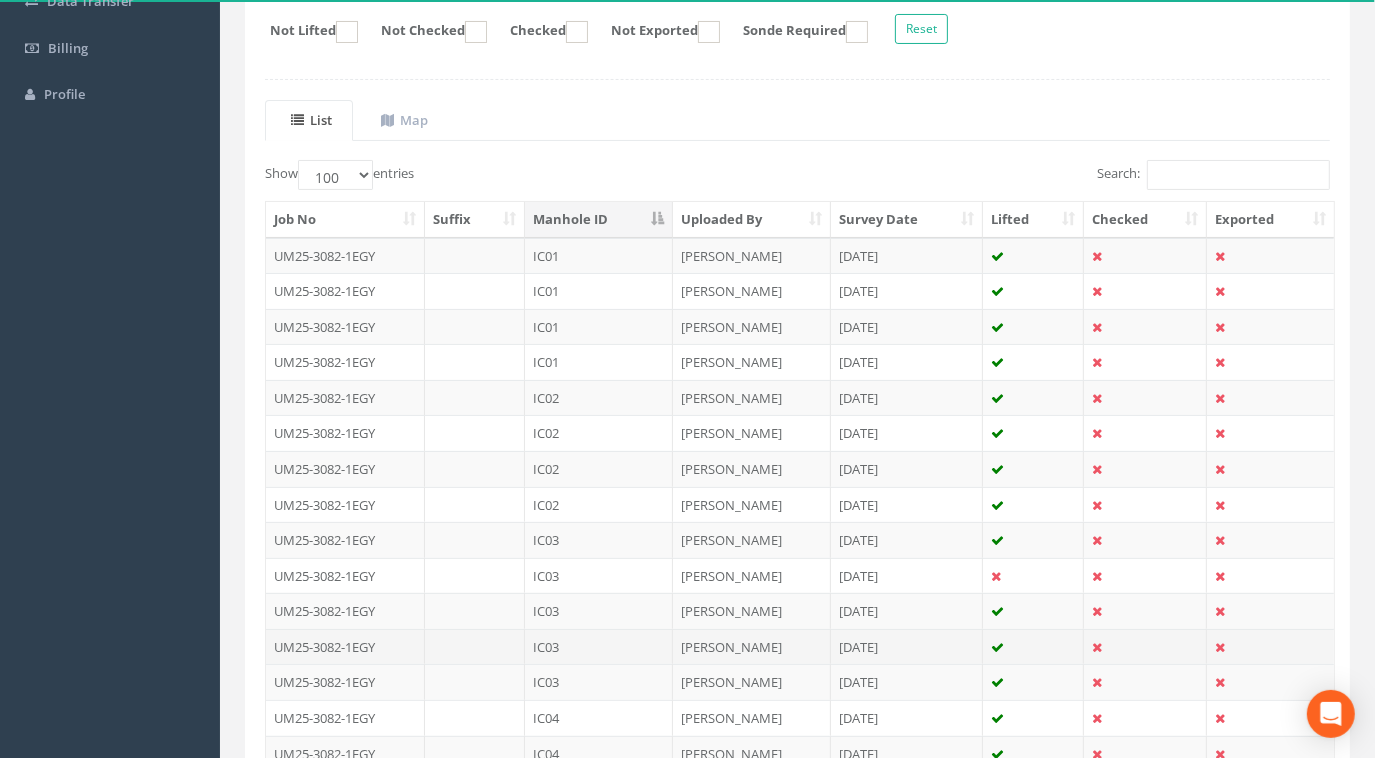 click on "UM25-3082-1EGY" at bounding box center [345, 647] 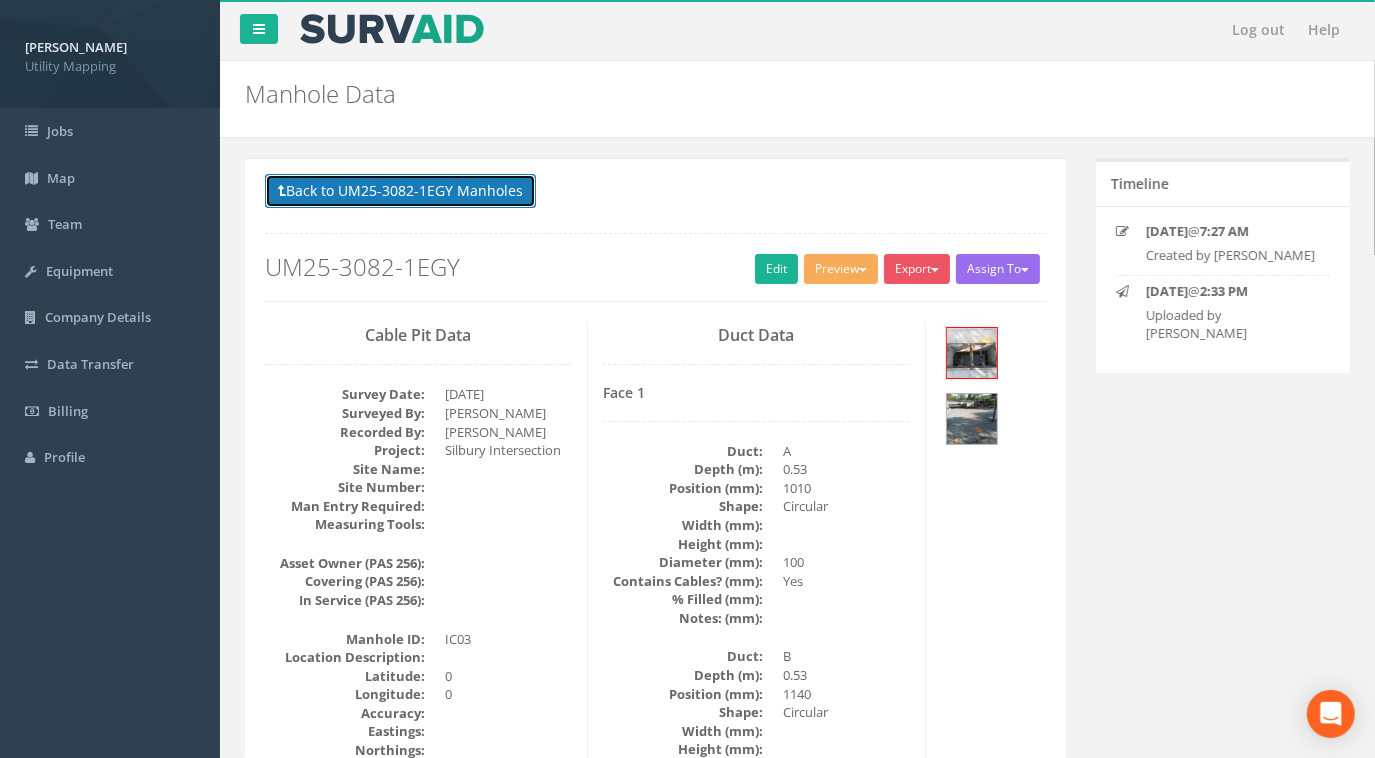 click on "Back to UM25-3082-1EGY Manholes" at bounding box center (400, 191) 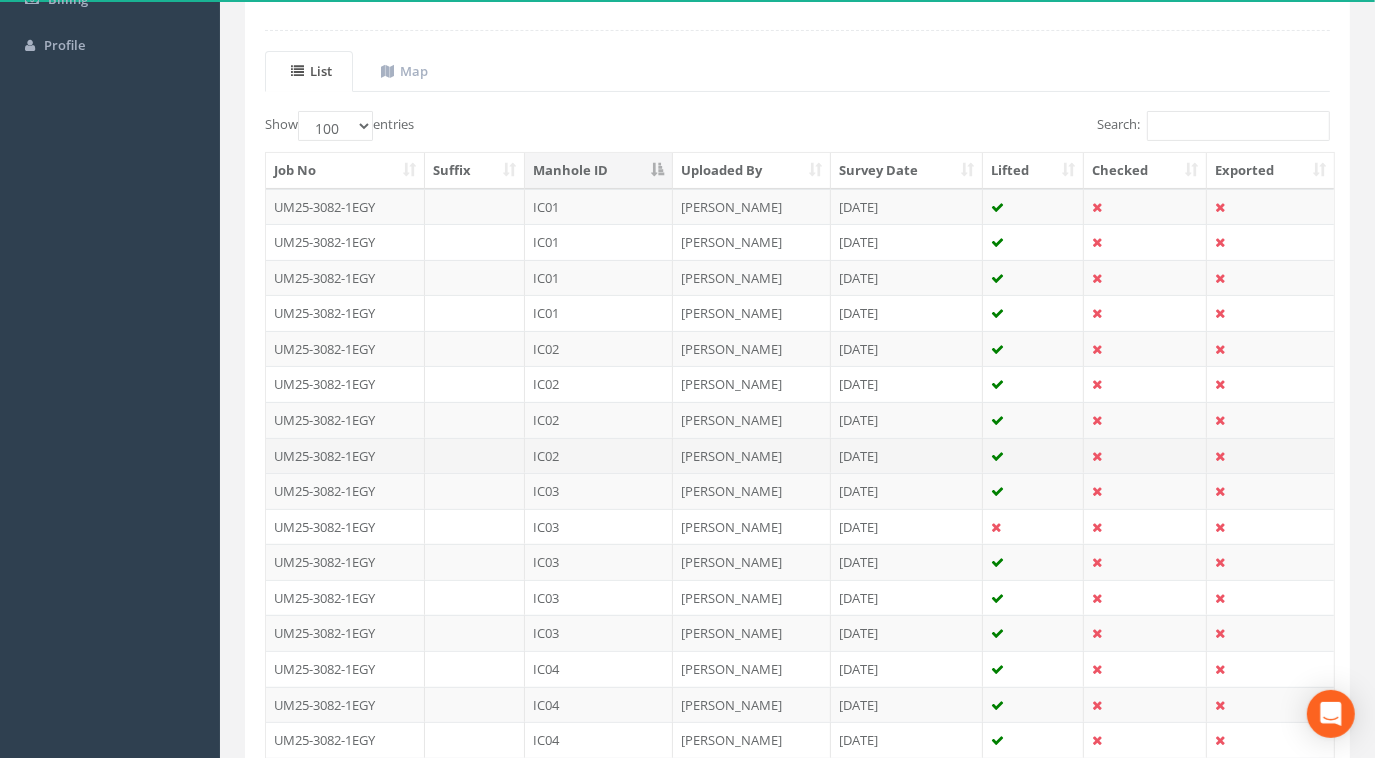 scroll, scrollTop: 454, scrollLeft: 0, axis: vertical 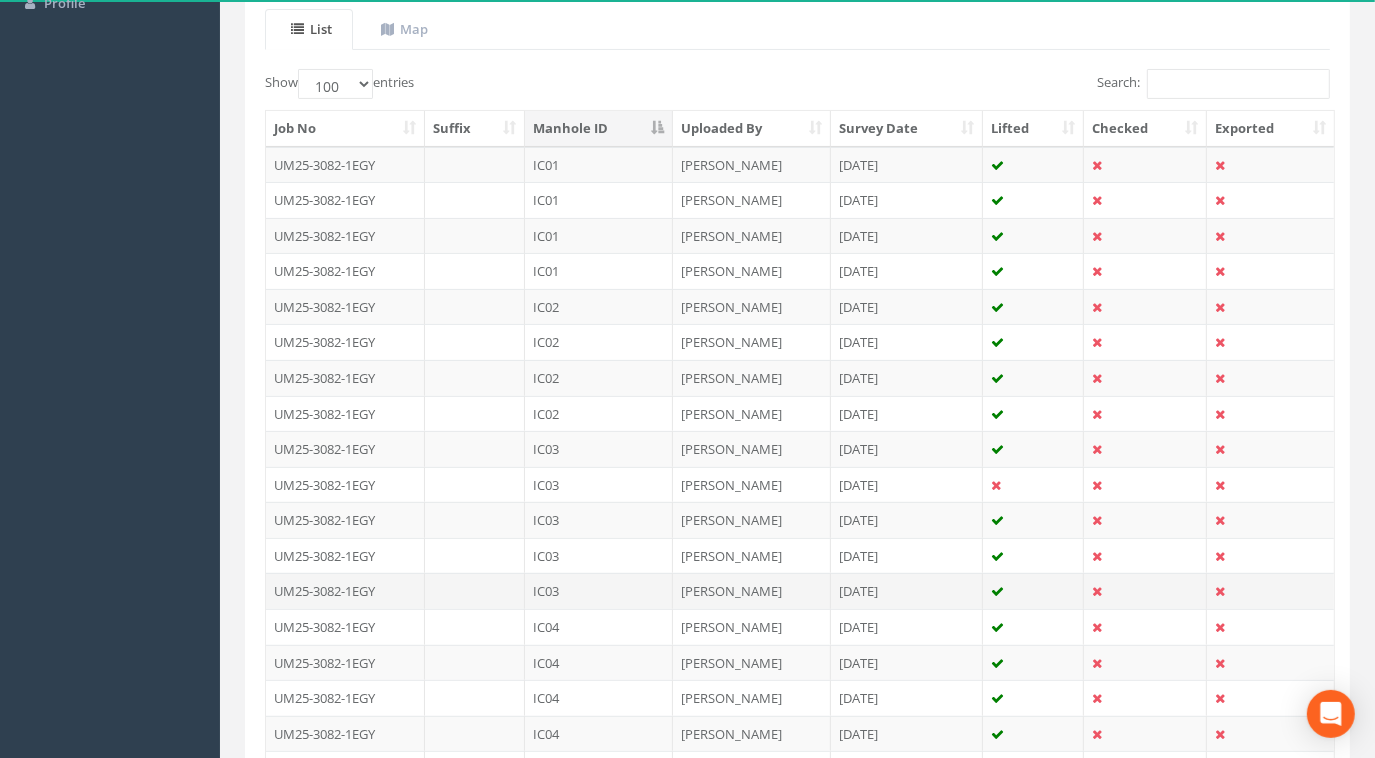 click on "UM25-3082-1EGY" at bounding box center [345, 591] 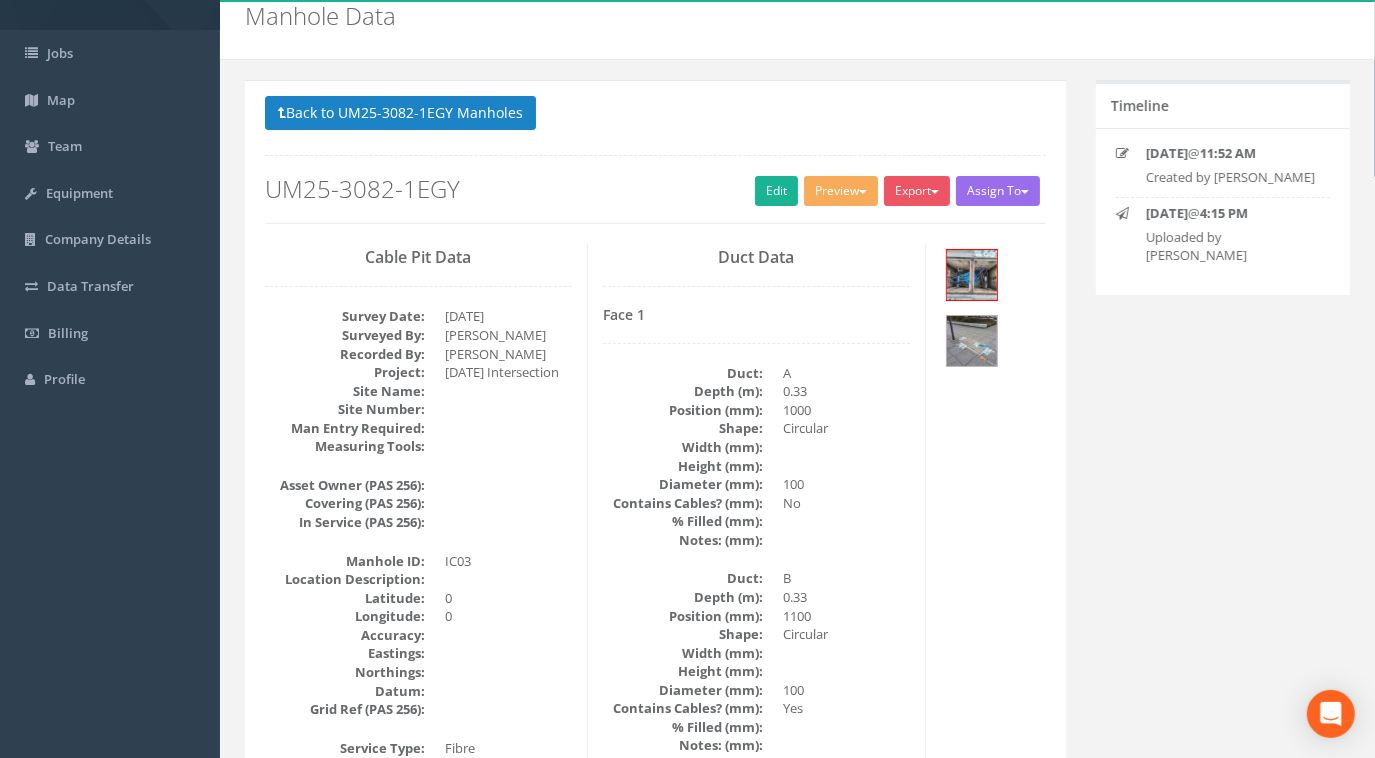 scroll, scrollTop: 90, scrollLeft: 0, axis: vertical 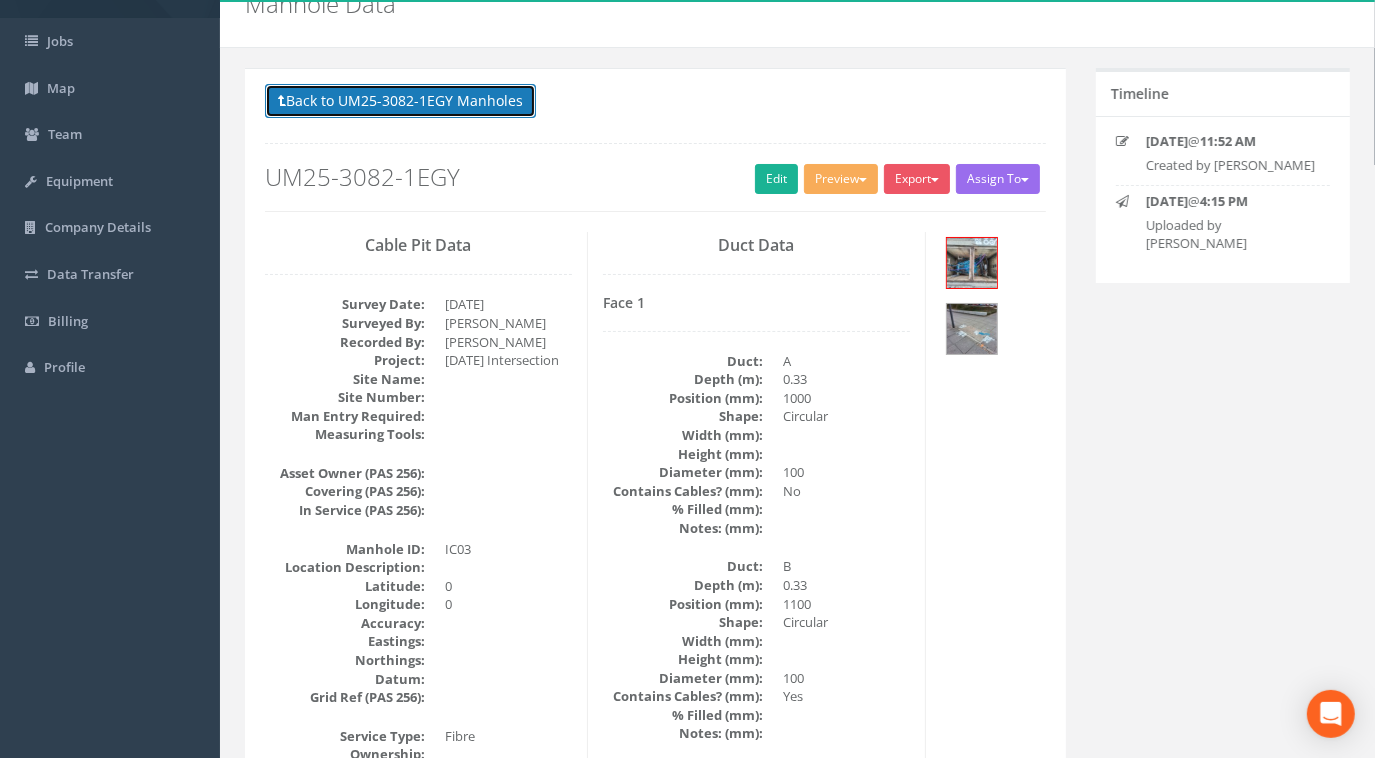 click on "Back to UM25-3082-1EGY Manholes" at bounding box center [400, 101] 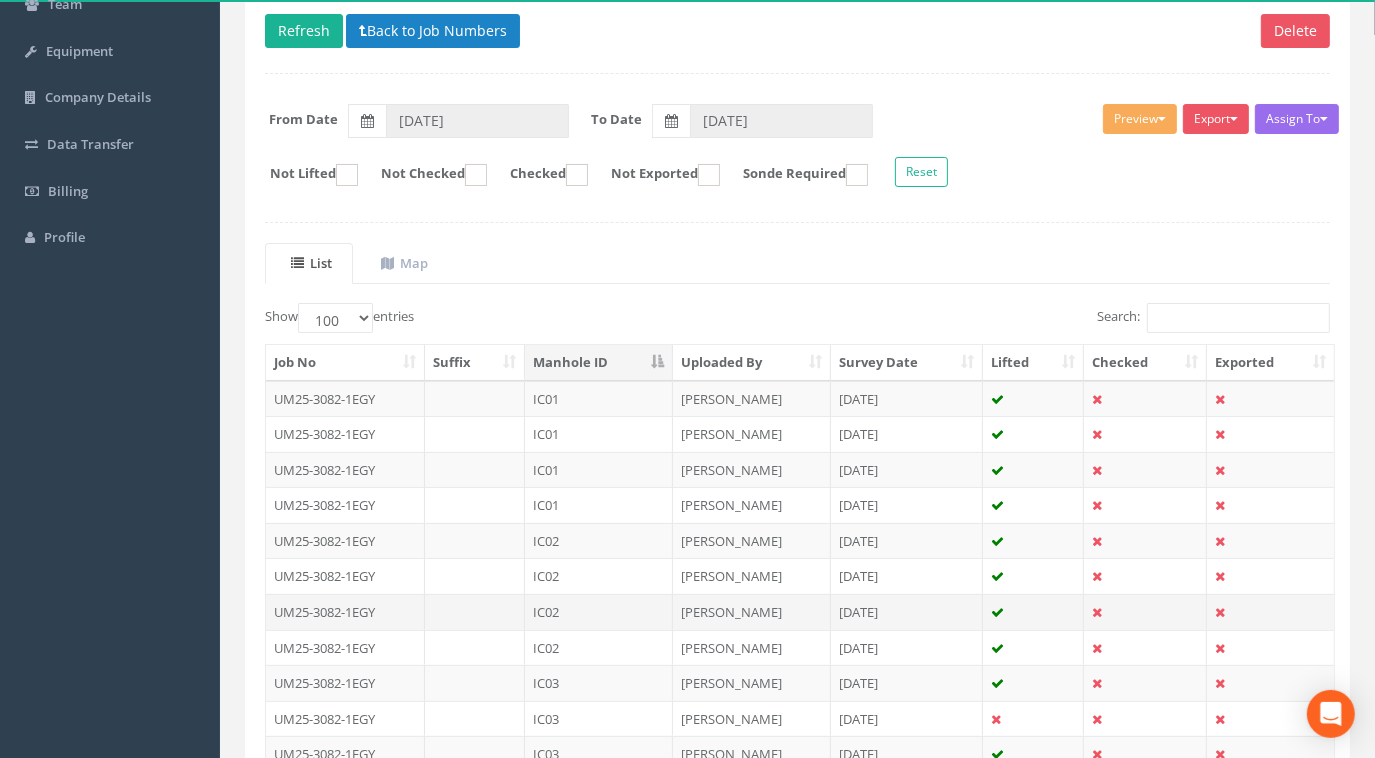 scroll, scrollTop: 272, scrollLeft: 0, axis: vertical 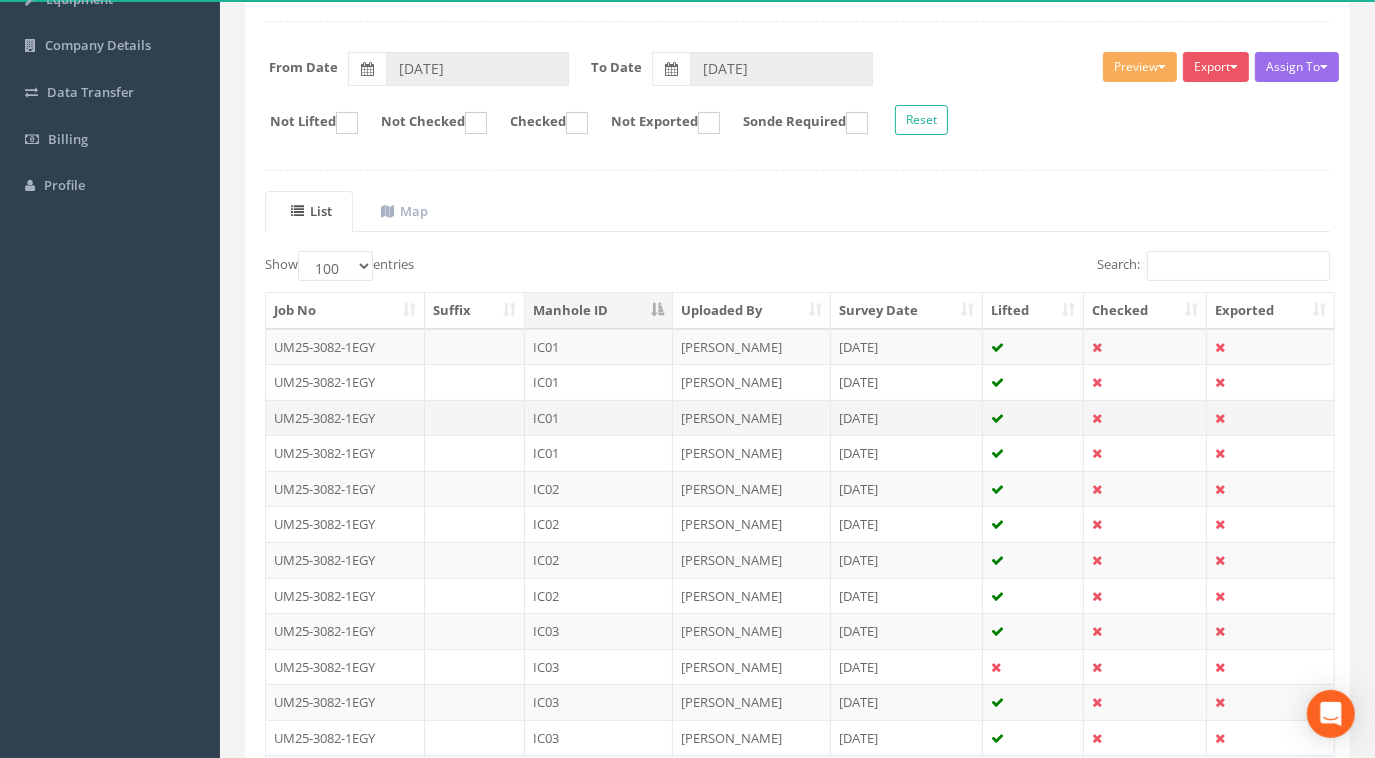 click on "UM25-3082-1EGY" at bounding box center (345, 418) 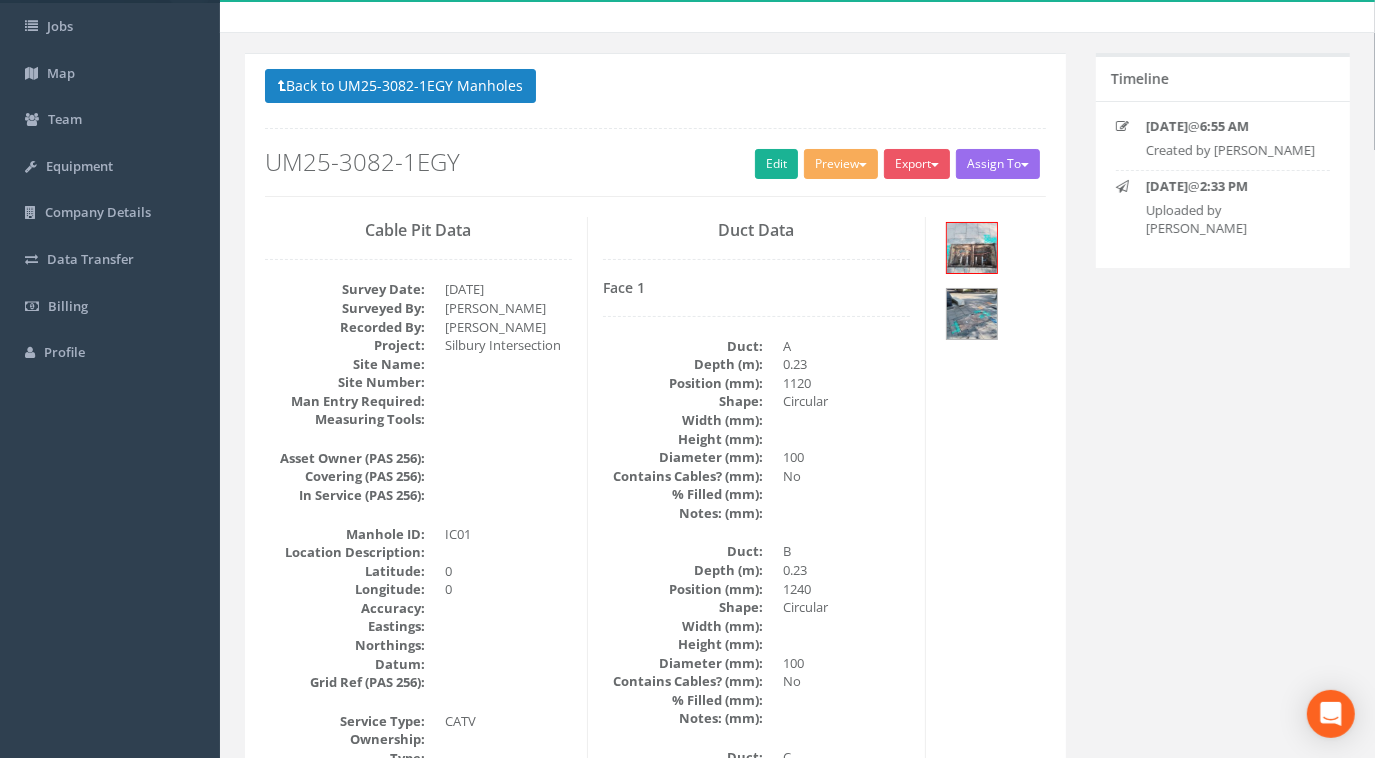 scroll, scrollTop: 90, scrollLeft: 0, axis: vertical 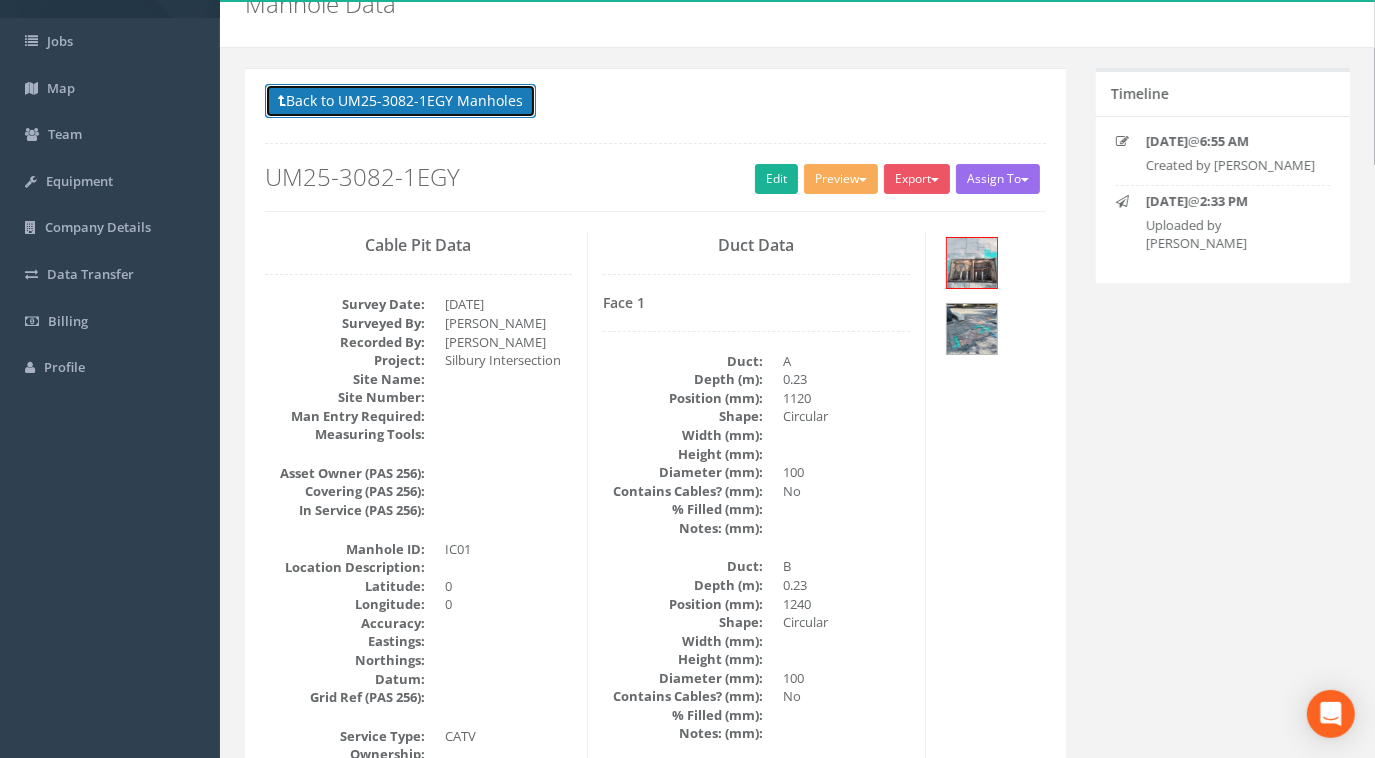 click on "Back to UM25-3082-1EGY Manholes" at bounding box center (400, 101) 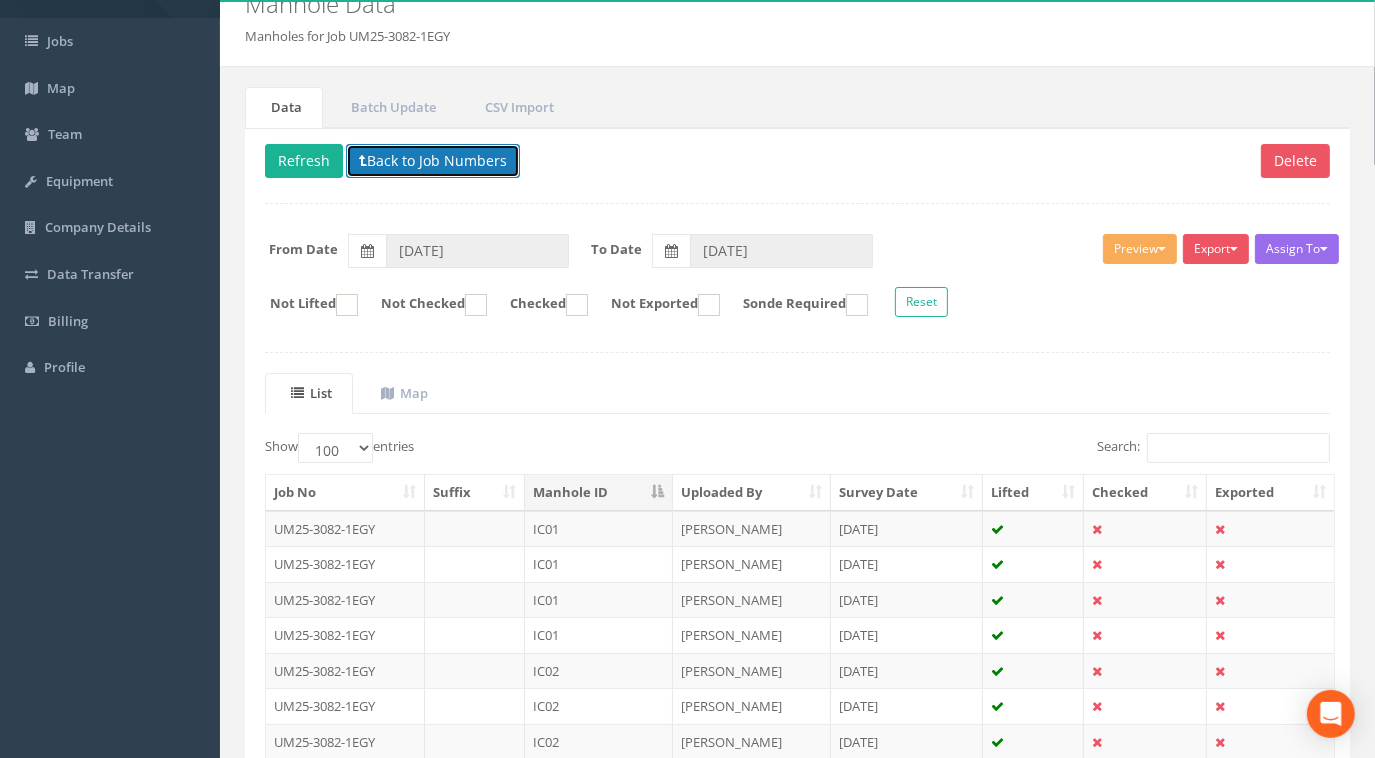 click on "Back to Job Numbers" at bounding box center [433, 161] 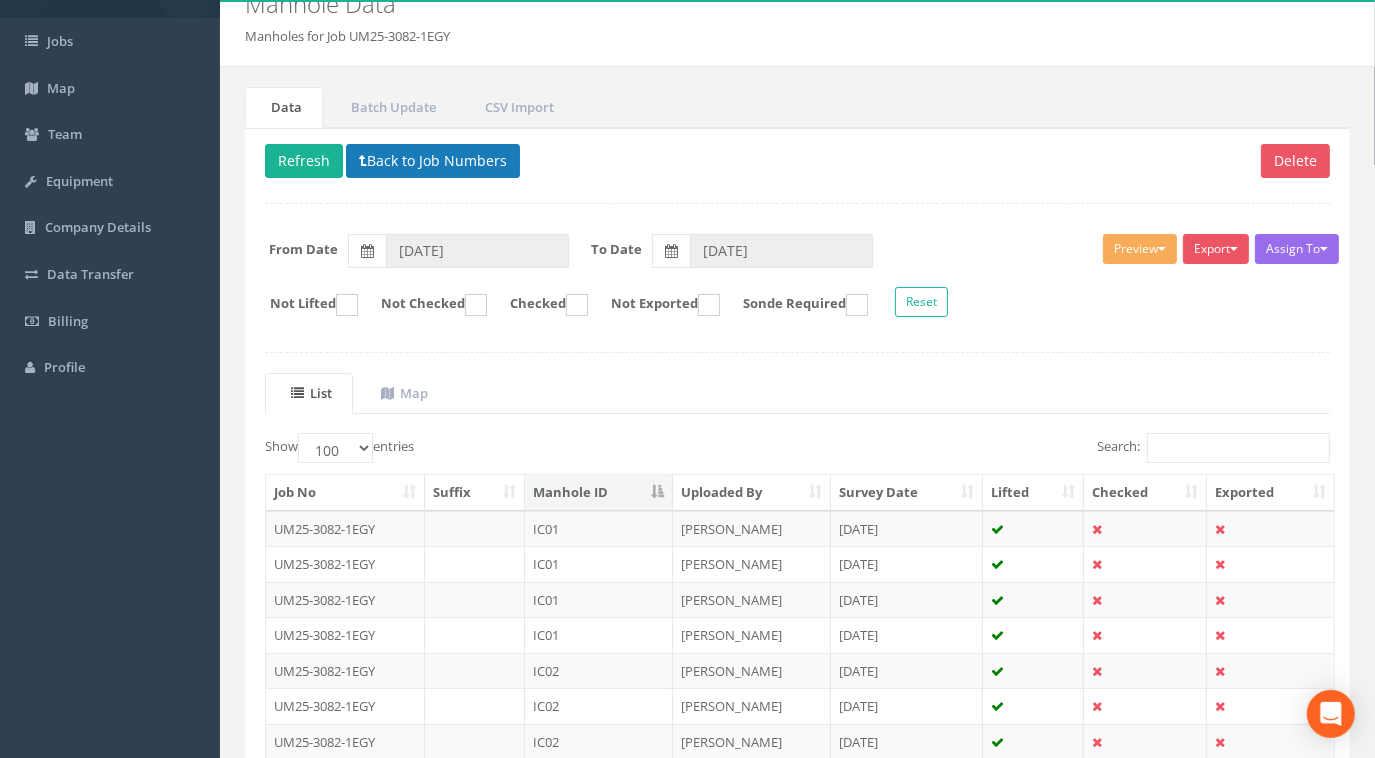 scroll, scrollTop: 0, scrollLeft: 0, axis: both 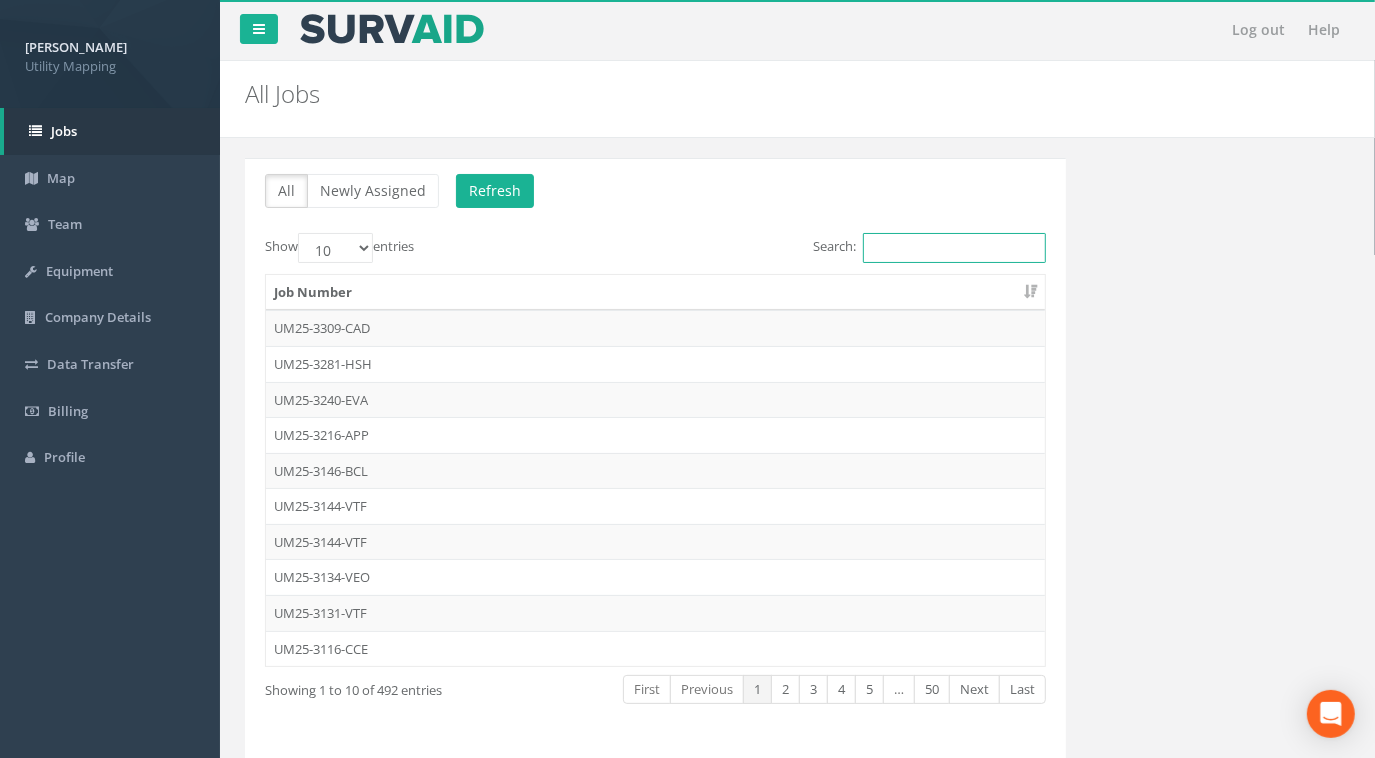 click on "Search:" at bounding box center [954, 248] 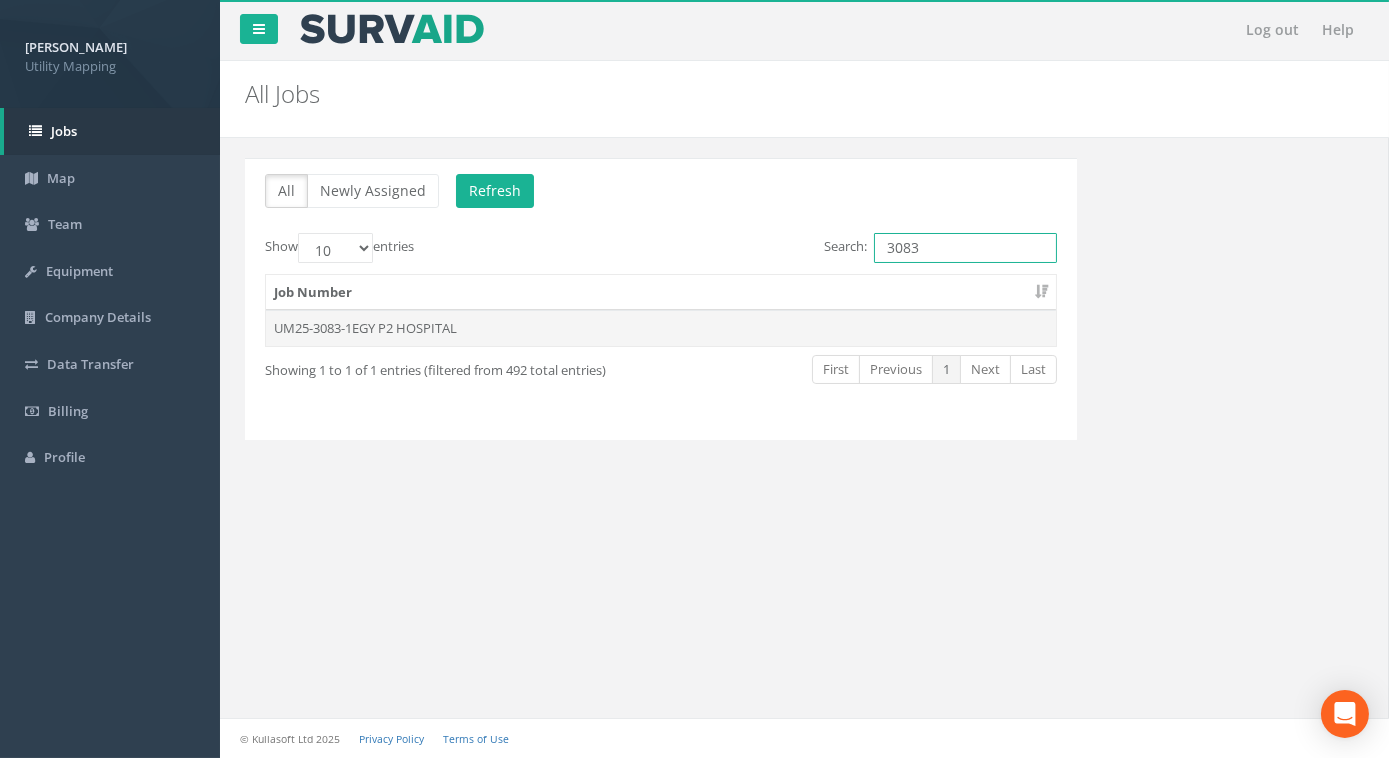 type on "3083" 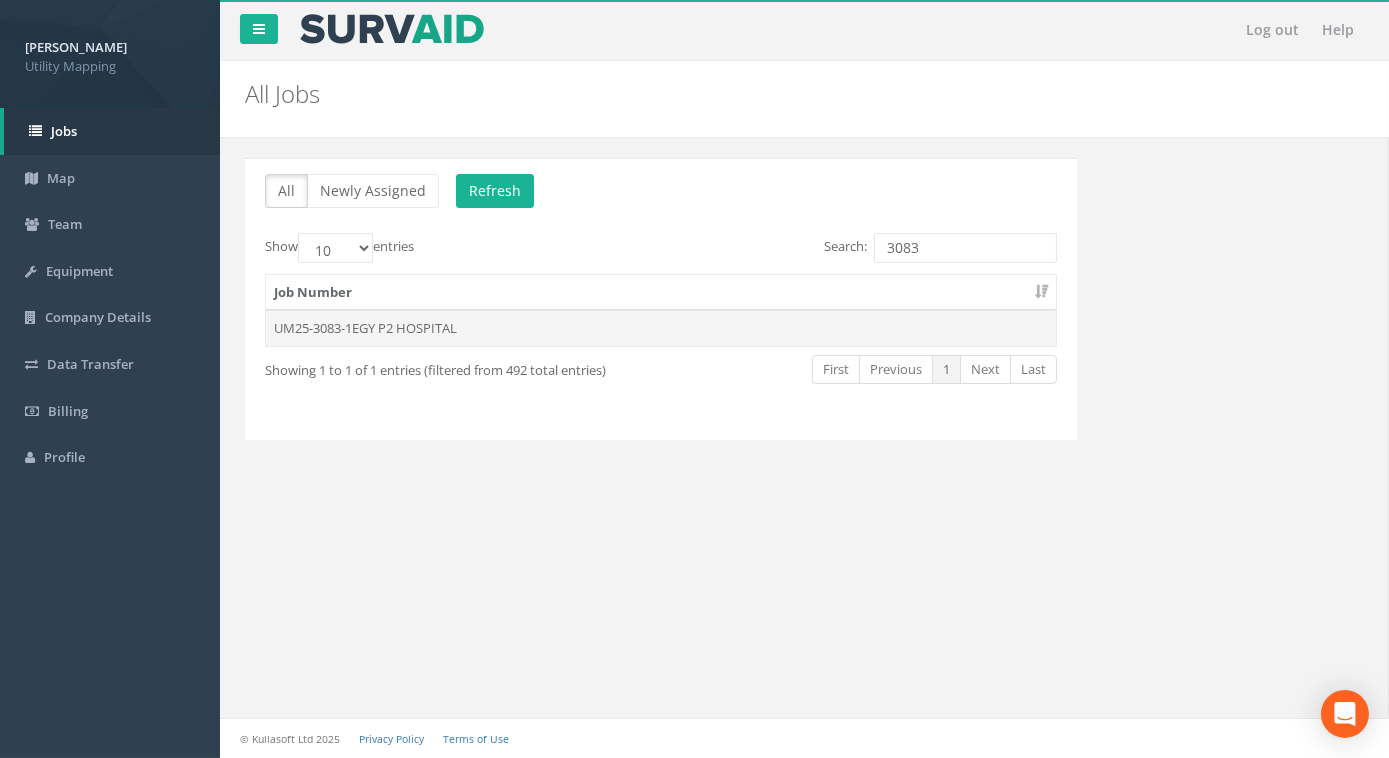 click on "UM25-3083-1EGY P2 HOSPITAL" at bounding box center (661, 328) 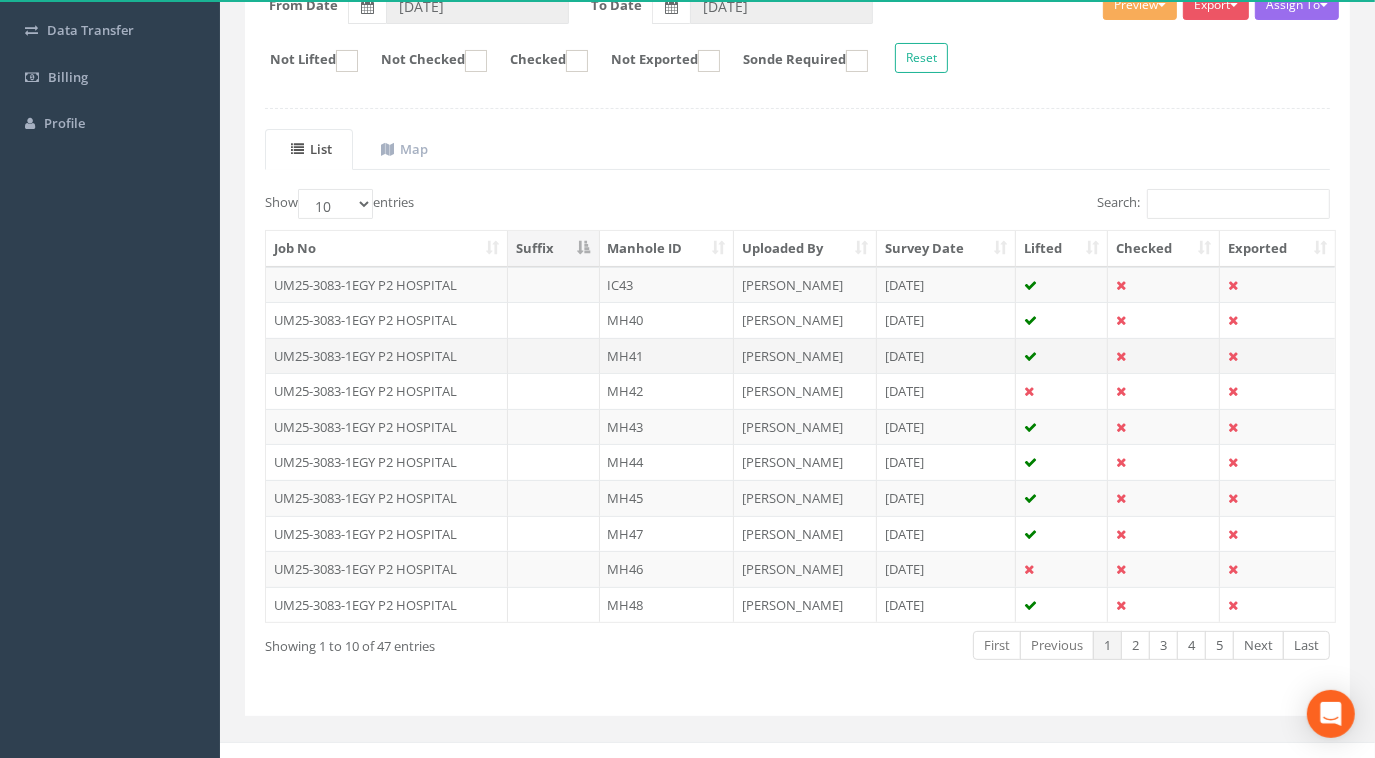 scroll, scrollTop: 349, scrollLeft: 0, axis: vertical 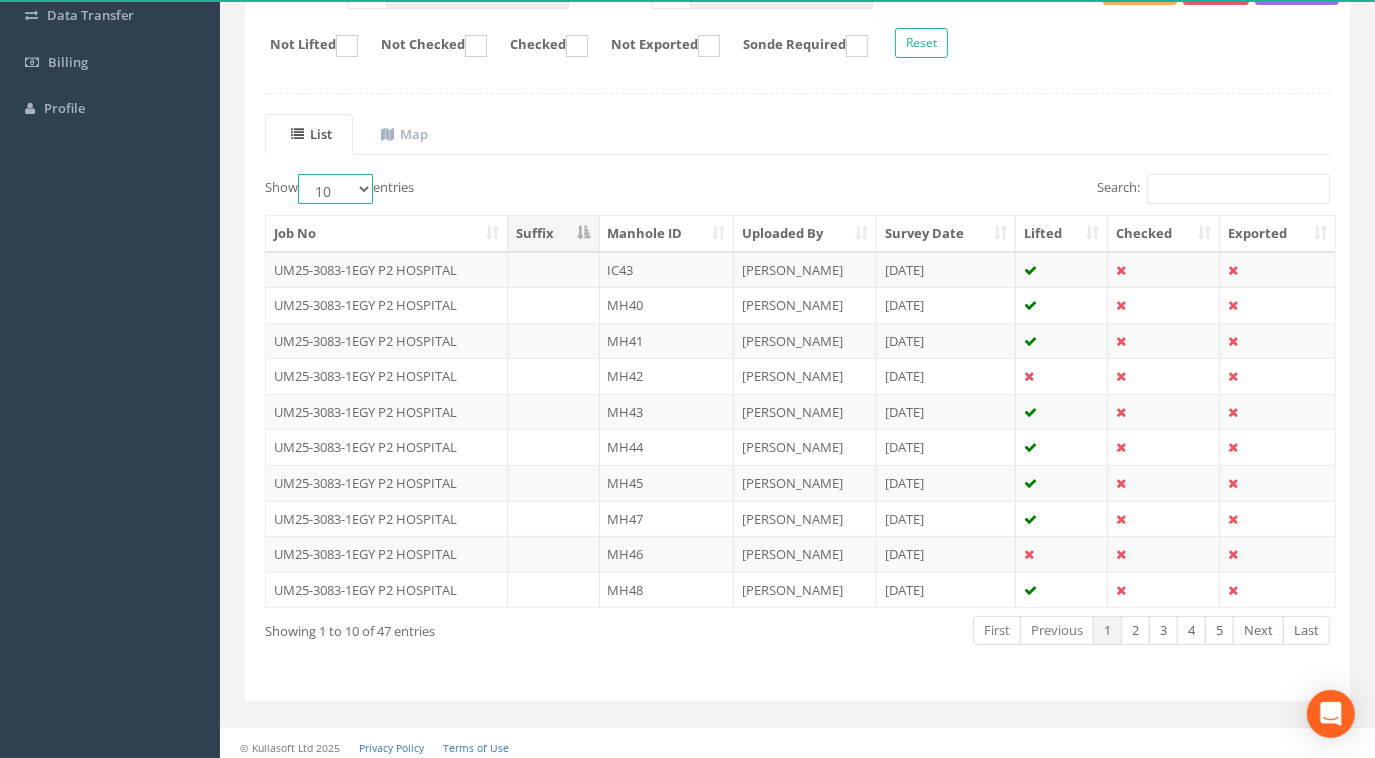 click on "10 25 50 100" at bounding box center [335, 189] 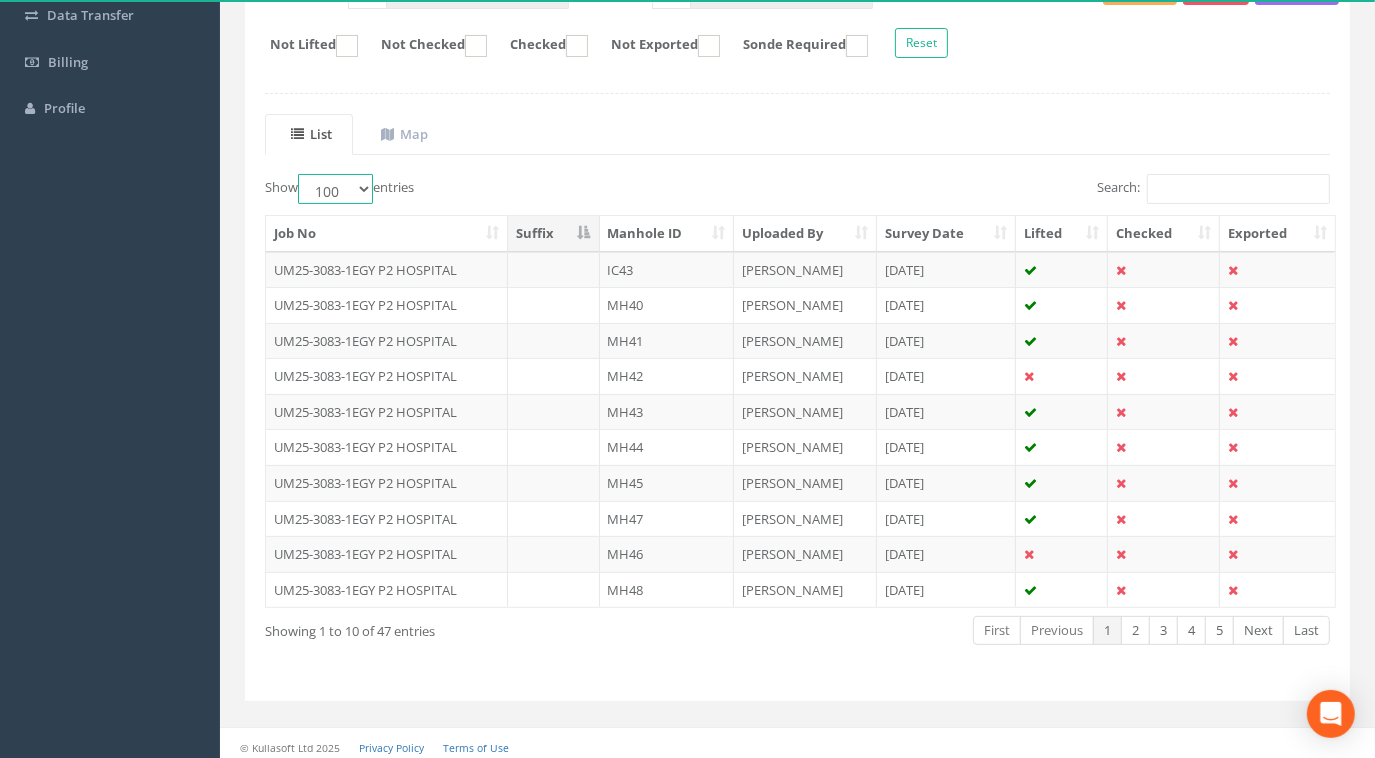 click on "10 25 50 100" at bounding box center [335, 189] 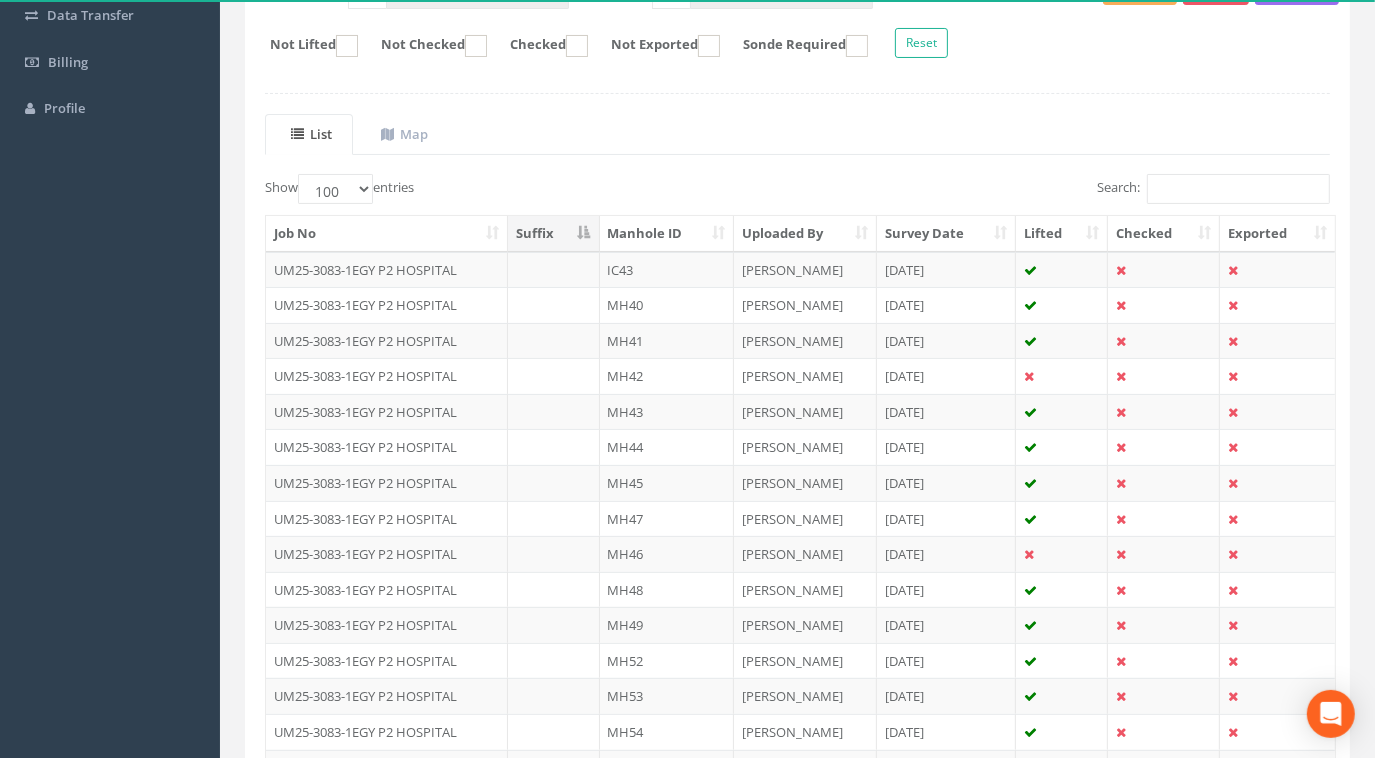 click on "Manhole ID" at bounding box center [667, 234] 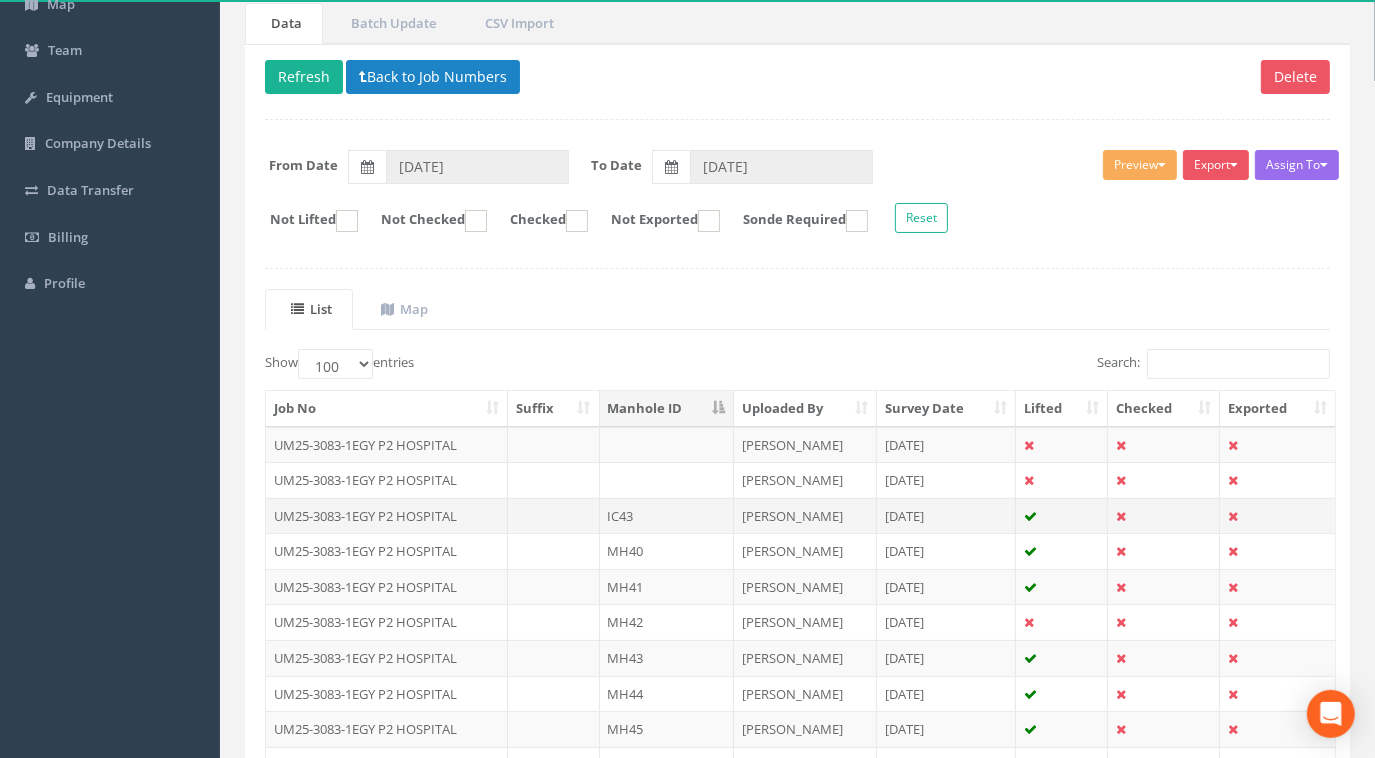 scroll, scrollTop: 167, scrollLeft: 0, axis: vertical 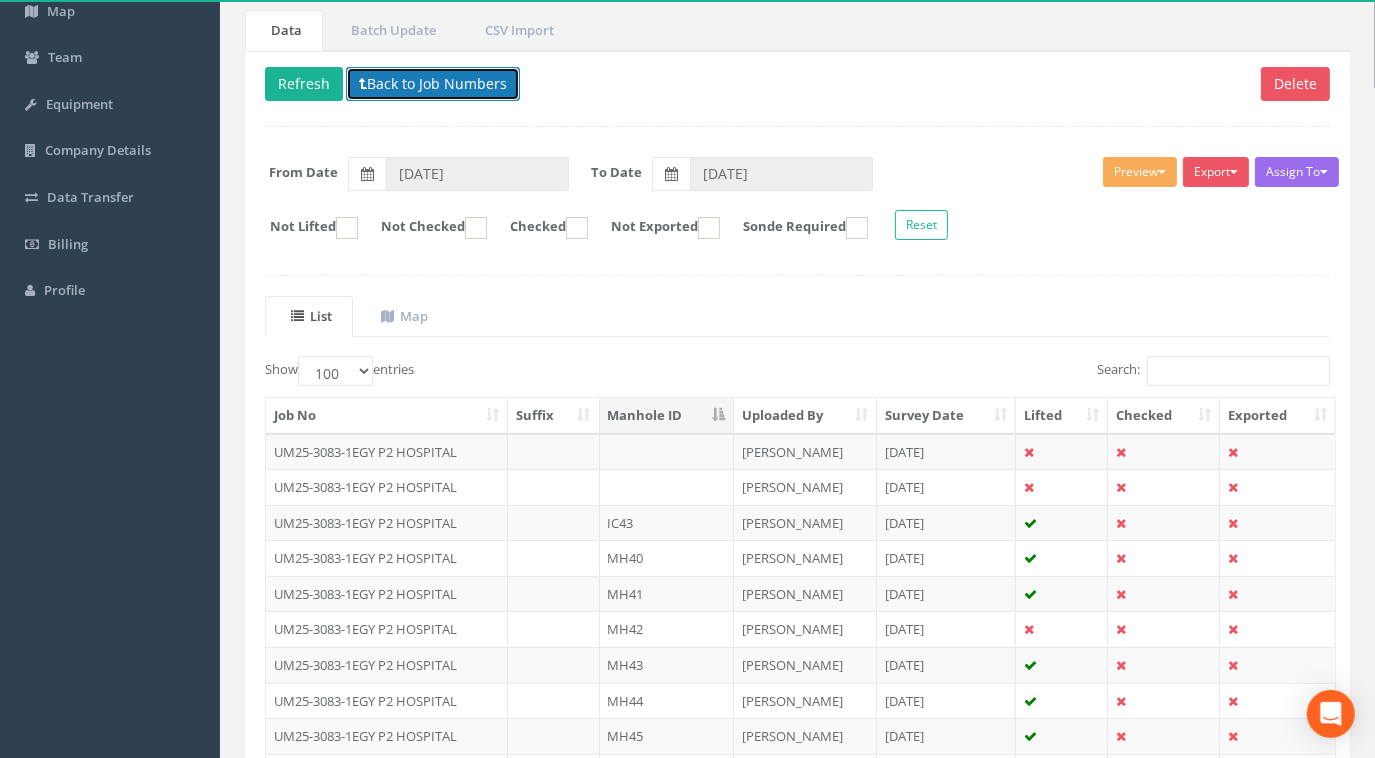 click on "Back to Job Numbers" at bounding box center (433, 84) 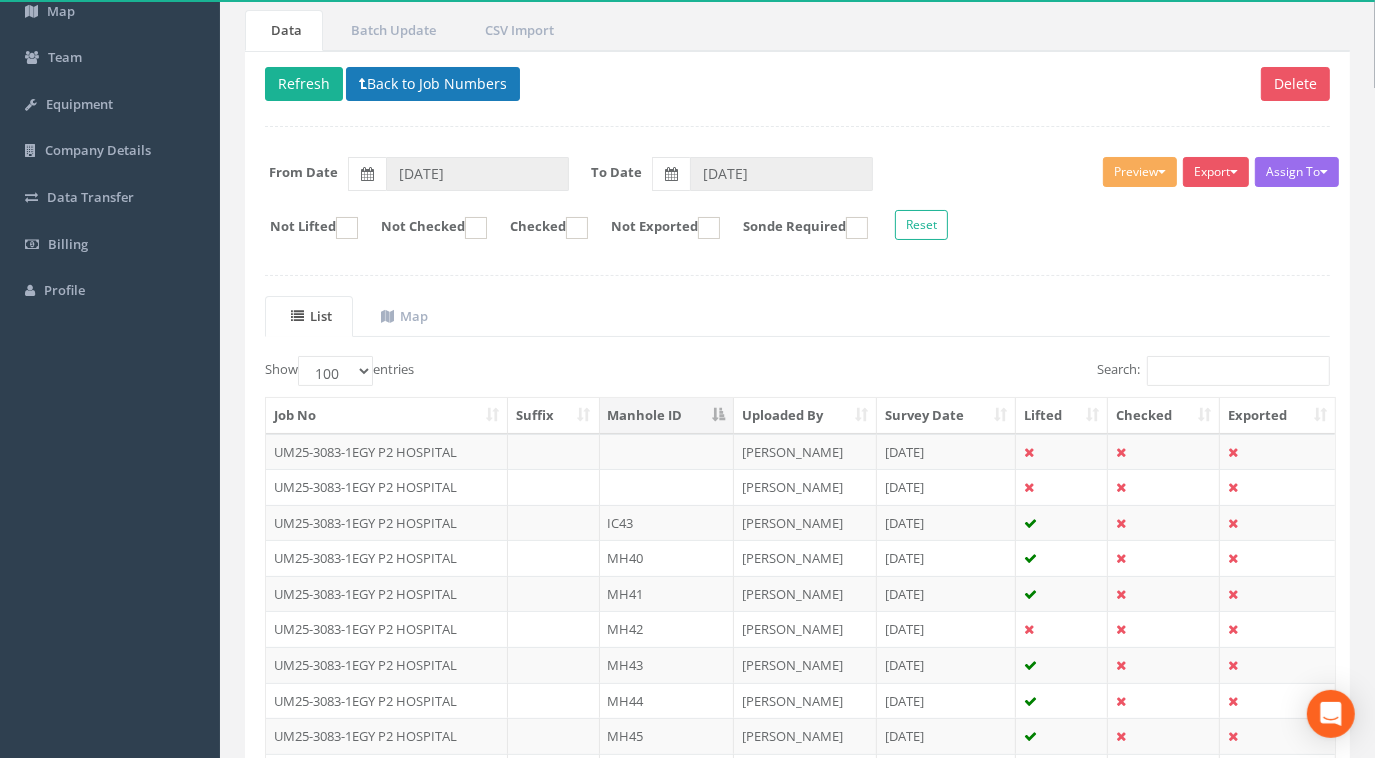 scroll, scrollTop: 0, scrollLeft: 0, axis: both 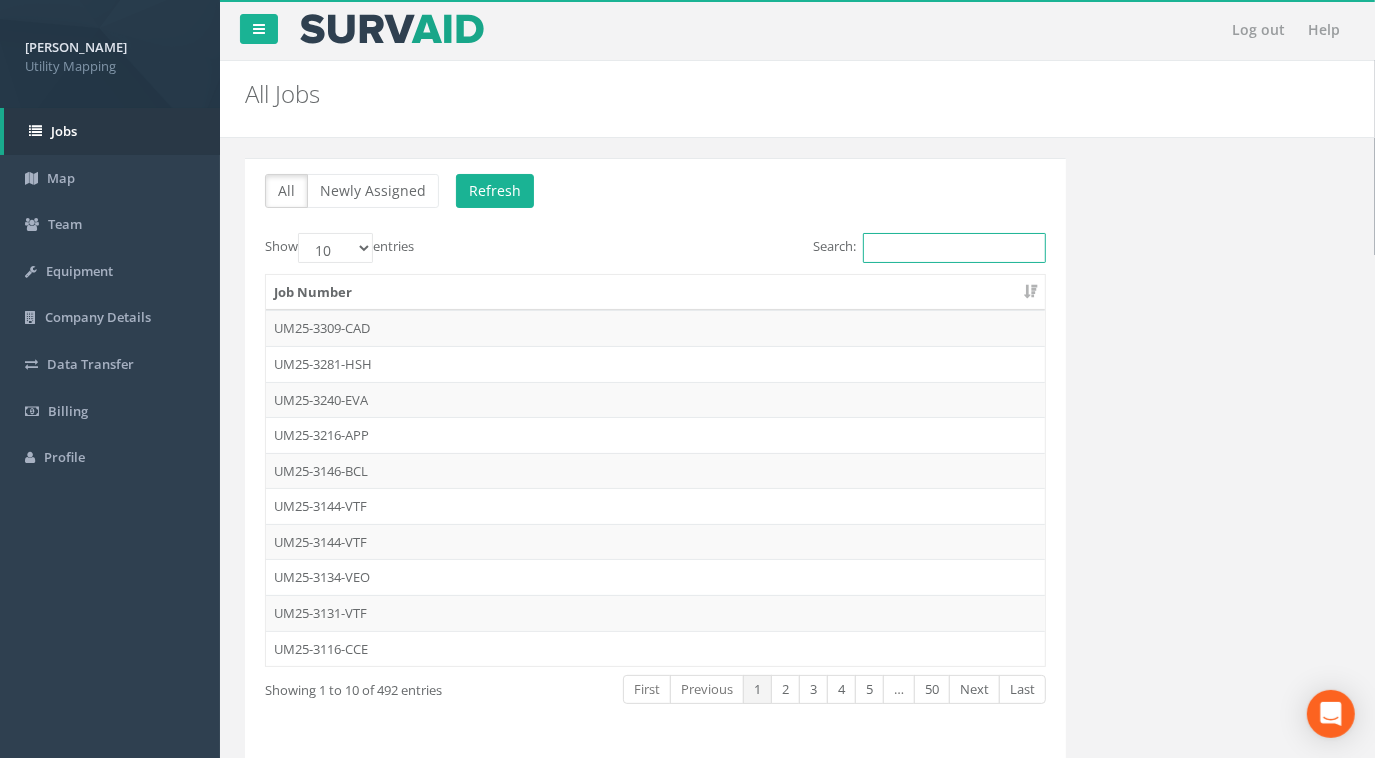 click on "Search:" at bounding box center [954, 248] 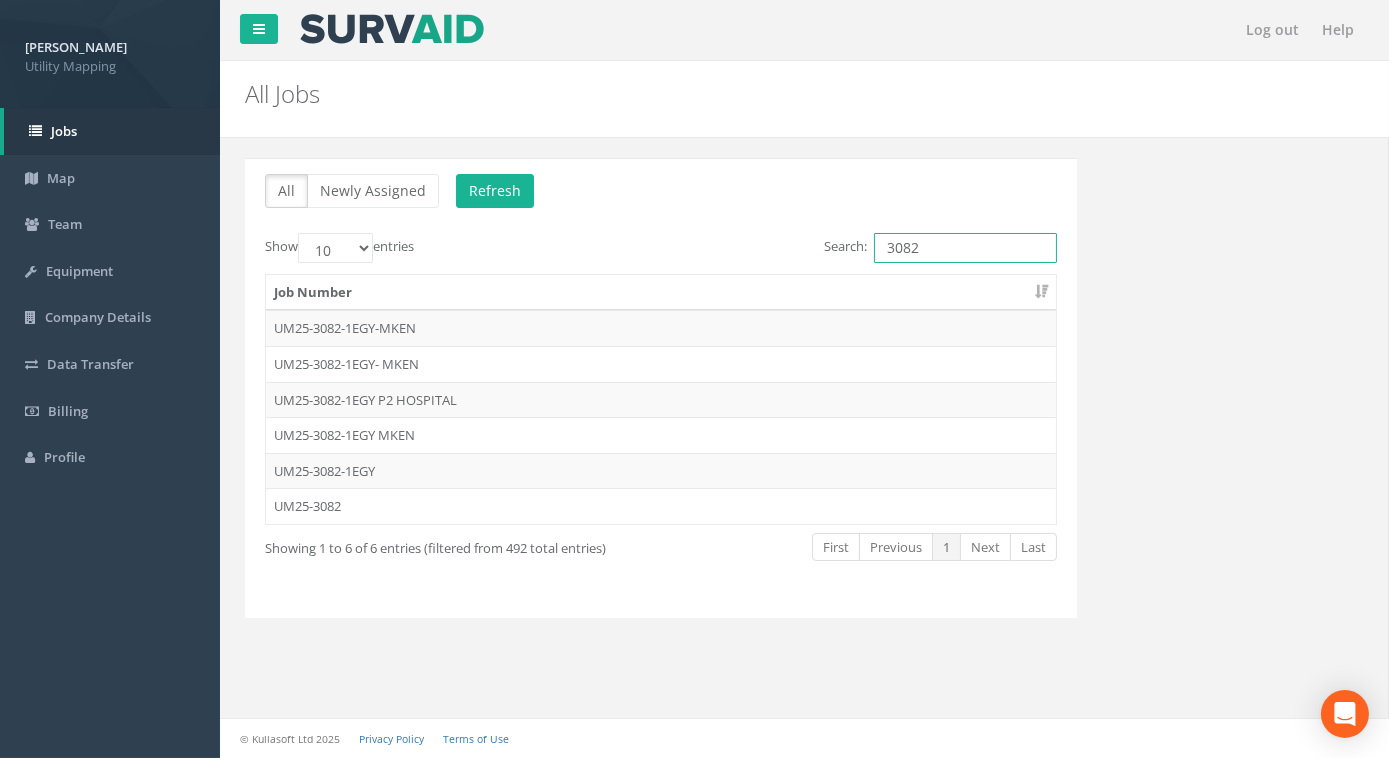 type on "3082" 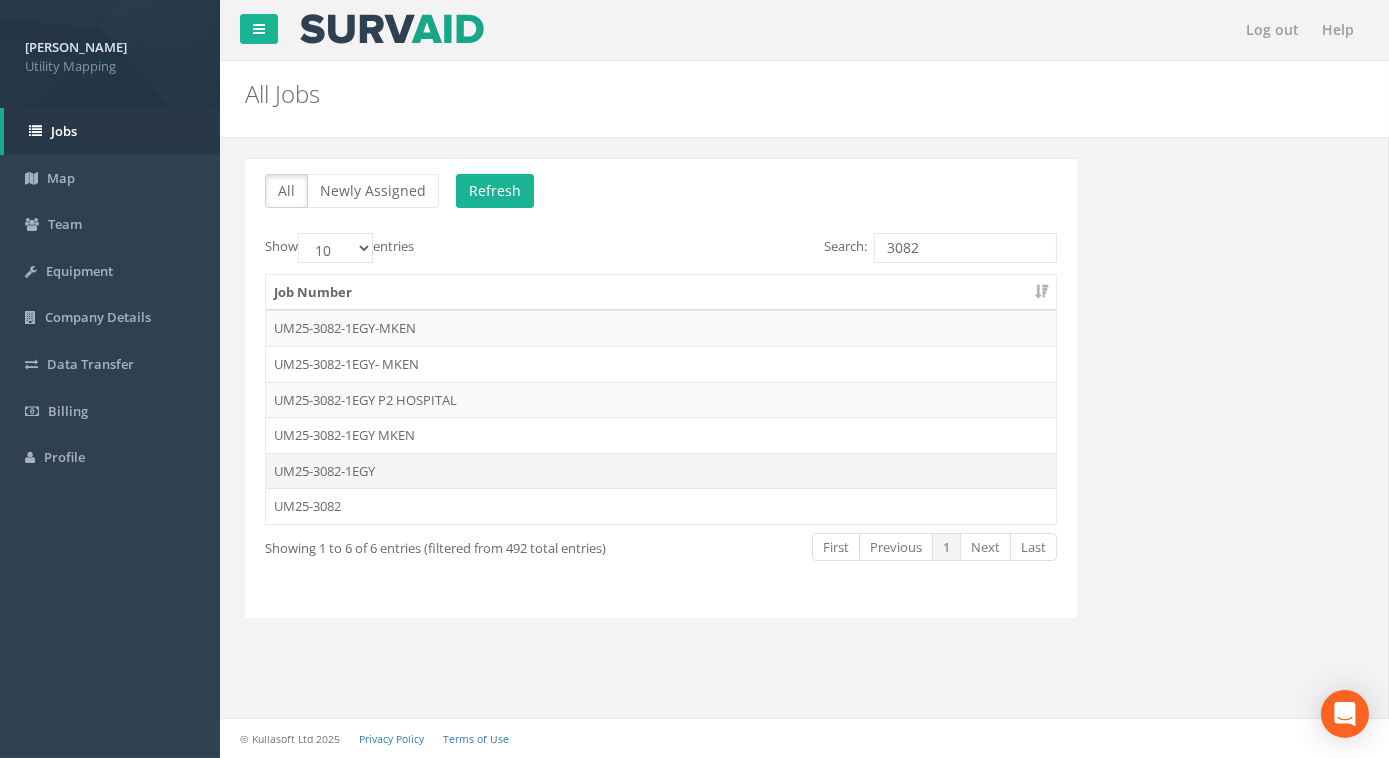 click on "UM25-3082-1EGY" at bounding box center (661, 471) 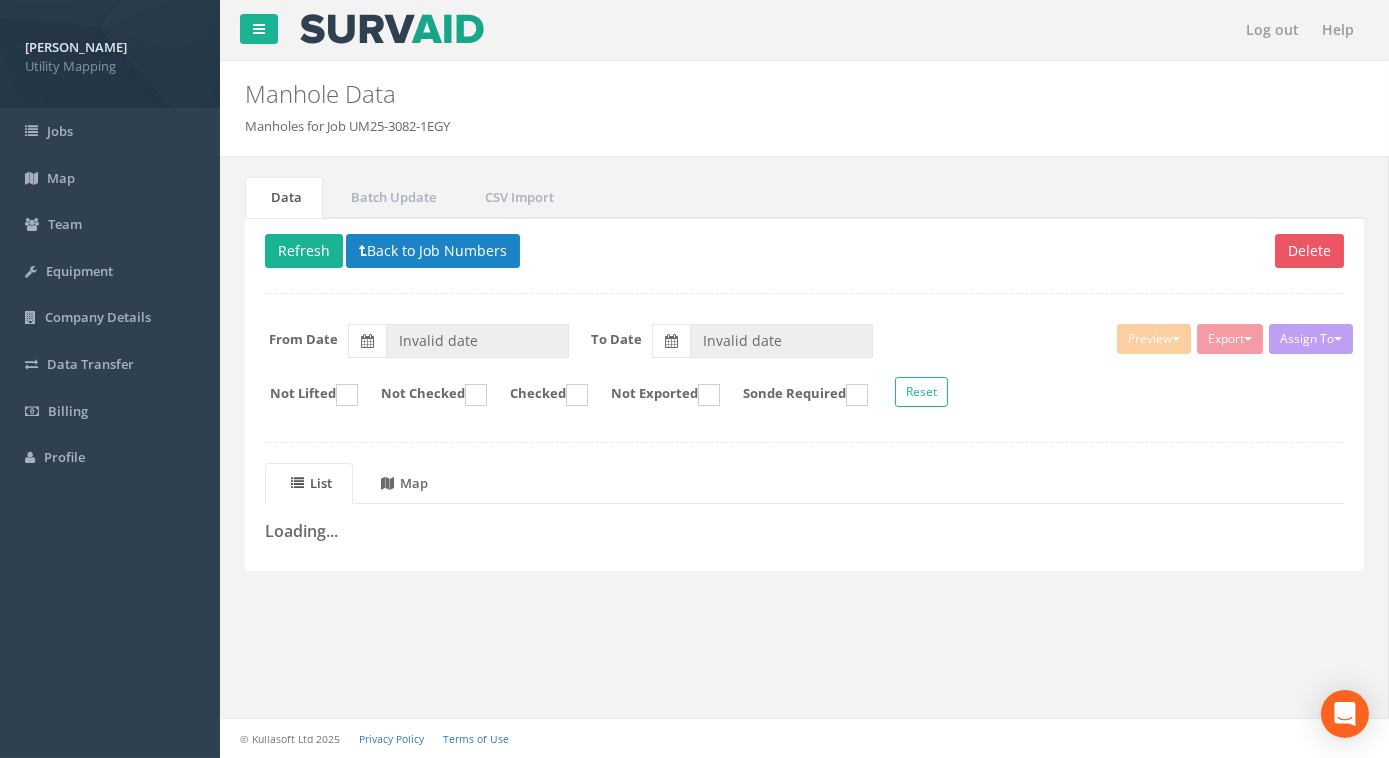 type on "[DATE]" 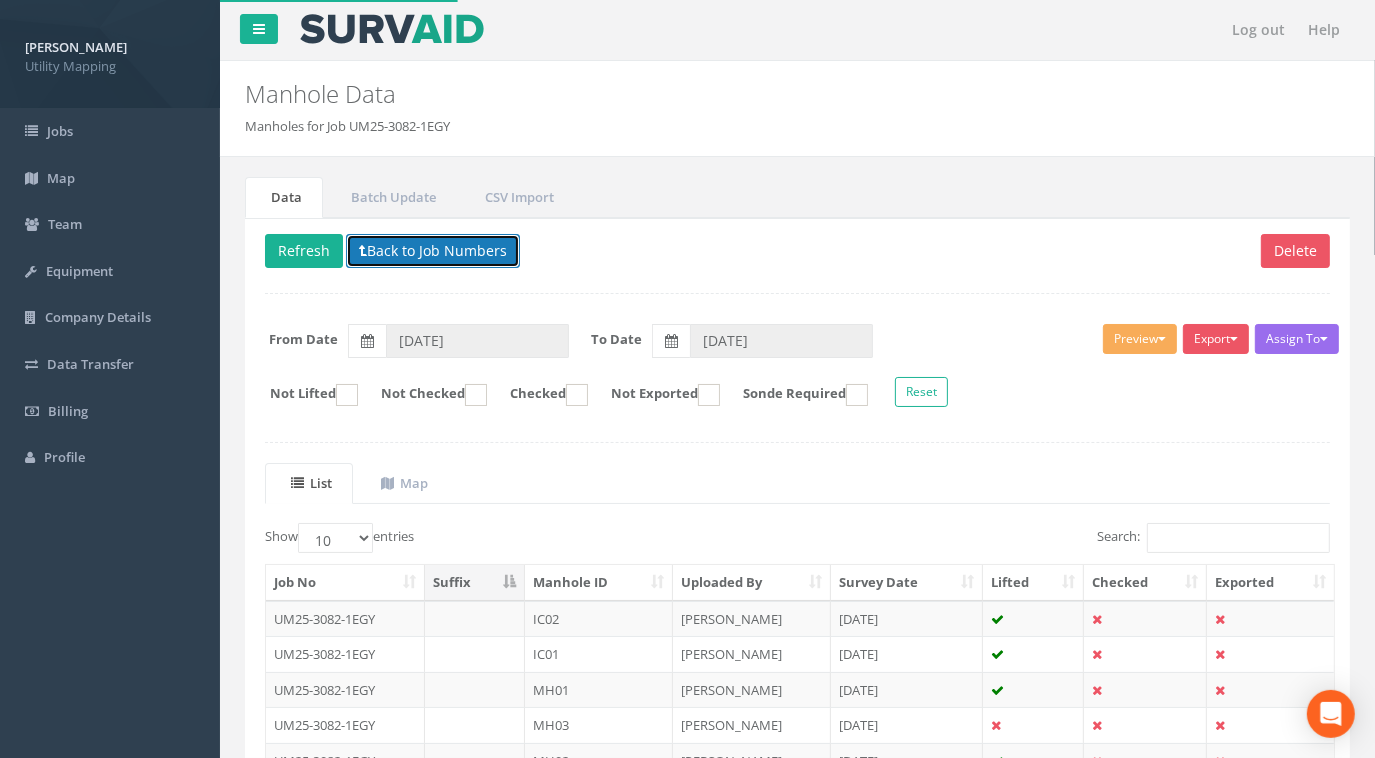 click on "Back to Job Numbers" at bounding box center (433, 251) 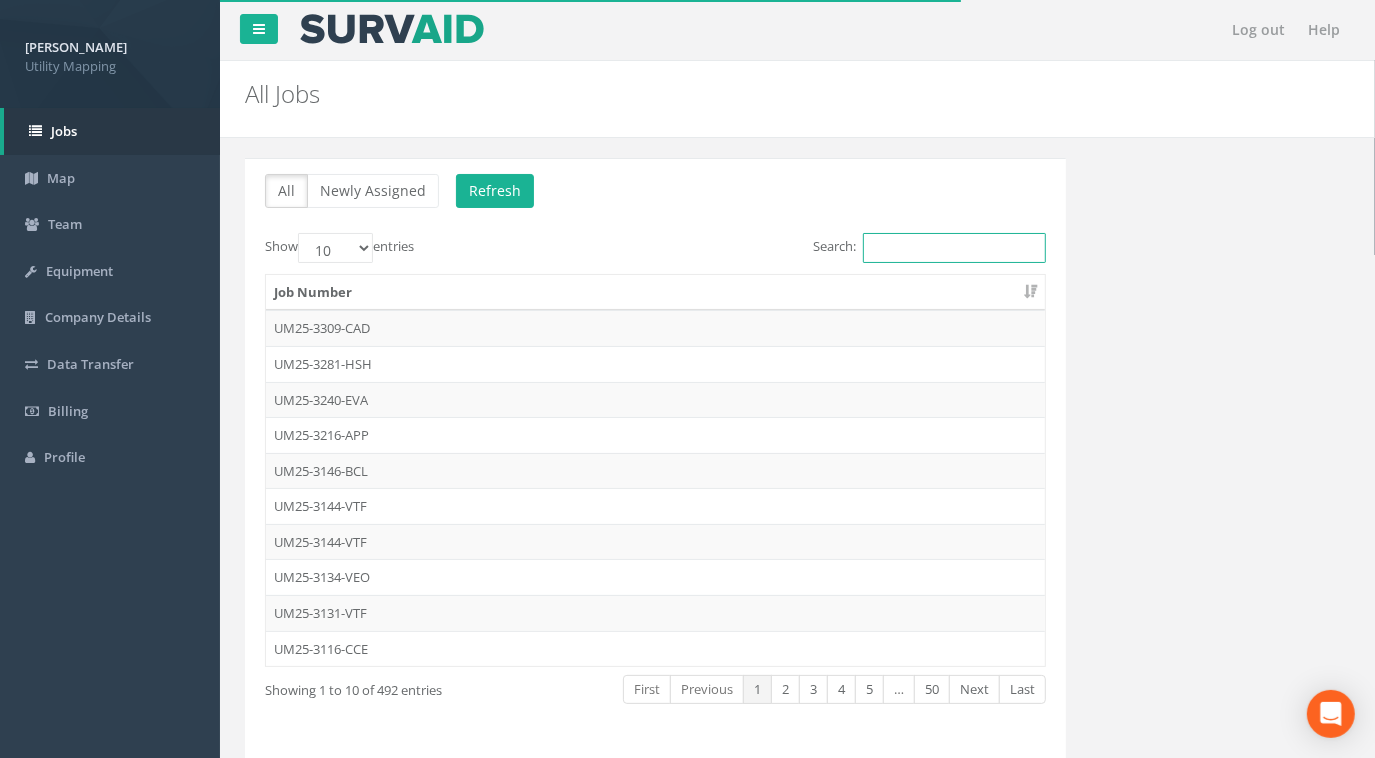 click on "Search:" at bounding box center [954, 248] 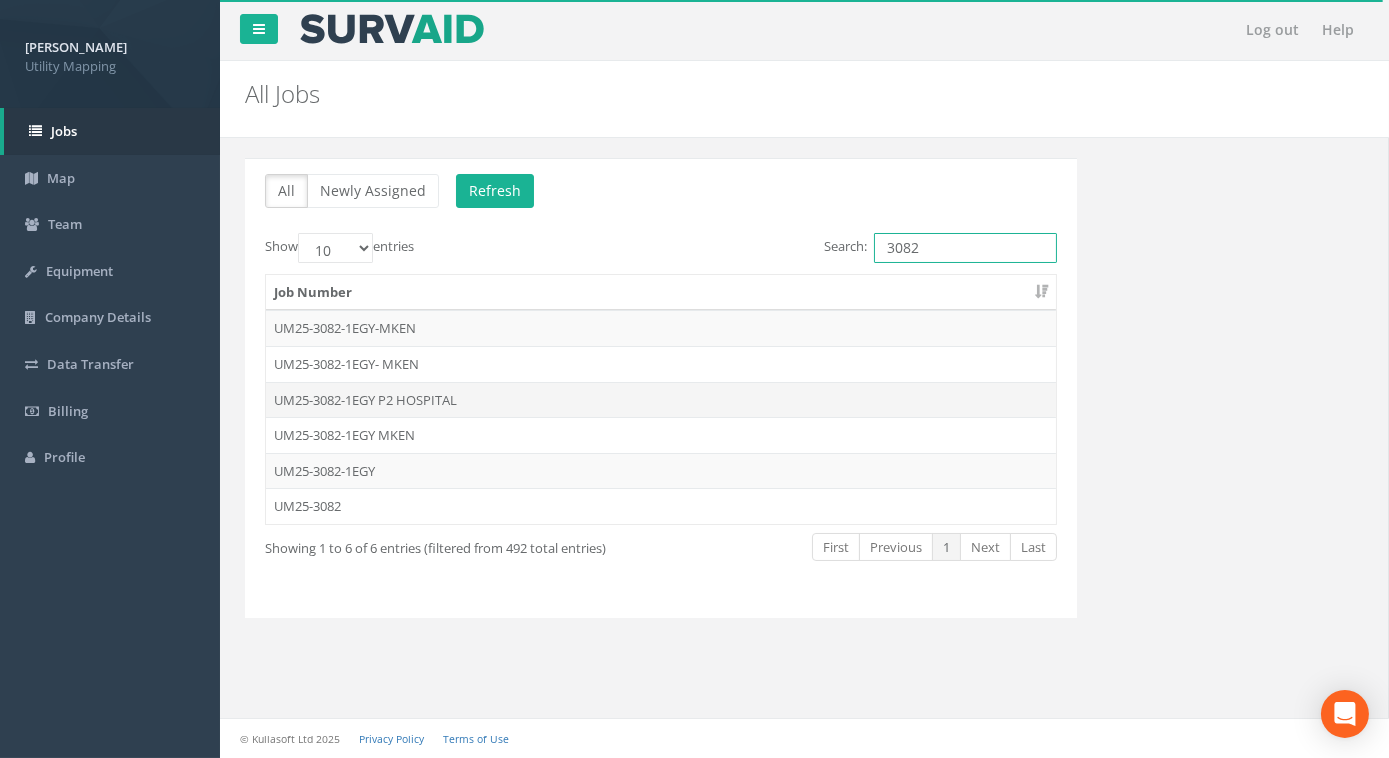 type on "3082" 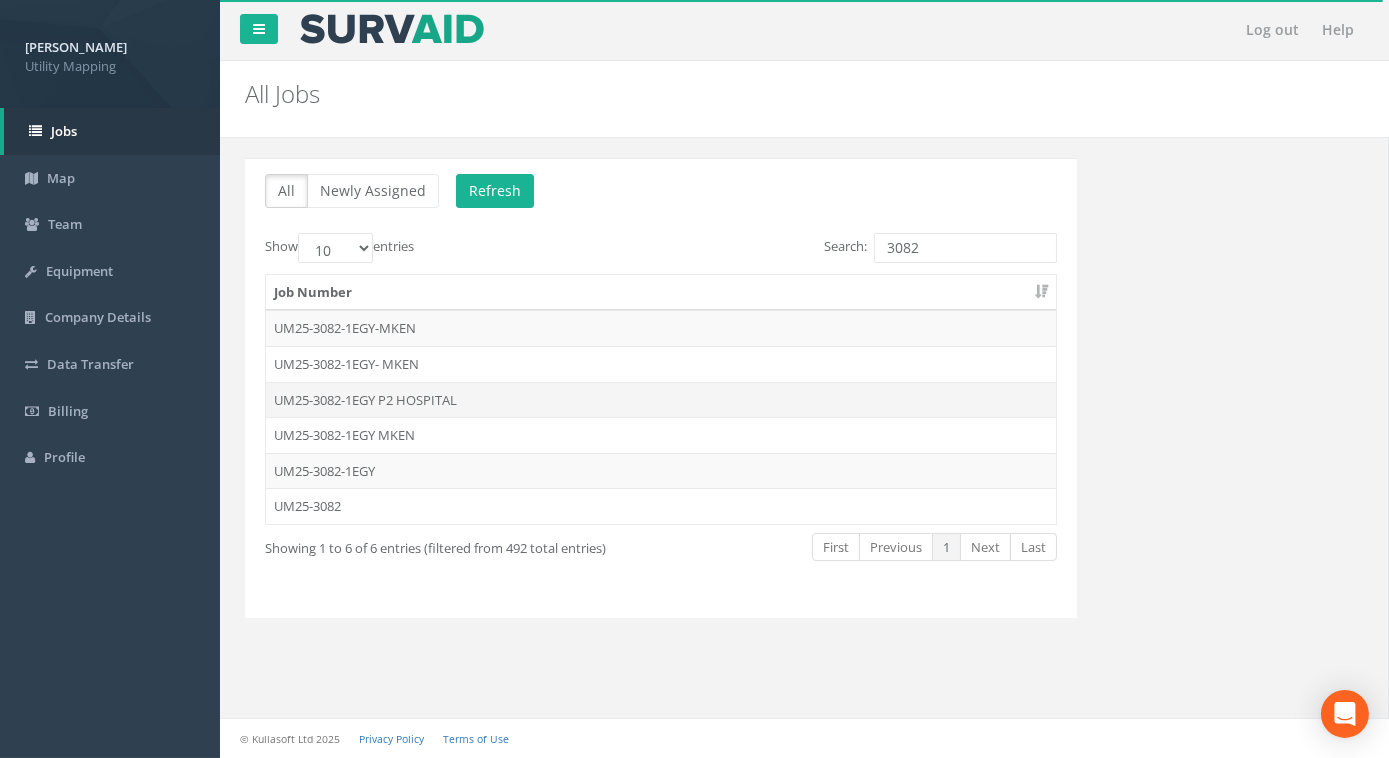 click on "UM25-3082-1EGY P2 HOSPITAL" at bounding box center (661, 400) 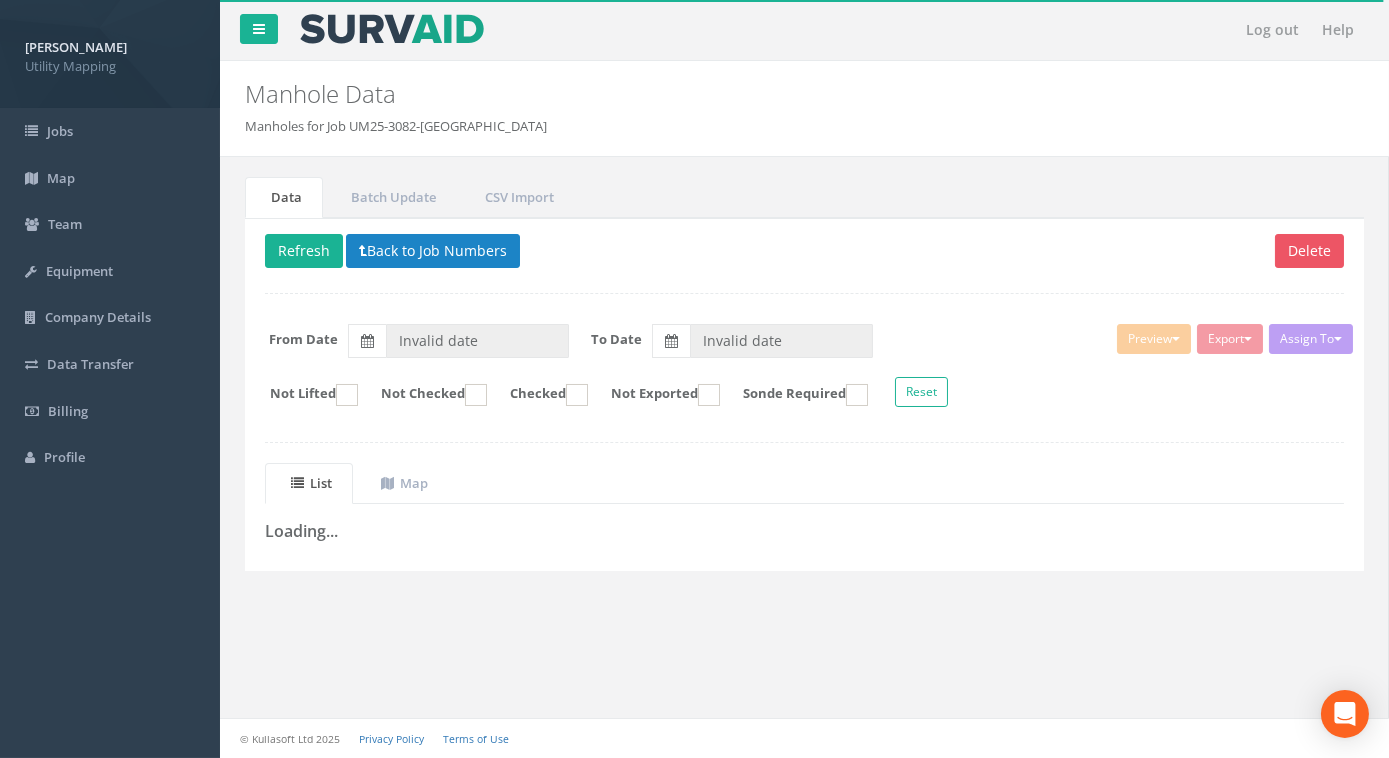 type on "[DATE]" 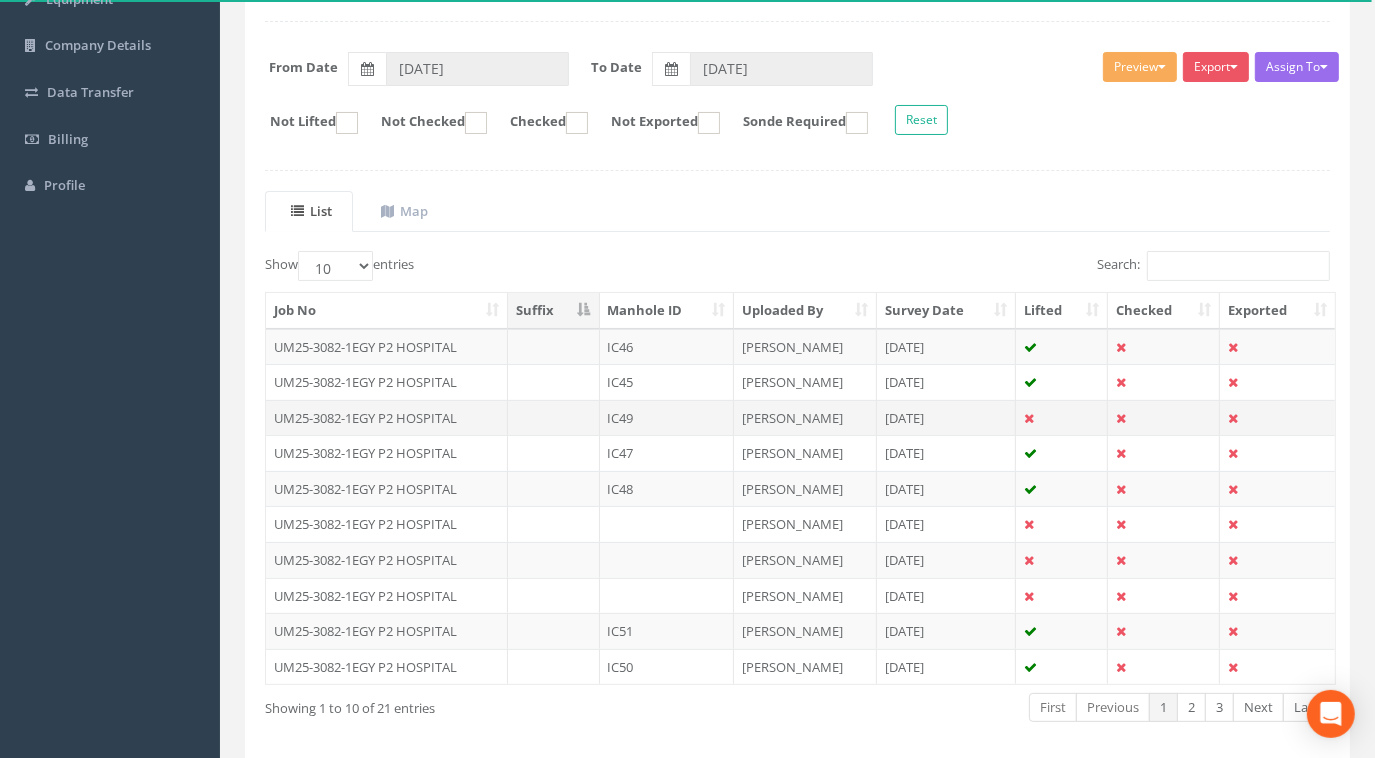 scroll, scrollTop: 349, scrollLeft: 0, axis: vertical 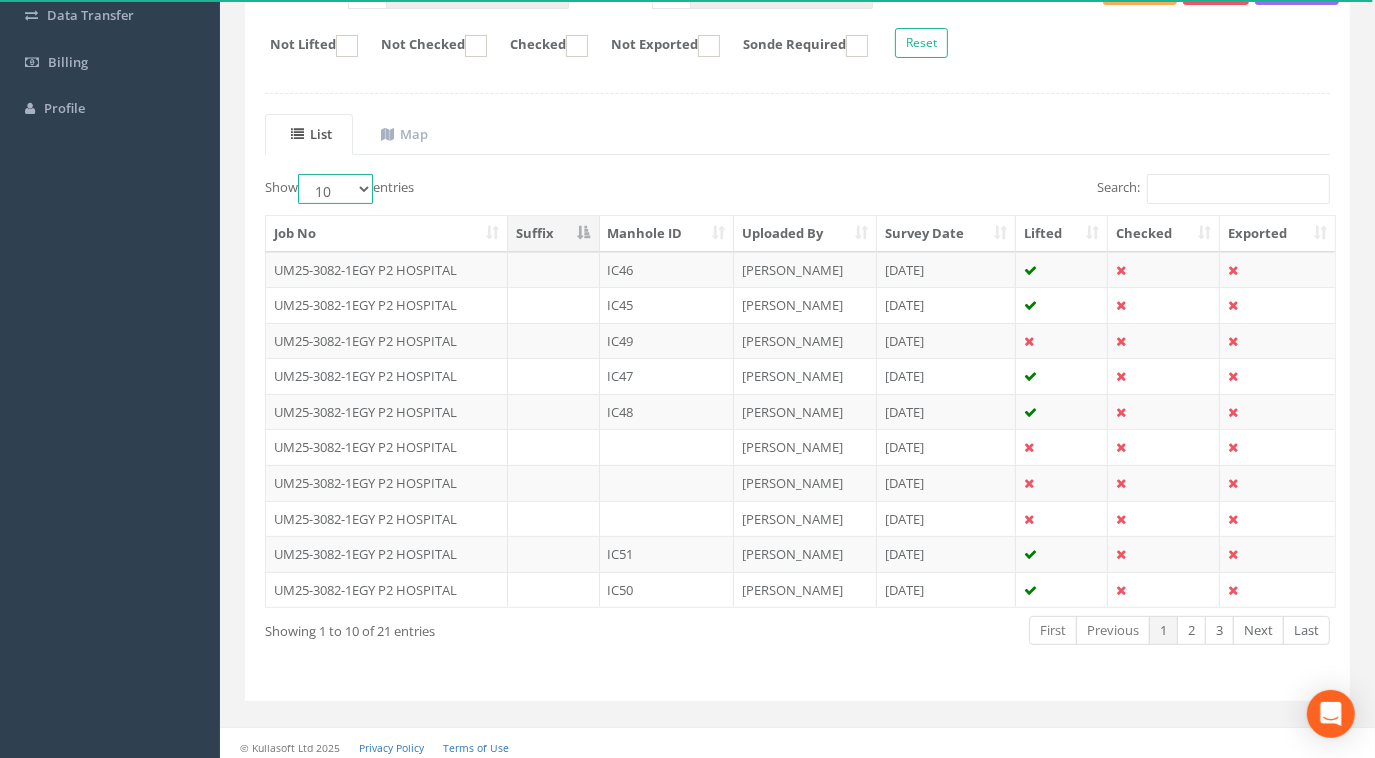 click on "10 25 50 100" at bounding box center (335, 189) 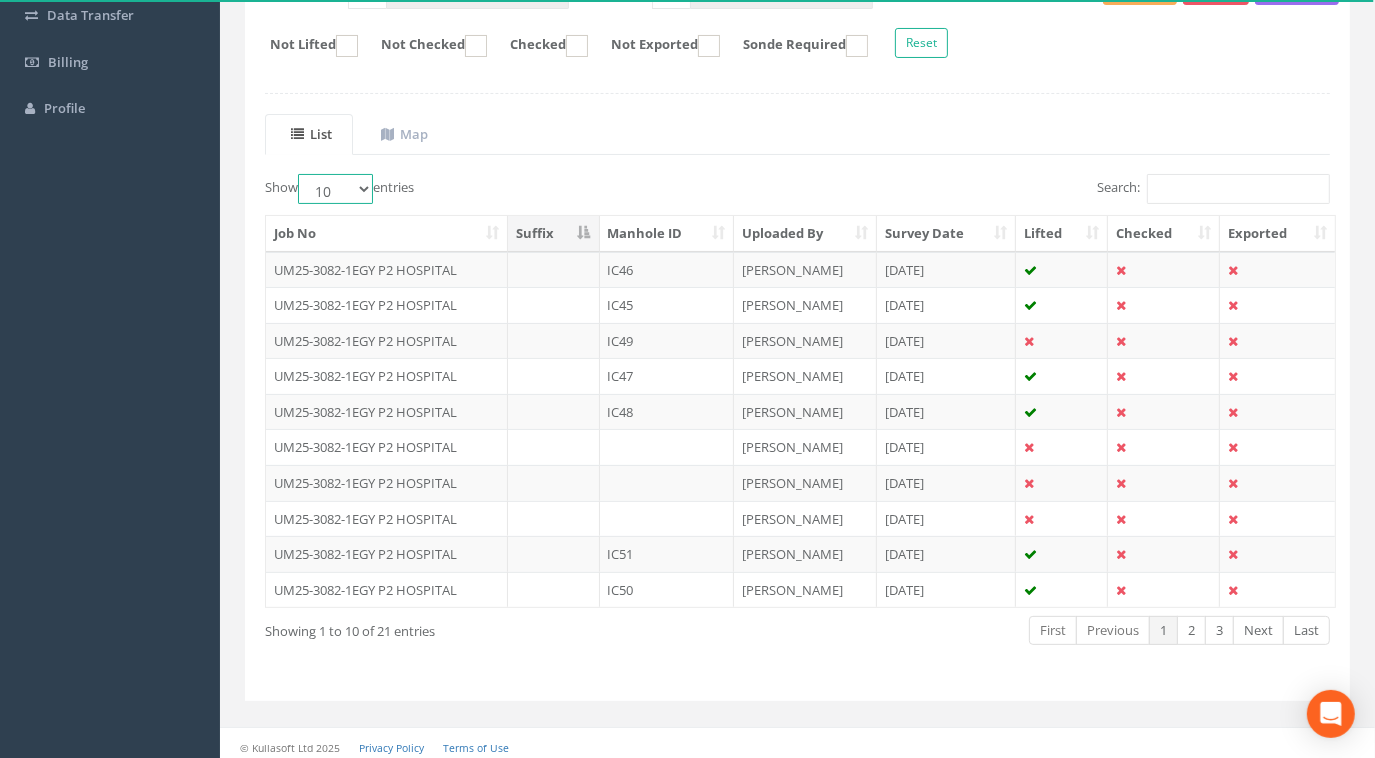 select on "100" 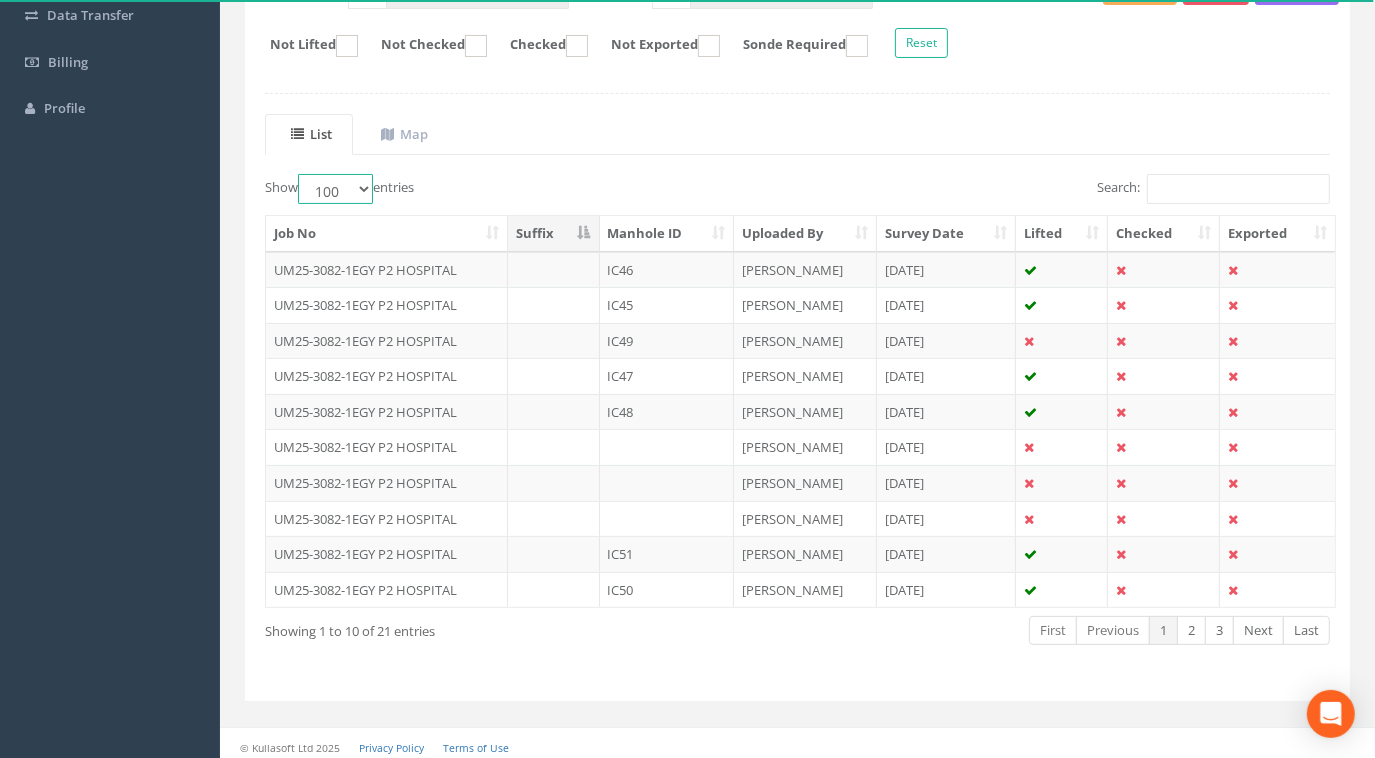 click on "10 25 50 100" at bounding box center [335, 189] 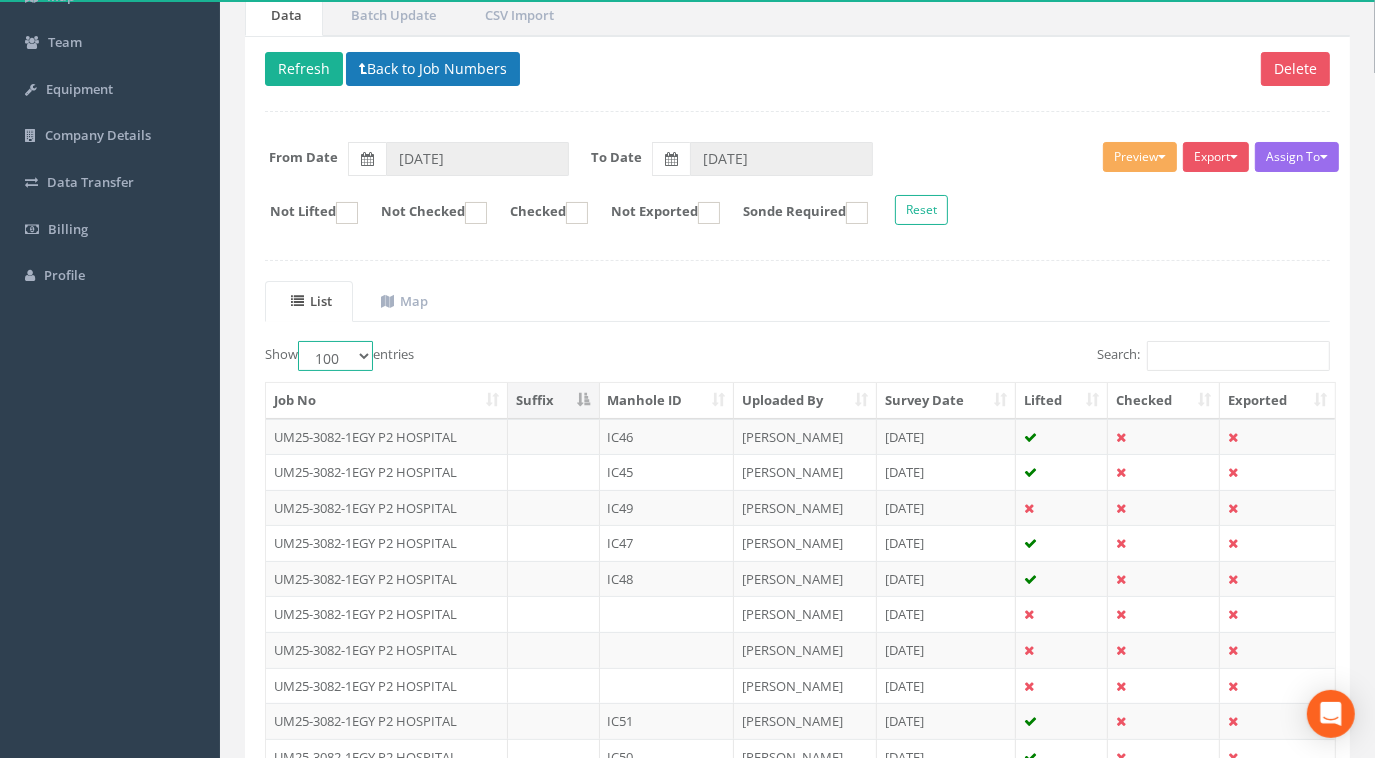 scroll, scrollTop: 167, scrollLeft: 0, axis: vertical 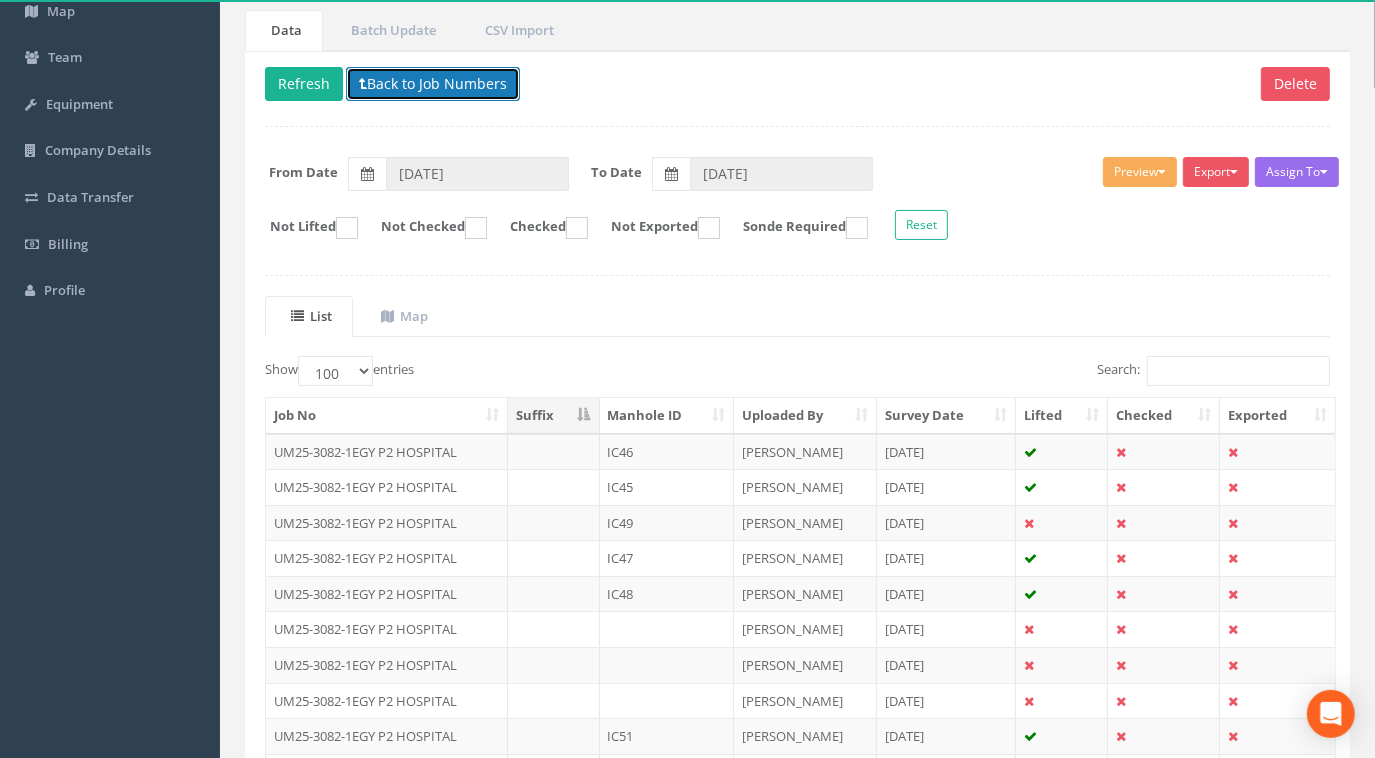 click on "Back to Job Numbers" at bounding box center (433, 84) 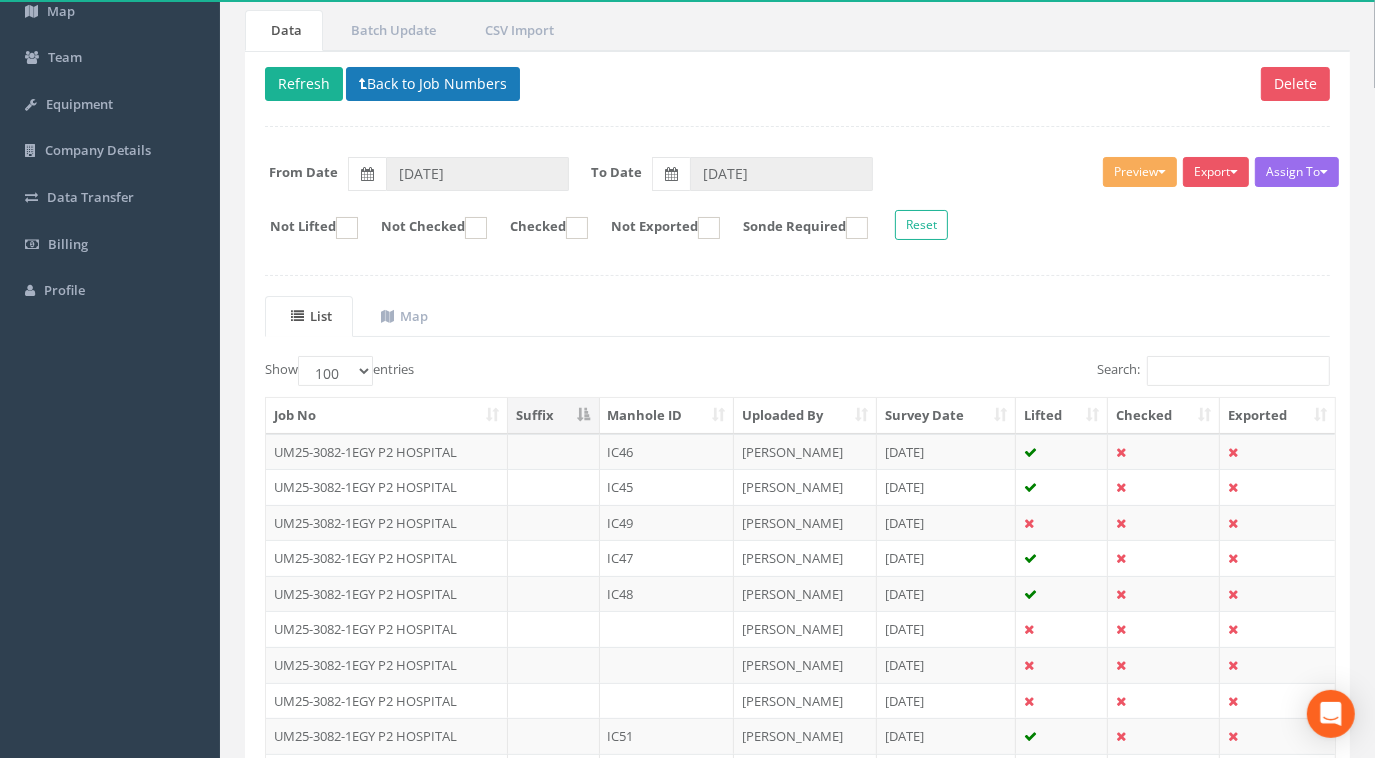 scroll, scrollTop: 0, scrollLeft: 0, axis: both 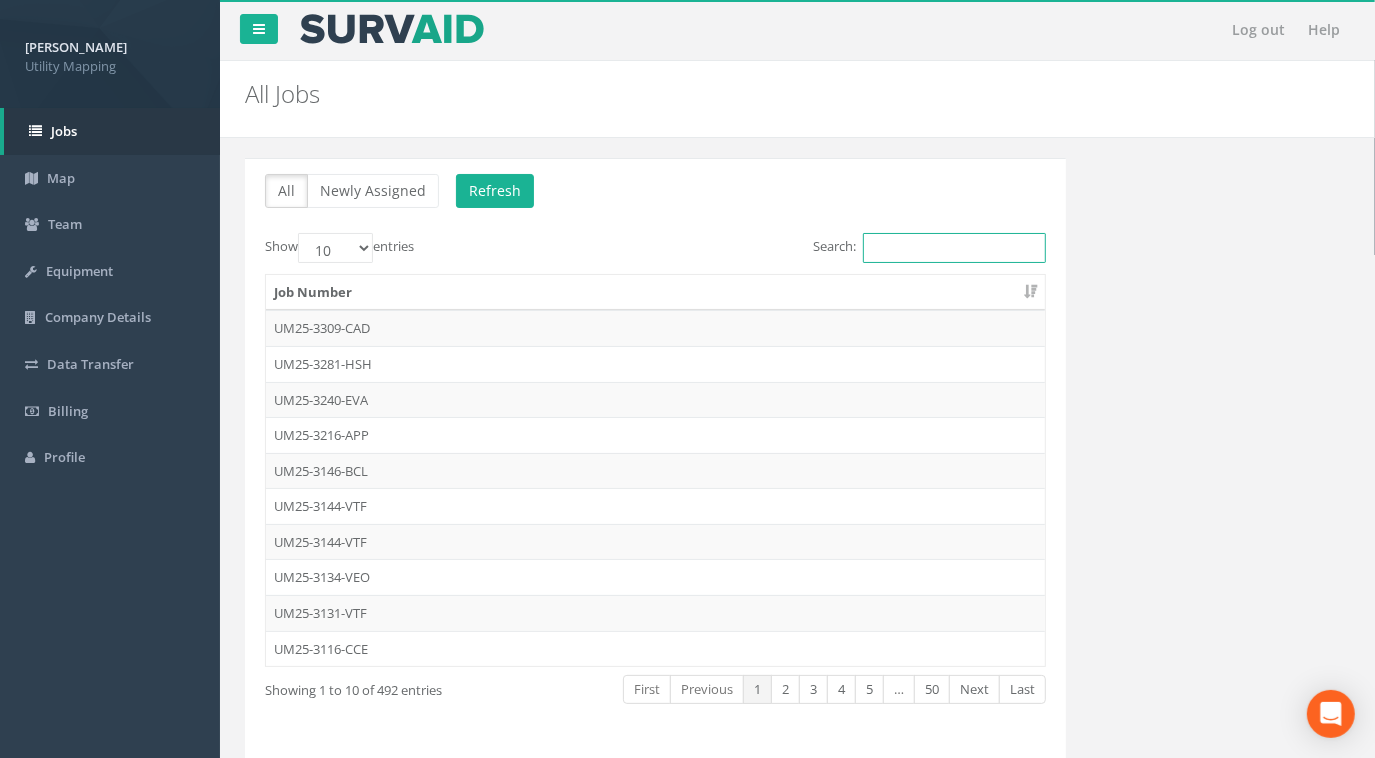 click on "Search:" at bounding box center (954, 248) 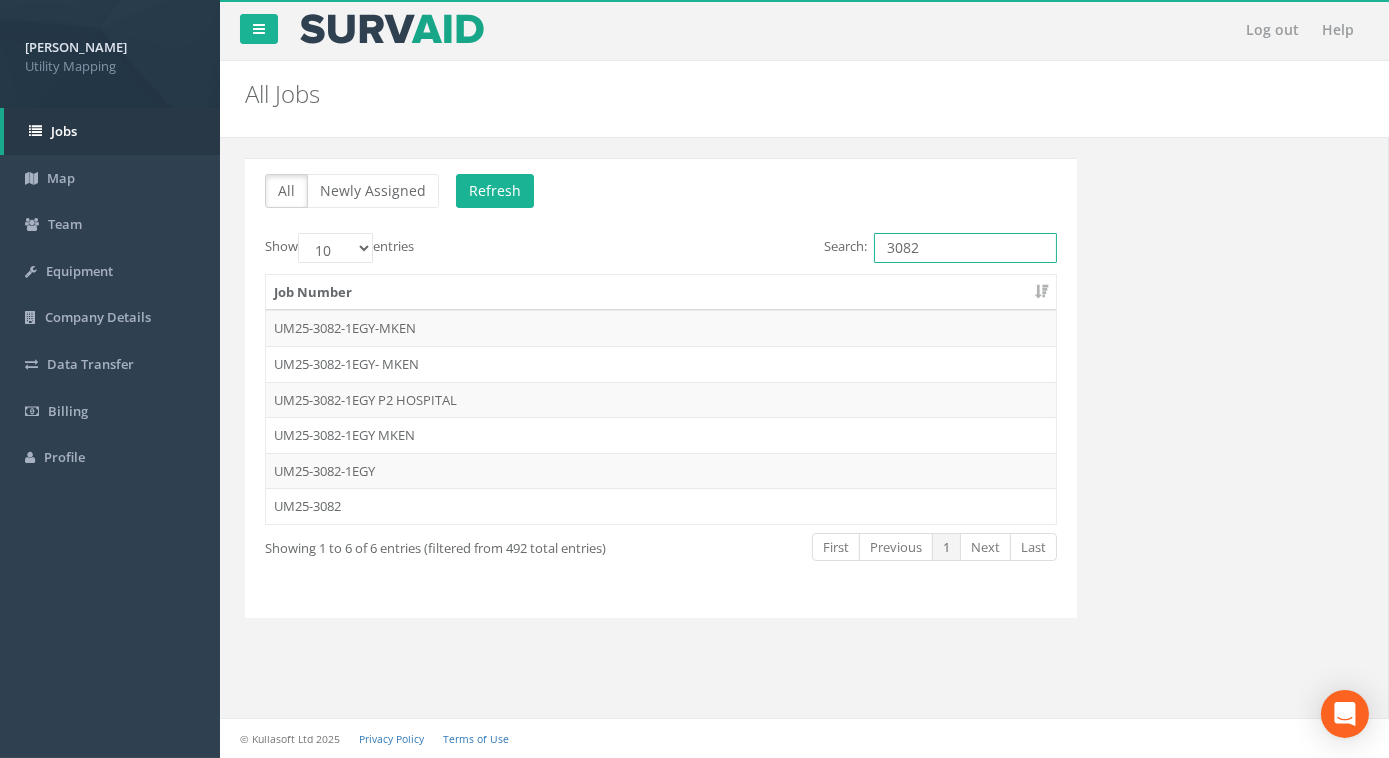 type on "3082" 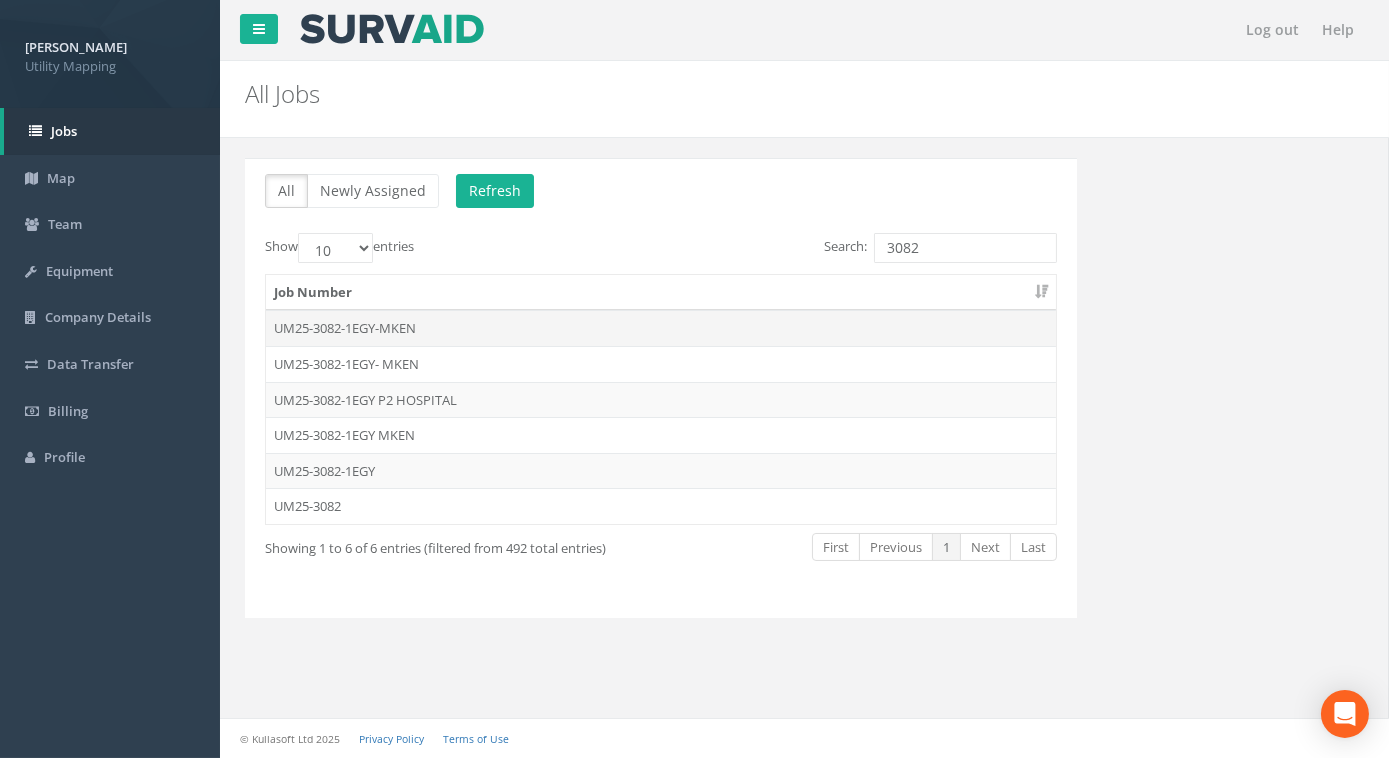 click on "UM25-3082-1EGY-MKEN" at bounding box center (661, 328) 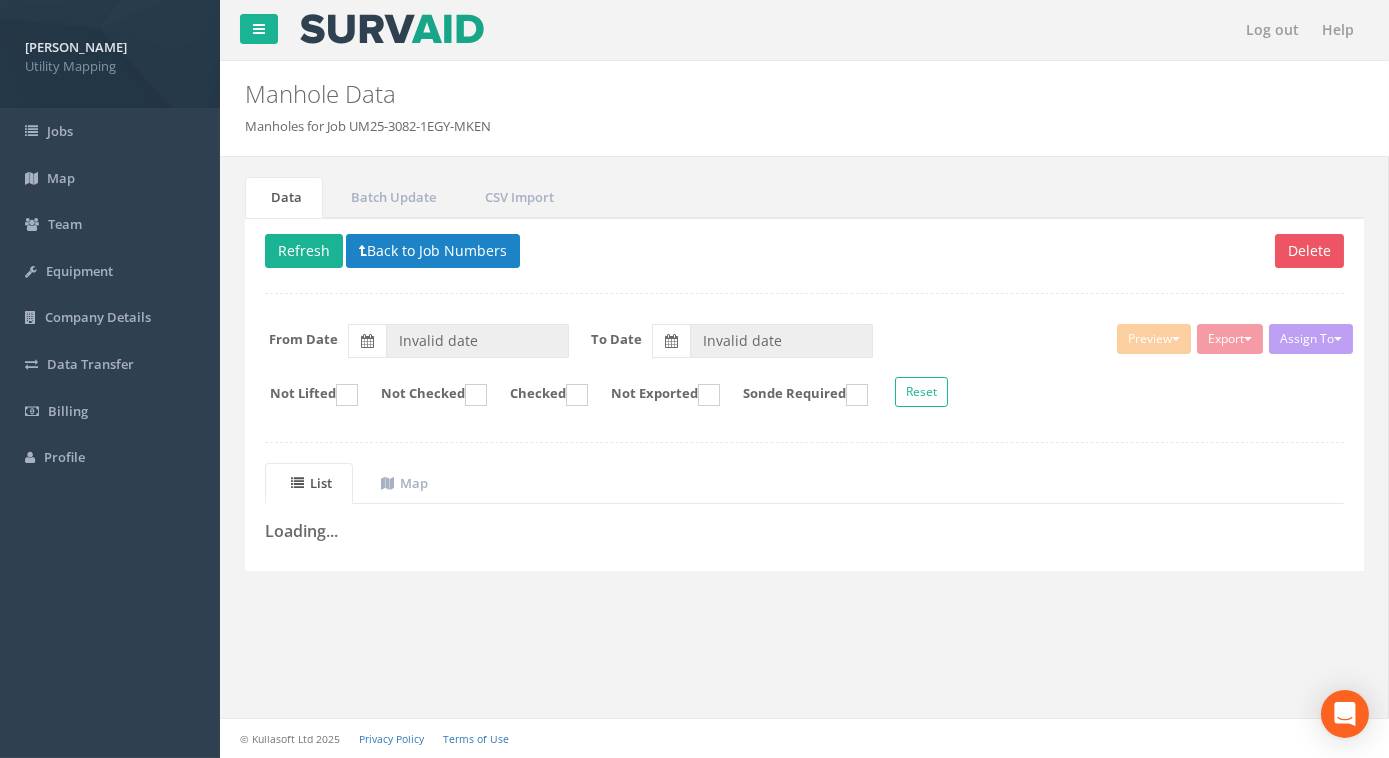 type on "[DATE]" 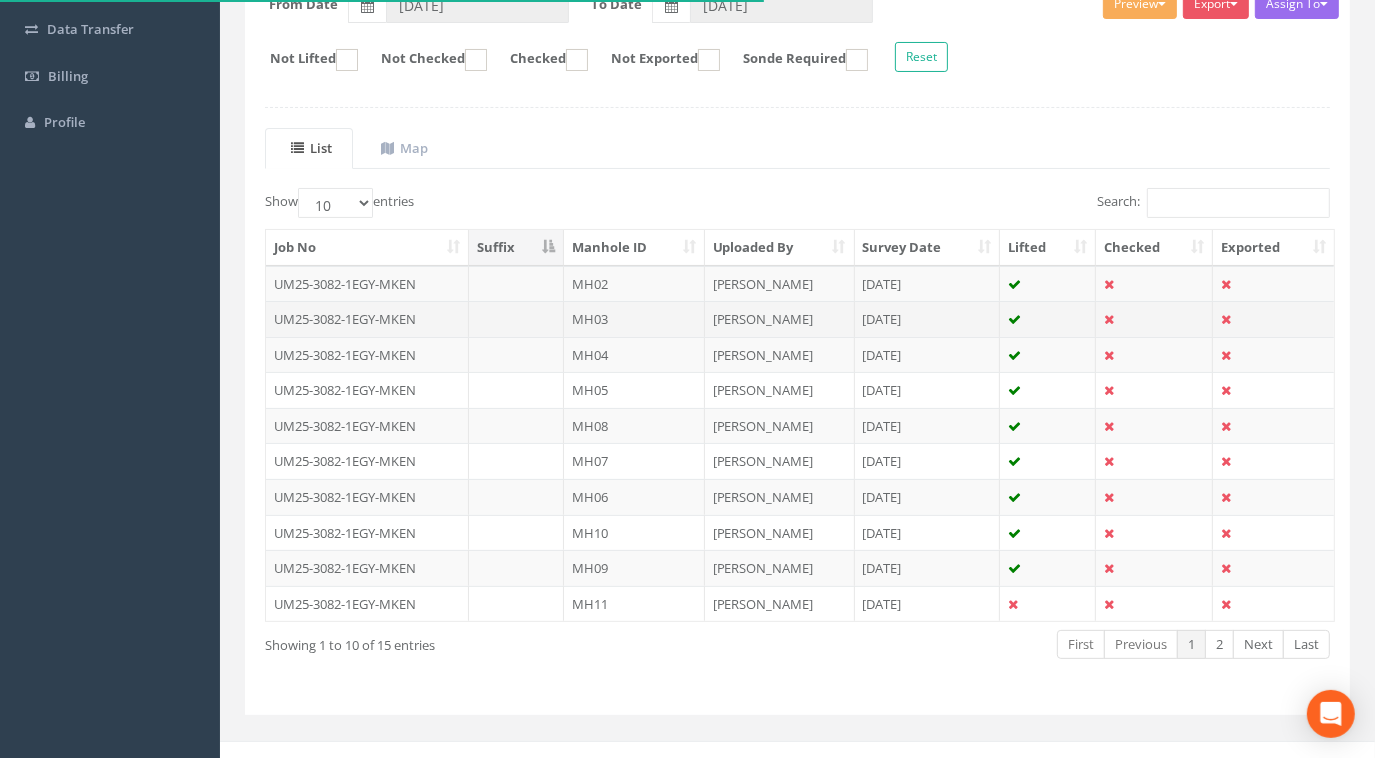 scroll, scrollTop: 349, scrollLeft: 0, axis: vertical 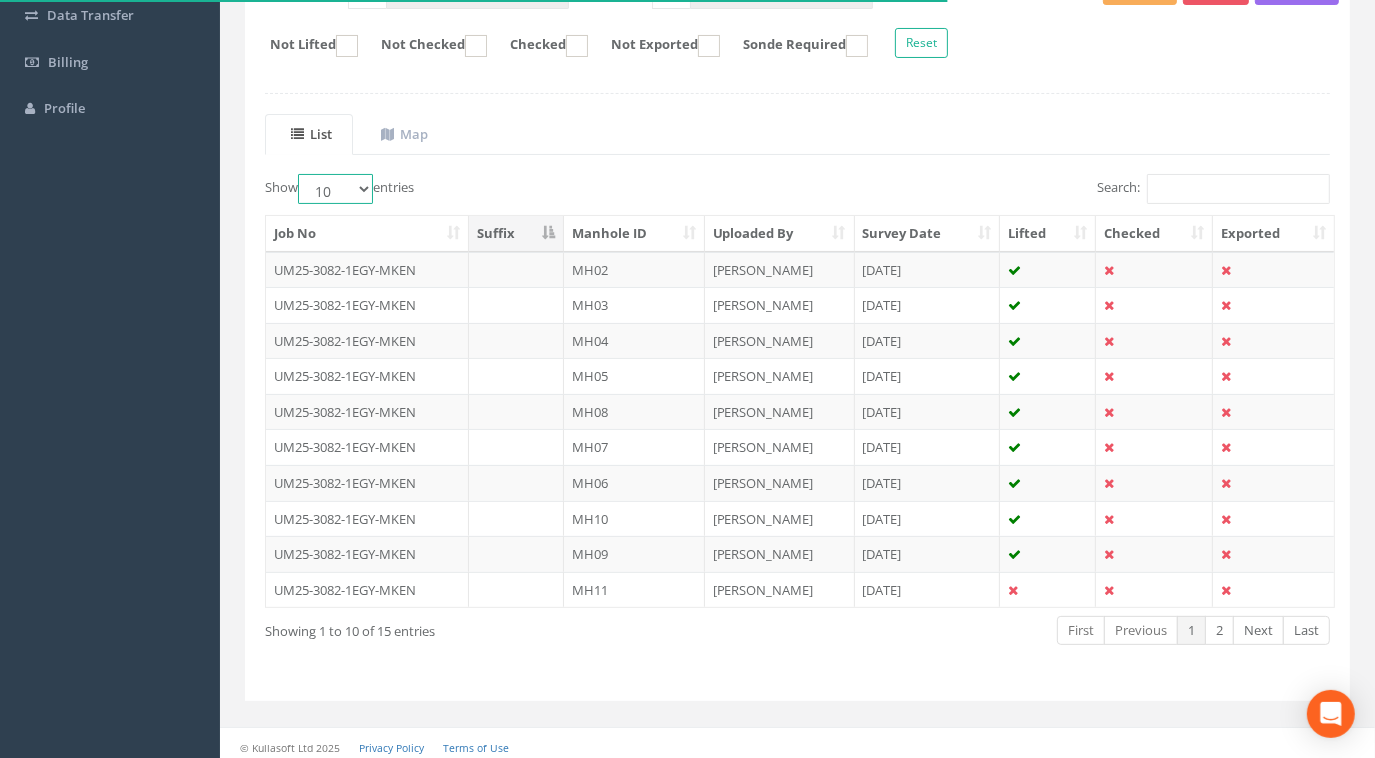 click on "10 25 50 100" at bounding box center [335, 189] 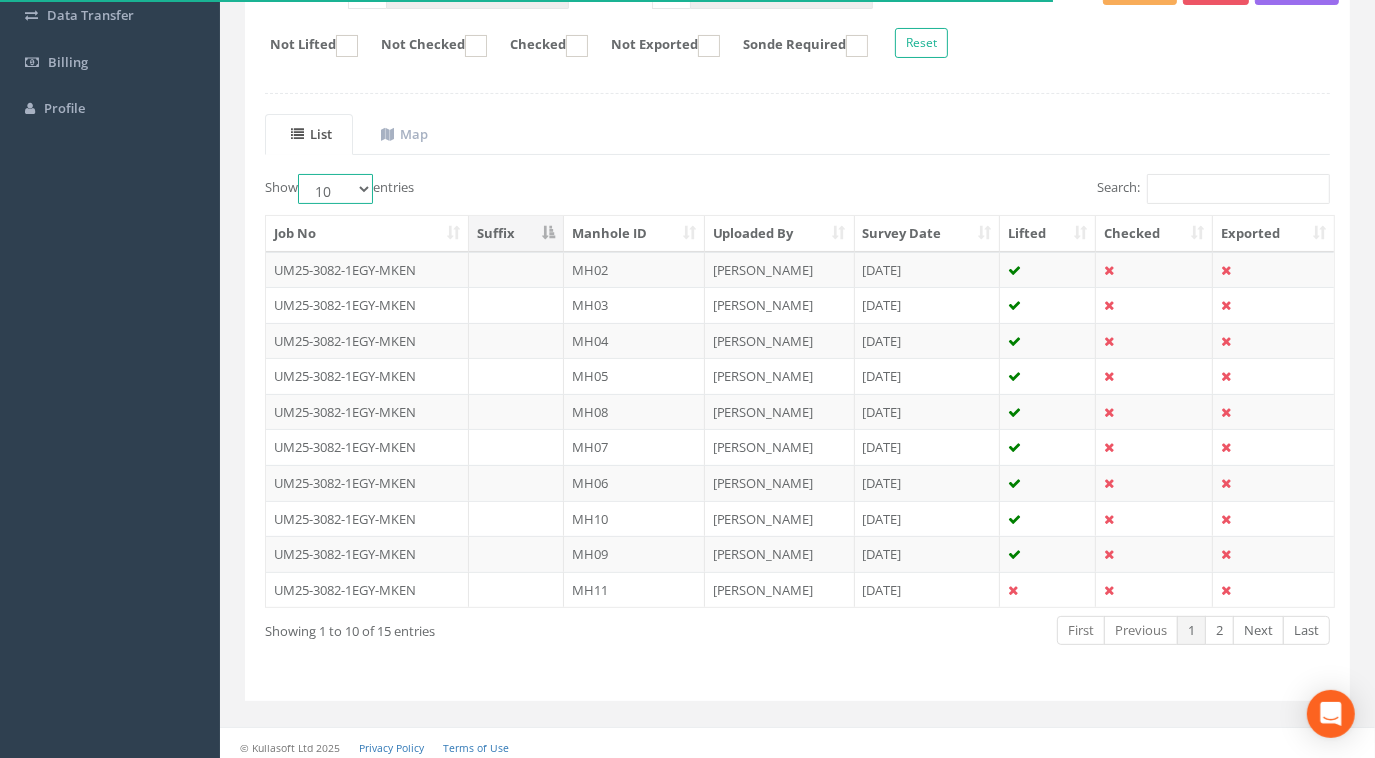 select on "100" 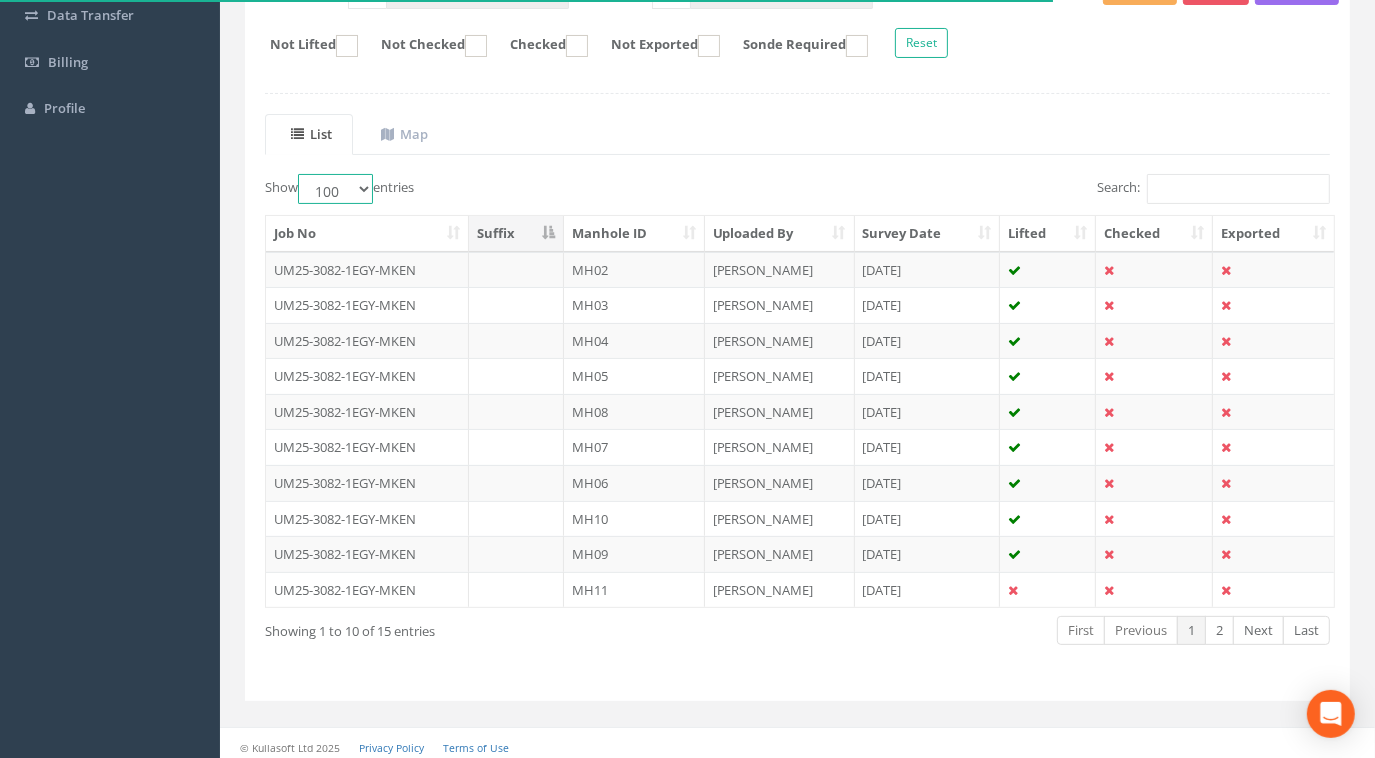 click on "10 25 50 100" at bounding box center [335, 189] 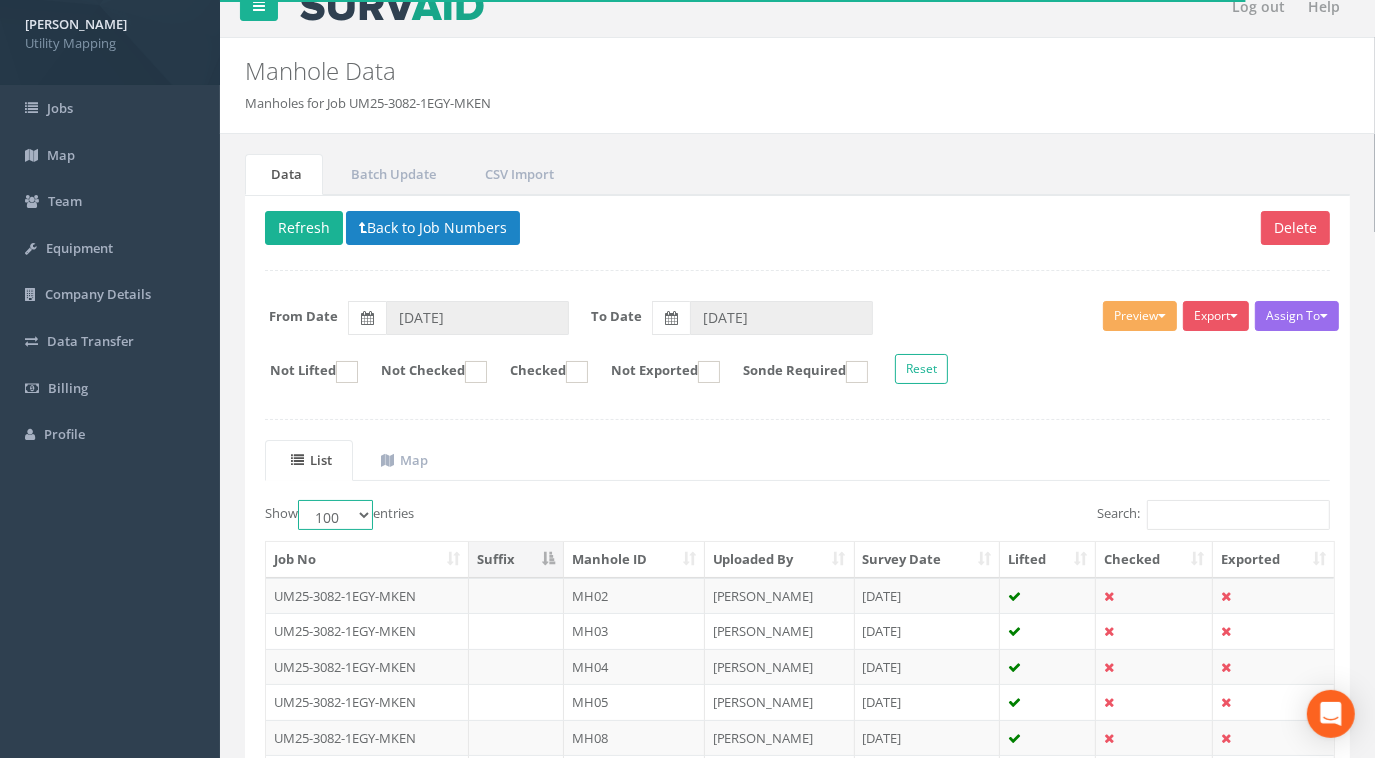 scroll, scrollTop: 0, scrollLeft: 0, axis: both 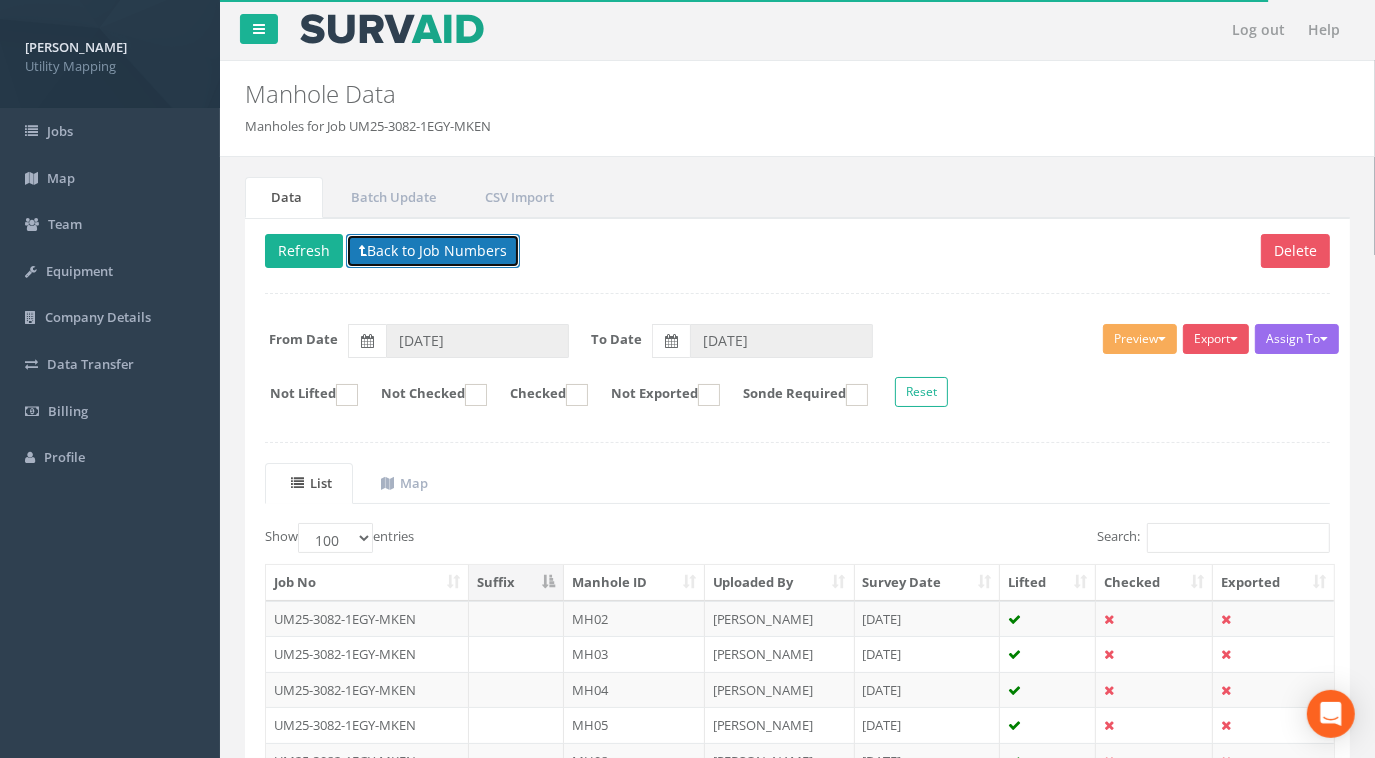 click on "Back to Job Numbers" at bounding box center (433, 251) 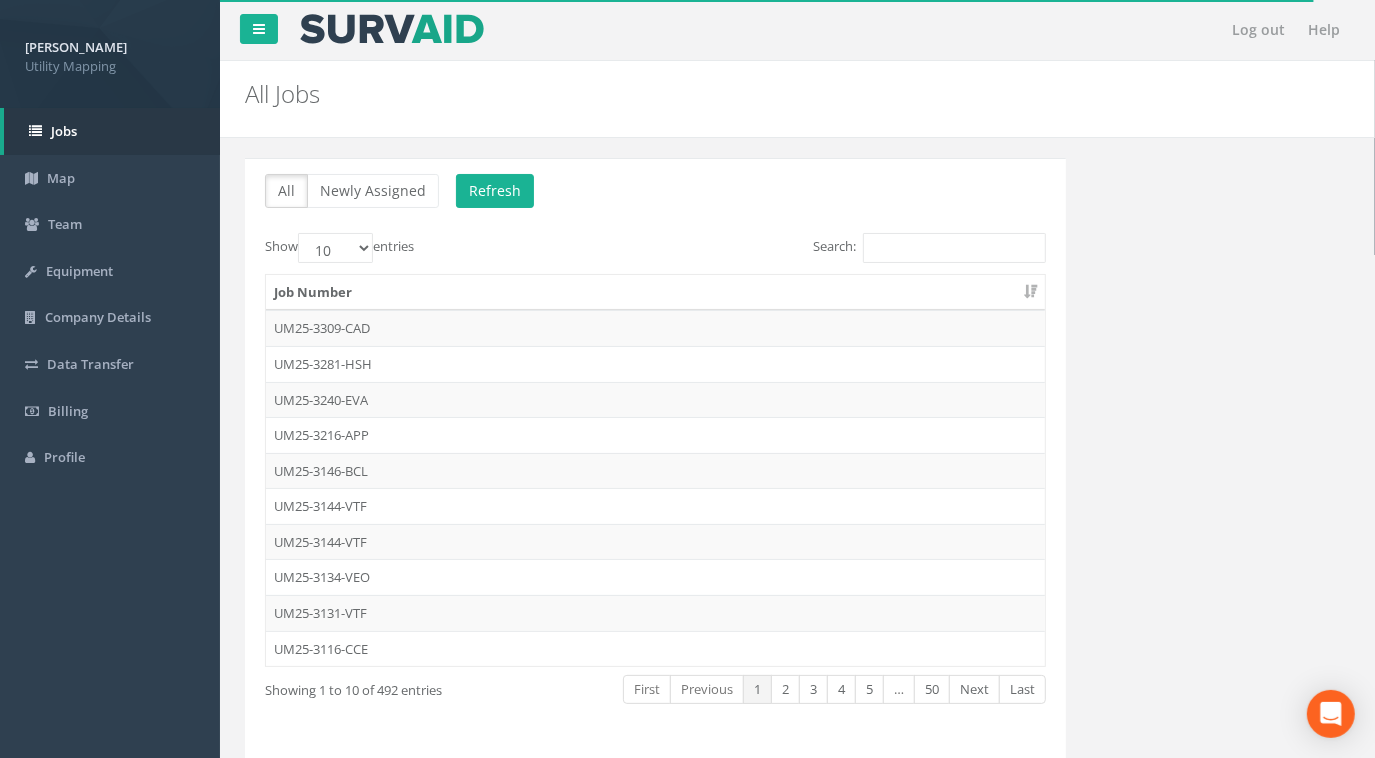 click on "All   Newly Assigned        Refresh            Show  10 25 50 100  entries Search:   Job Number UM25-3309-CAD UM25-3281-HSH UM25-3240-EVA UM25-3216-APP UM25-3146-BCL UM25-3144-VTF  UM25-3144-VTF UM25-3134-VEO UM25-3131-VTF UM25-3116-CCE Showing 1 to 10 of 492 entries First Previous 1 2 3 4 5 … 50 Next Last" at bounding box center [655, 459] 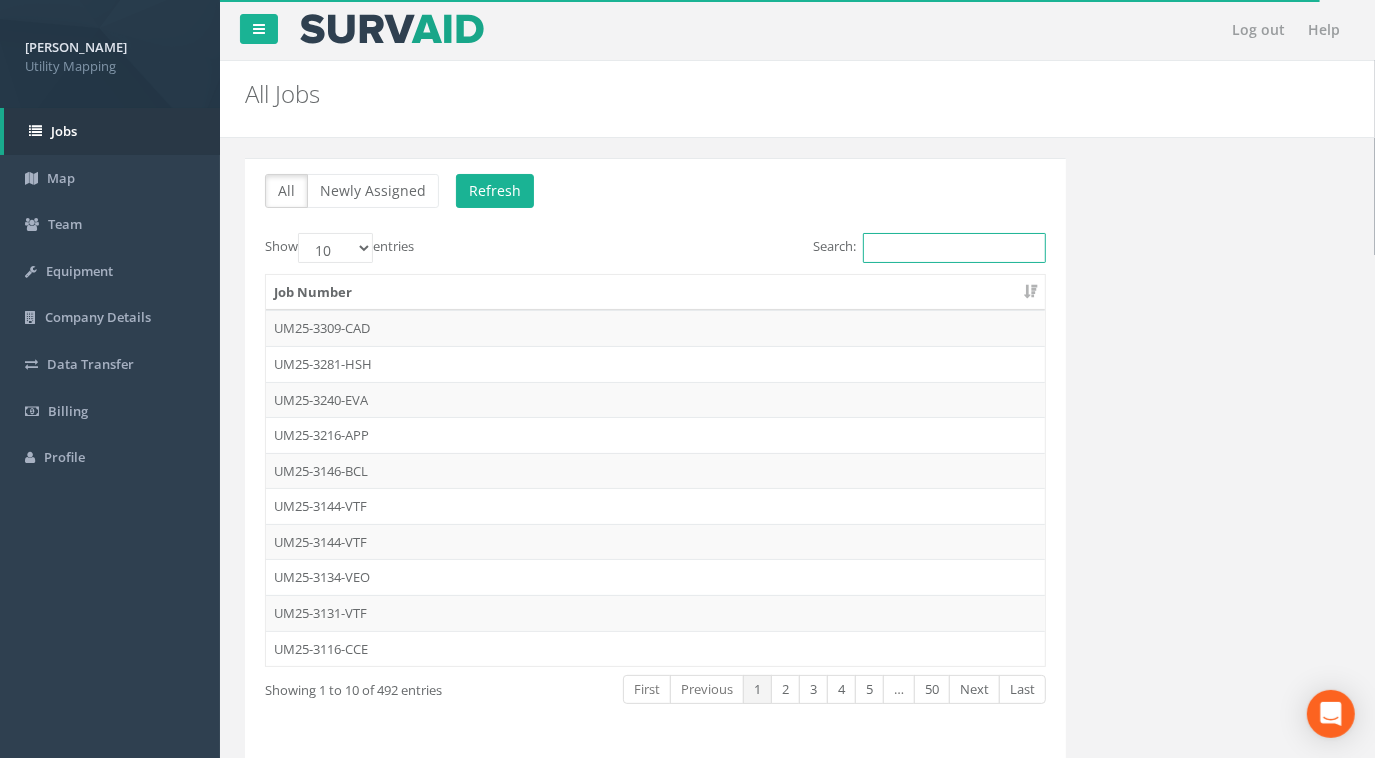 click on "Search:" at bounding box center [954, 248] 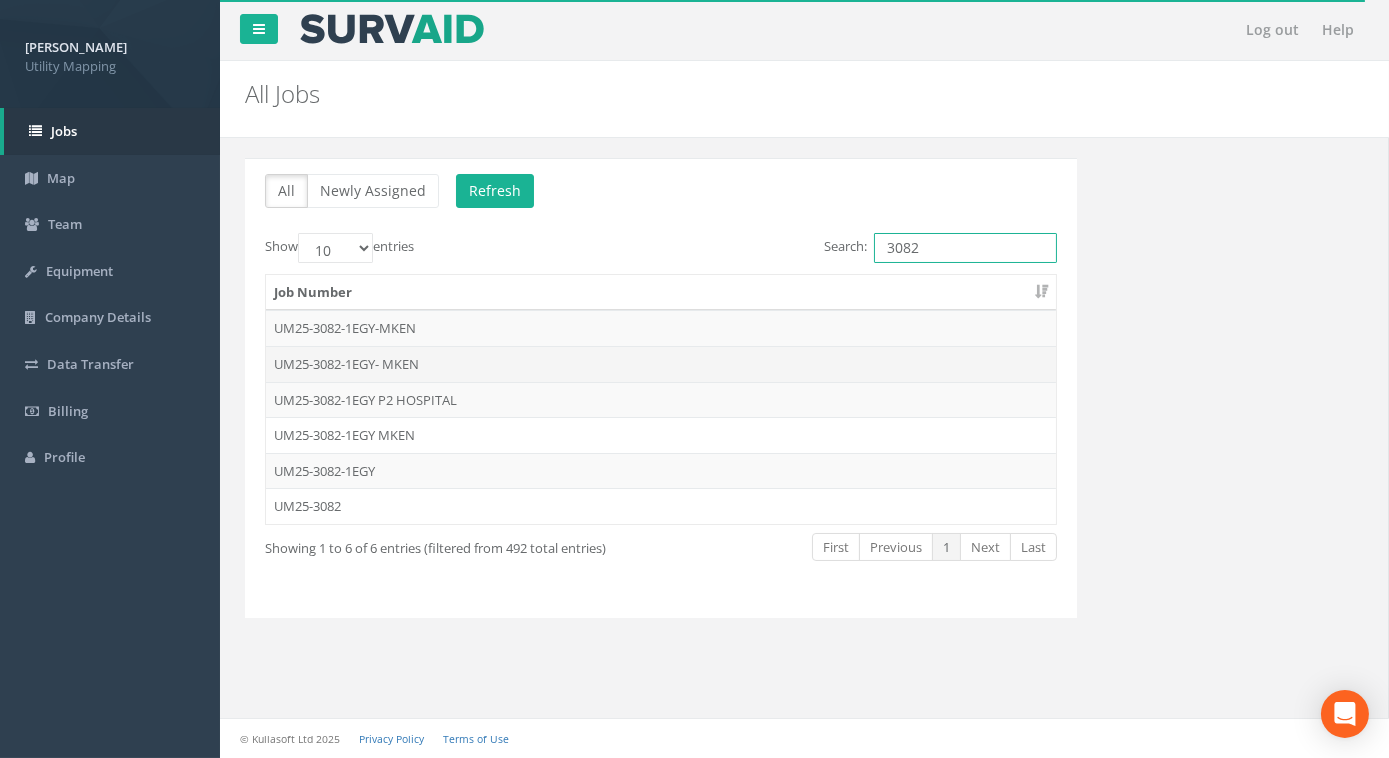 type on "3082" 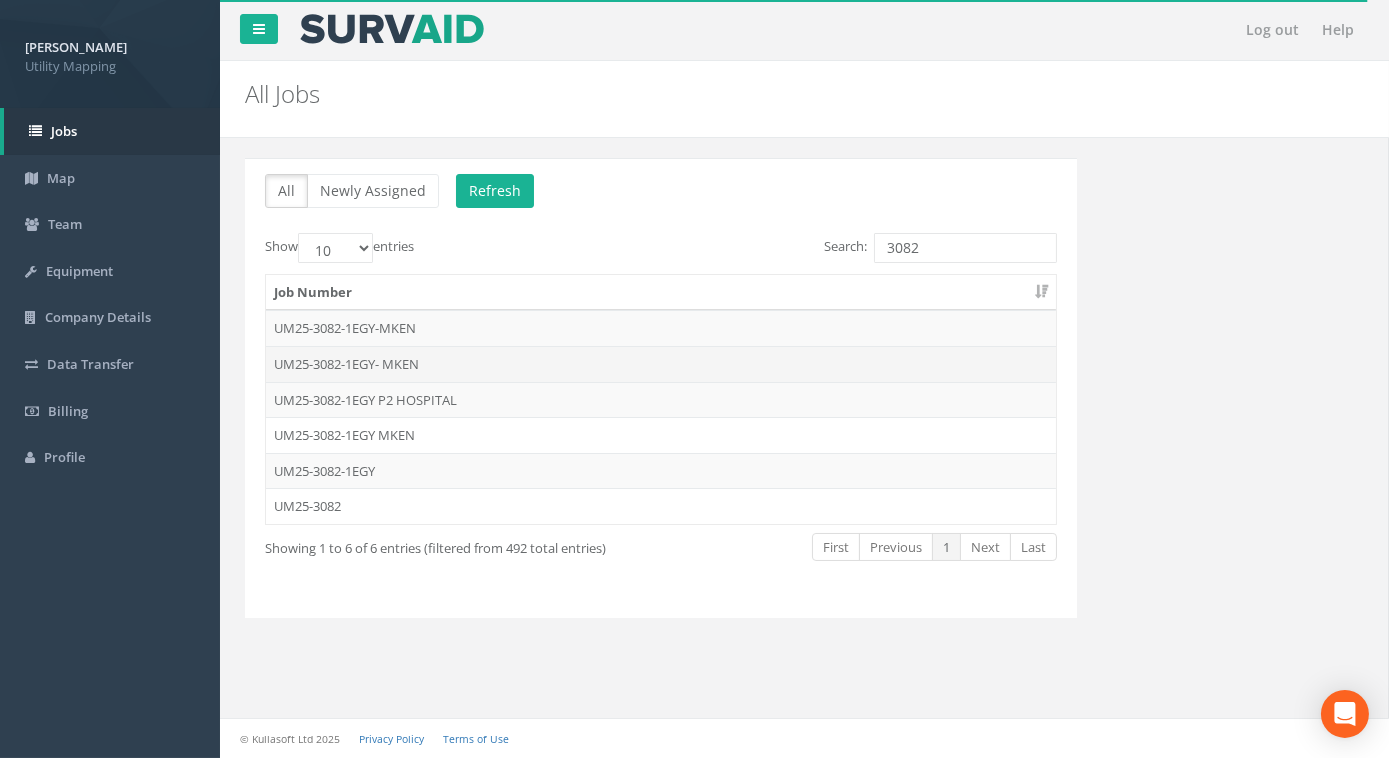 click on "UM25-3082-1EGY- MKEN" at bounding box center [661, 364] 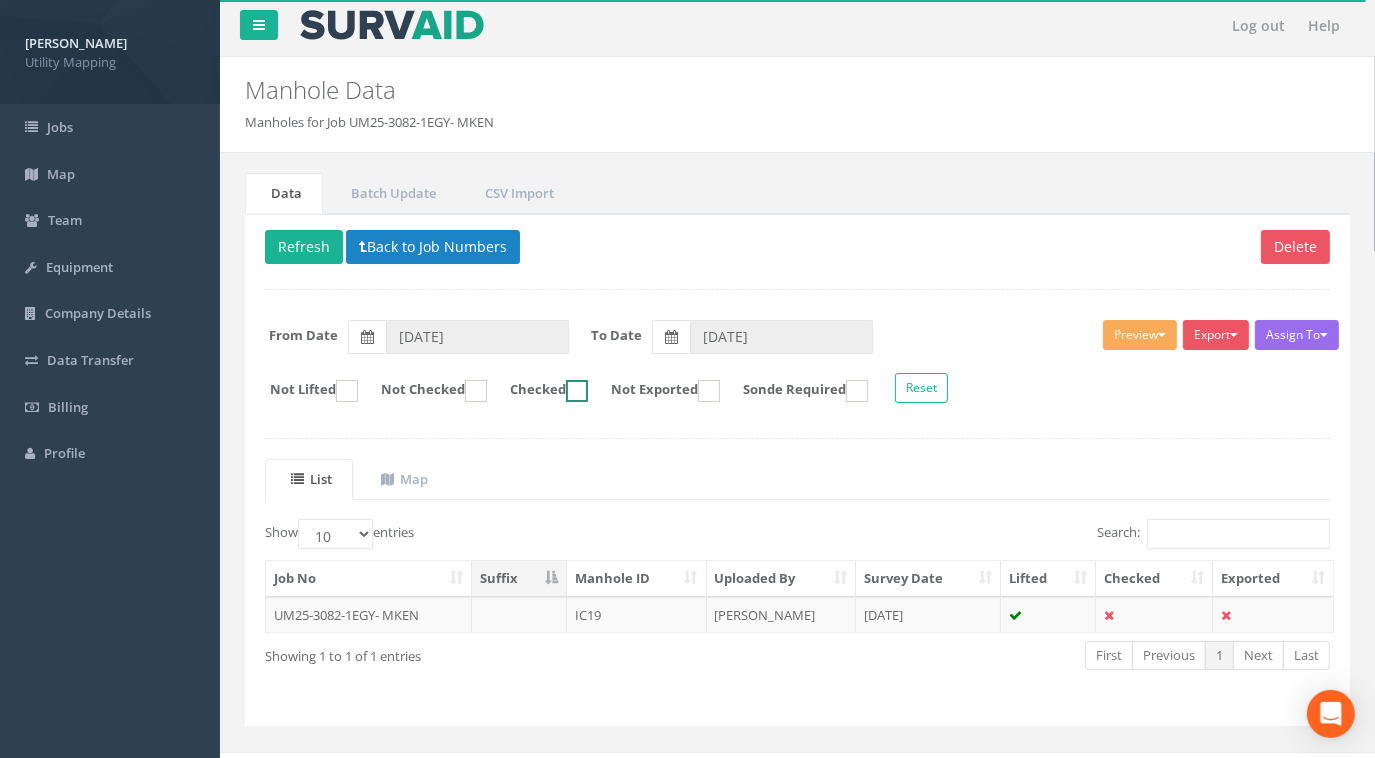 scroll, scrollTop: 32, scrollLeft: 0, axis: vertical 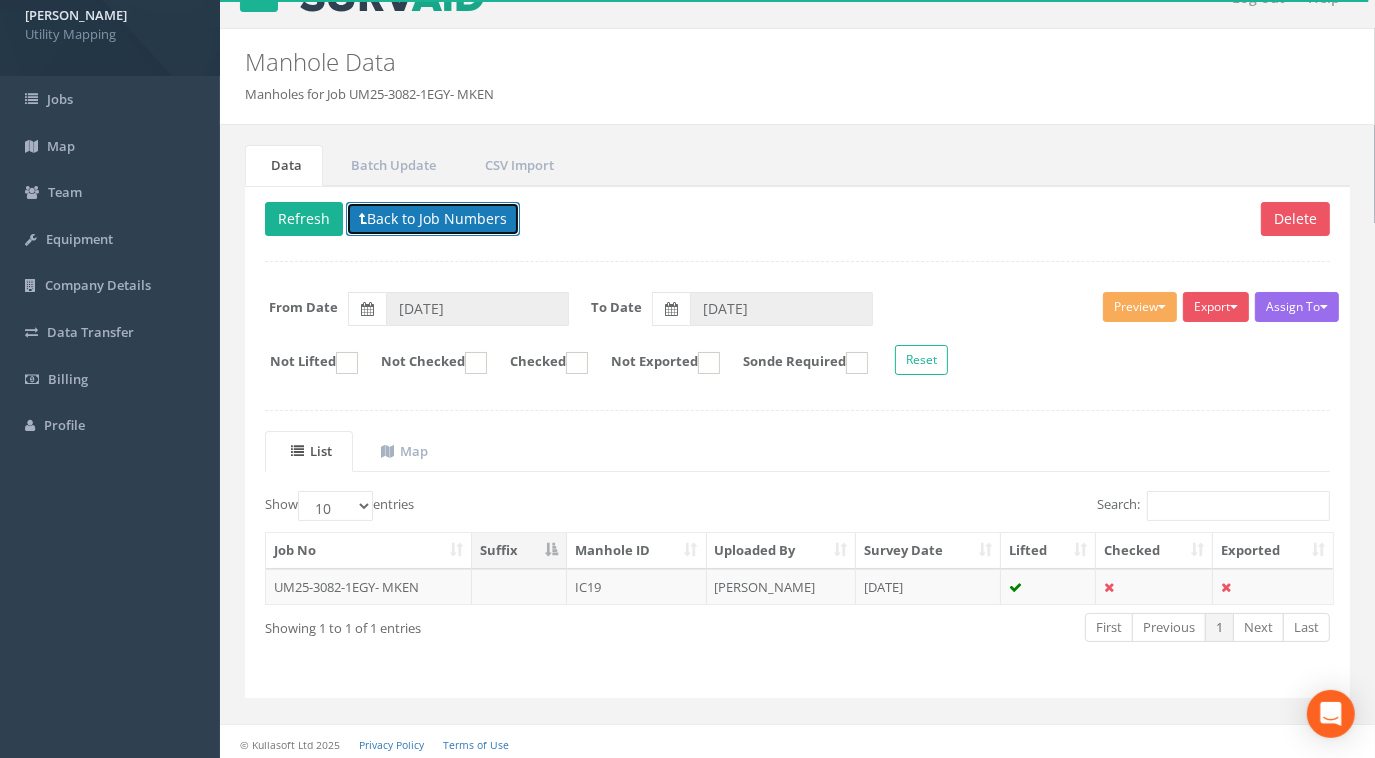 click on "Back to Job Numbers" at bounding box center (433, 219) 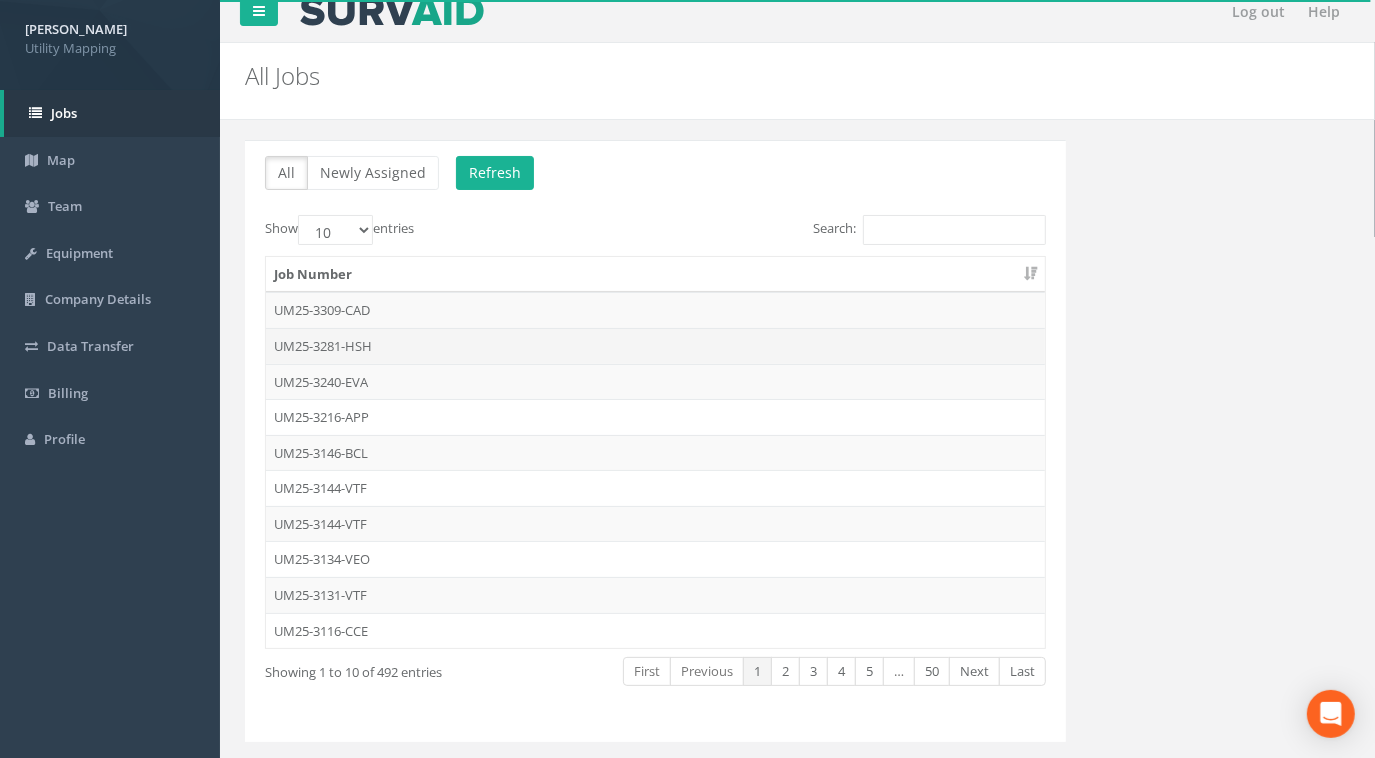 scroll, scrollTop: 61, scrollLeft: 0, axis: vertical 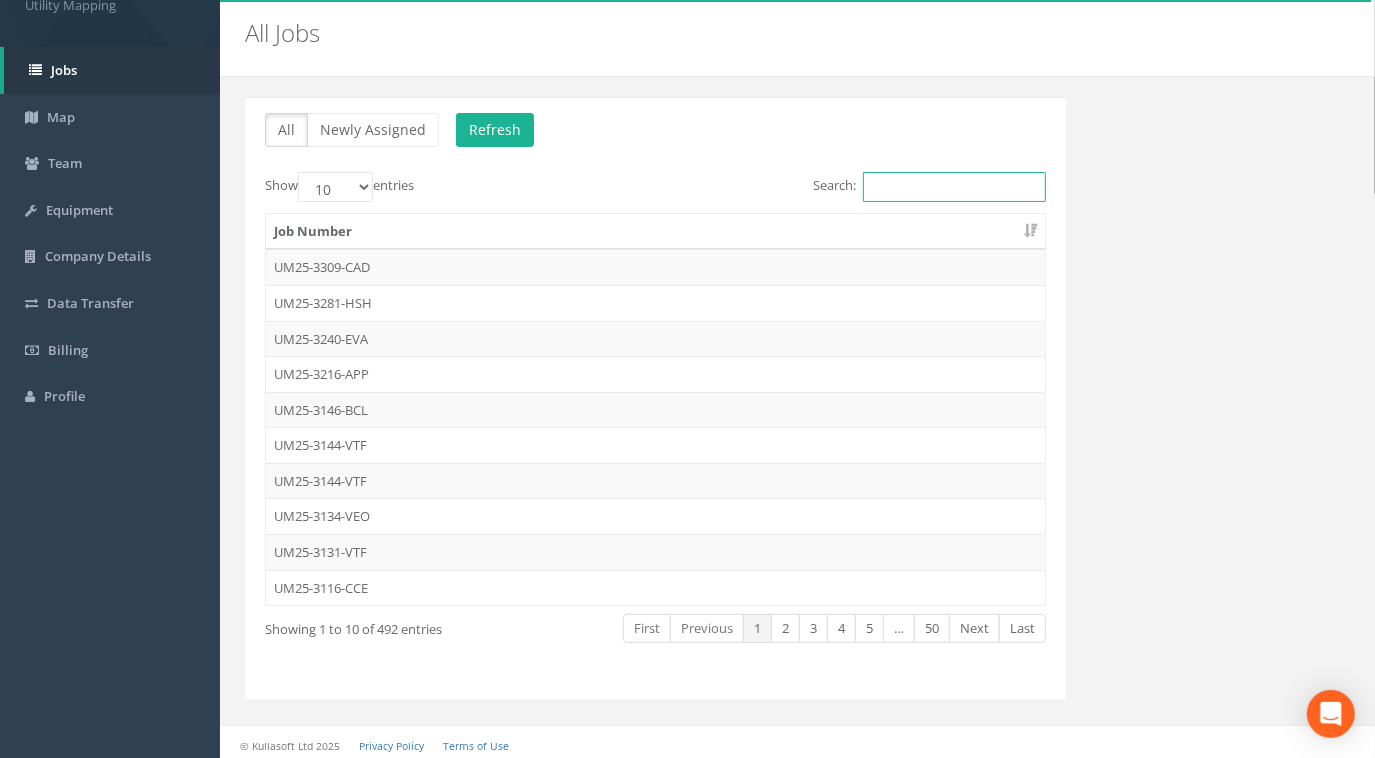 click on "Search:" at bounding box center (954, 187) 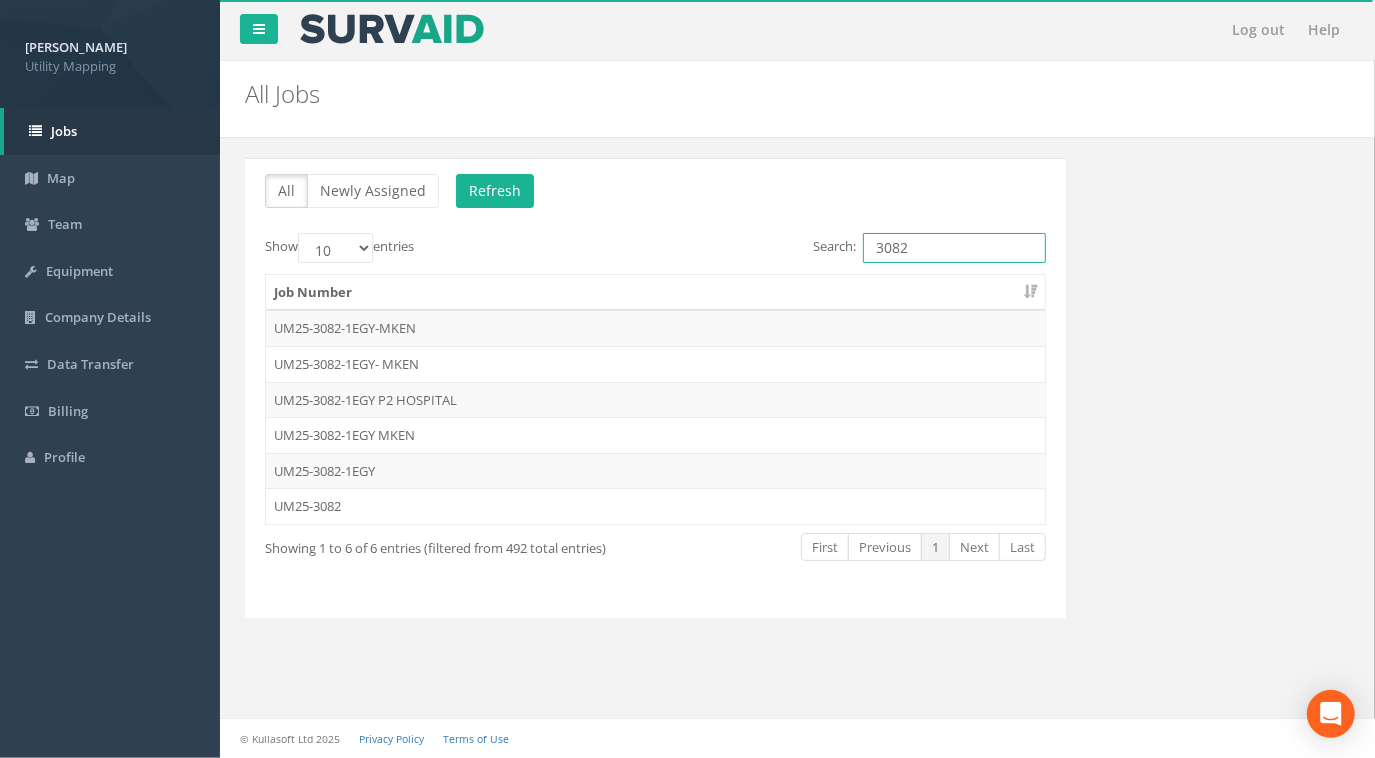 scroll, scrollTop: 0, scrollLeft: 0, axis: both 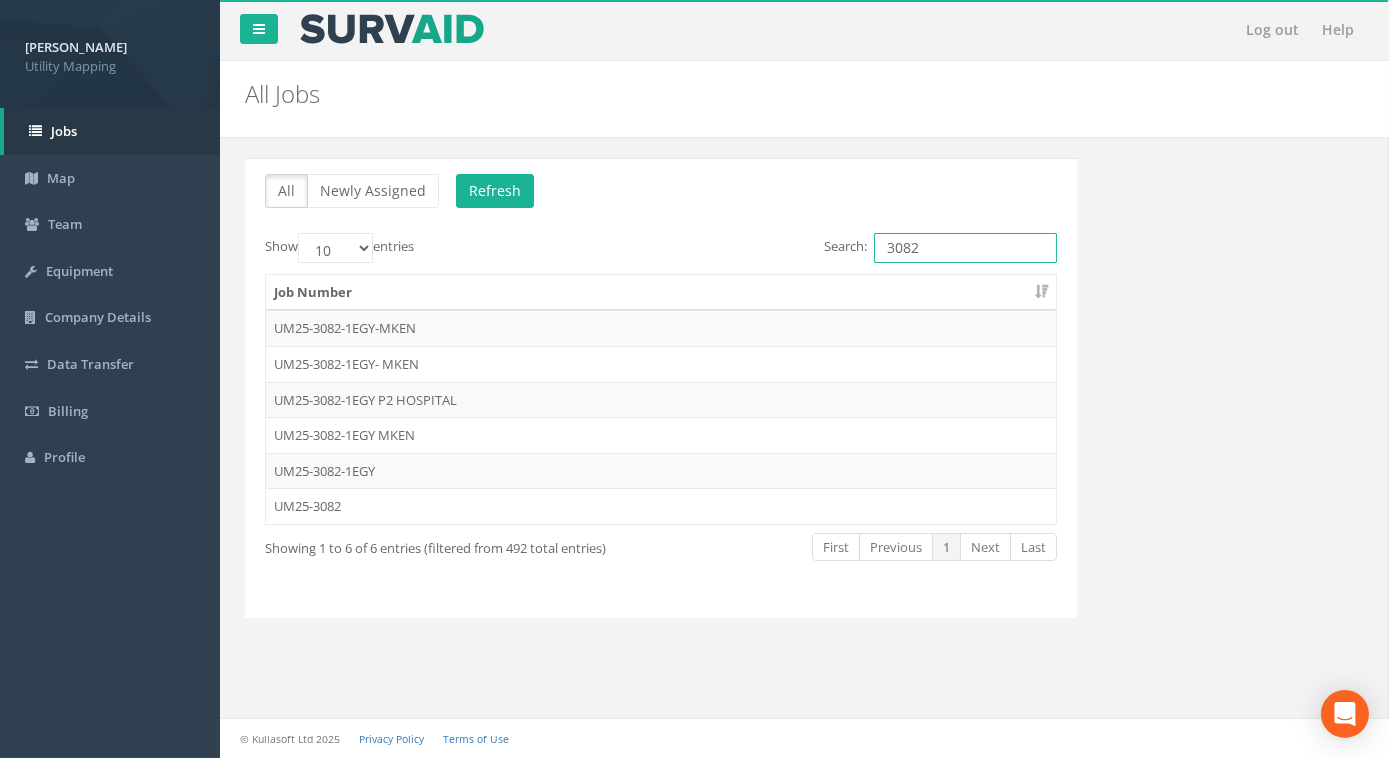 type on "3082" 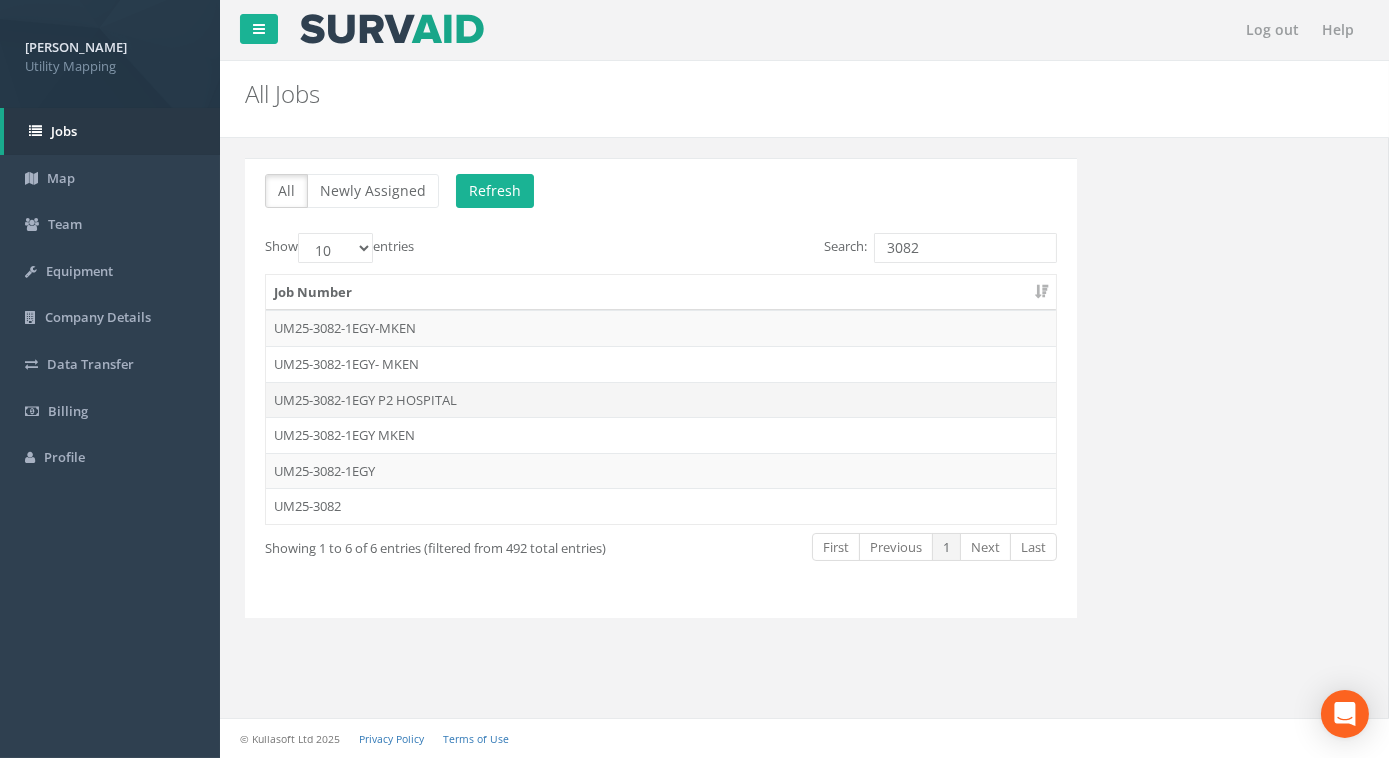 click on "UM25-3082-1EGY P2 HOSPITAL" at bounding box center (661, 400) 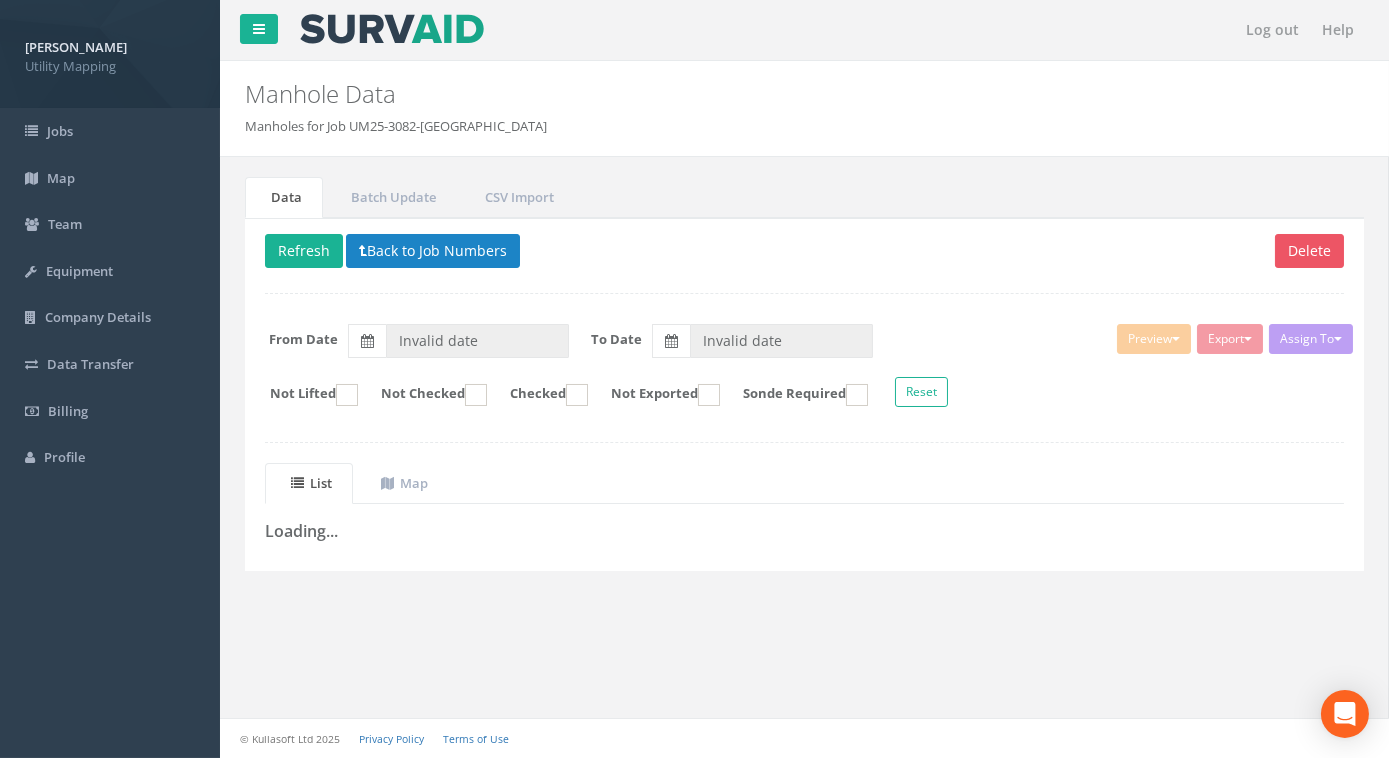 type on "[DATE]" 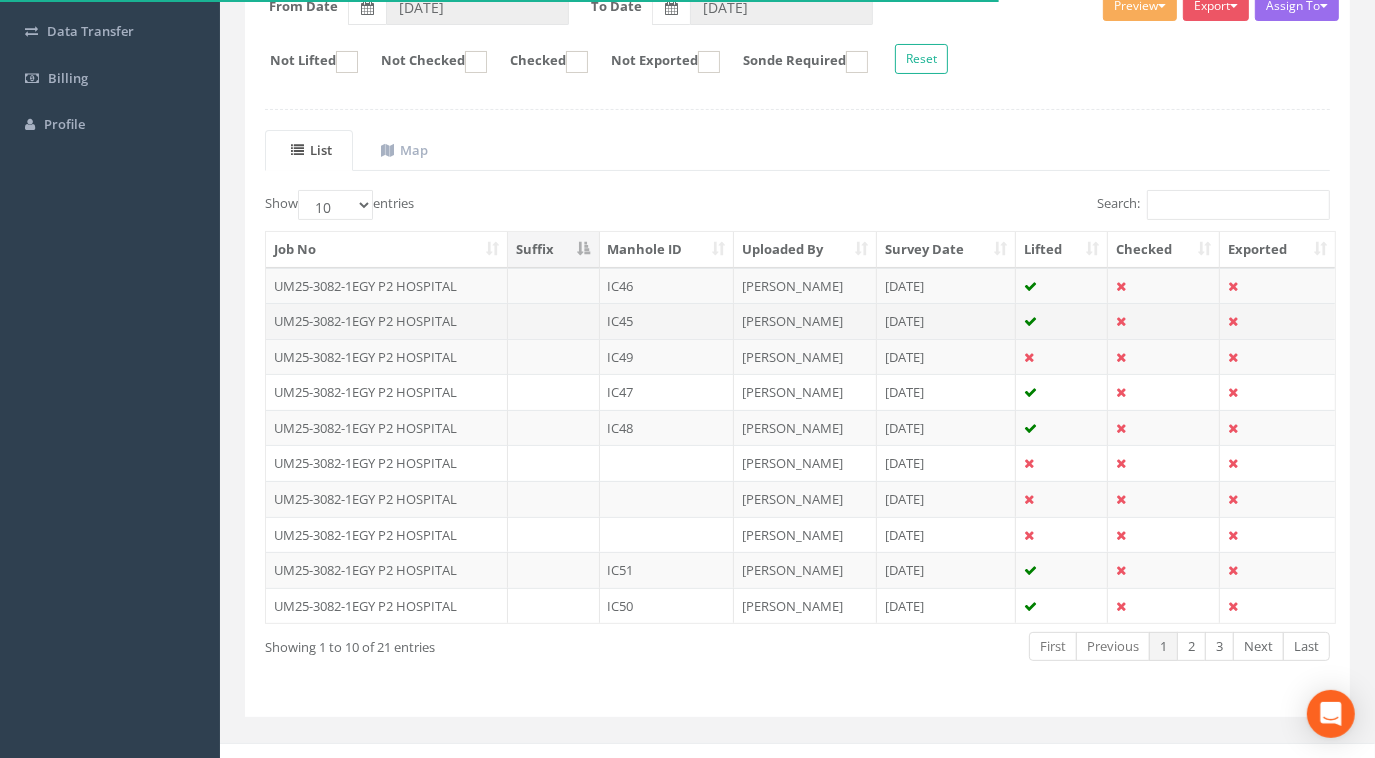 scroll, scrollTop: 349, scrollLeft: 0, axis: vertical 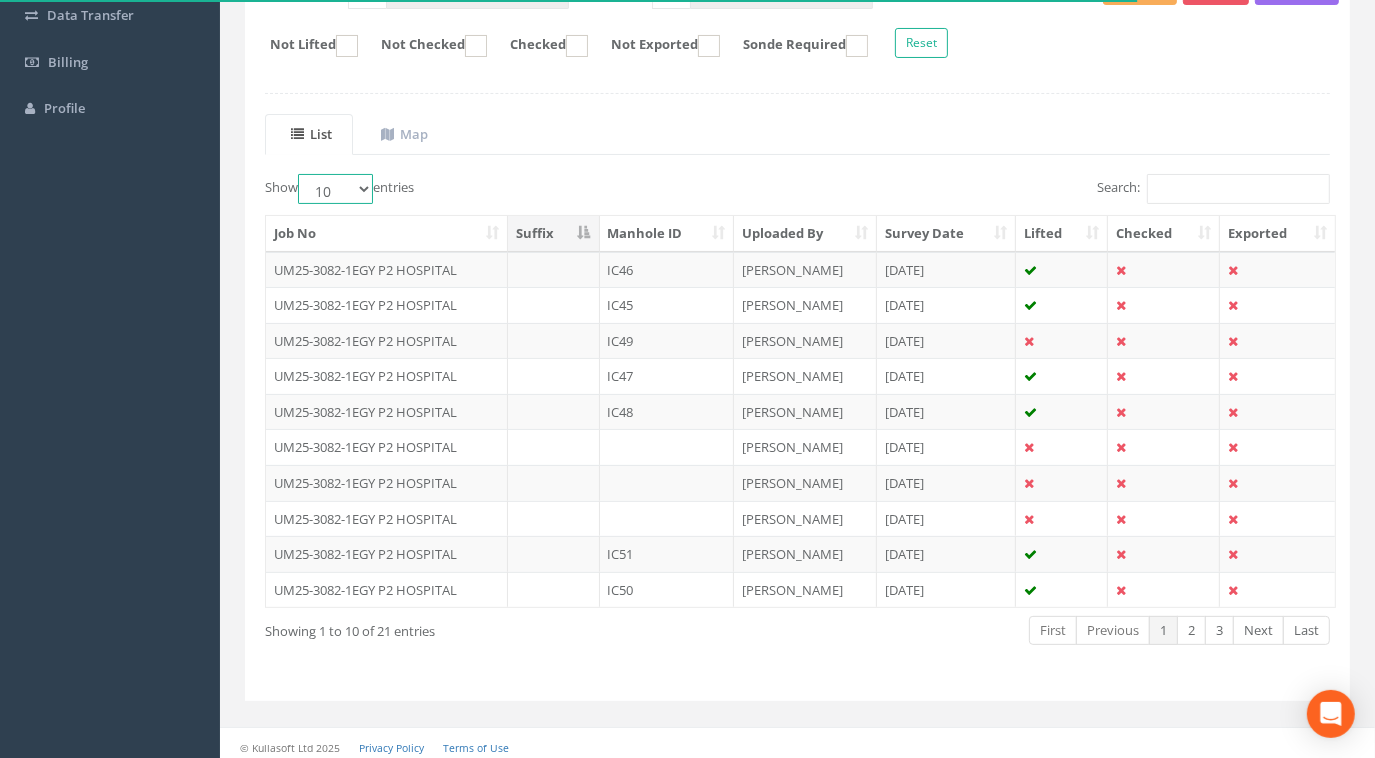 click on "10 25 50 100" at bounding box center (335, 189) 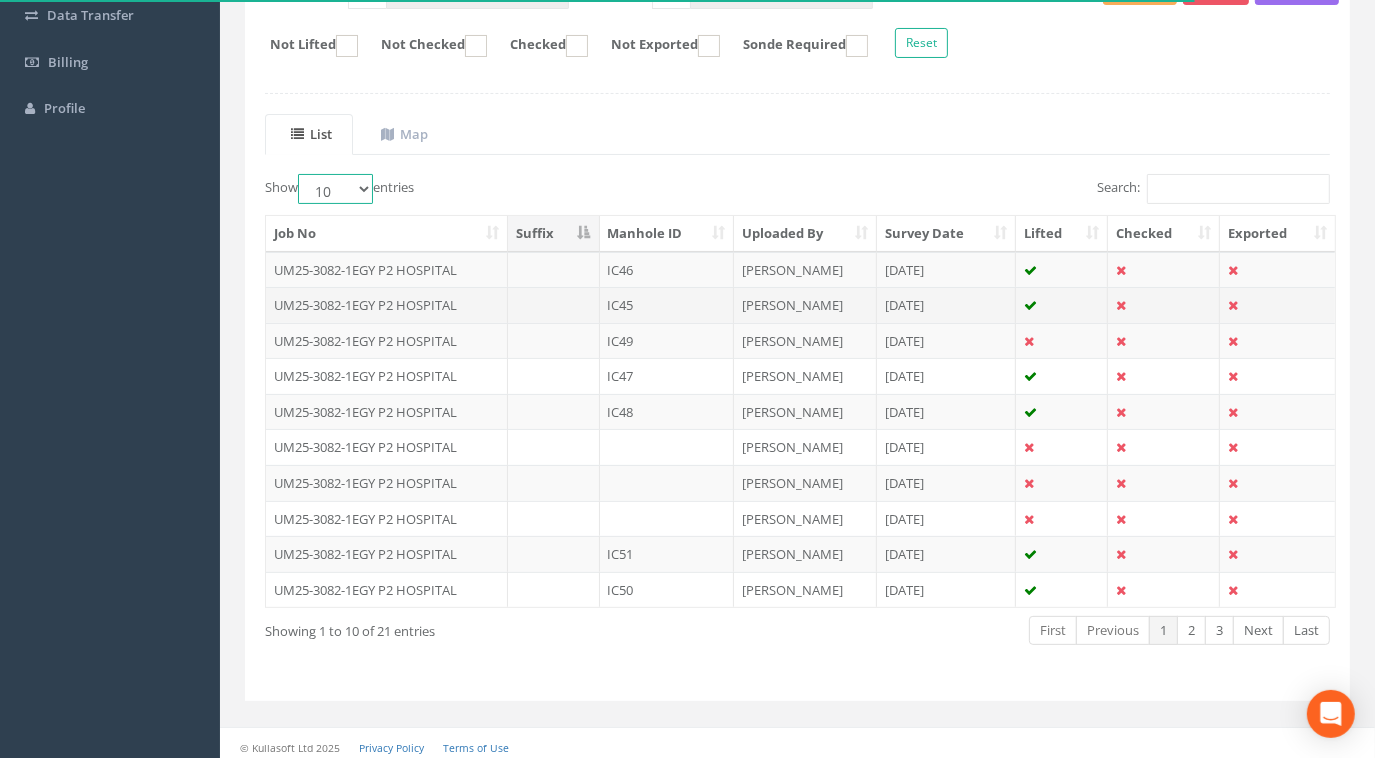 select on "100" 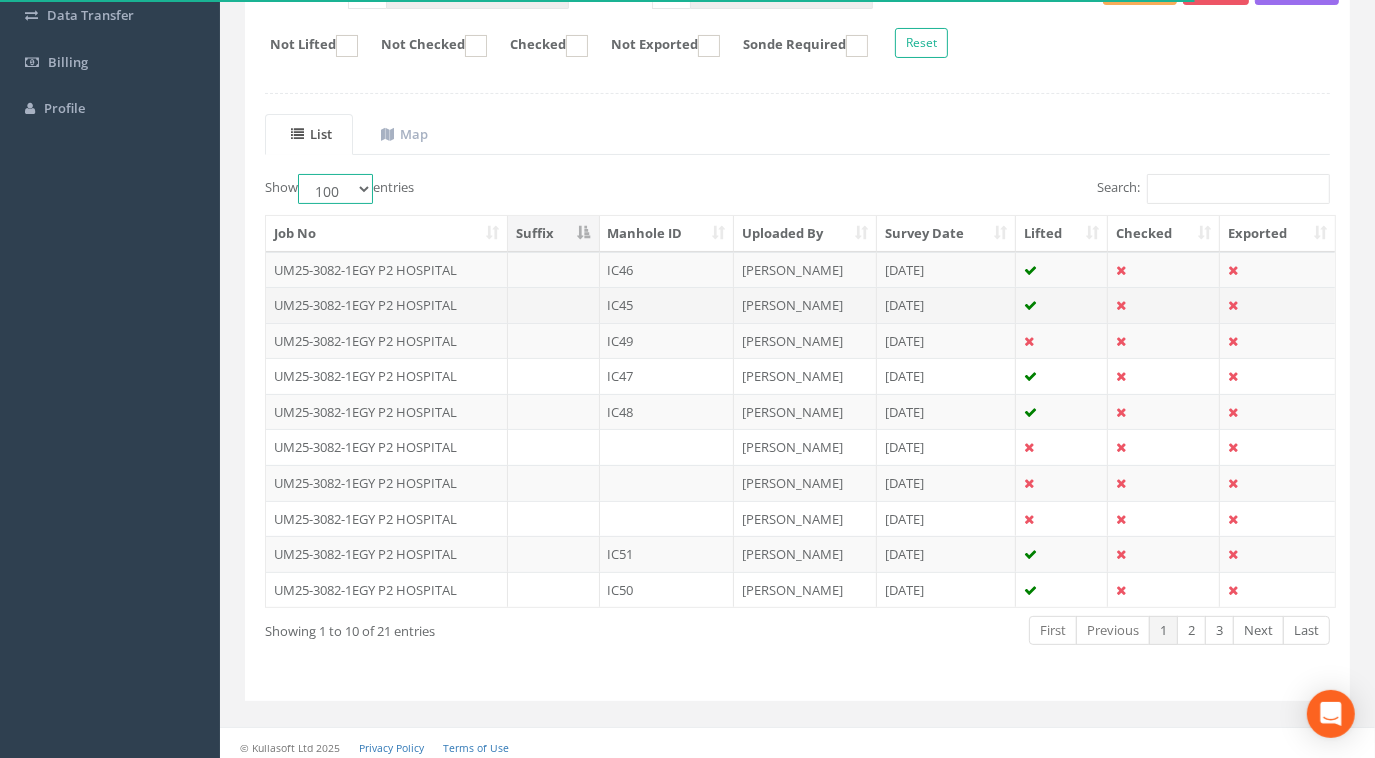 click on "10 25 50 100" at bounding box center [335, 189] 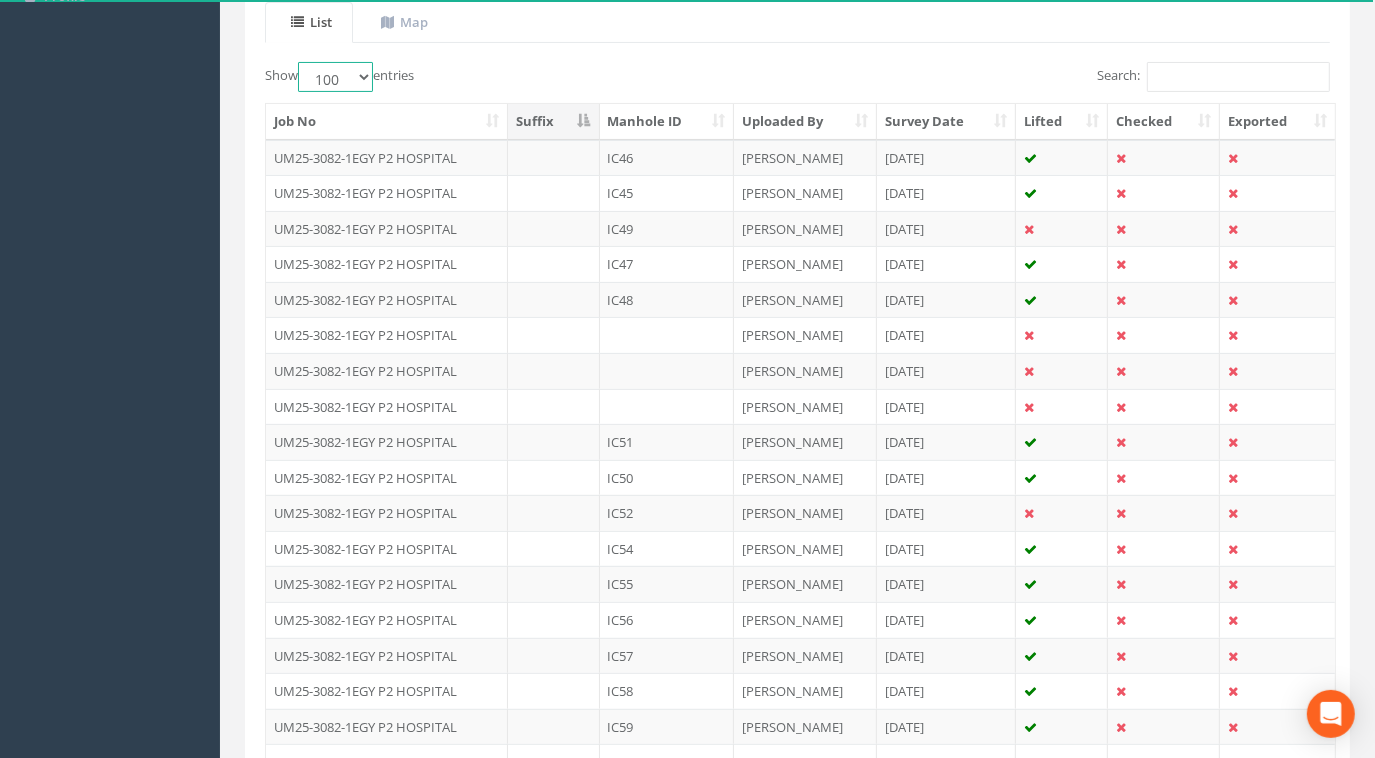 scroll, scrollTop: 283, scrollLeft: 0, axis: vertical 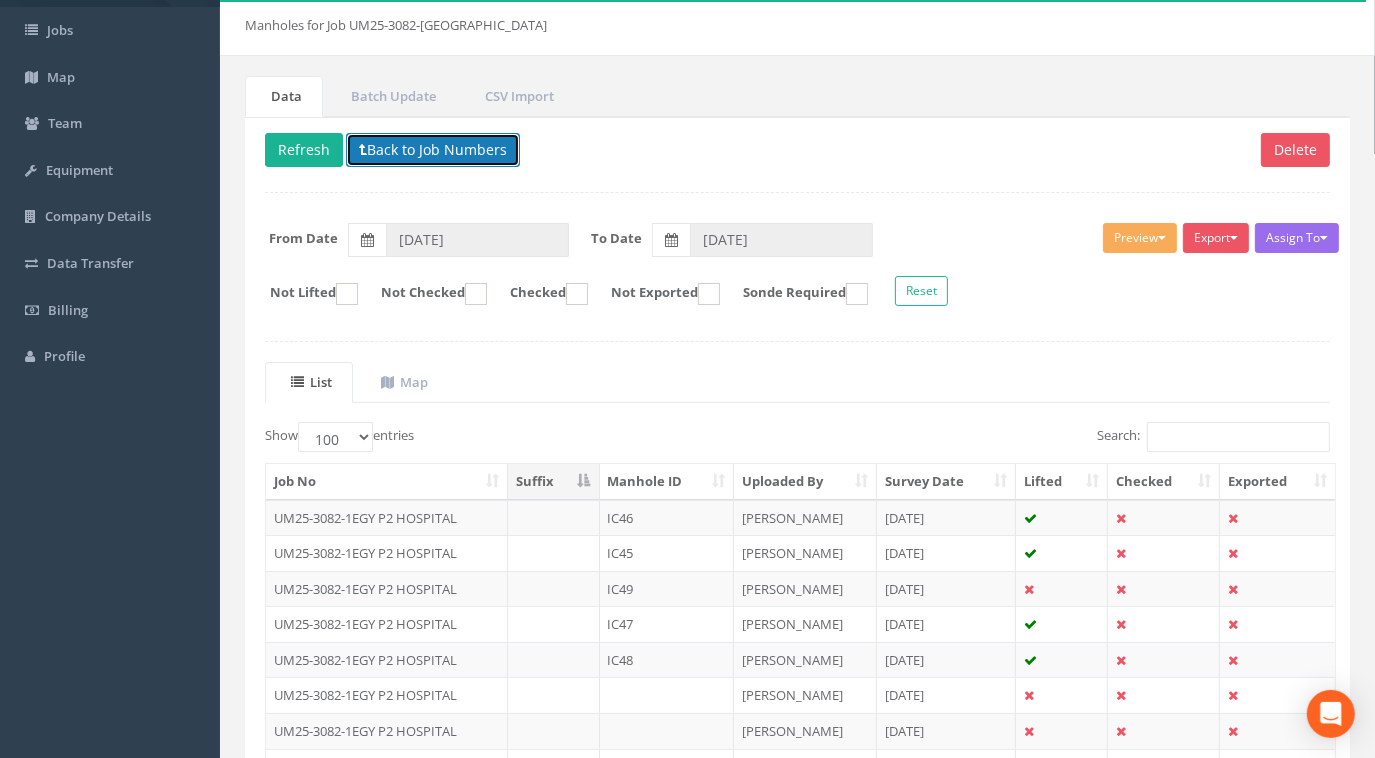 click on "Back to Job Numbers" at bounding box center (433, 150) 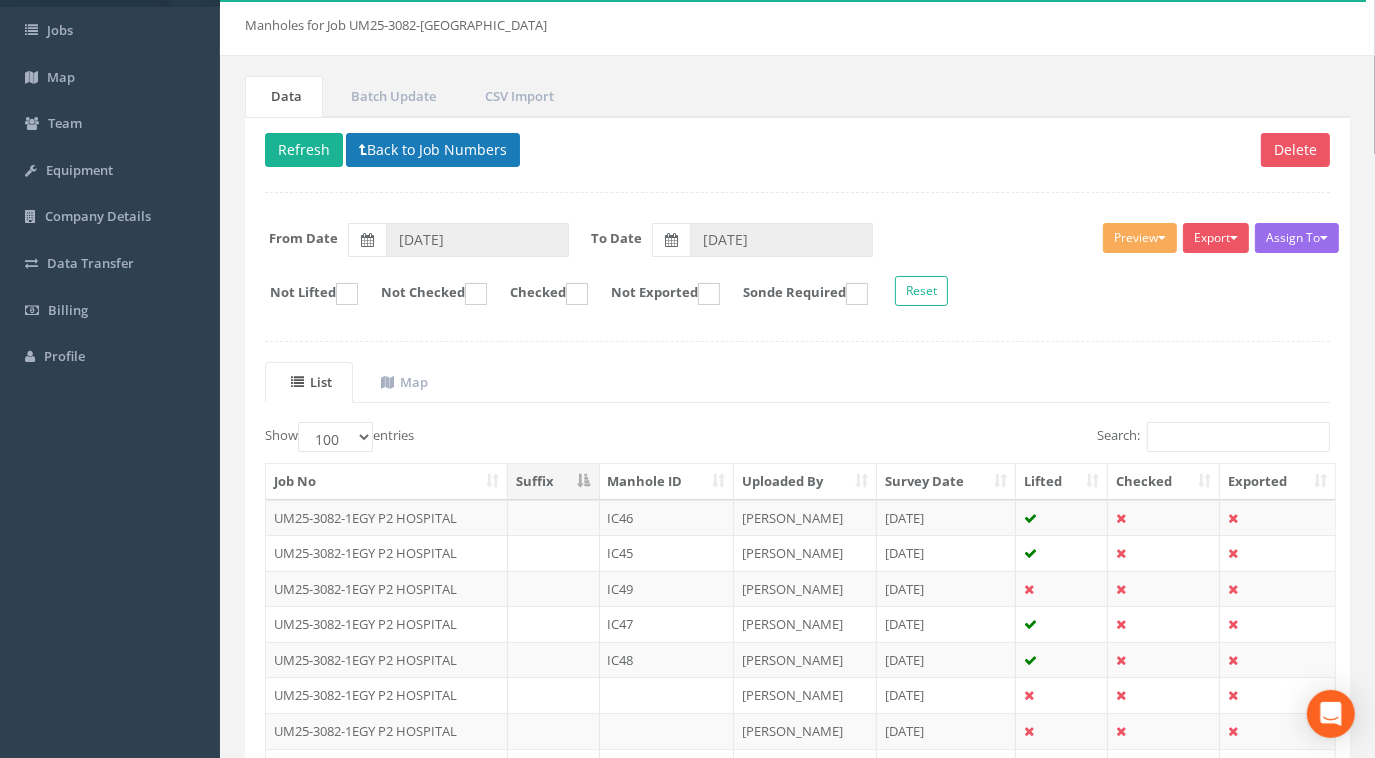 scroll, scrollTop: 0, scrollLeft: 0, axis: both 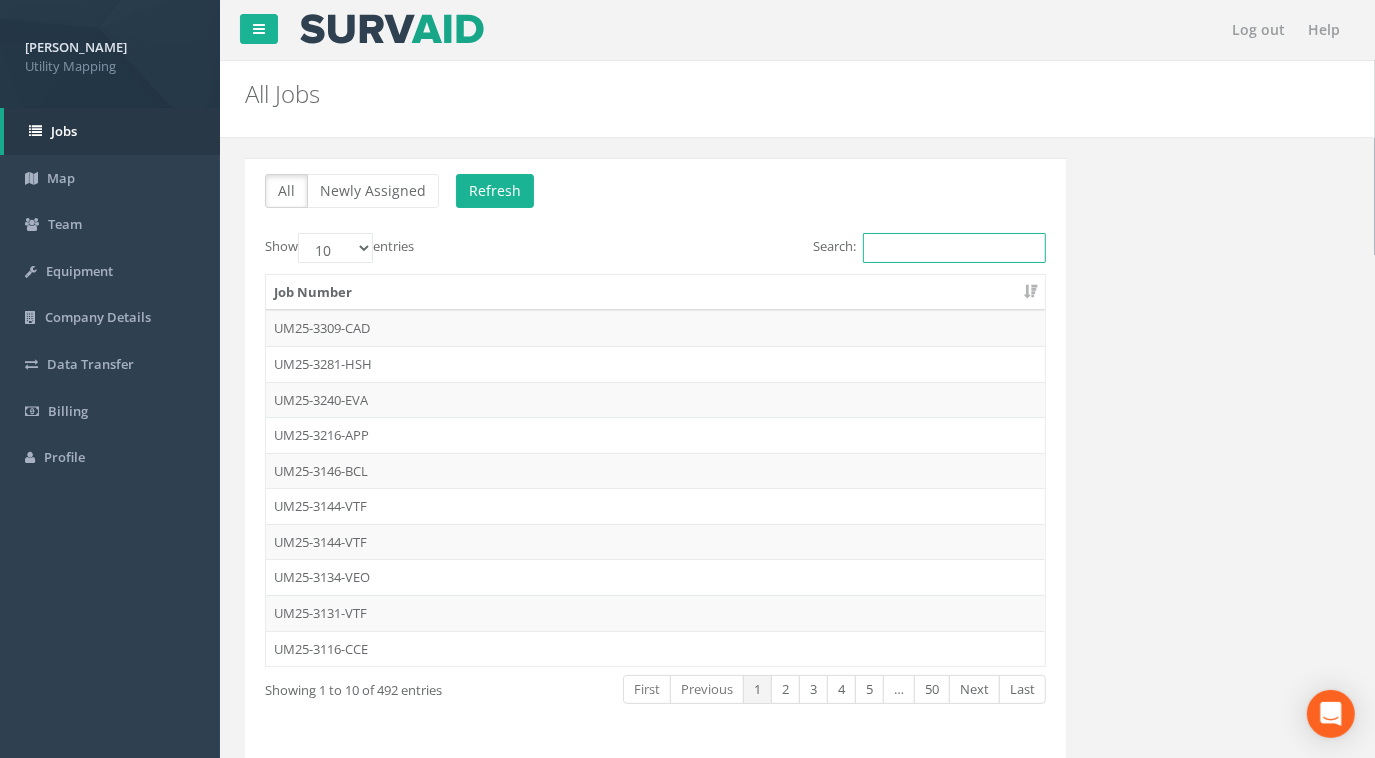 click on "Search:" at bounding box center [954, 248] 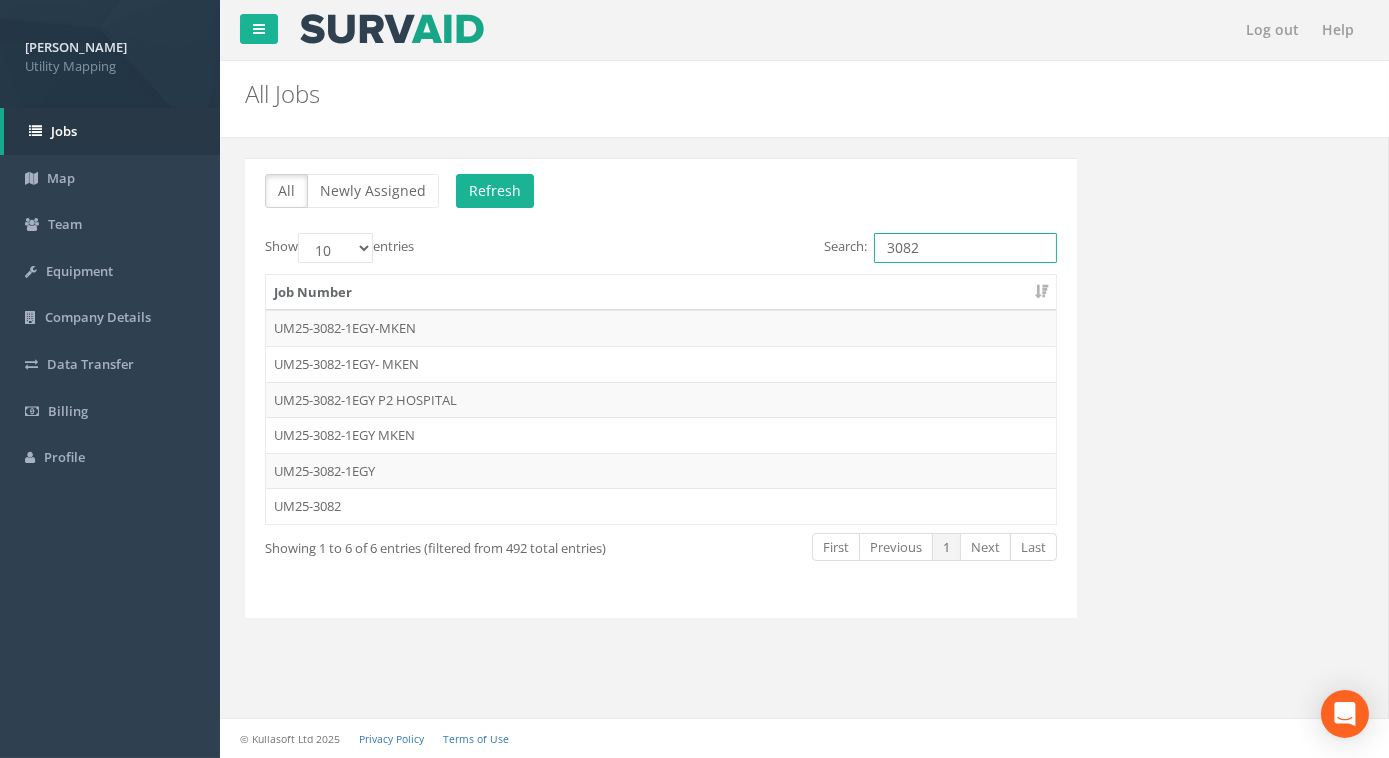type on "3082" 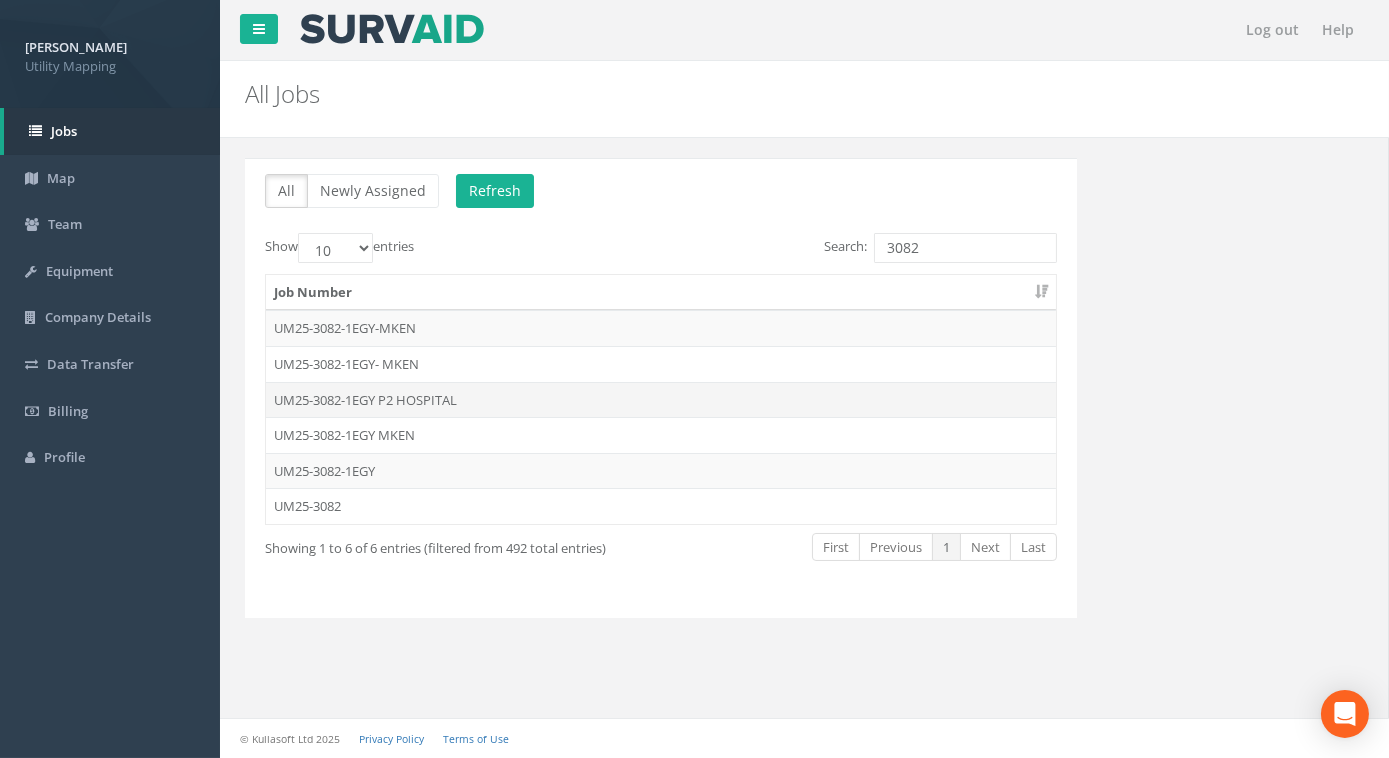 click on "UM25-3082-1EGY P2 HOSPITAL" at bounding box center (661, 400) 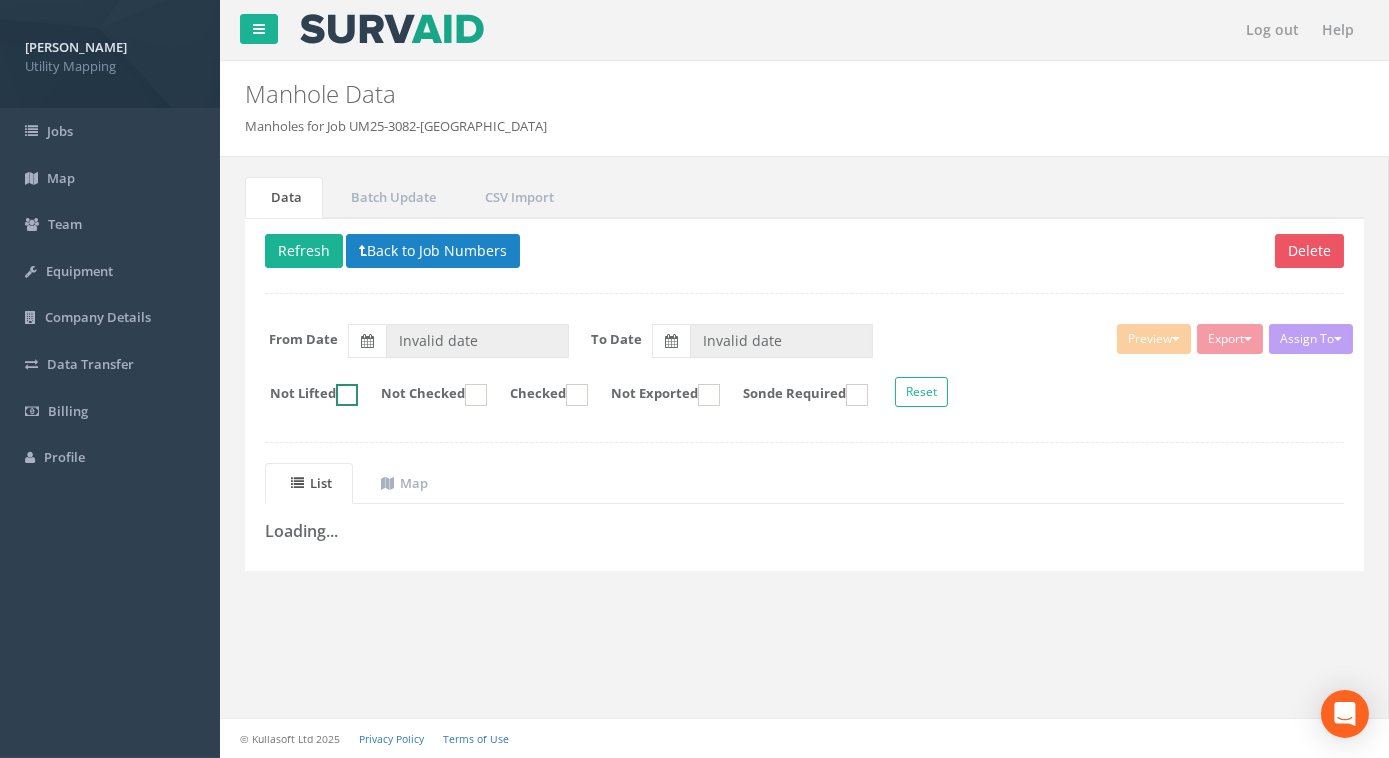 type on "[DATE]" 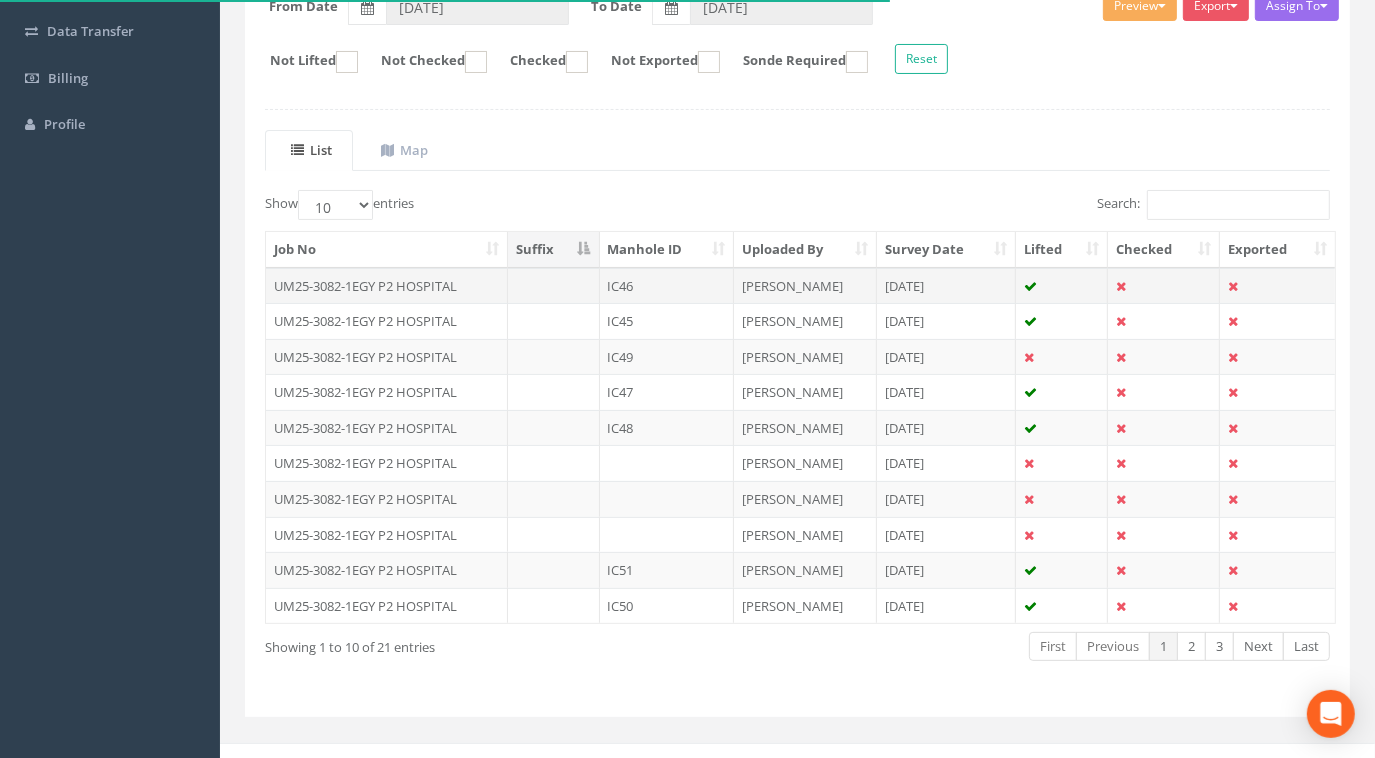 scroll, scrollTop: 349, scrollLeft: 0, axis: vertical 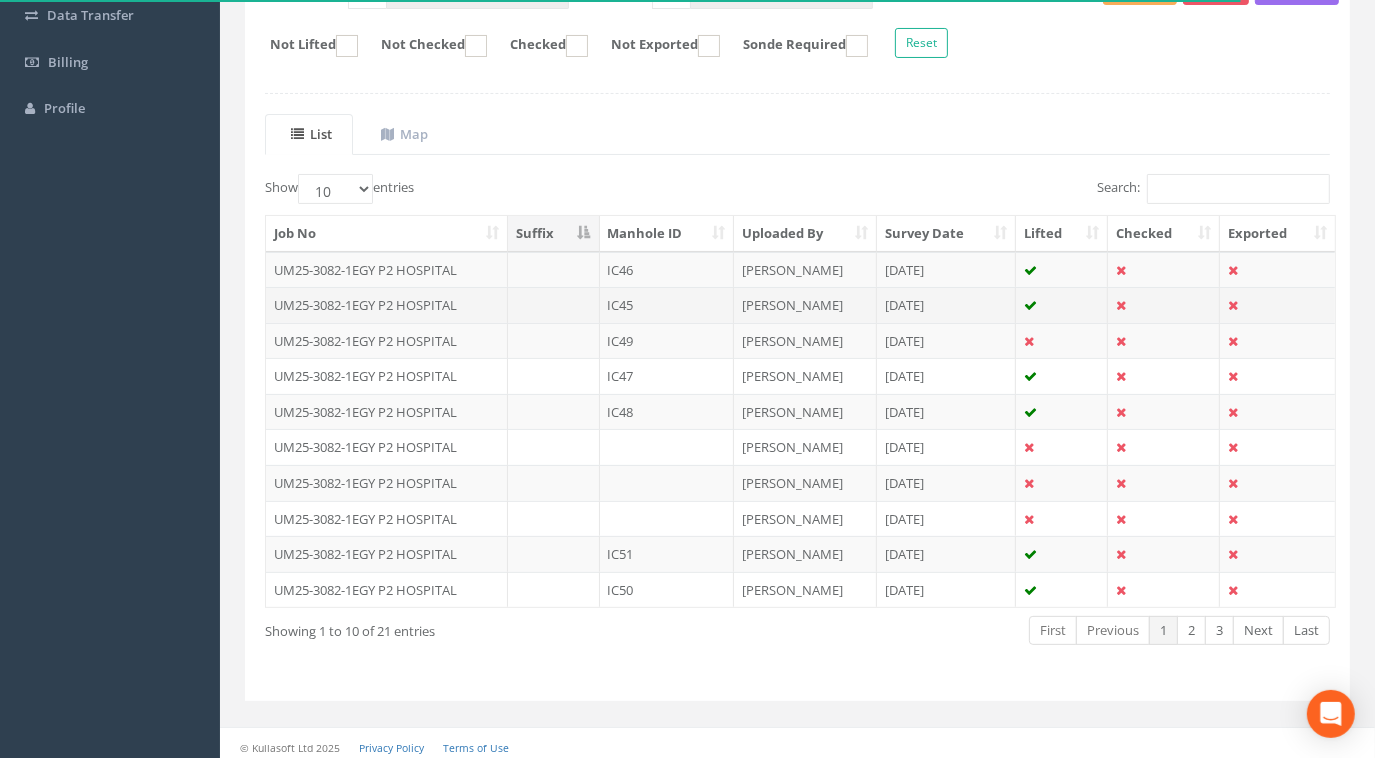 click on "UM25-3082-1EGY P2 HOSPITAL" at bounding box center [387, 305] 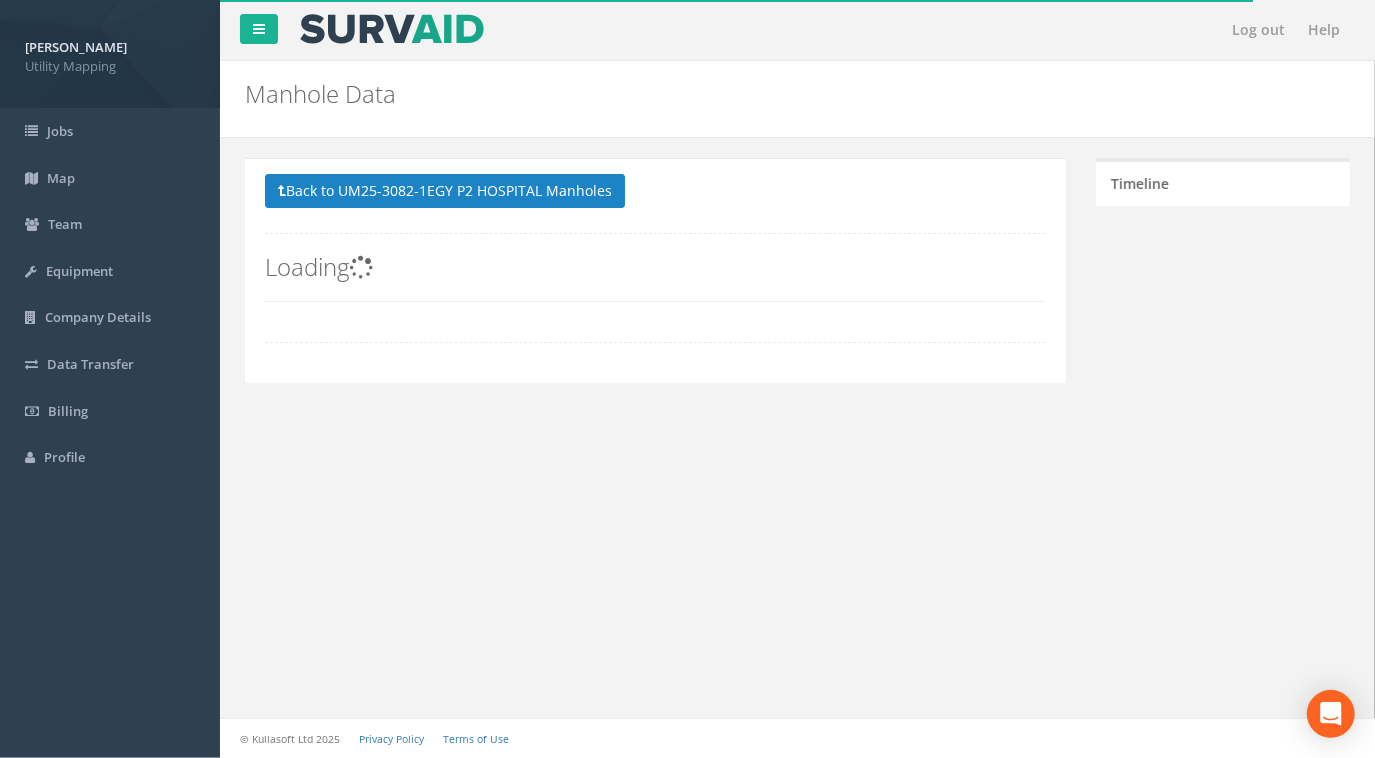scroll, scrollTop: 0, scrollLeft: 0, axis: both 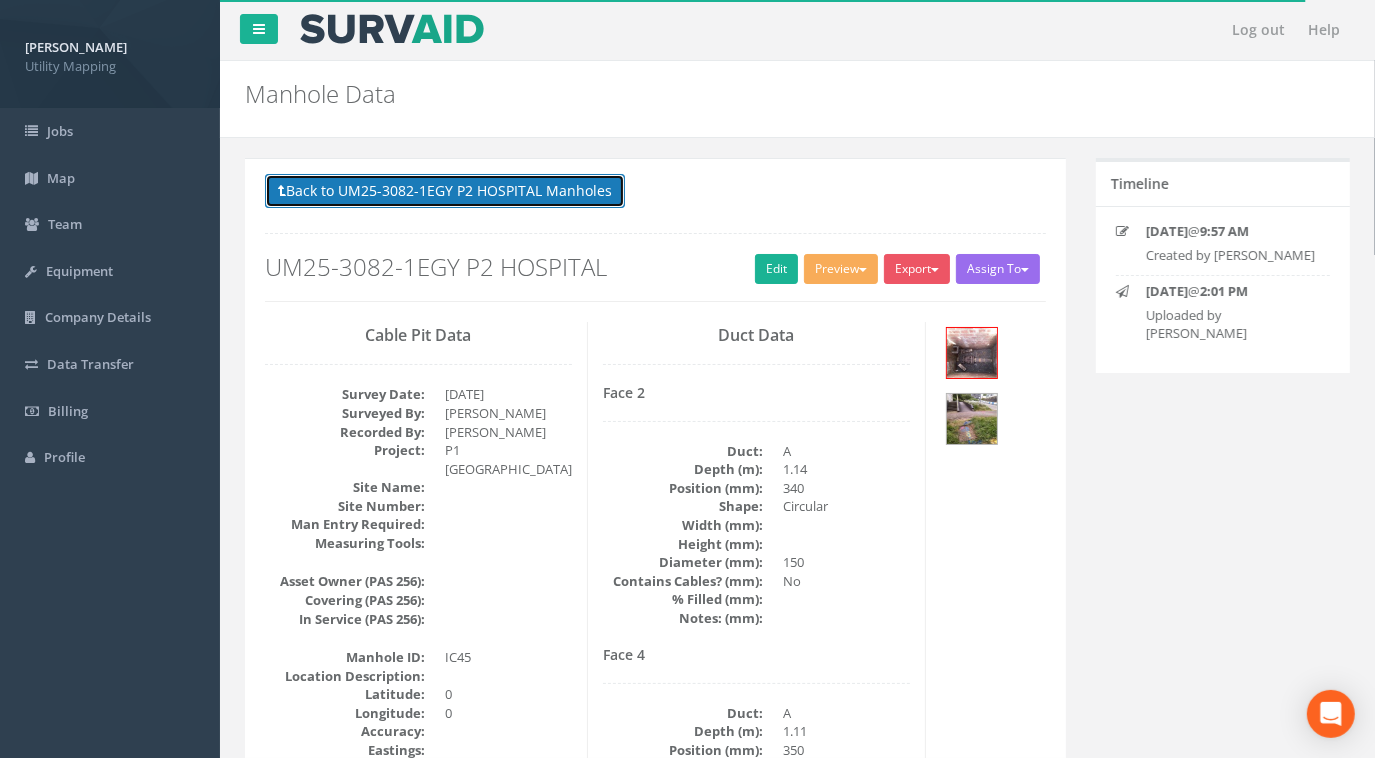 click on "Back to UM25-3082-1EGY P2 HOSPITAL  Manholes" at bounding box center (445, 191) 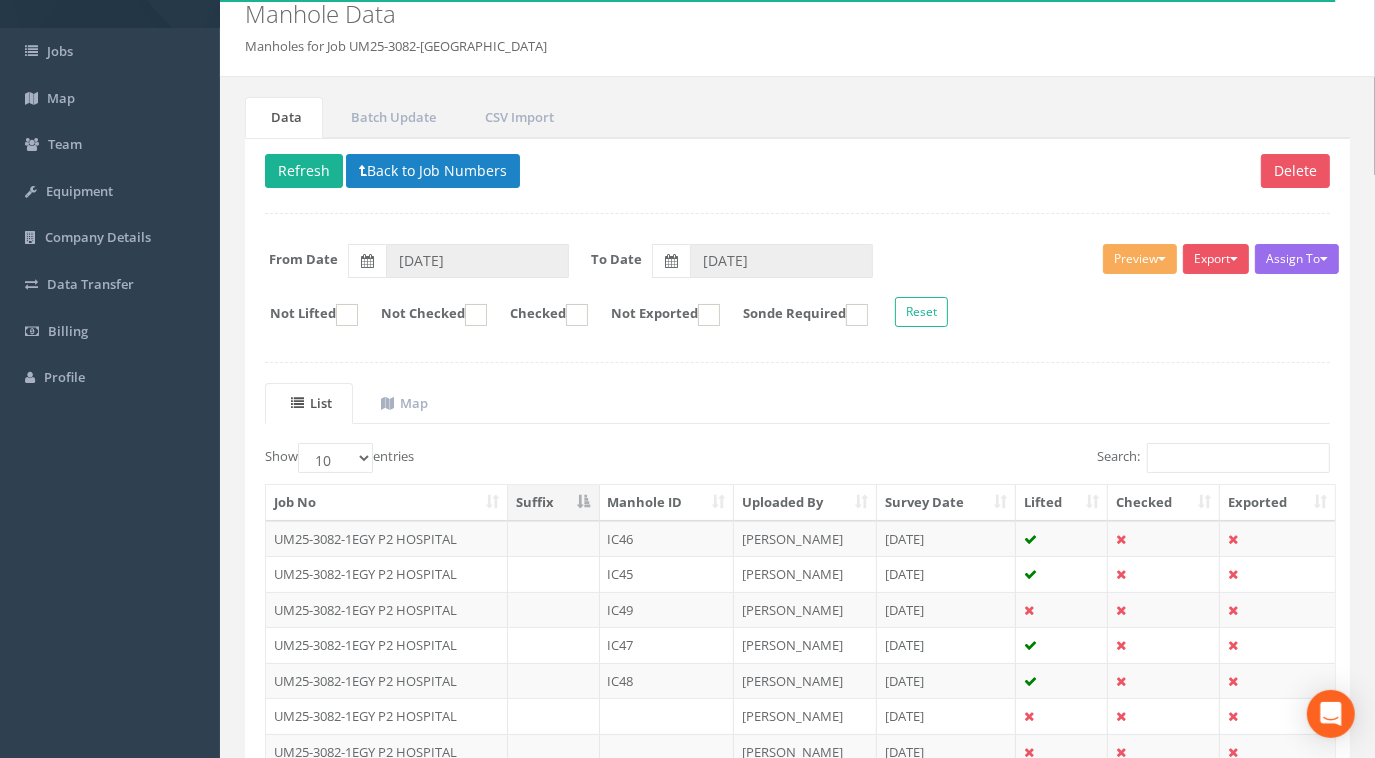 scroll, scrollTop: 90, scrollLeft: 0, axis: vertical 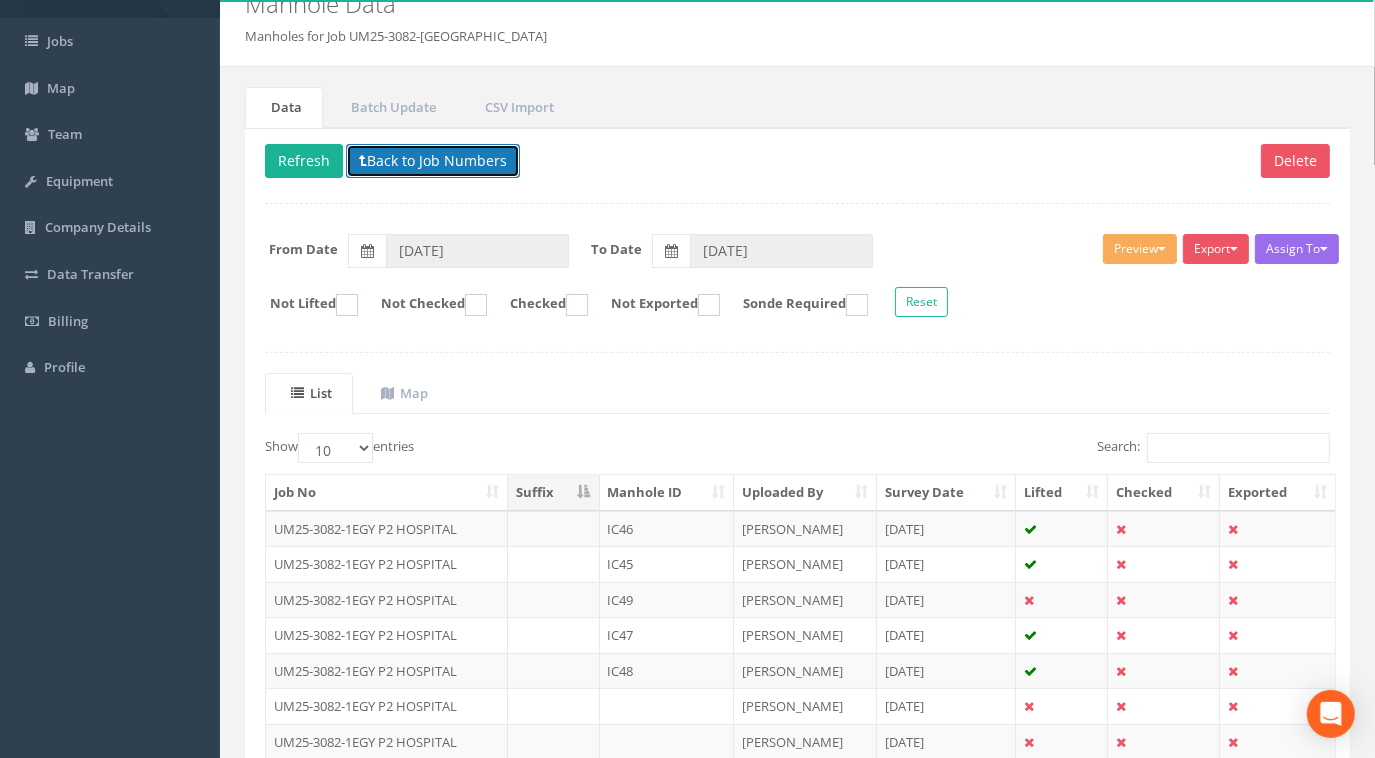 click on "Back to Job Numbers" at bounding box center (433, 161) 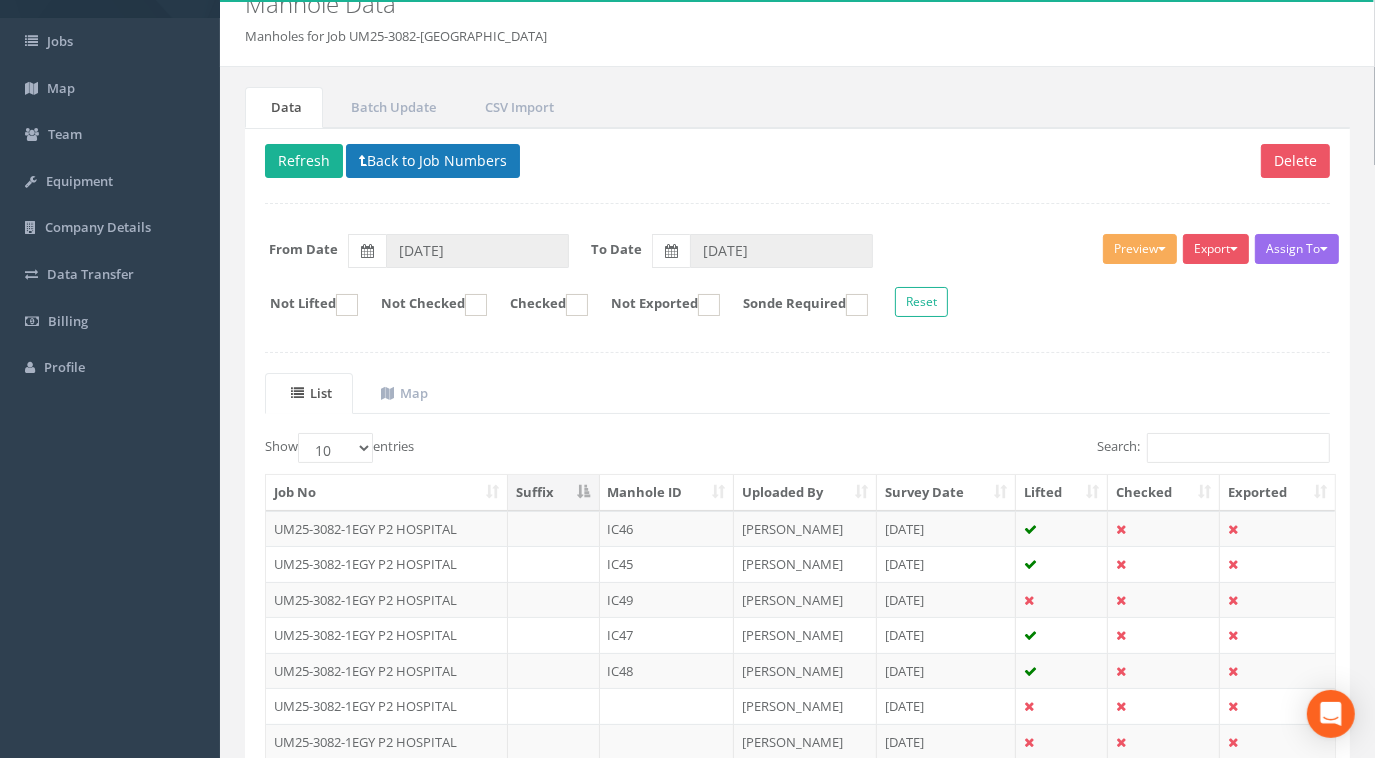scroll, scrollTop: 0, scrollLeft: 0, axis: both 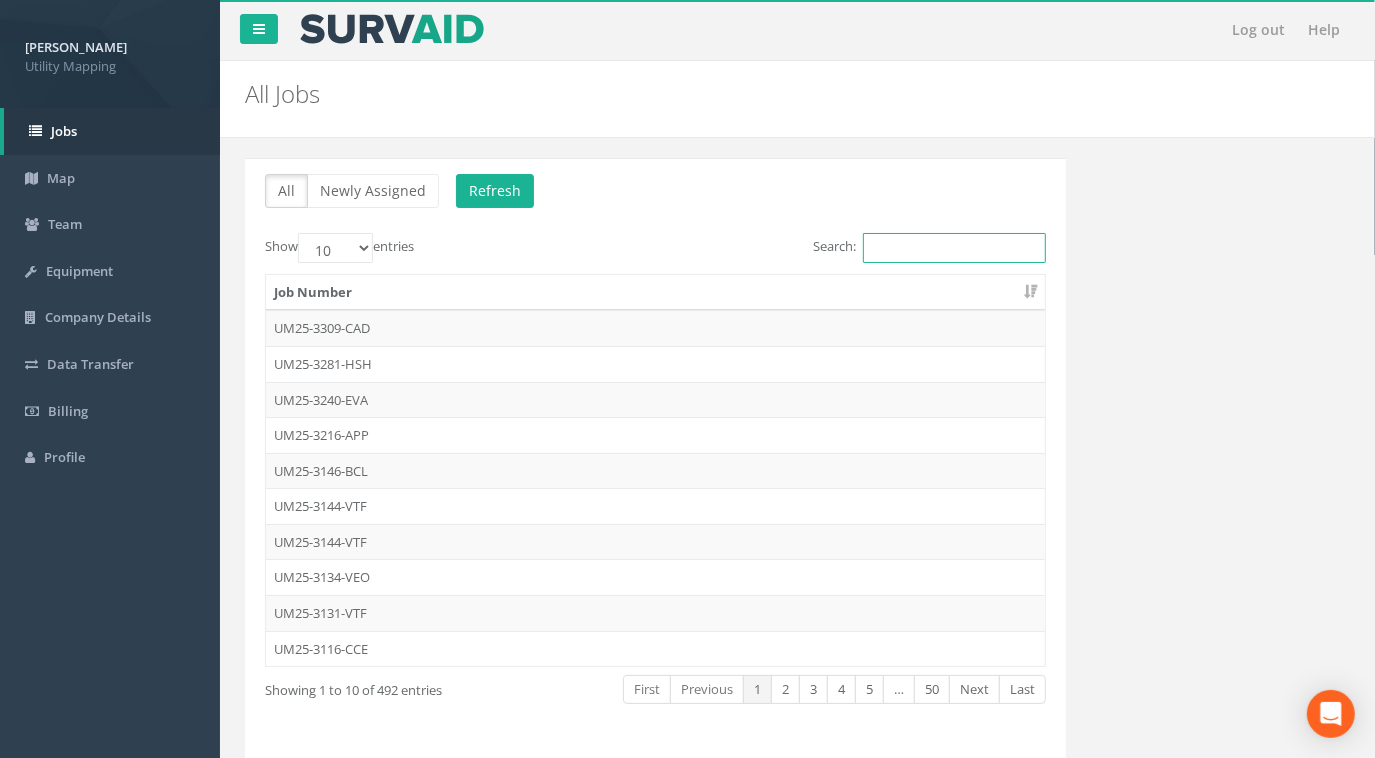 click on "Search:" at bounding box center [954, 248] 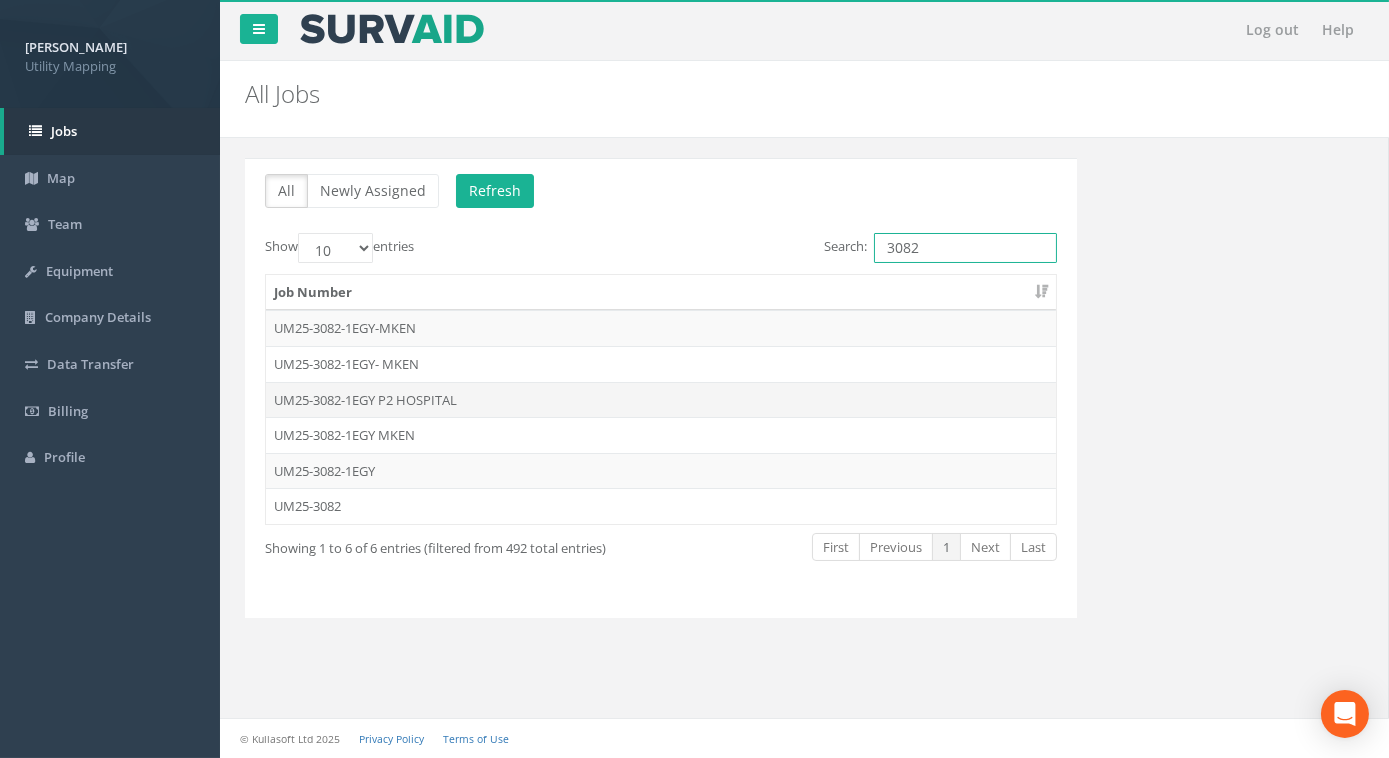 type on "3082" 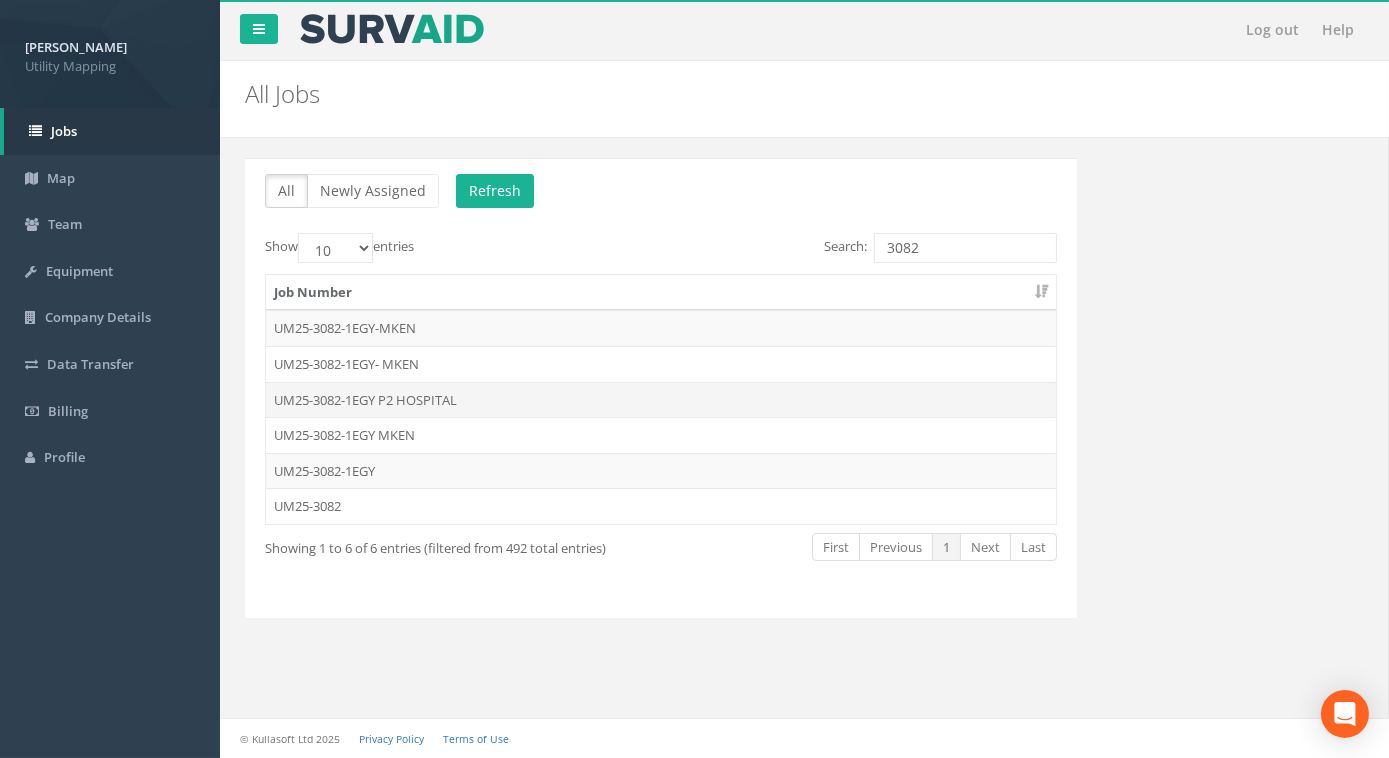 click on "UM25-3082-1EGY P2 HOSPITAL" at bounding box center (661, 400) 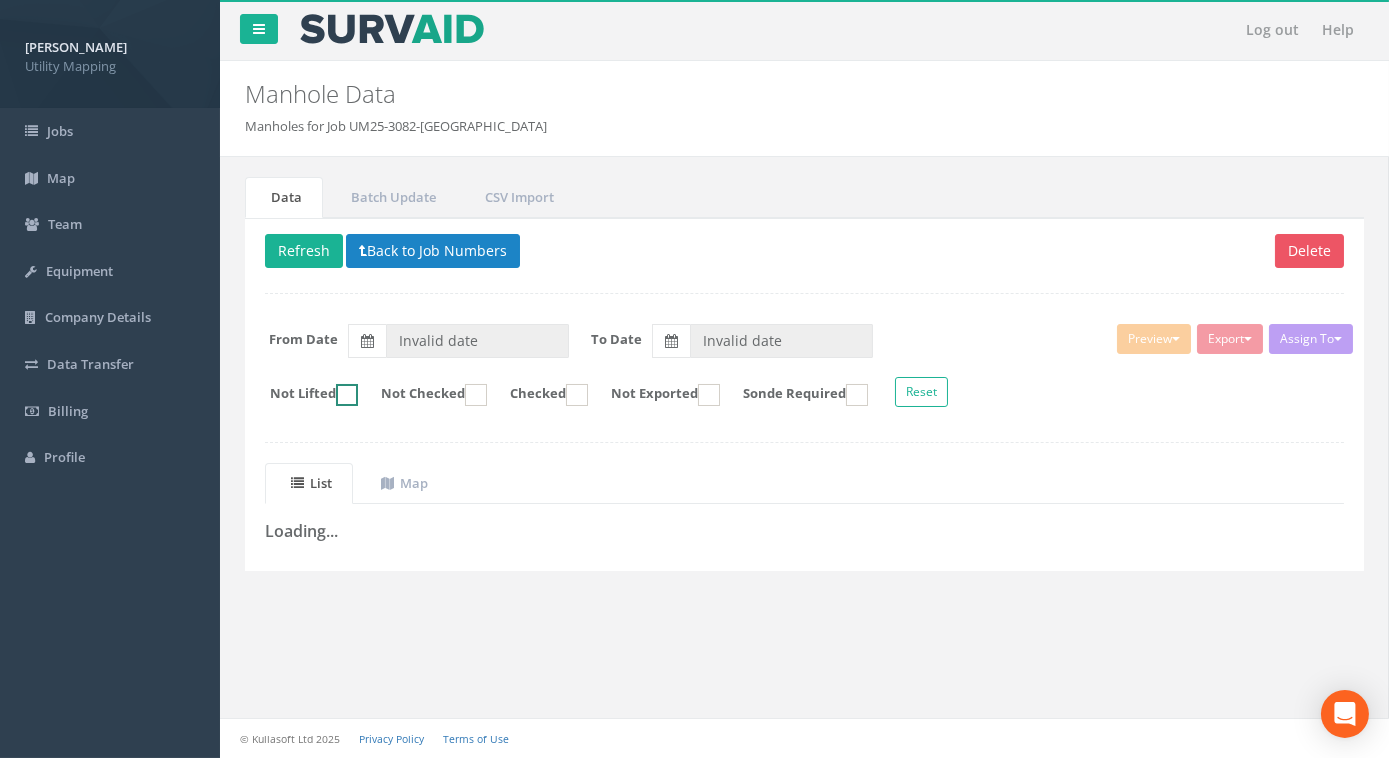 type on "[DATE]" 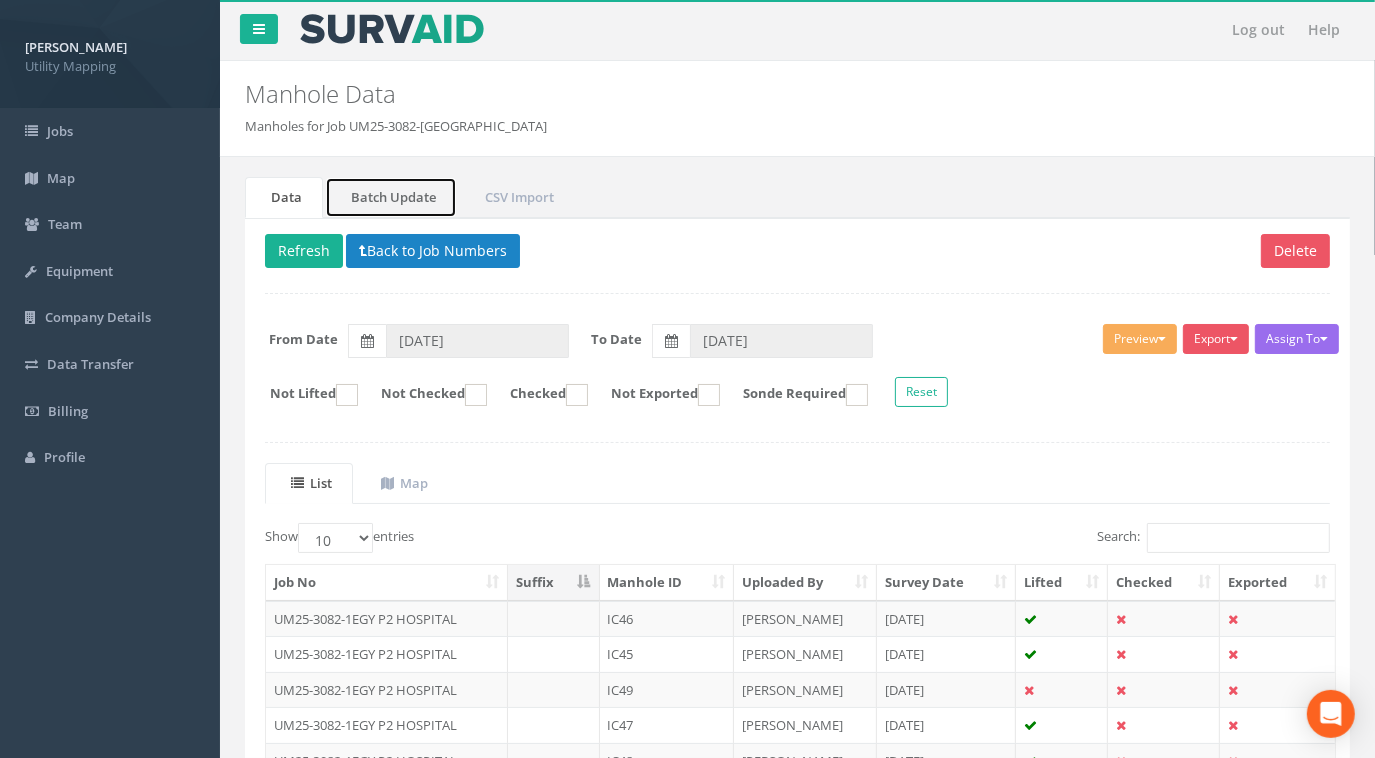 click on "Batch Update" at bounding box center [391, 197] 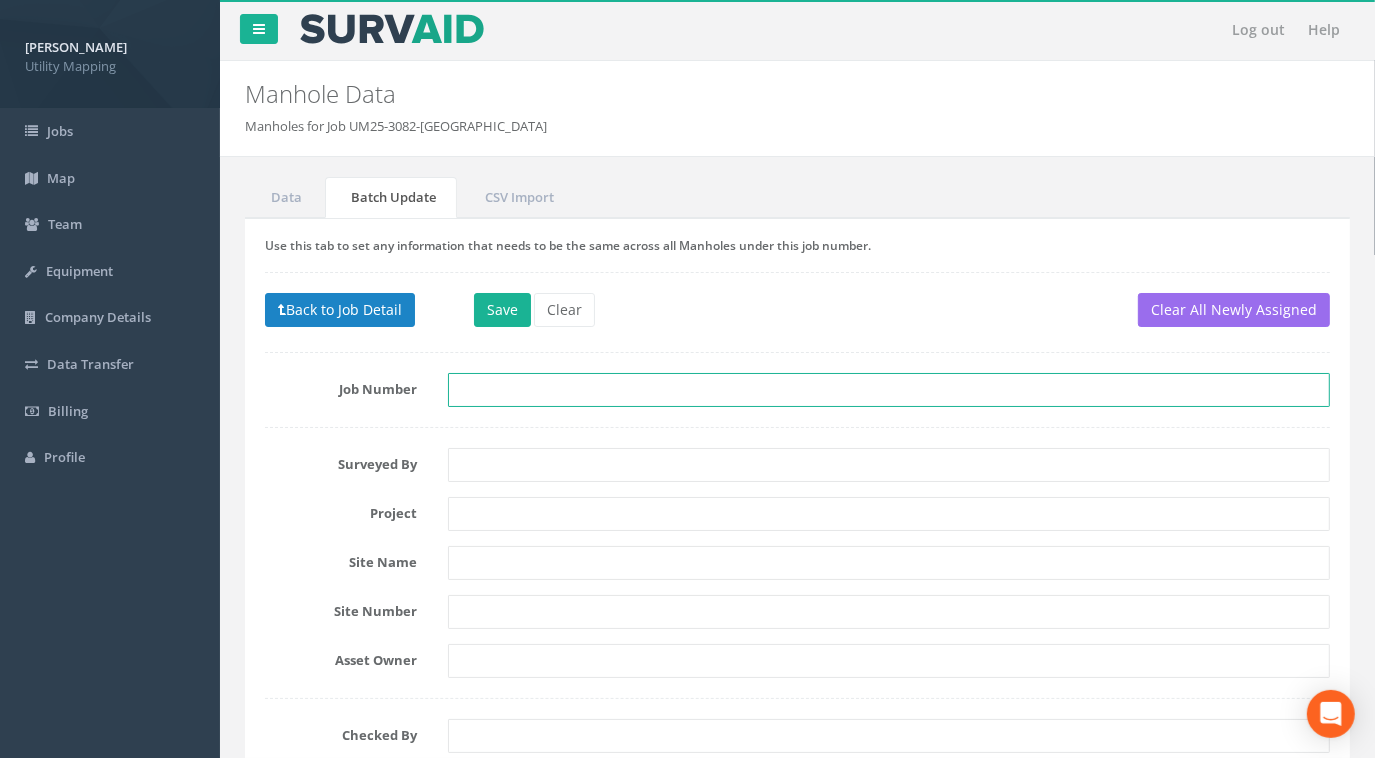 click at bounding box center [889, 390] 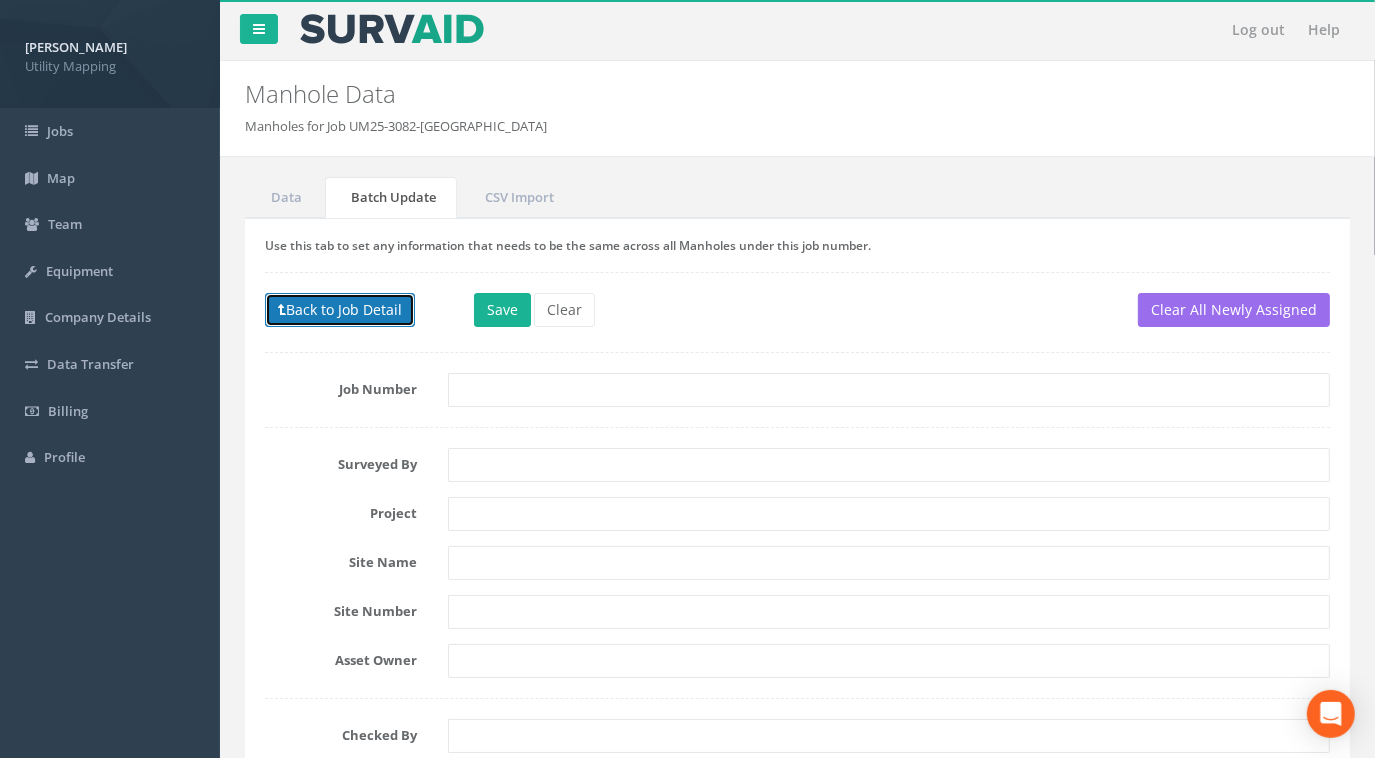 click on "Back to Job Detail" at bounding box center (340, 310) 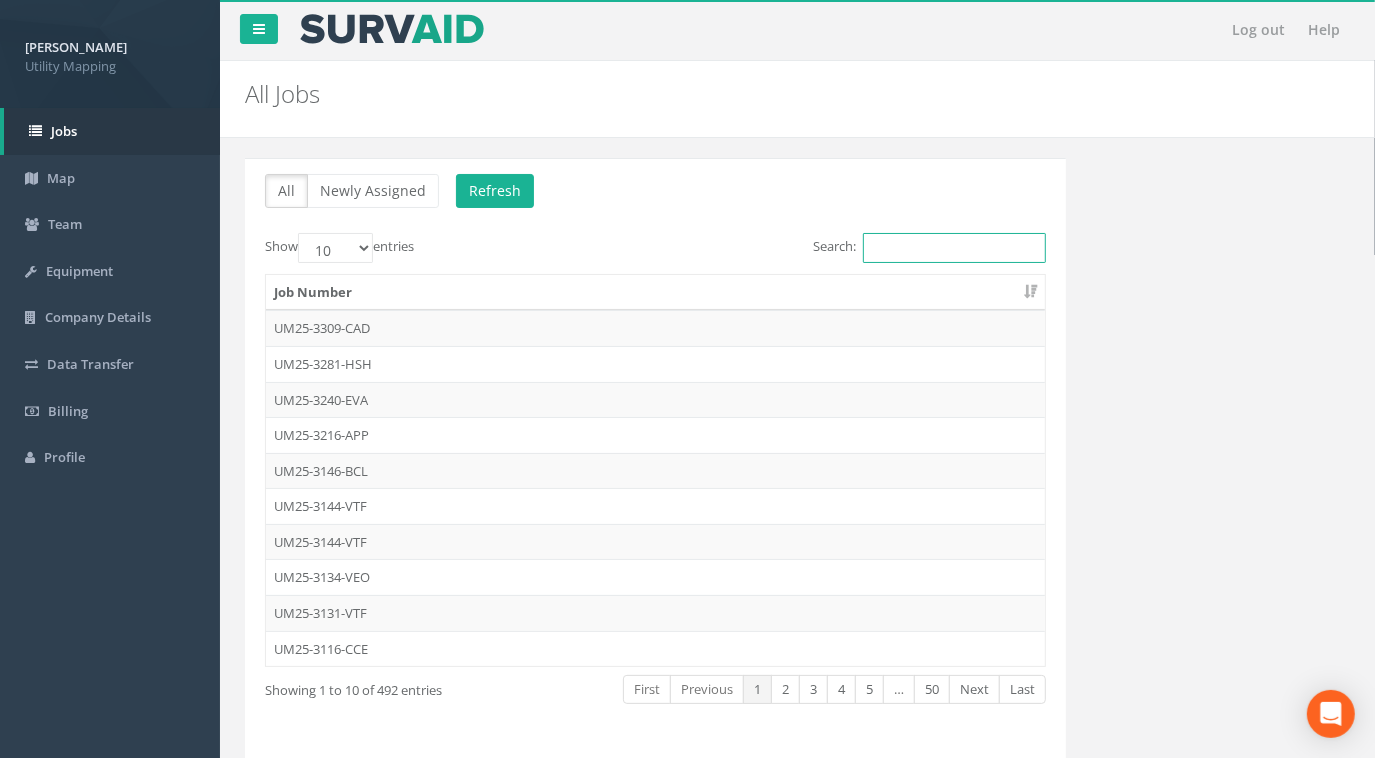 click on "Search:" at bounding box center (954, 248) 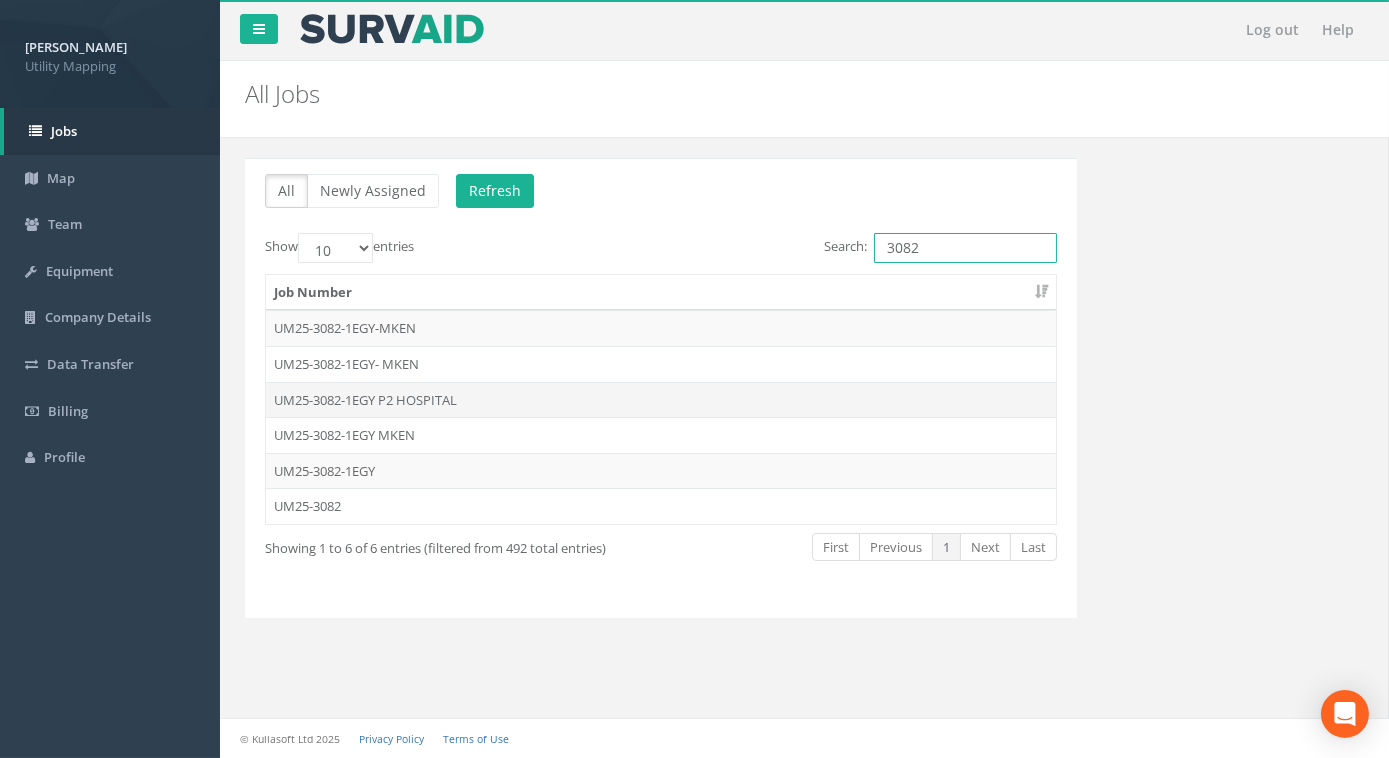 type on "3082" 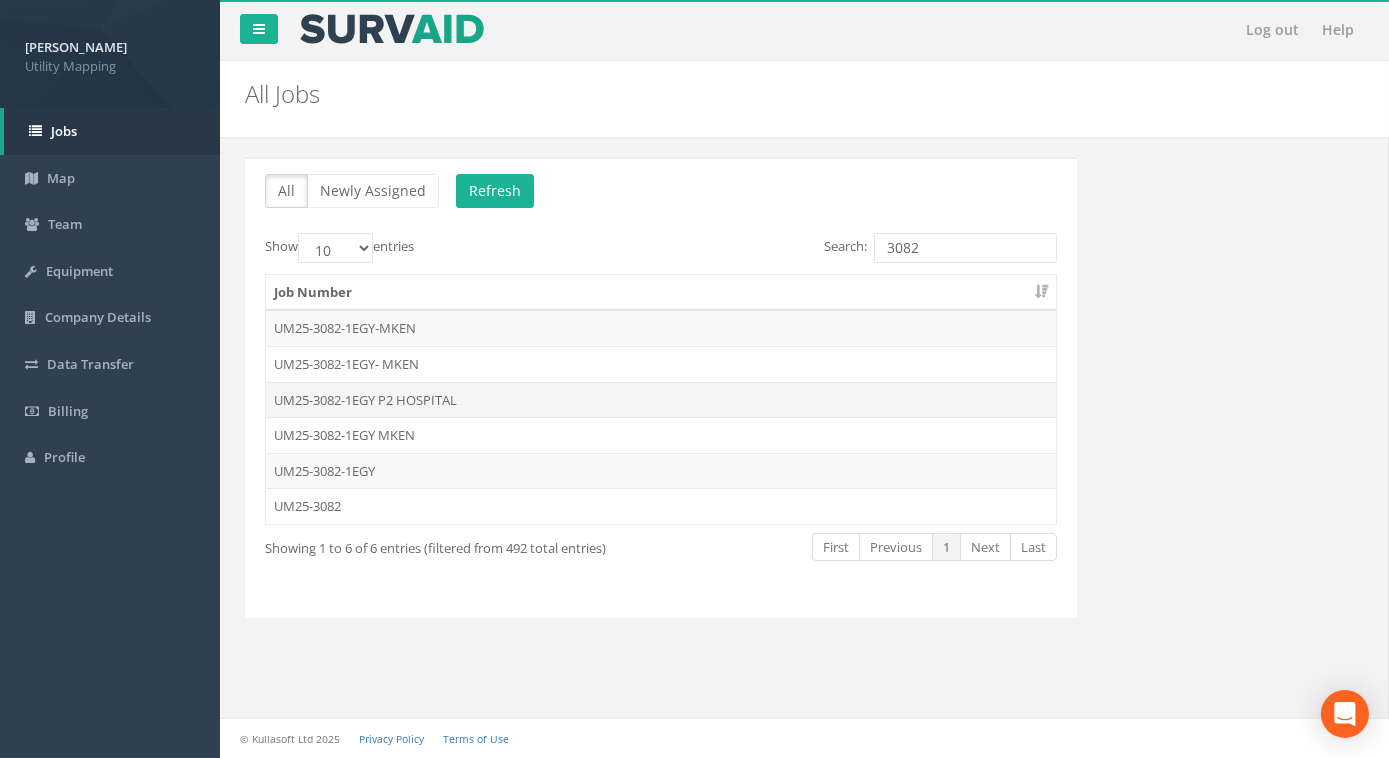 click on "UM25-3082-1EGY P2 HOSPITAL" at bounding box center [661, 400] 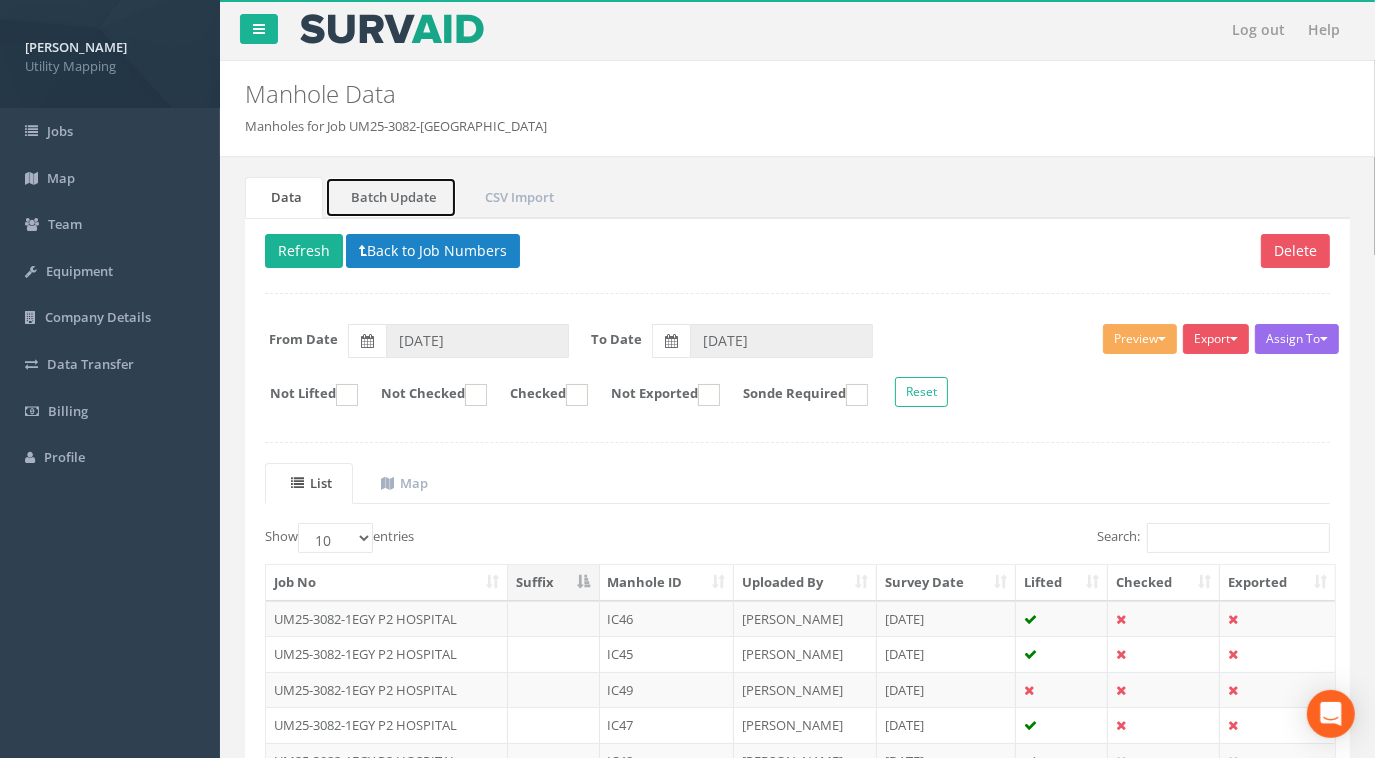 click on "Batch Update" at bounding box center (391, 197) 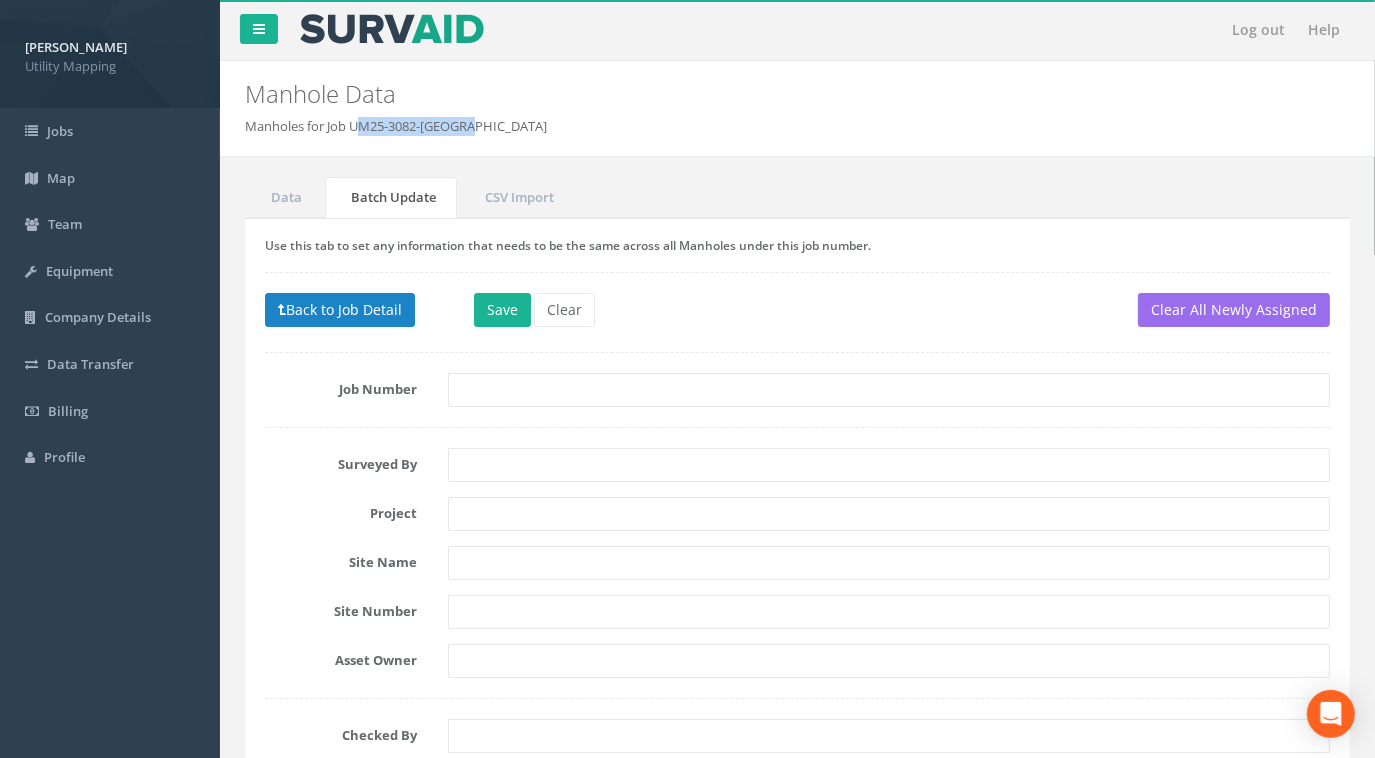 drag, startPoint x: 355, startPoint y: 128, endPoint x: 468, endPoint y: 127, distance: 113.004425 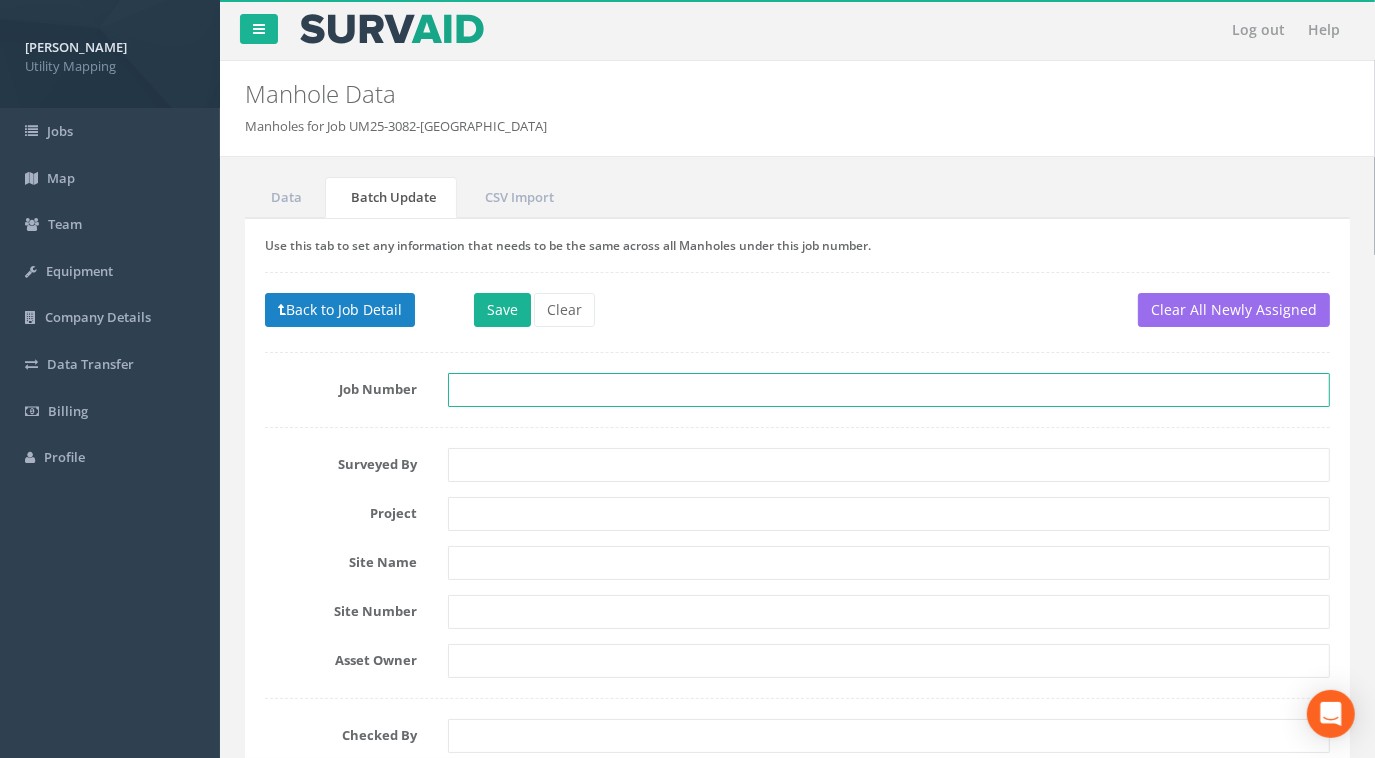 click at bounding box center [889, 390] 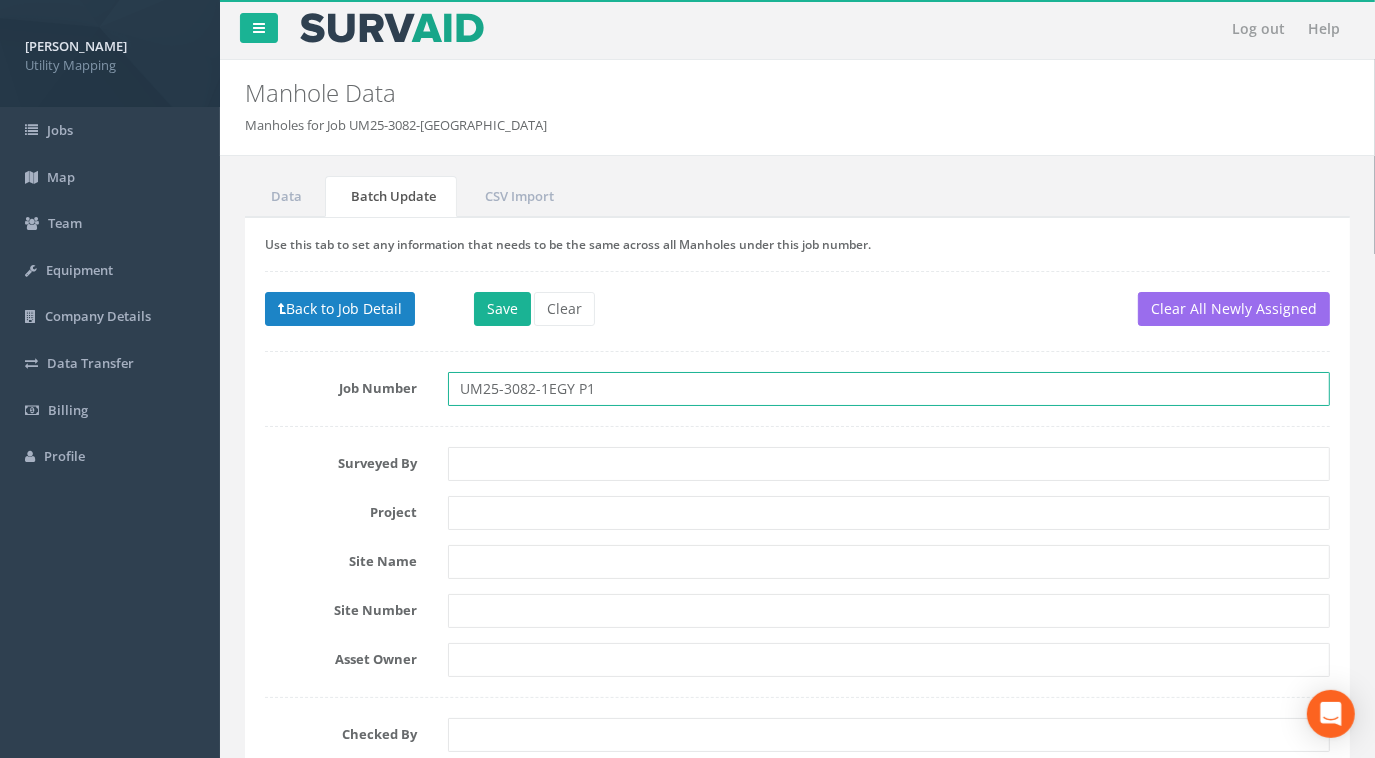 scroll, scrollTop: 0, scrollLeft: 0, axis: both 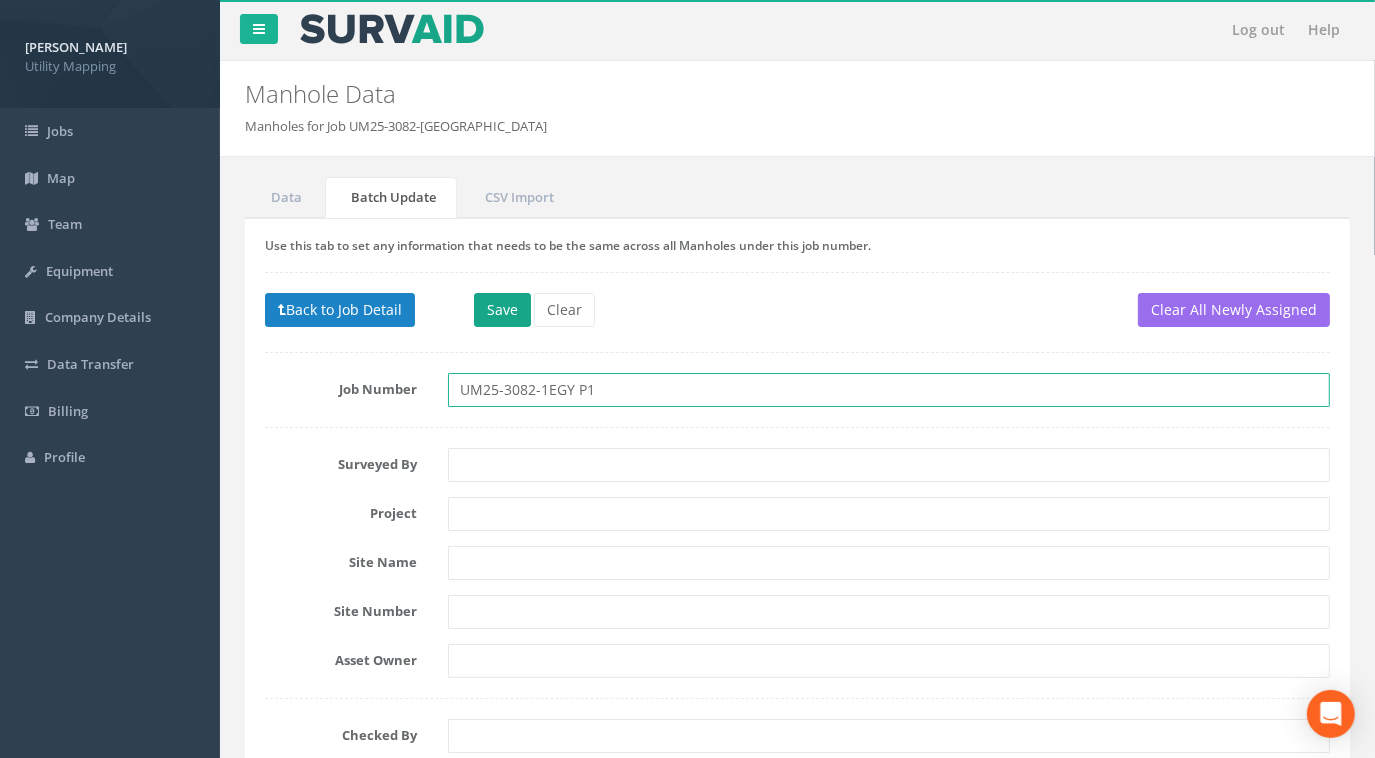 type on "UM25-3082-1EGY P1" 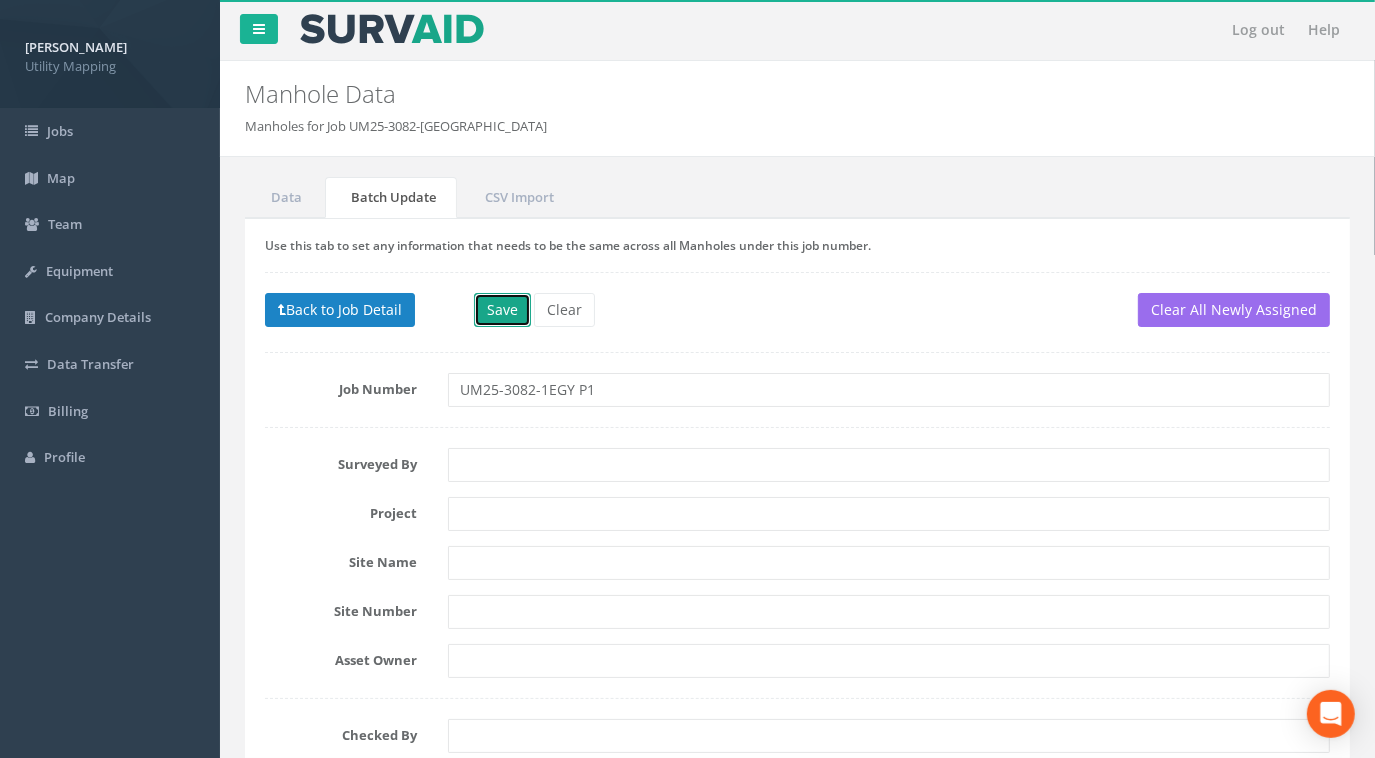click on "Save" at bounding box center [502, 310] 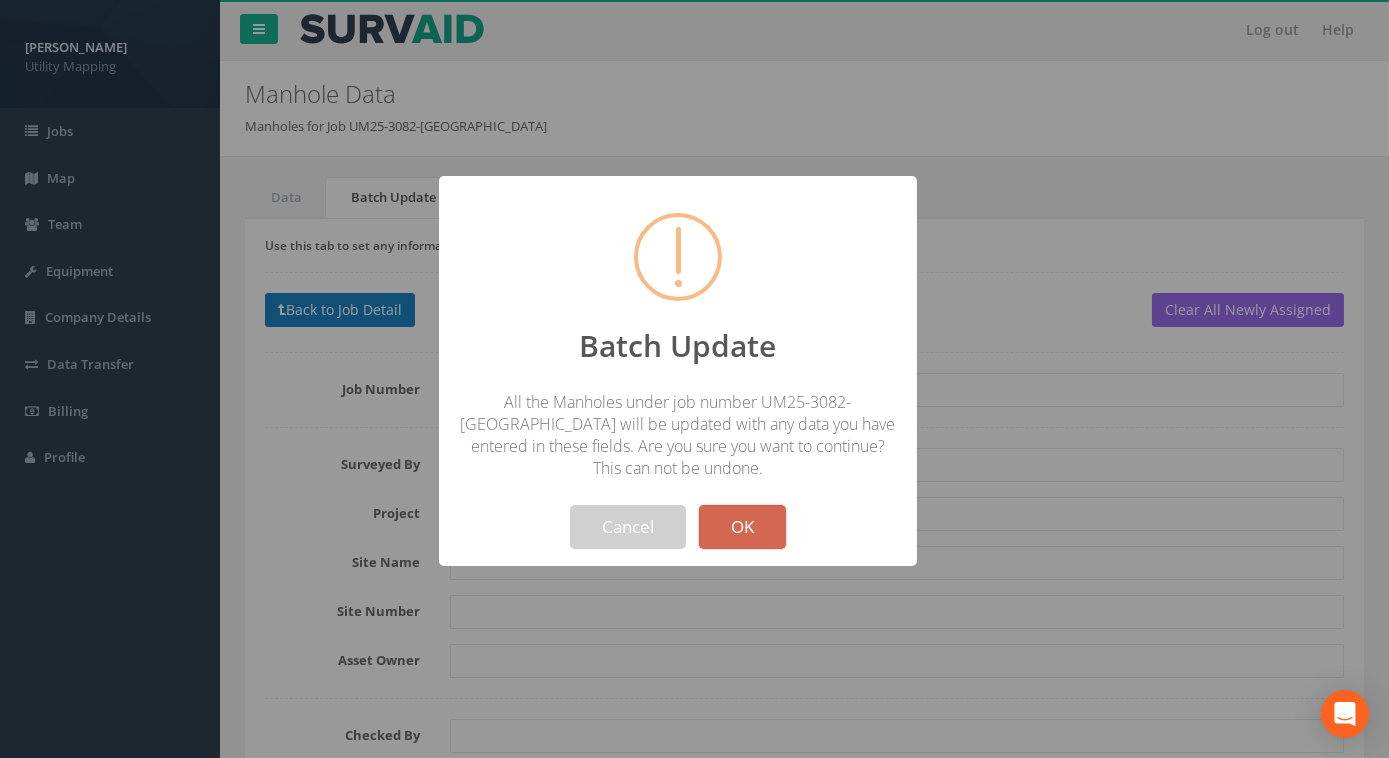 click on "OK" at bounding box center (742, 527) 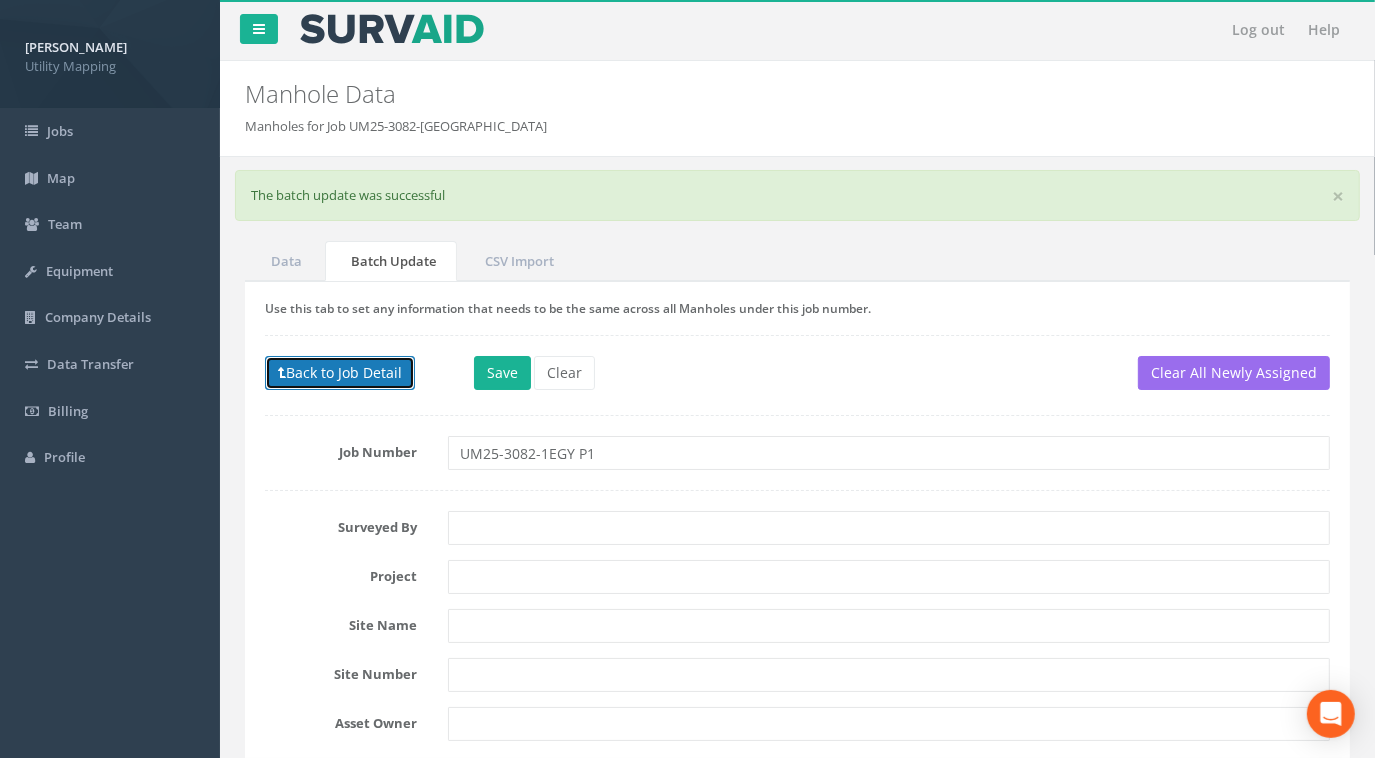 click on "Back to Job Detail" at bounding box center [340, 373] 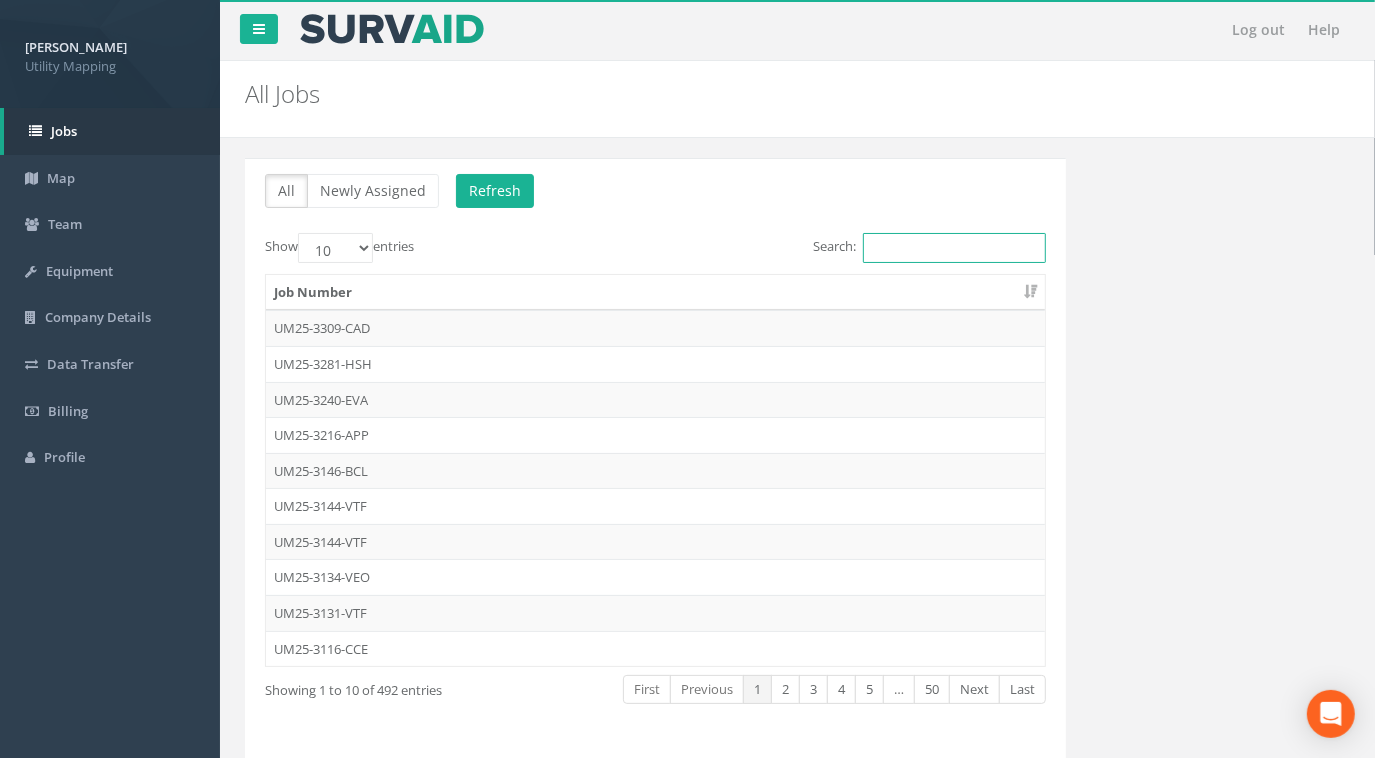 click on "Search:" at bounding box center [954, 248] 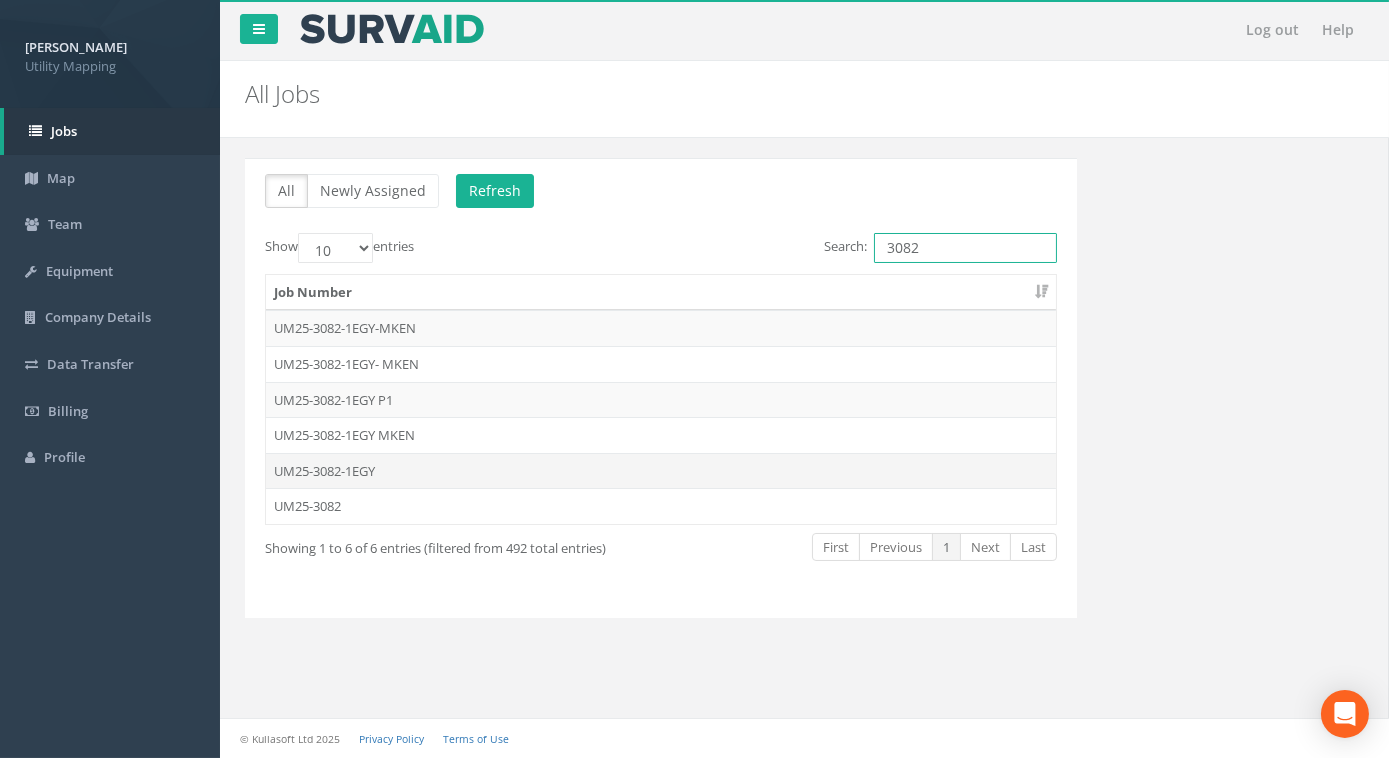 type on "3082" 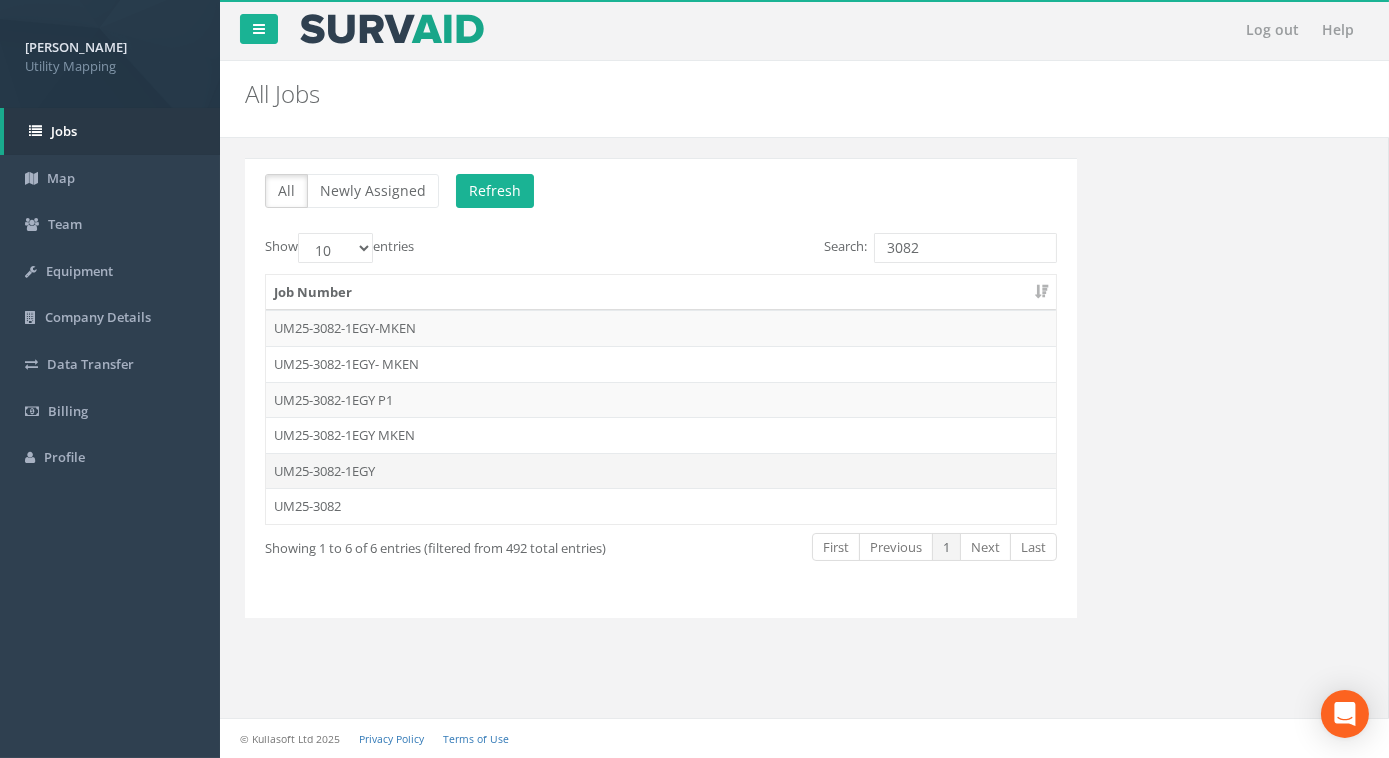 click on "UM25-3082-1EGY" at bounding box center (661, 471) 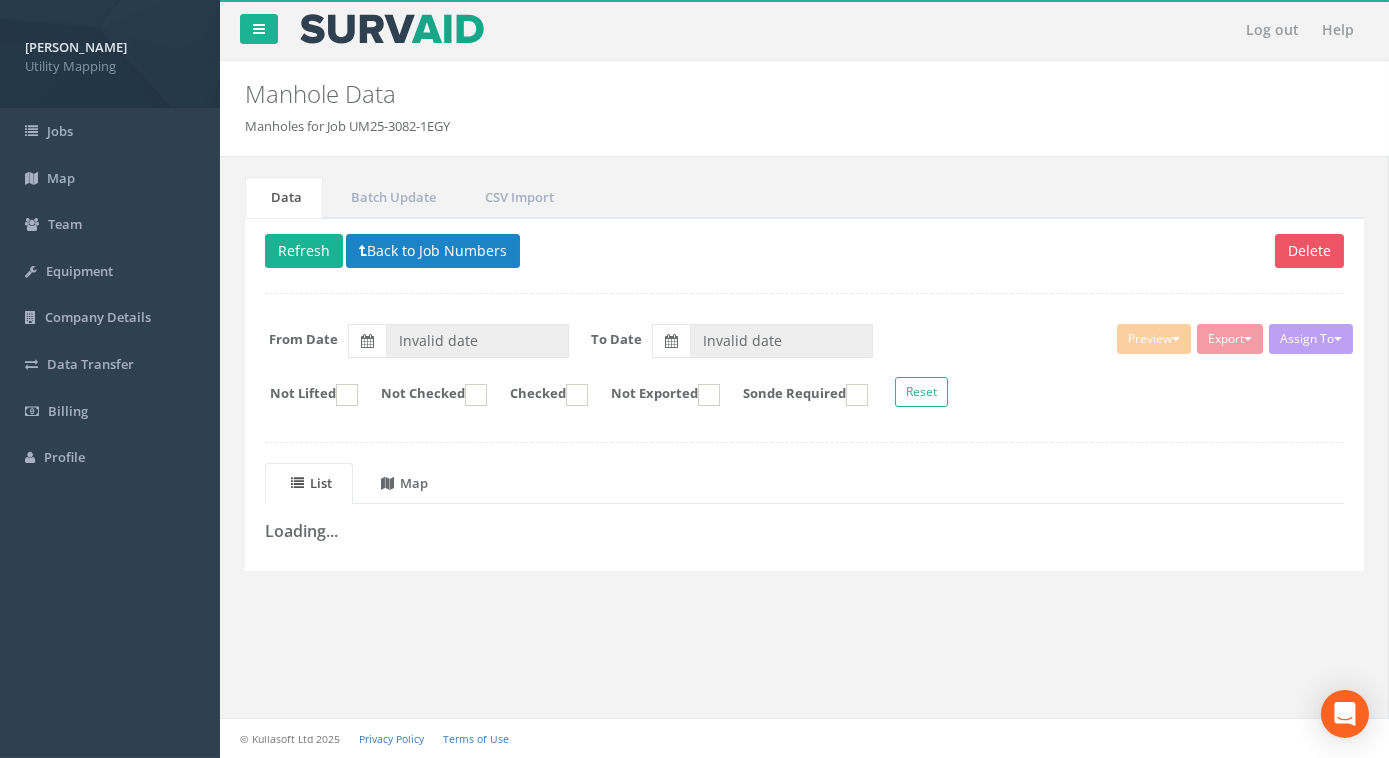 type on "[DATE]" 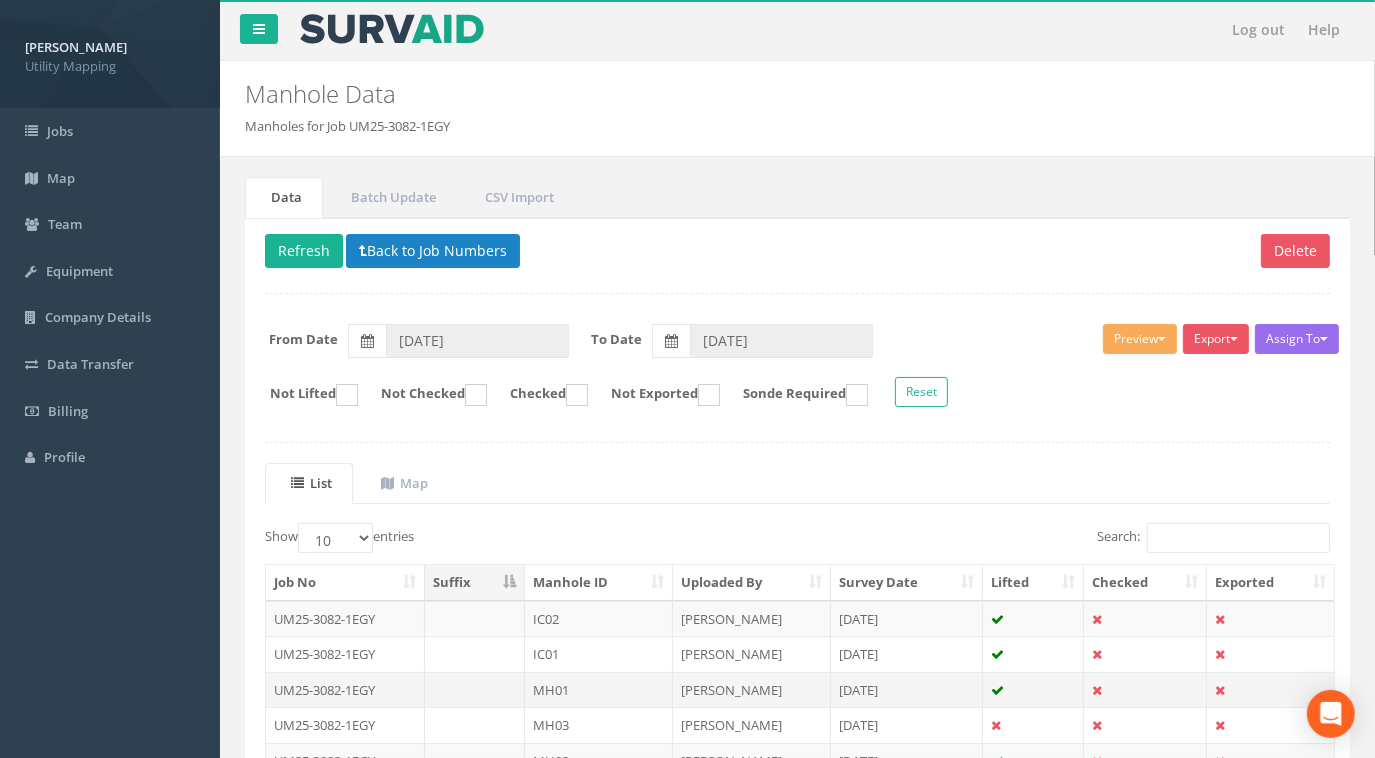 scroll, scrollTop: 349, scrollLeft: 0, axis: vertical 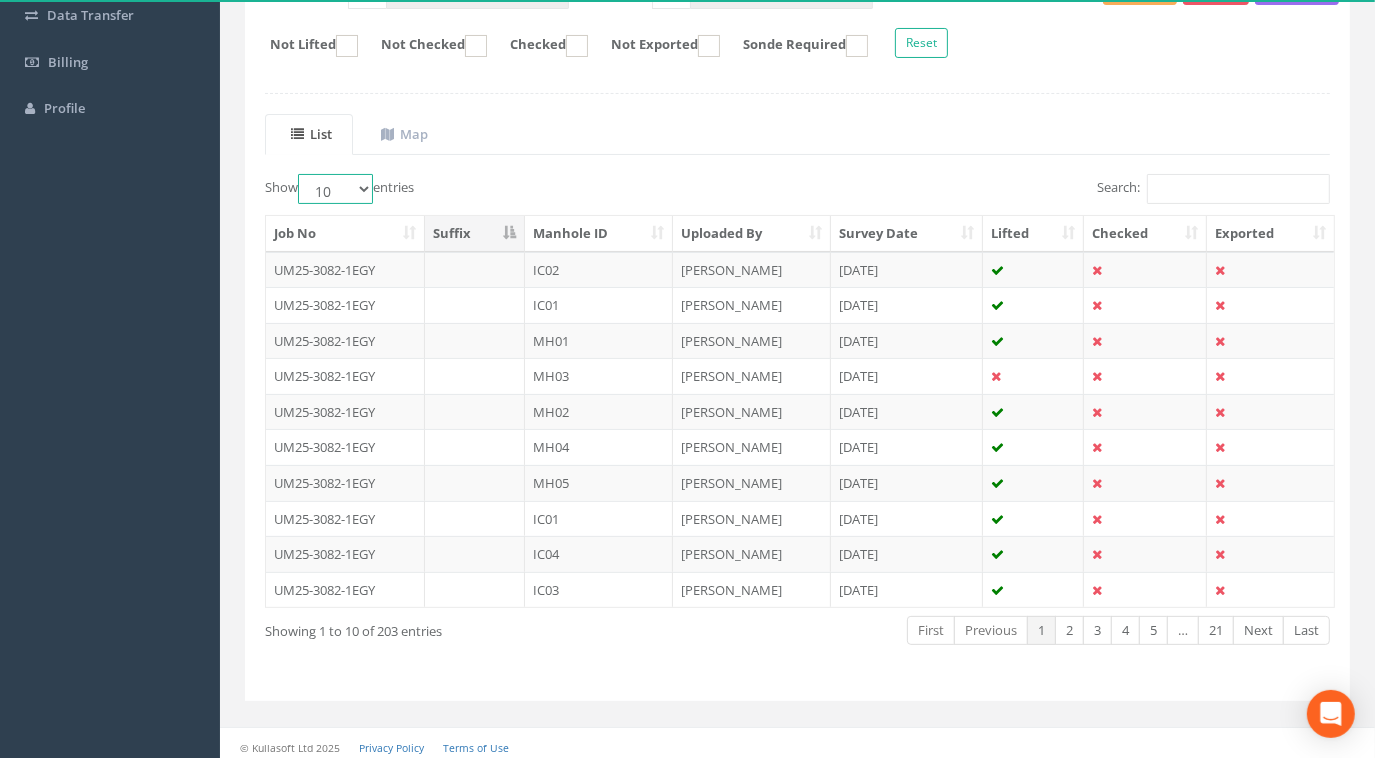 click on "10 25 50 100" at bounding box center (335, 189) 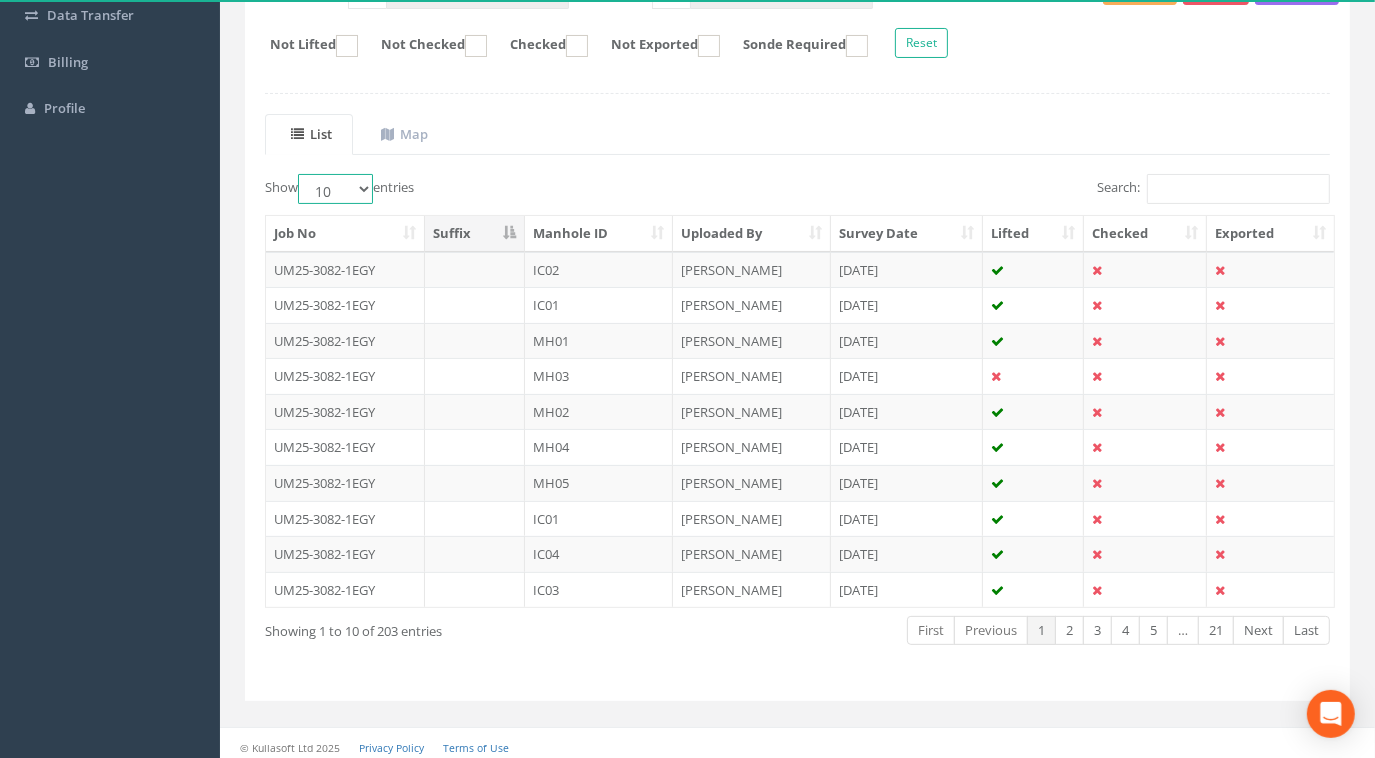 select on "100" 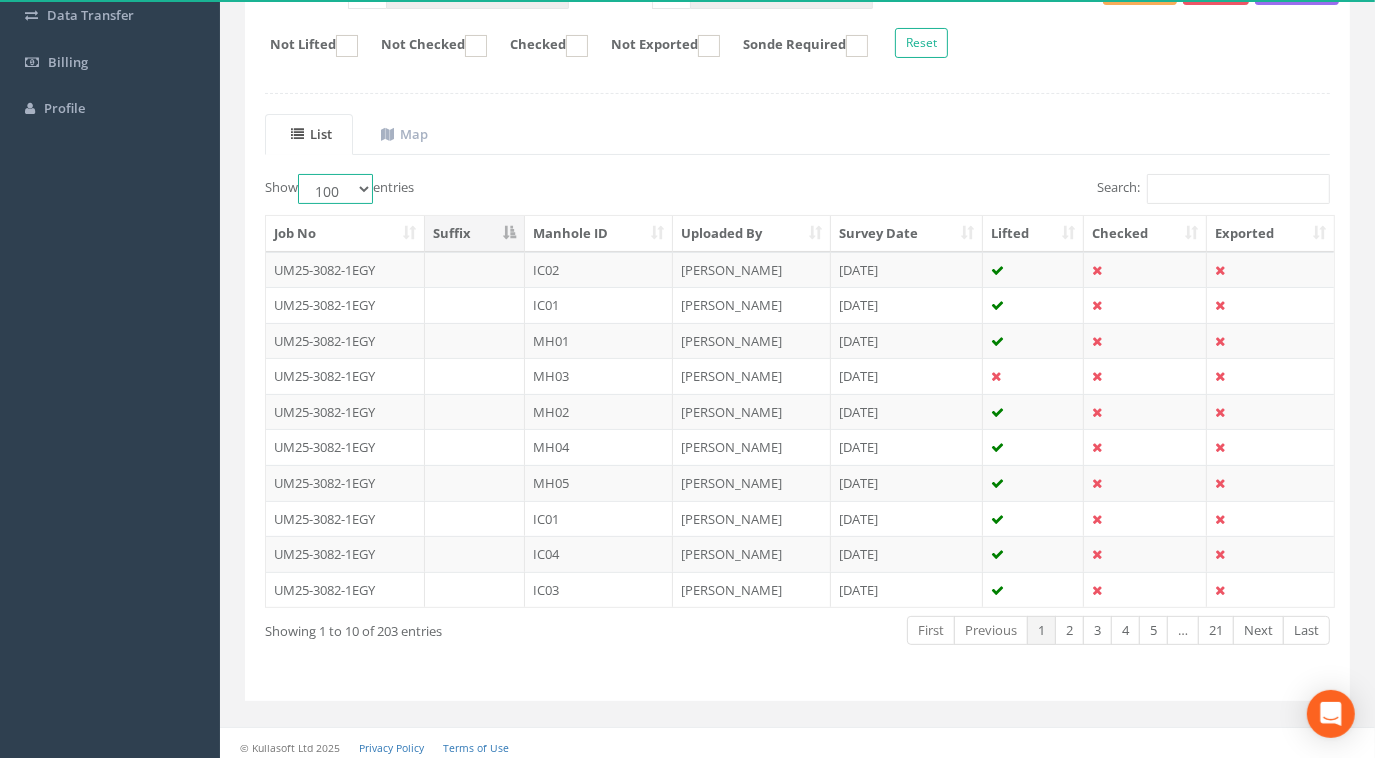 click on "10 25 50 100" at bounding box center [335, 189] 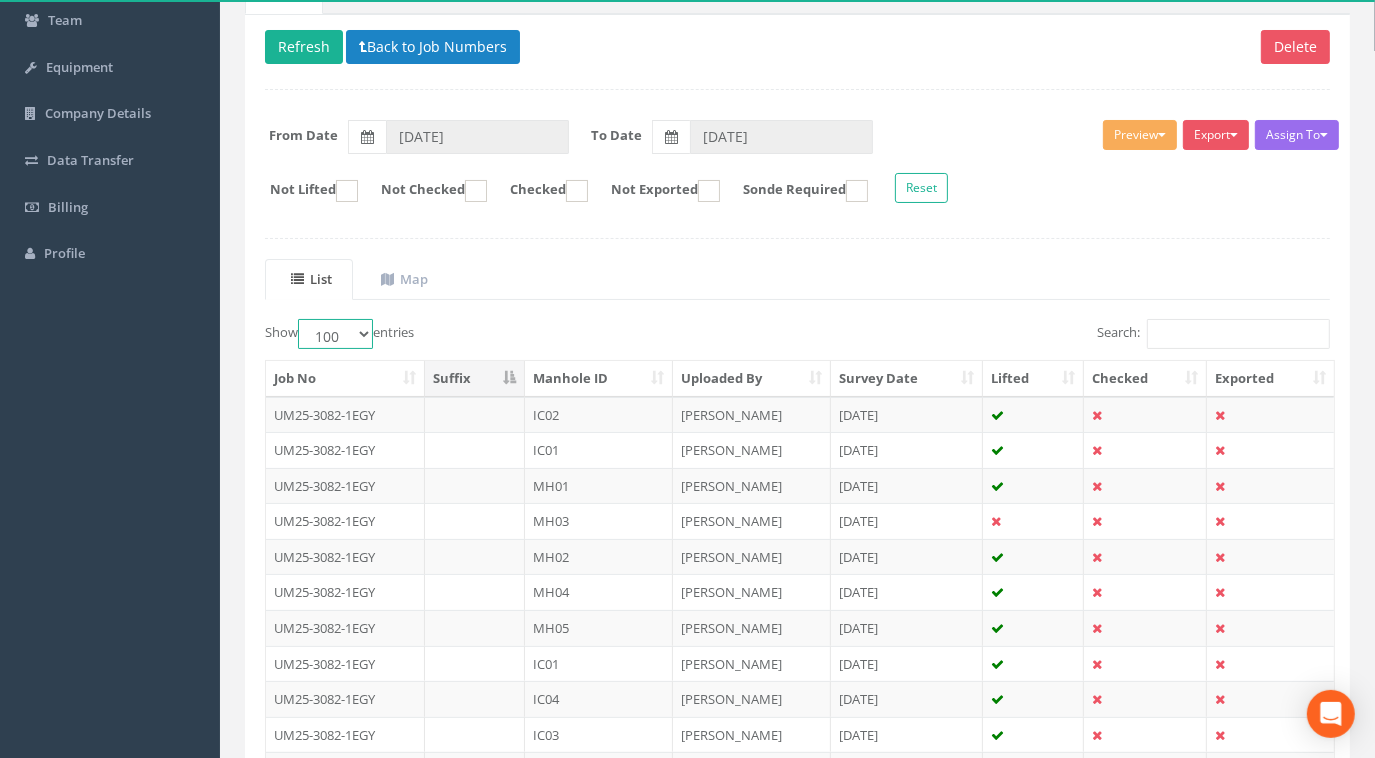 scroll, scrollTop: 167, scrollLeft: 0, axis: vertical 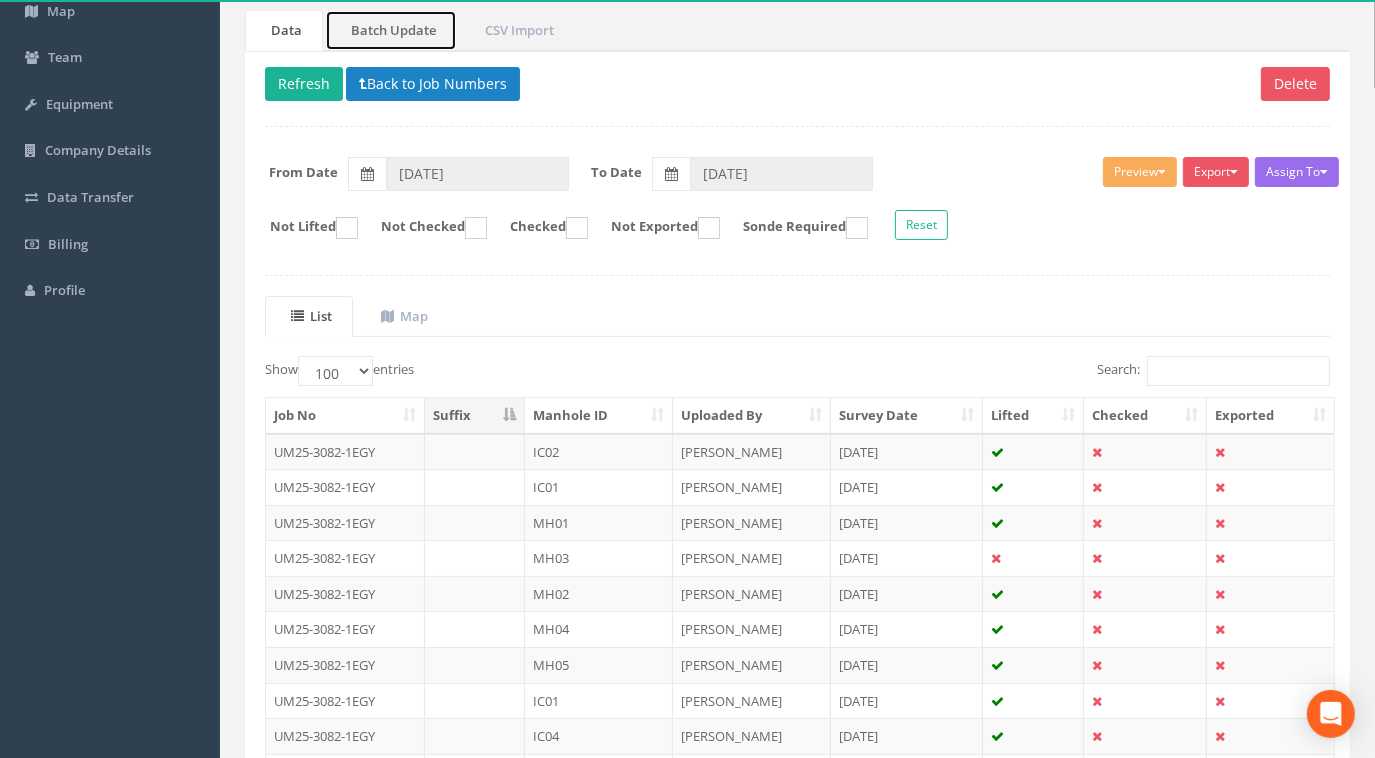 click on "Batch Update" at bounding box center [391, 30] 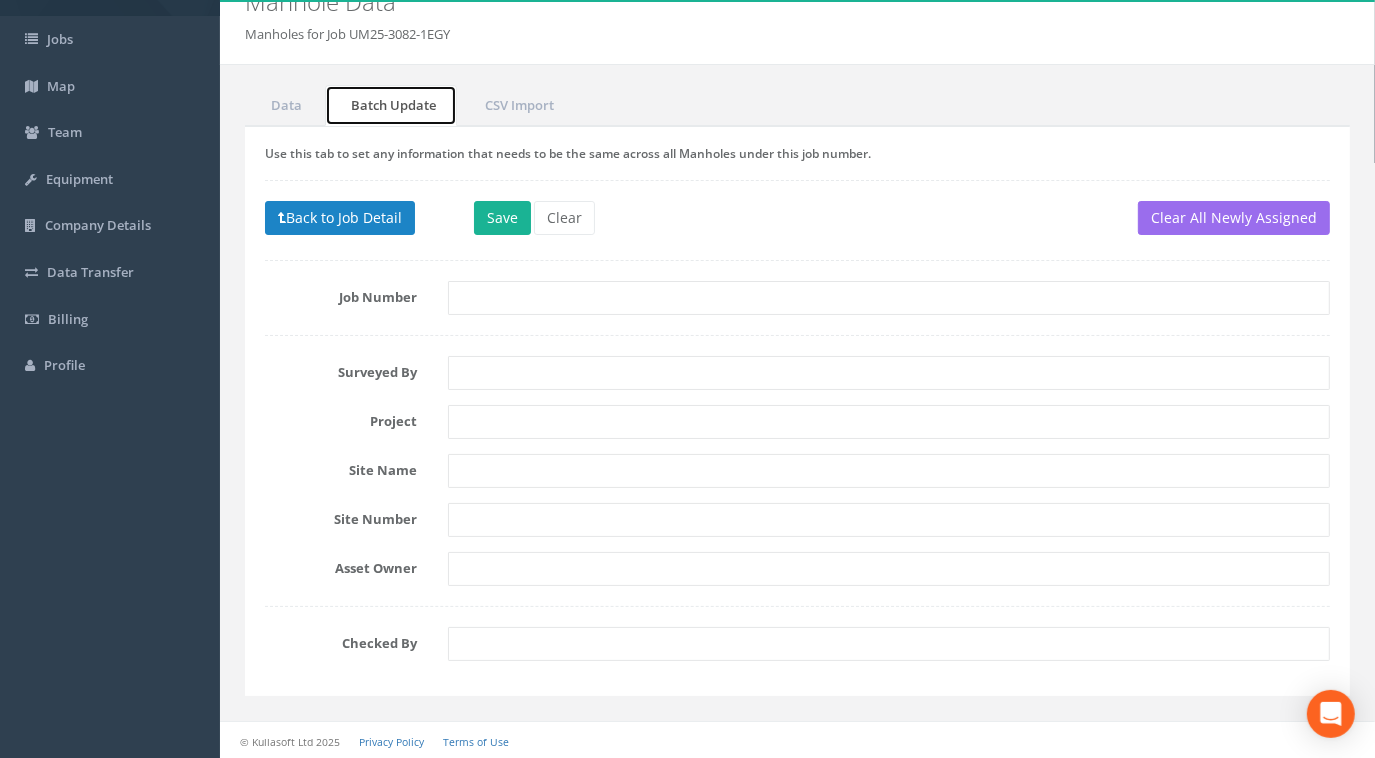 scroll, scrollTop: 0, scrollLeft: 0, axis: both 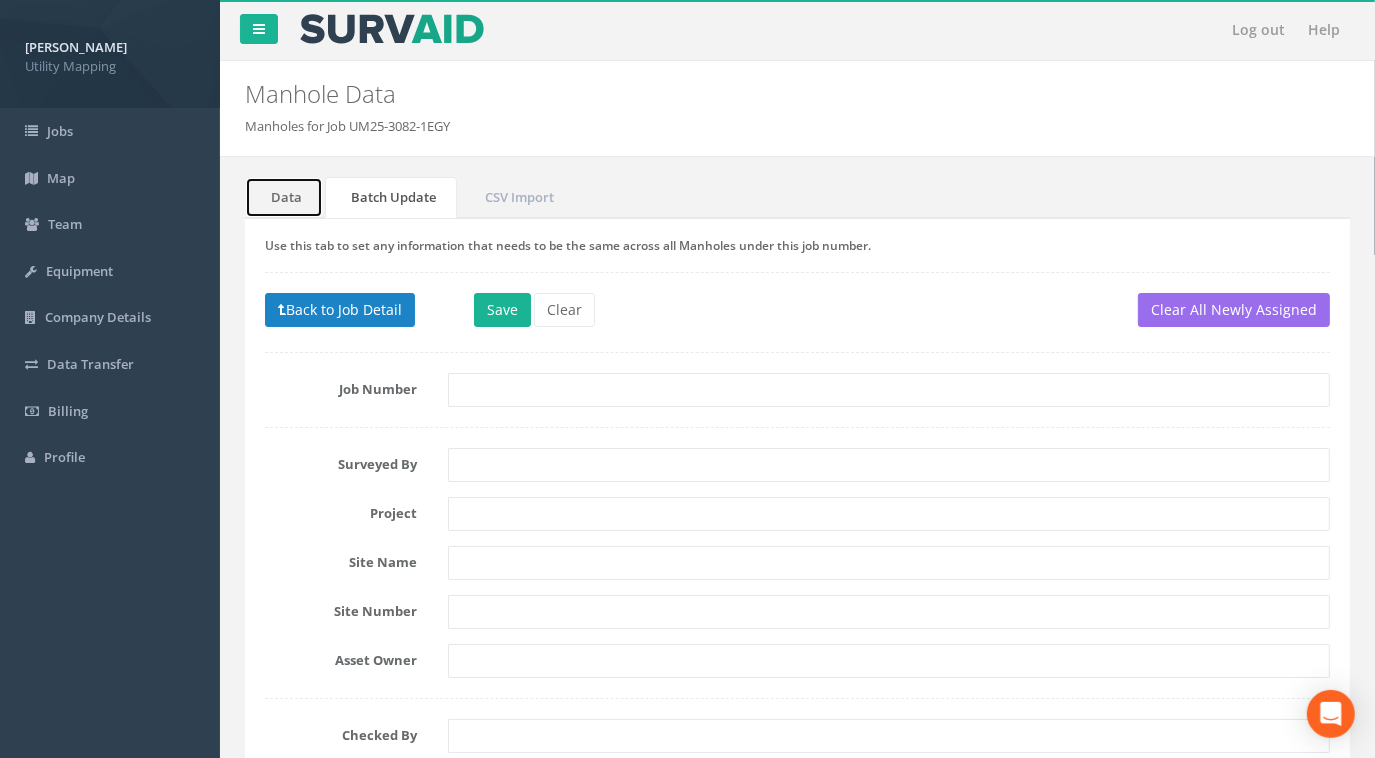 click on "Data" at bounding box center [284, 197] 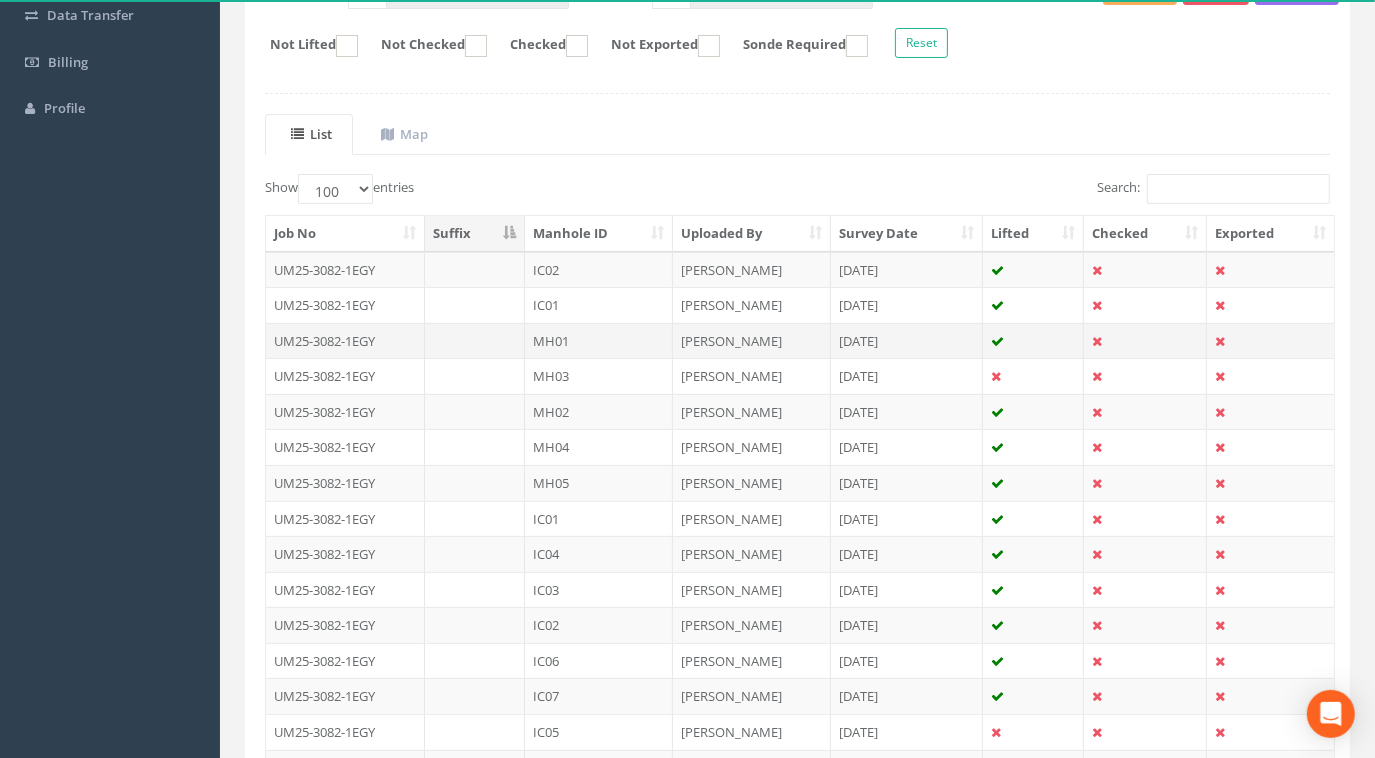 scroll, scrollTop: 363, scrollLeft: 0, axis: vertical 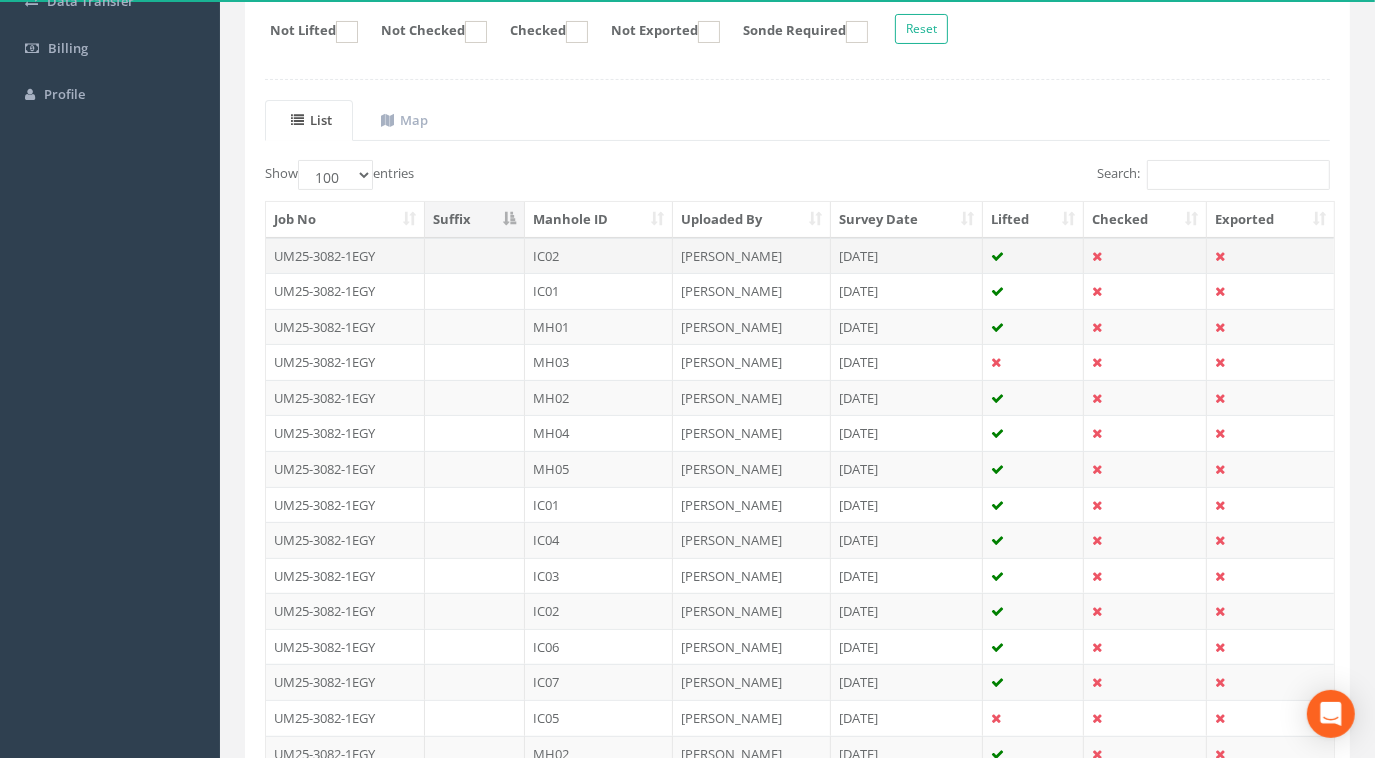 click on "IC02" at bounding box center [599, 256] 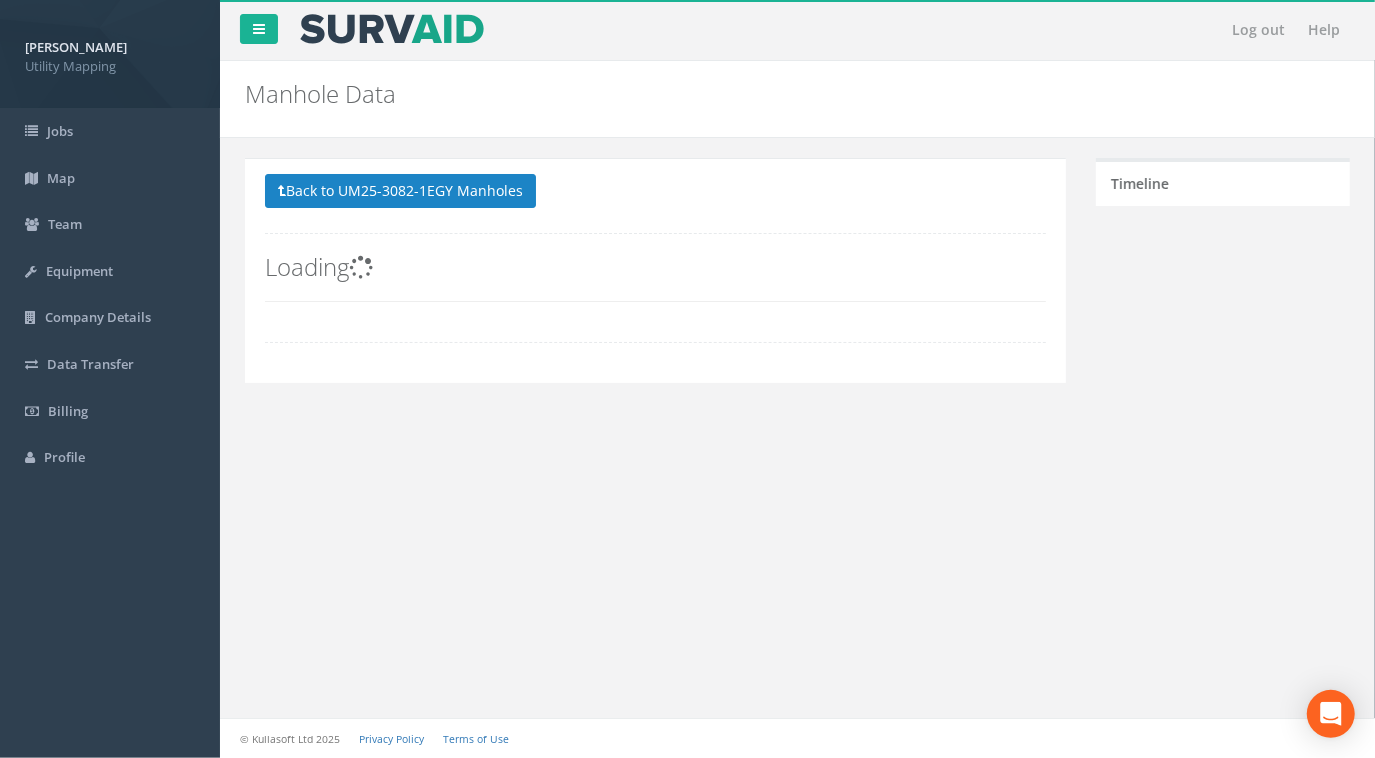 scroll, scrollTop: 0, scrollLeft: 0, axis: both 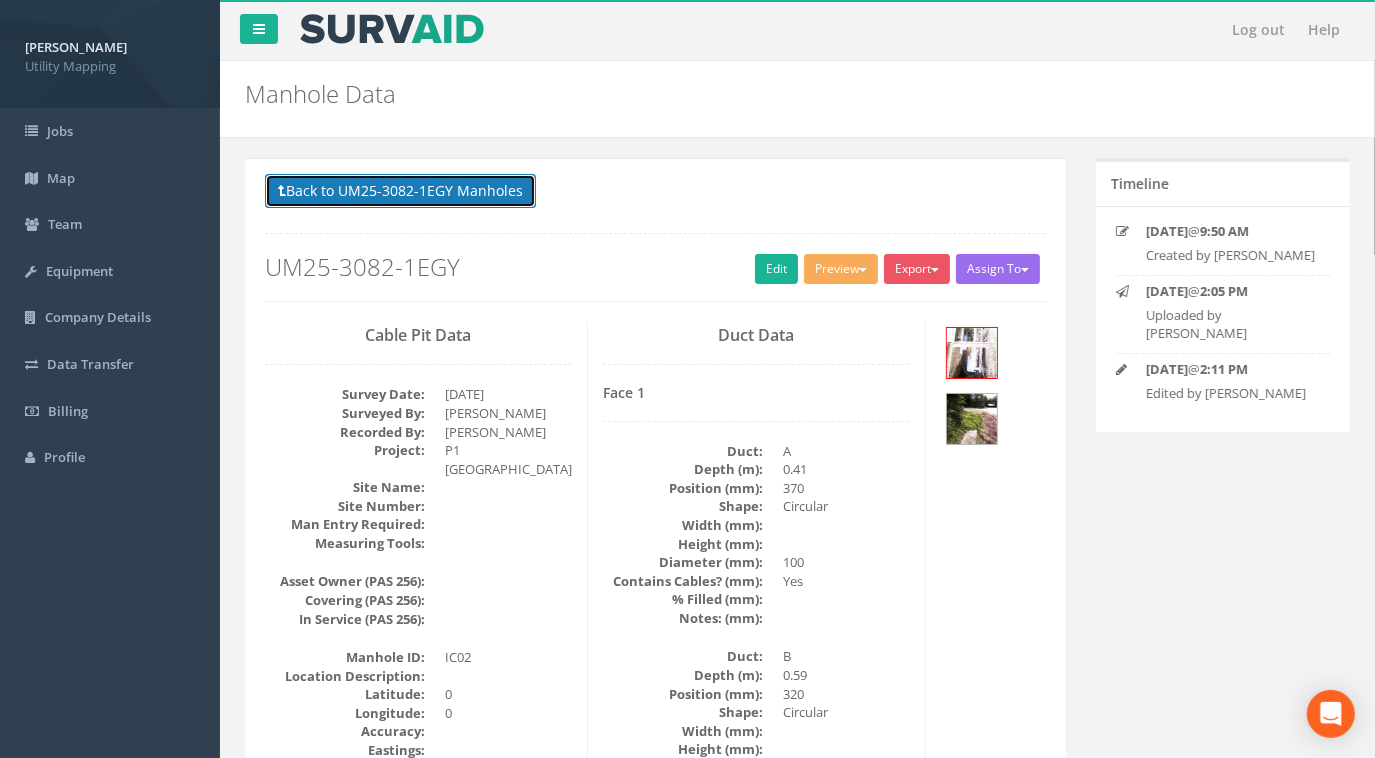 click on "Back to UM25-3082-1EGY Manholes" at bounding box center [400, 191] 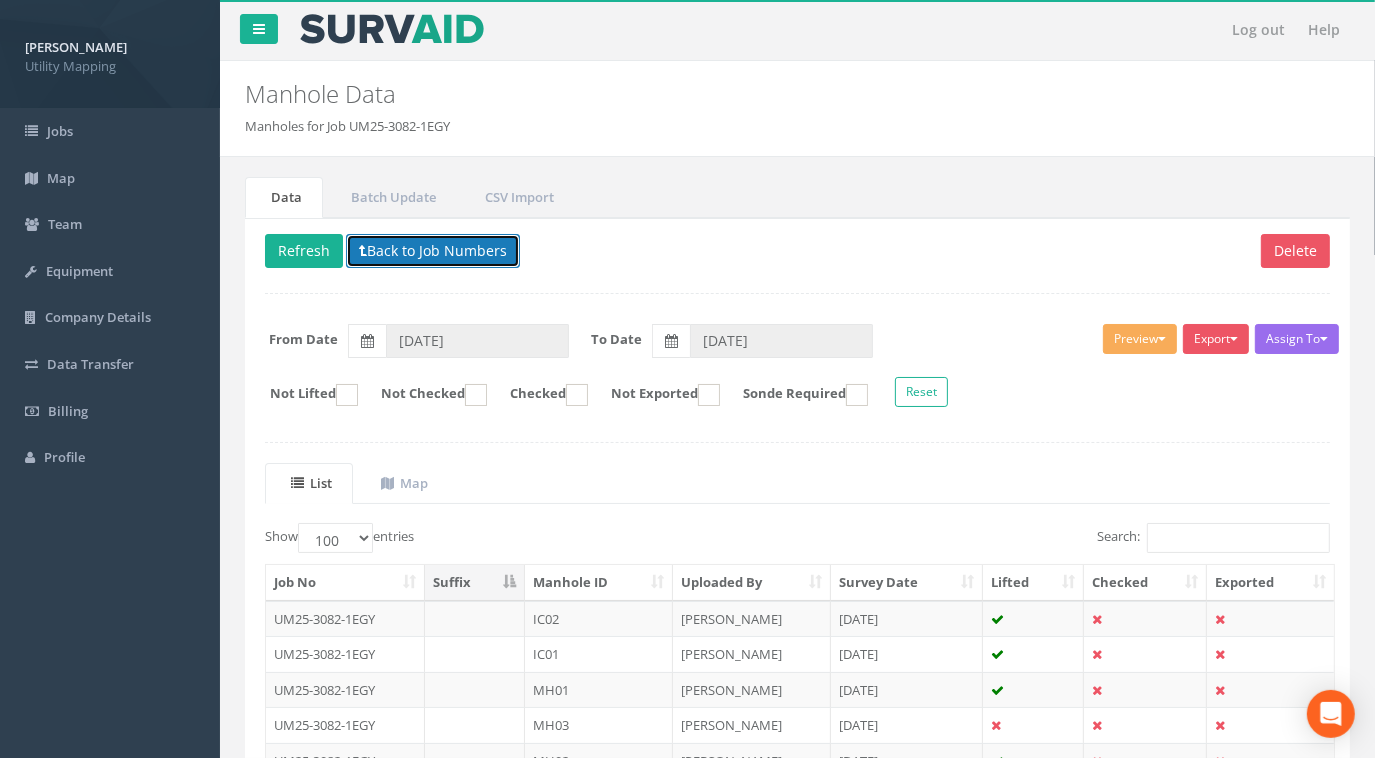 click on "Back to Job Numbers" at bounding box center (433, 251) 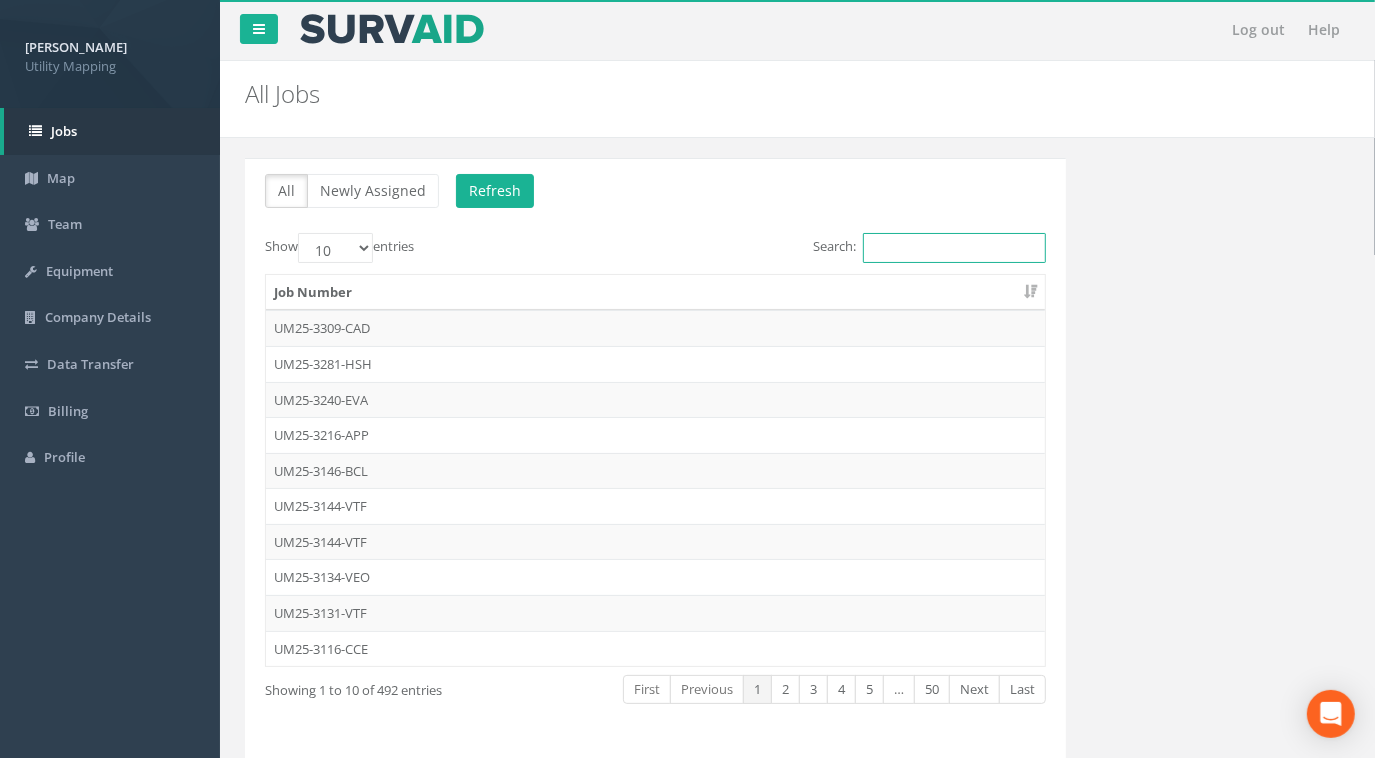 click on "Search:" at bounding box center [954, 248] 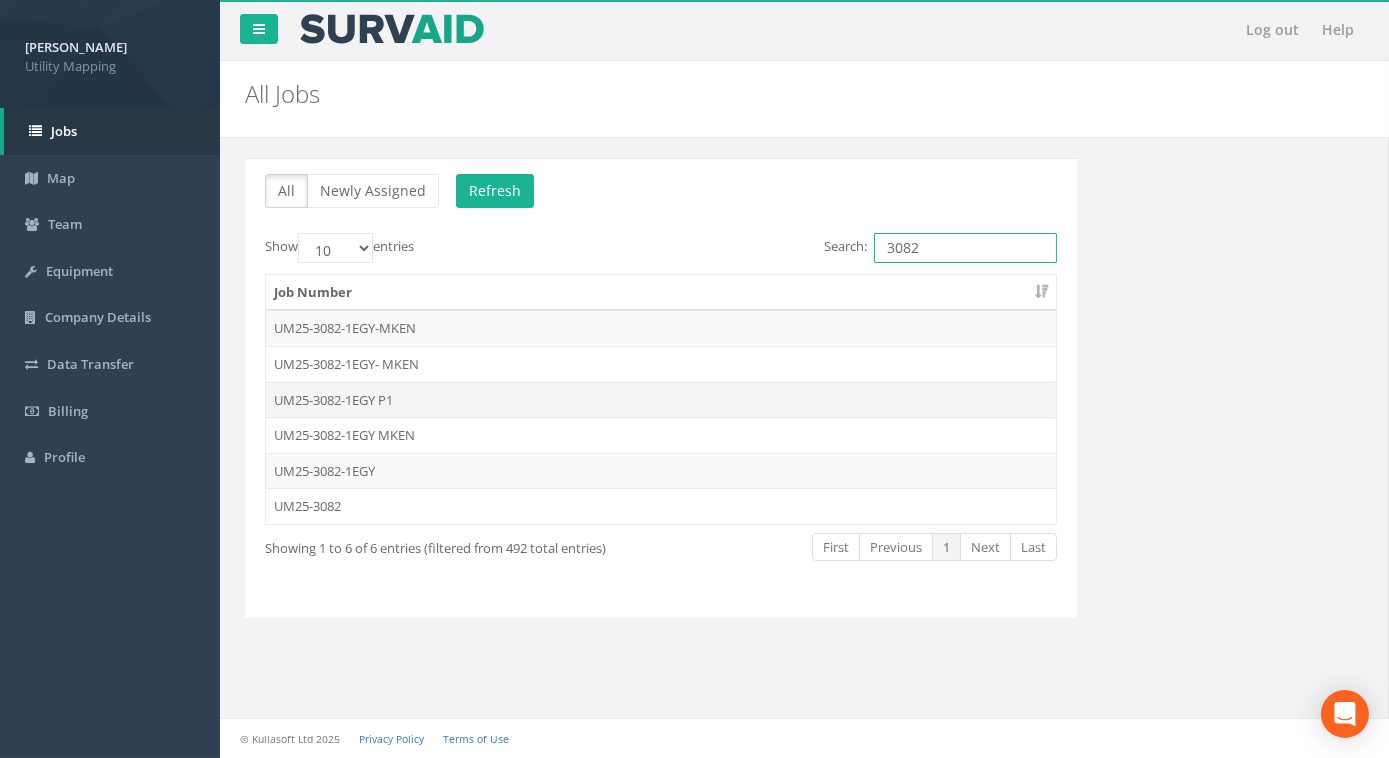 type on "3082" 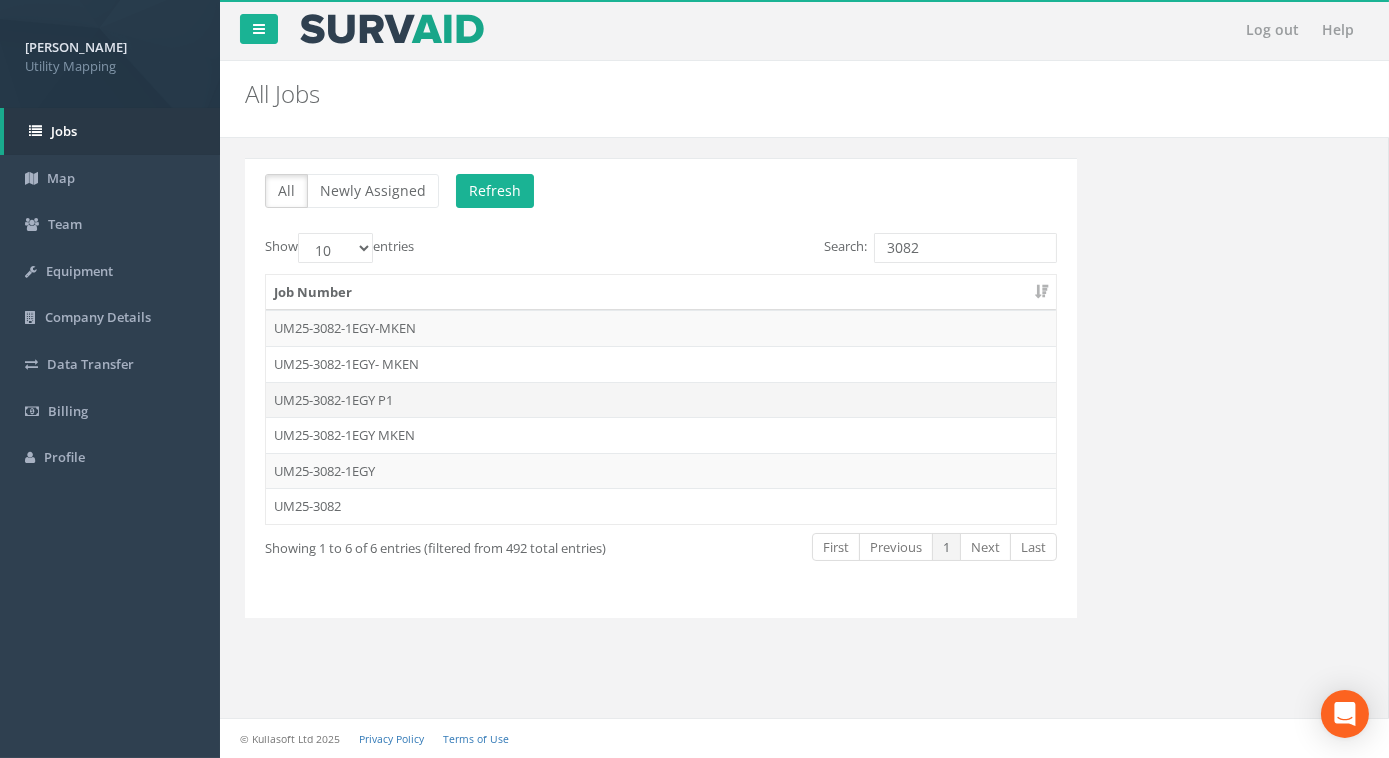click on "UM25-3082-1EGY P1" at bounding box center (661, 400) 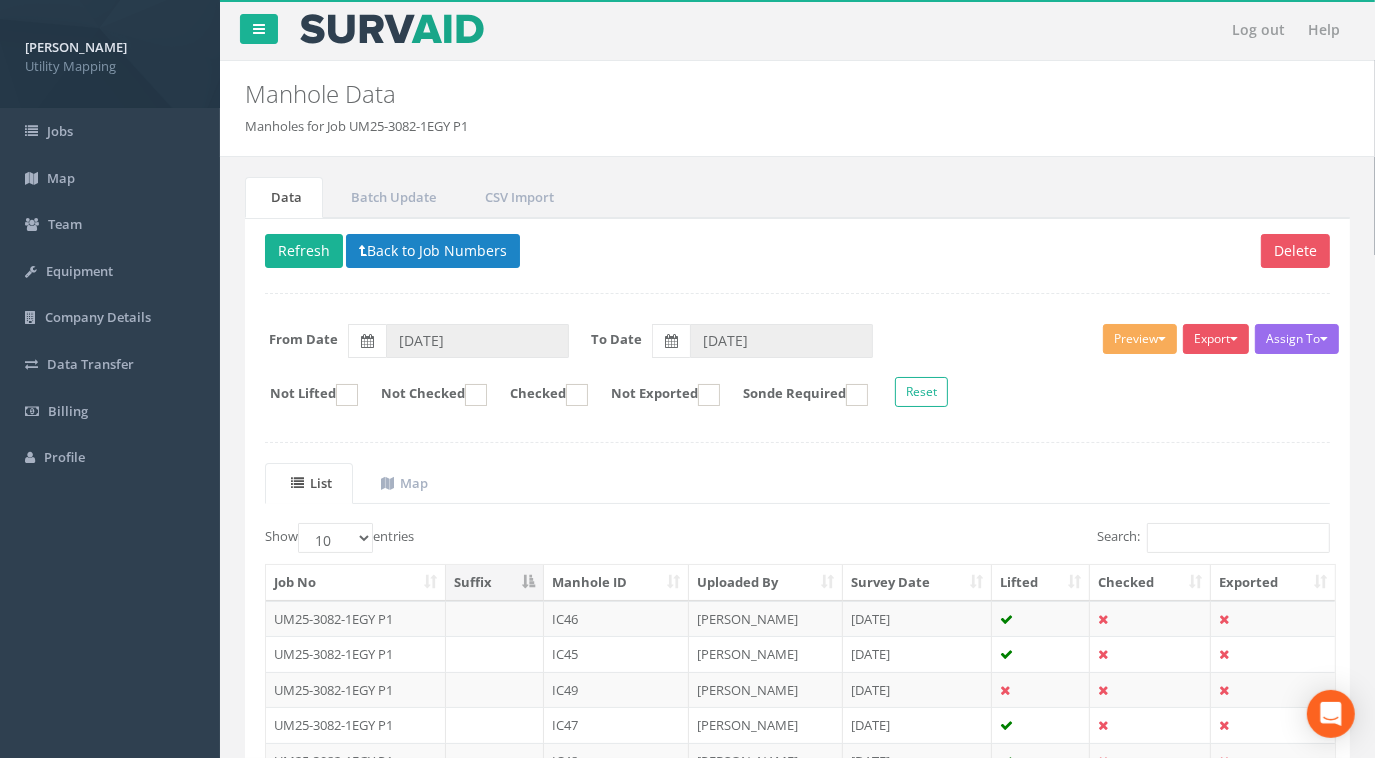 drag, startPoint x: 473, startPoint y: 126, endPoint x: 355, endPoint y: 125, distance: 118.004234 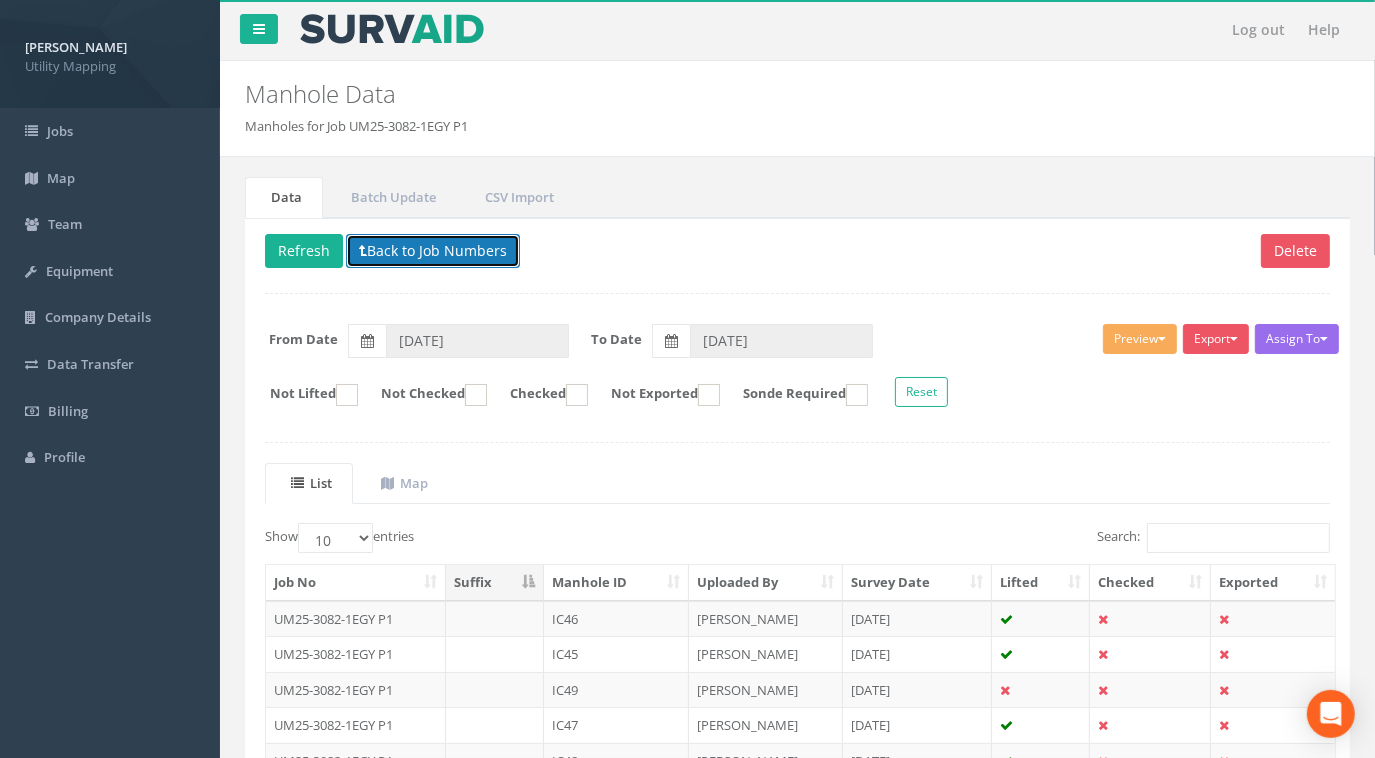 click on "Back to Job Numbers" at bounding box center [433, 251] 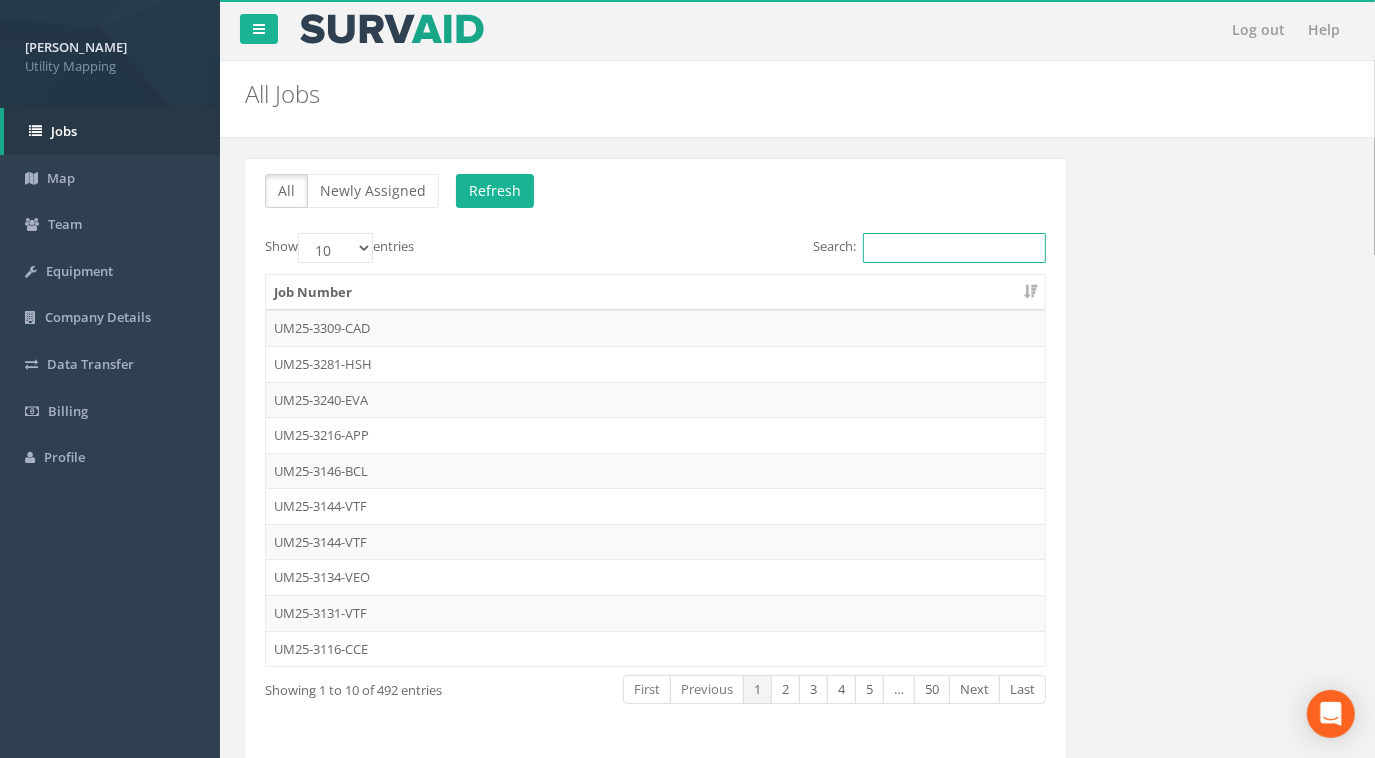click on "Search:" at bounding box center (954, 248) 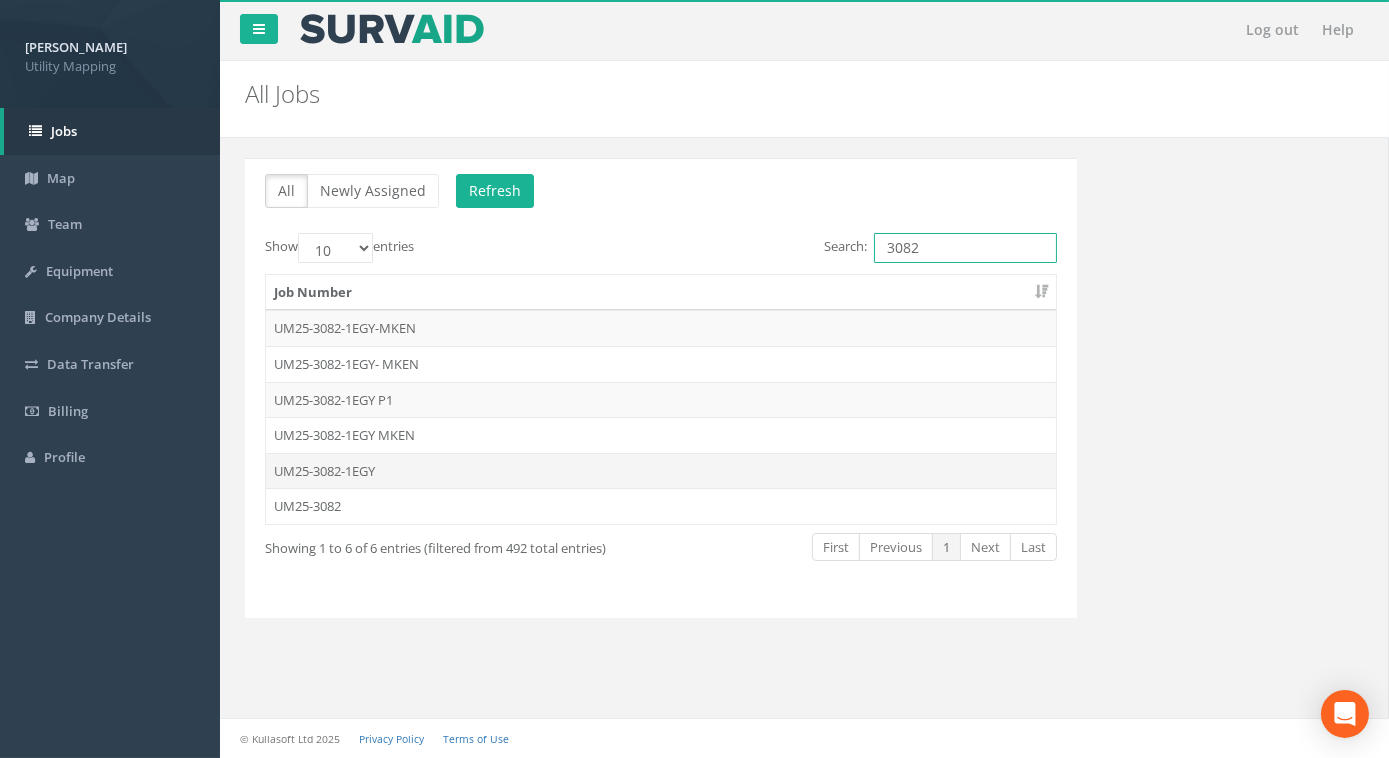 type on "3082" 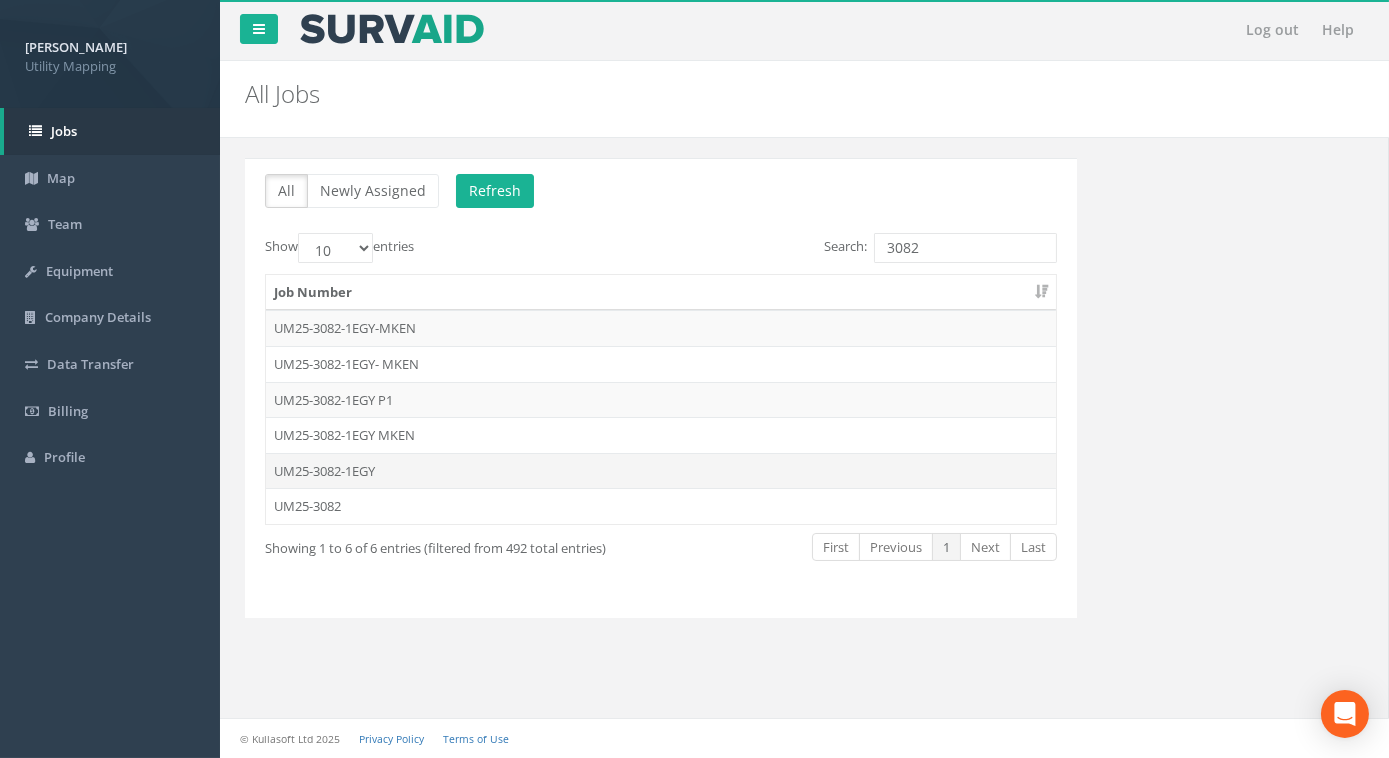 click on "UM25-3082-1EGY" at bounding box center (661, 471) 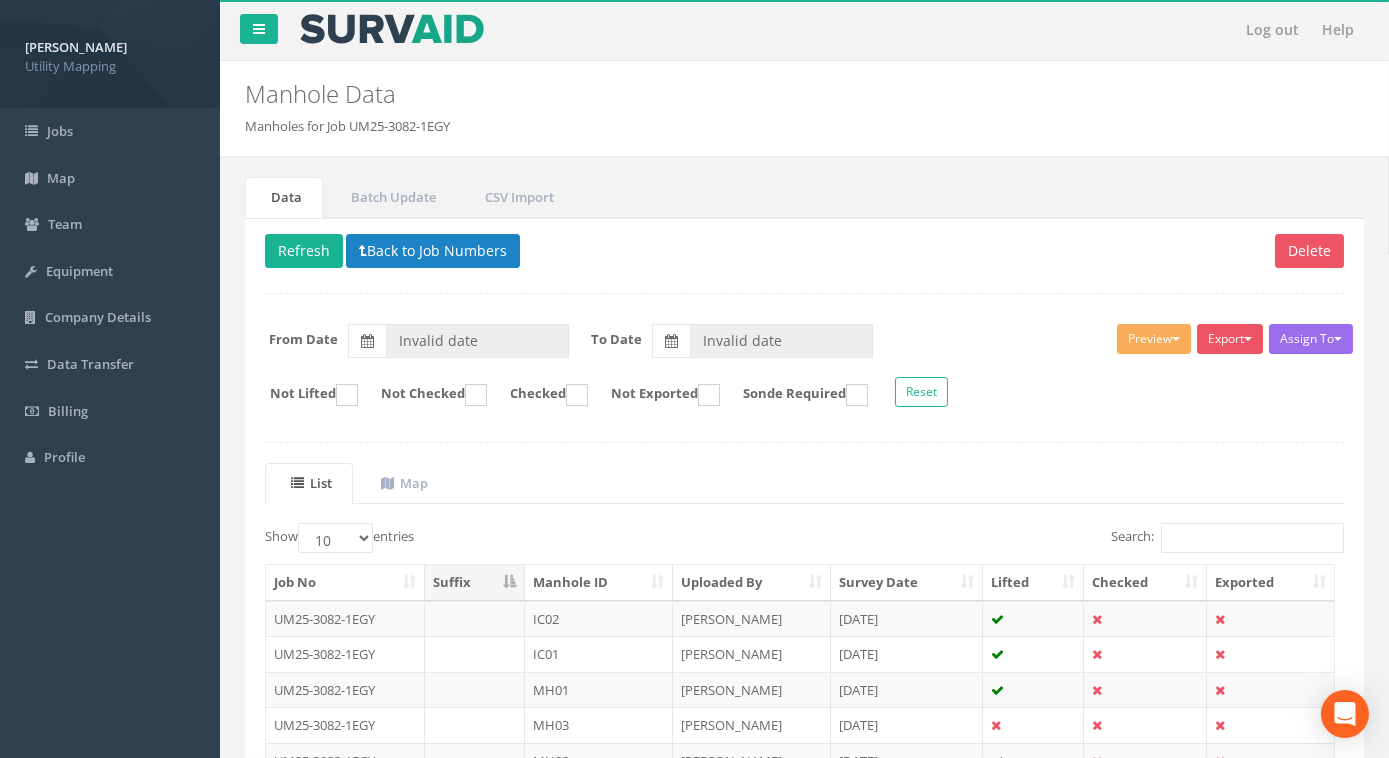 type on "[DATE]" 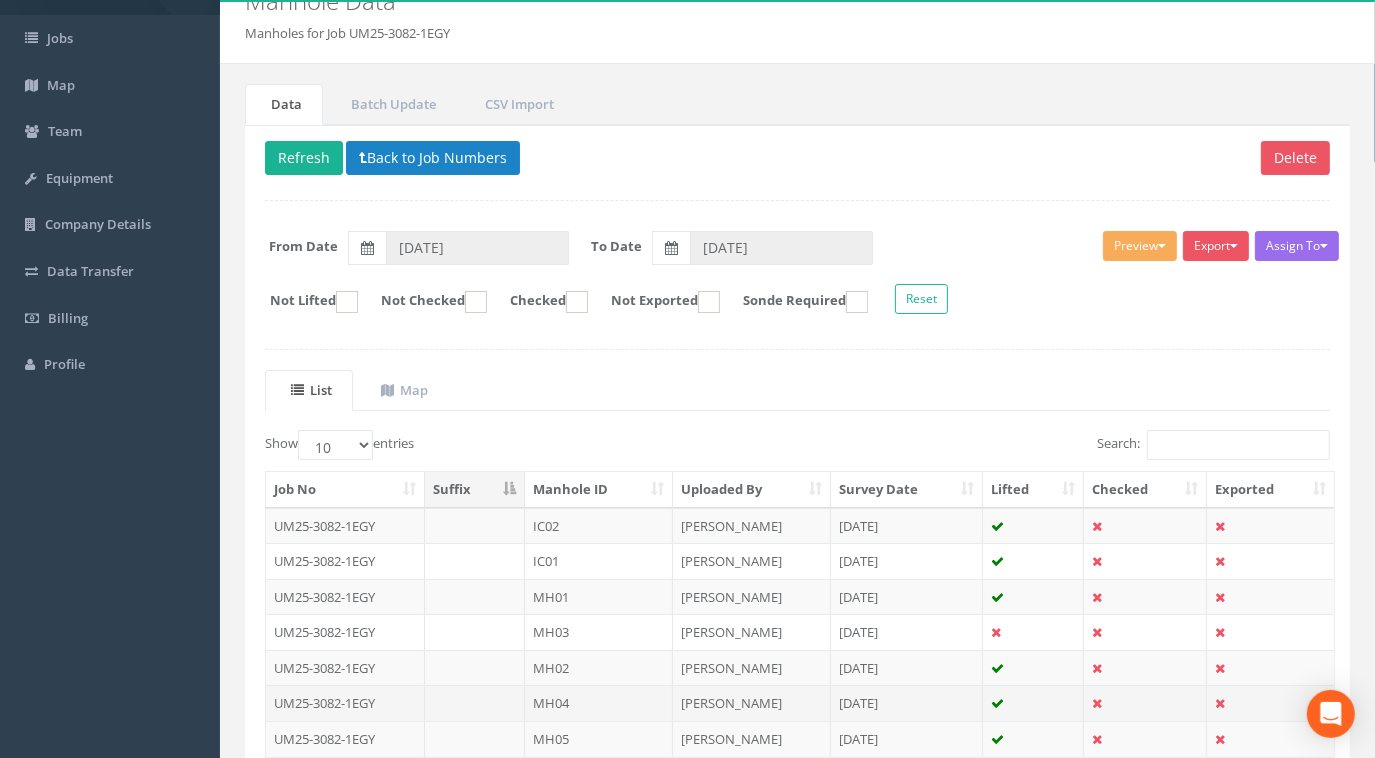 scroll, scrollTop: 349, scrollLeft: 0, axis: vertical 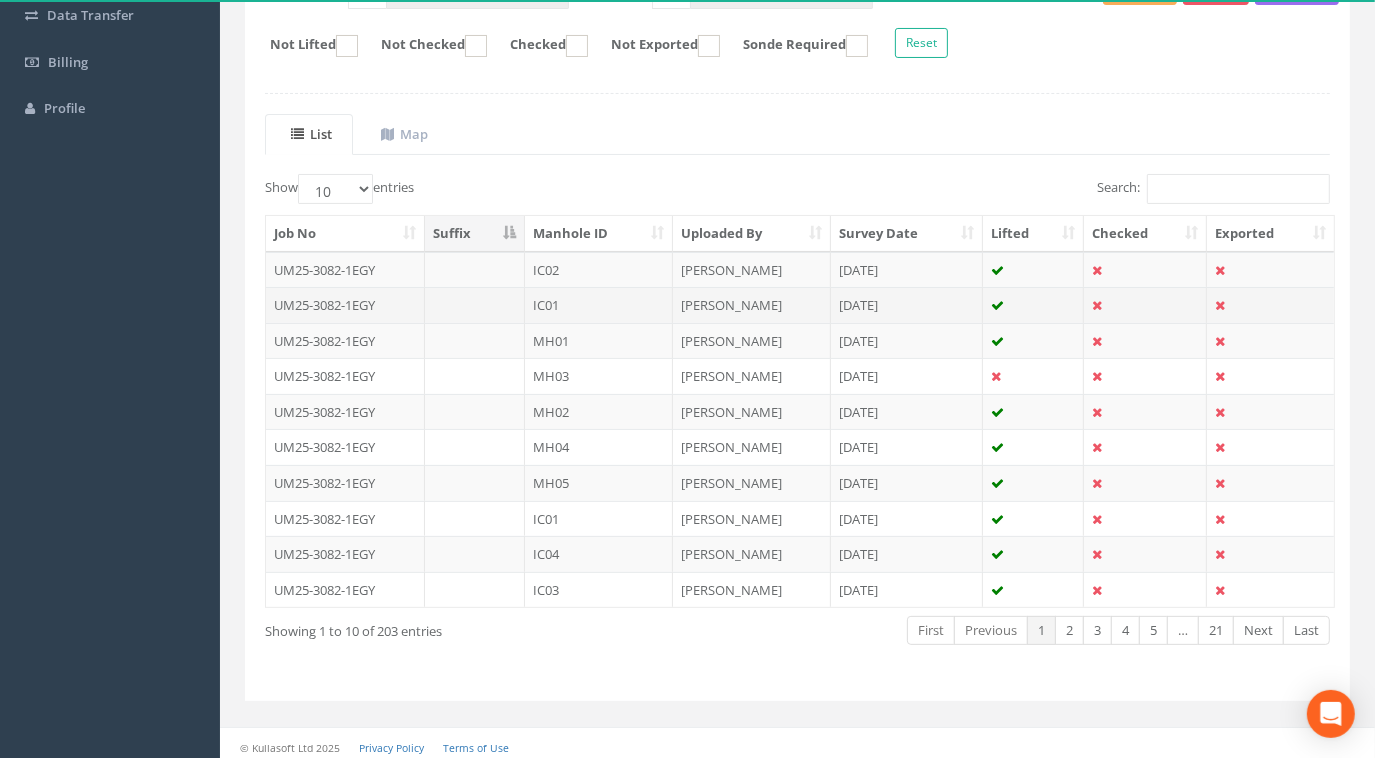 click on "UM25-3082-1EGY" at bounding box center [345, 305] 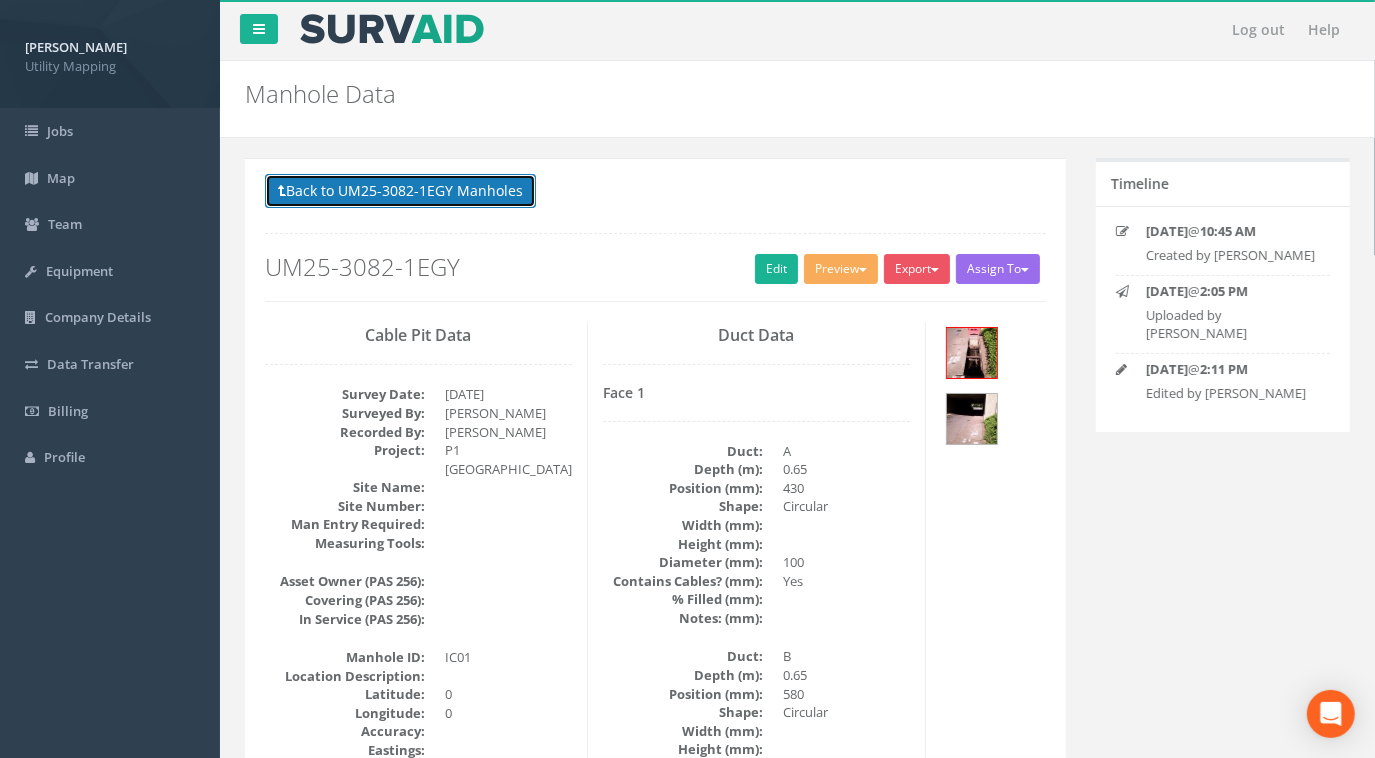 click on "Back to UM25-3082-1EGY Manholes" at bounding box center [400, 191] 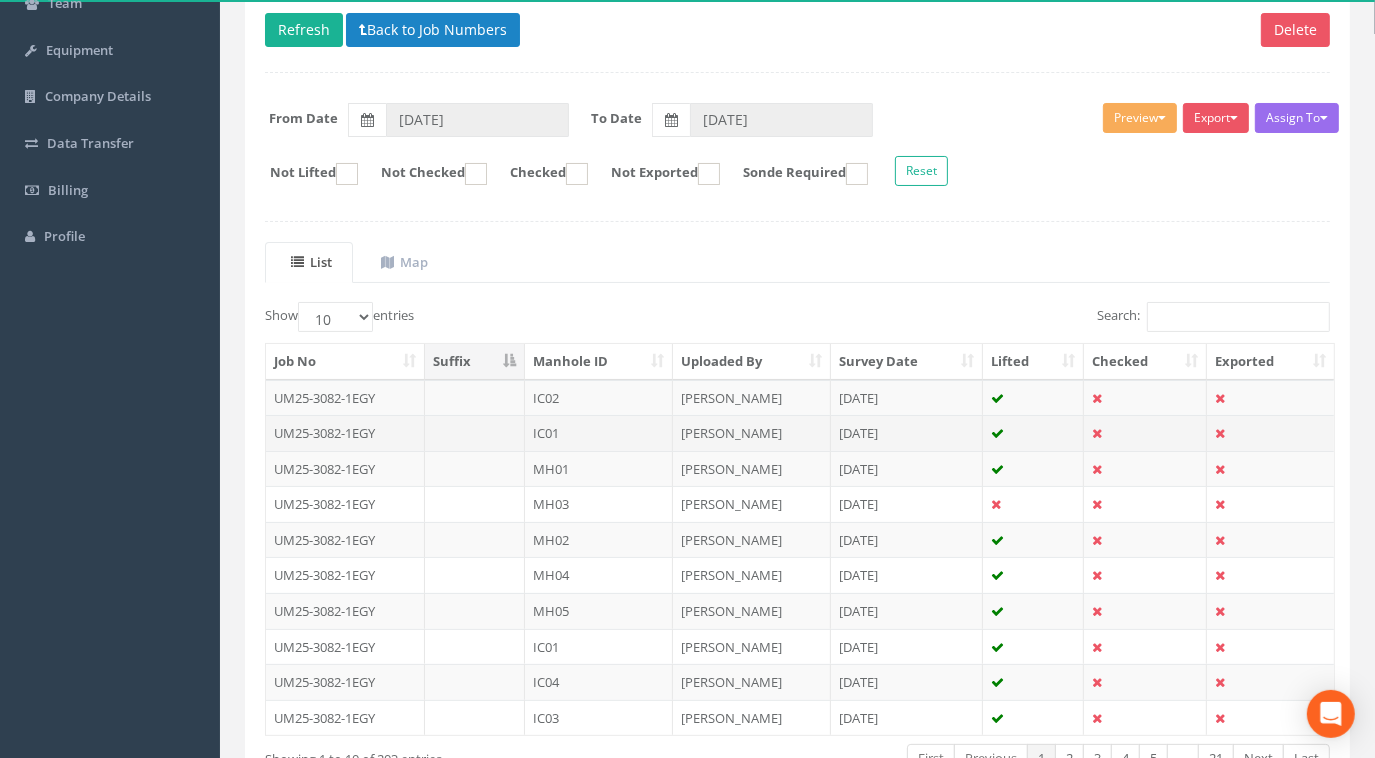 scroll, scrollTop: 349, scrollLeft: 0, axis: vertical 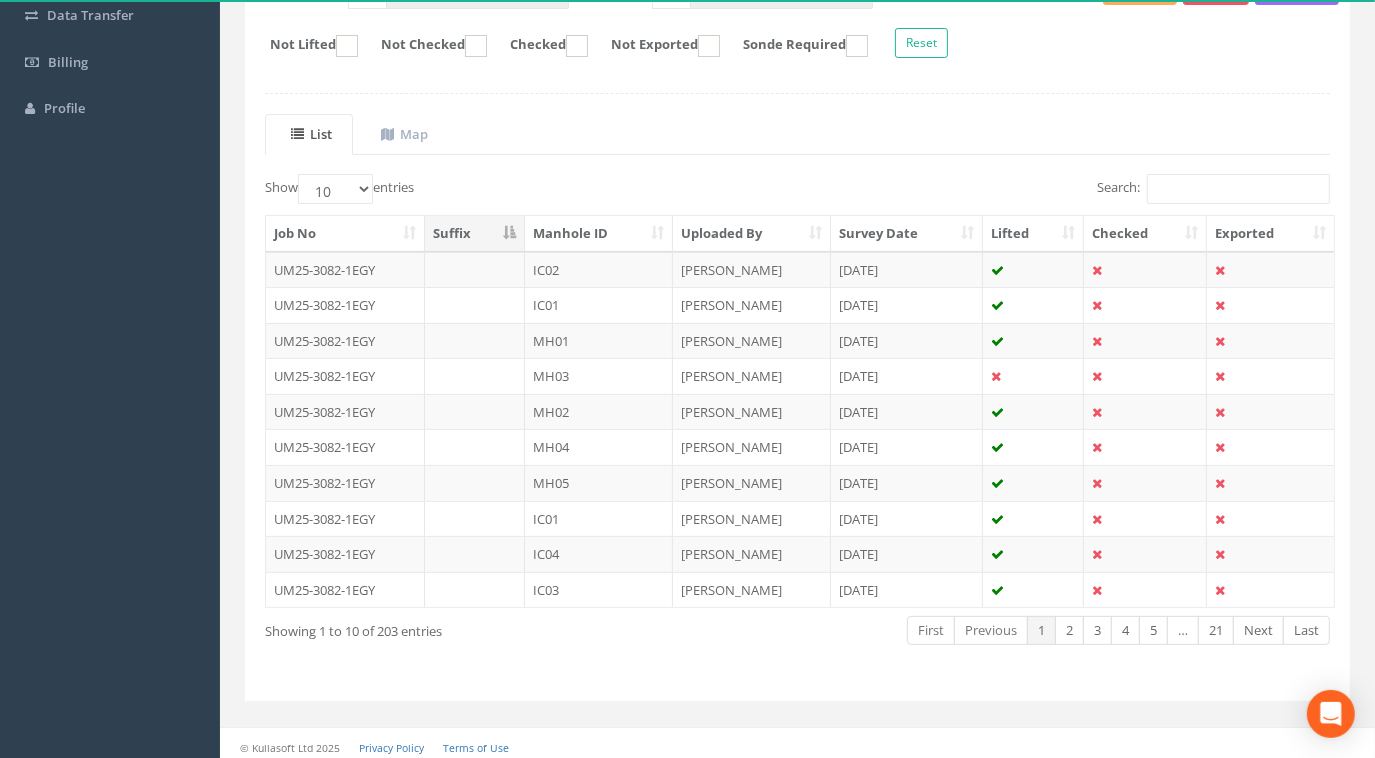 click on "Show  10 25 50 100  entries" at bounding box center [339, 189] 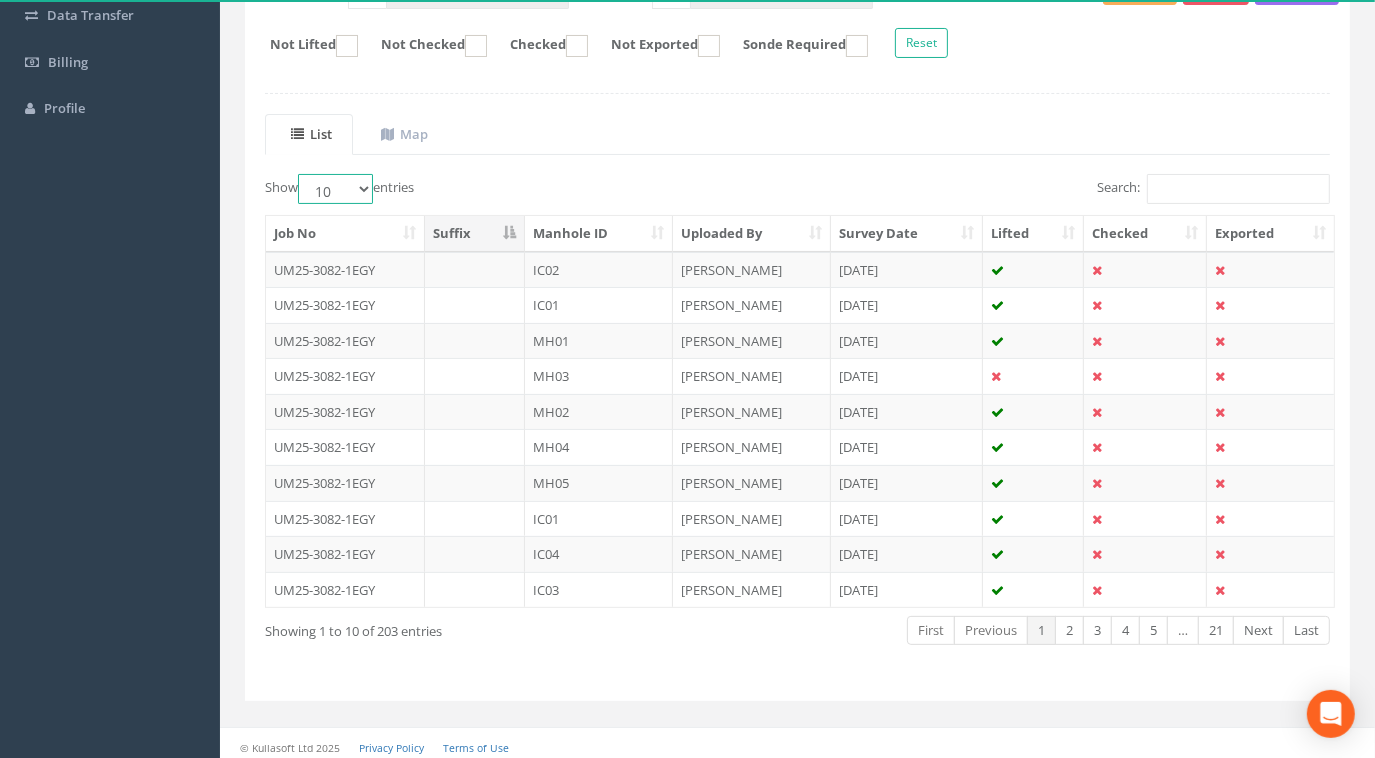 click on "10 25 50 100" at bounding box center [335, 189] 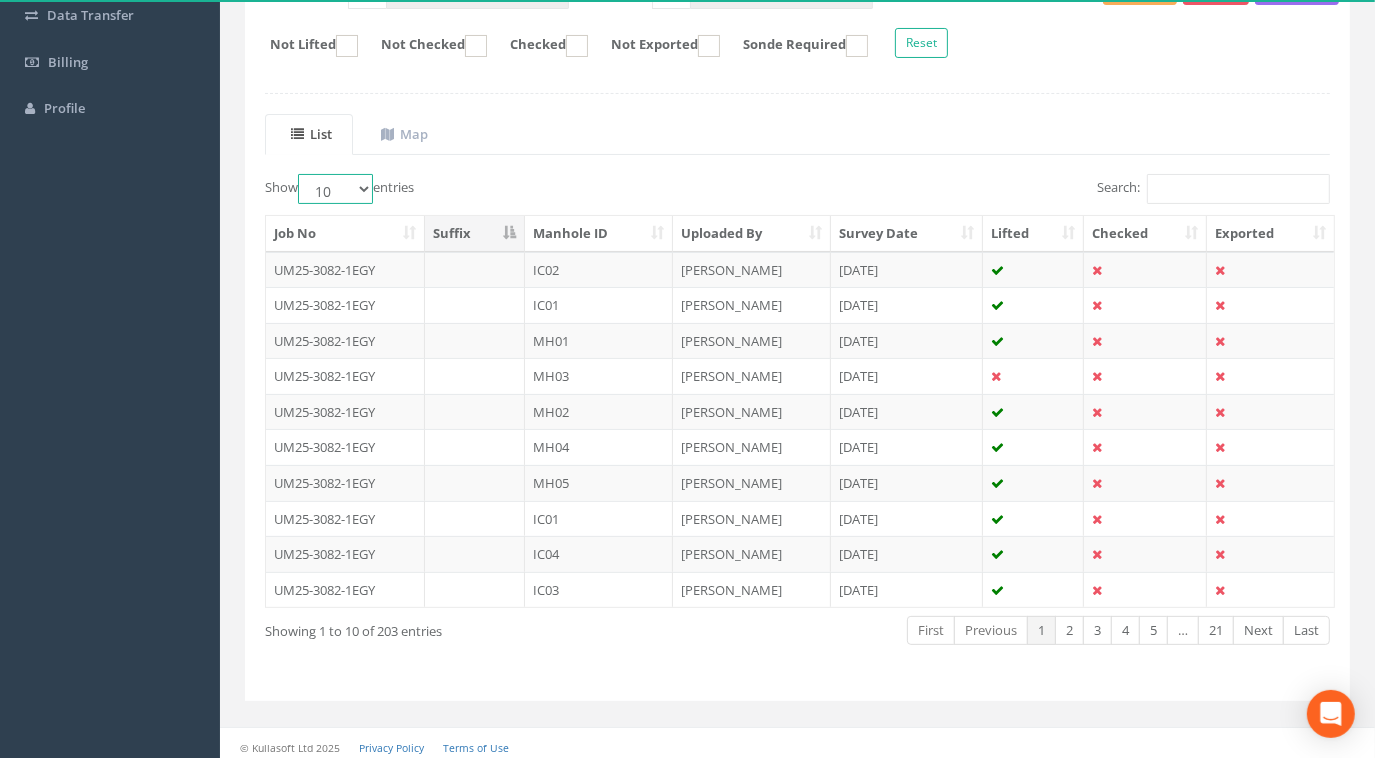 select on "100" 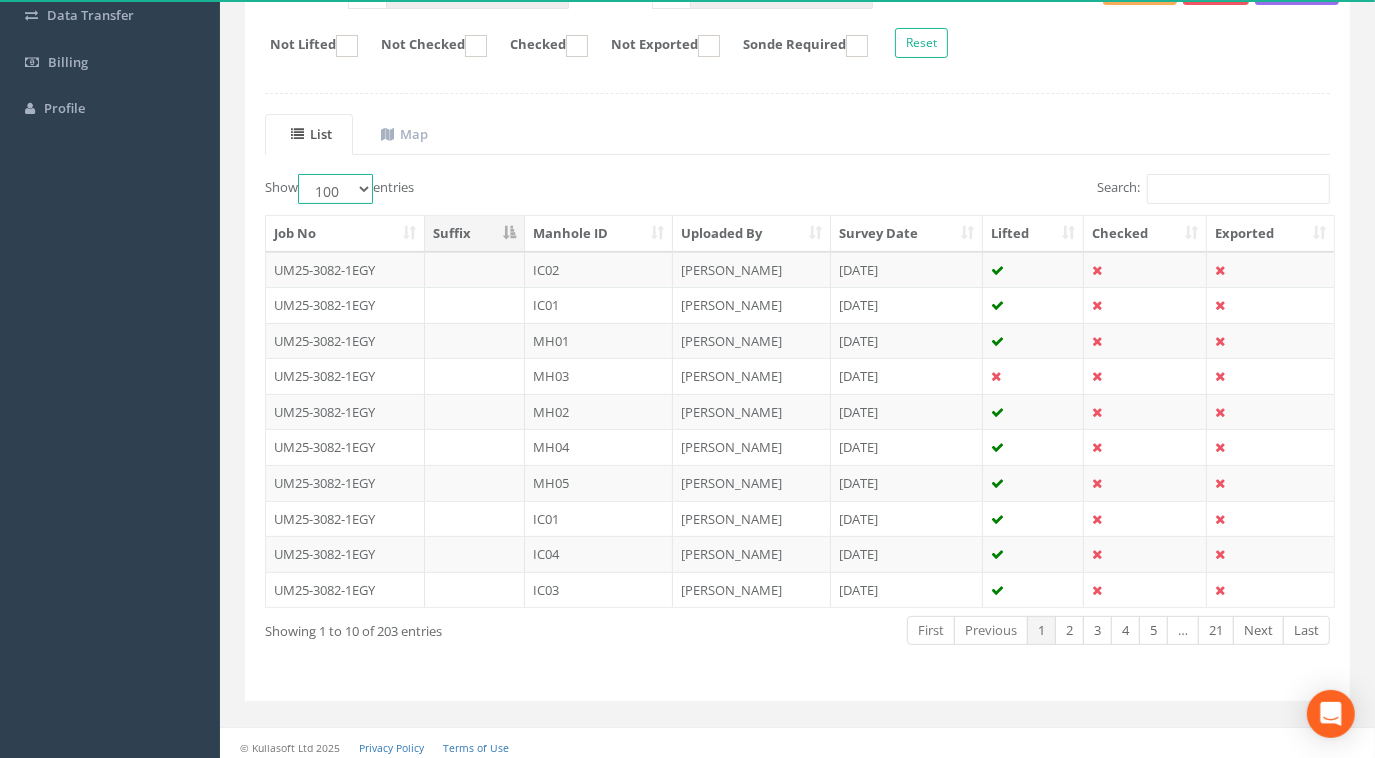 click on "10 25 50 100" at bounding box center [335, 189] 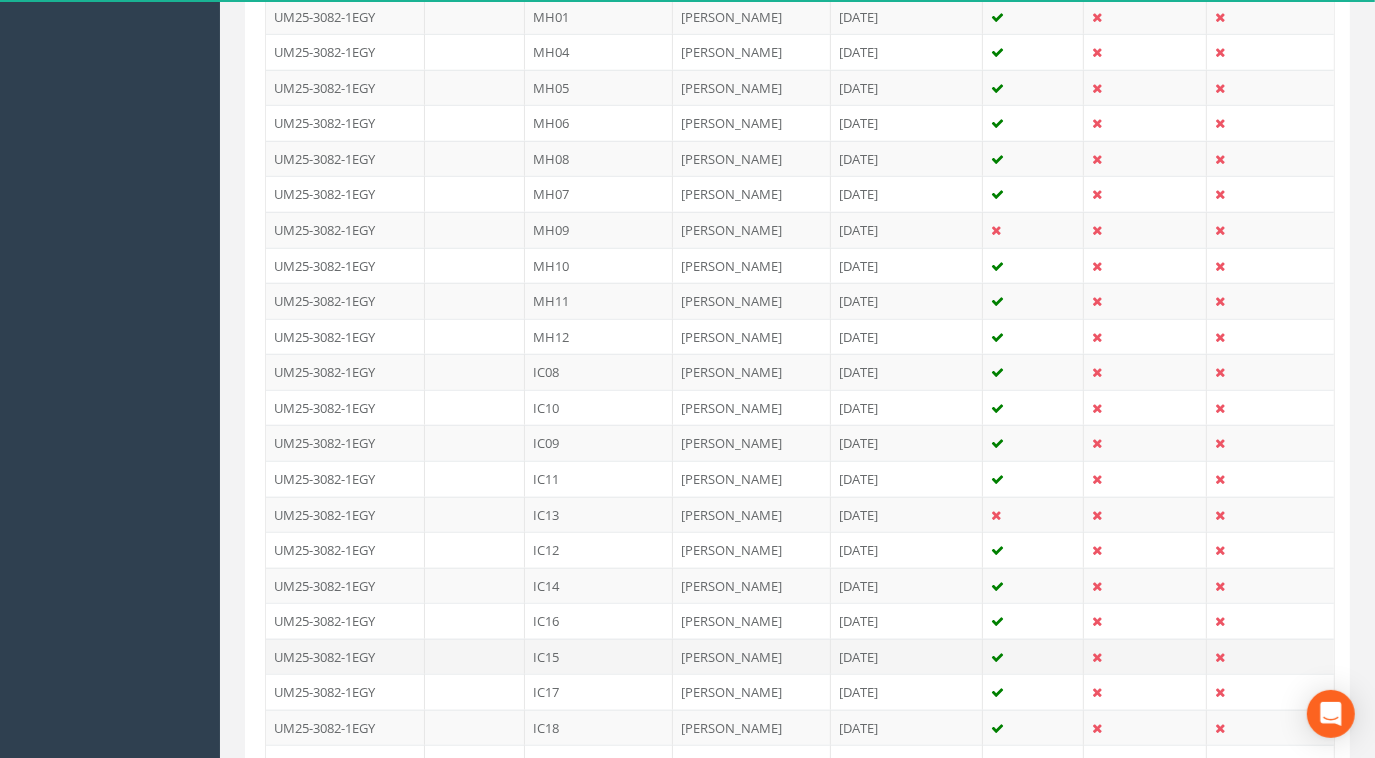 scroll, scrollTop: 1167, scrollLeft: 0, axis: vertical 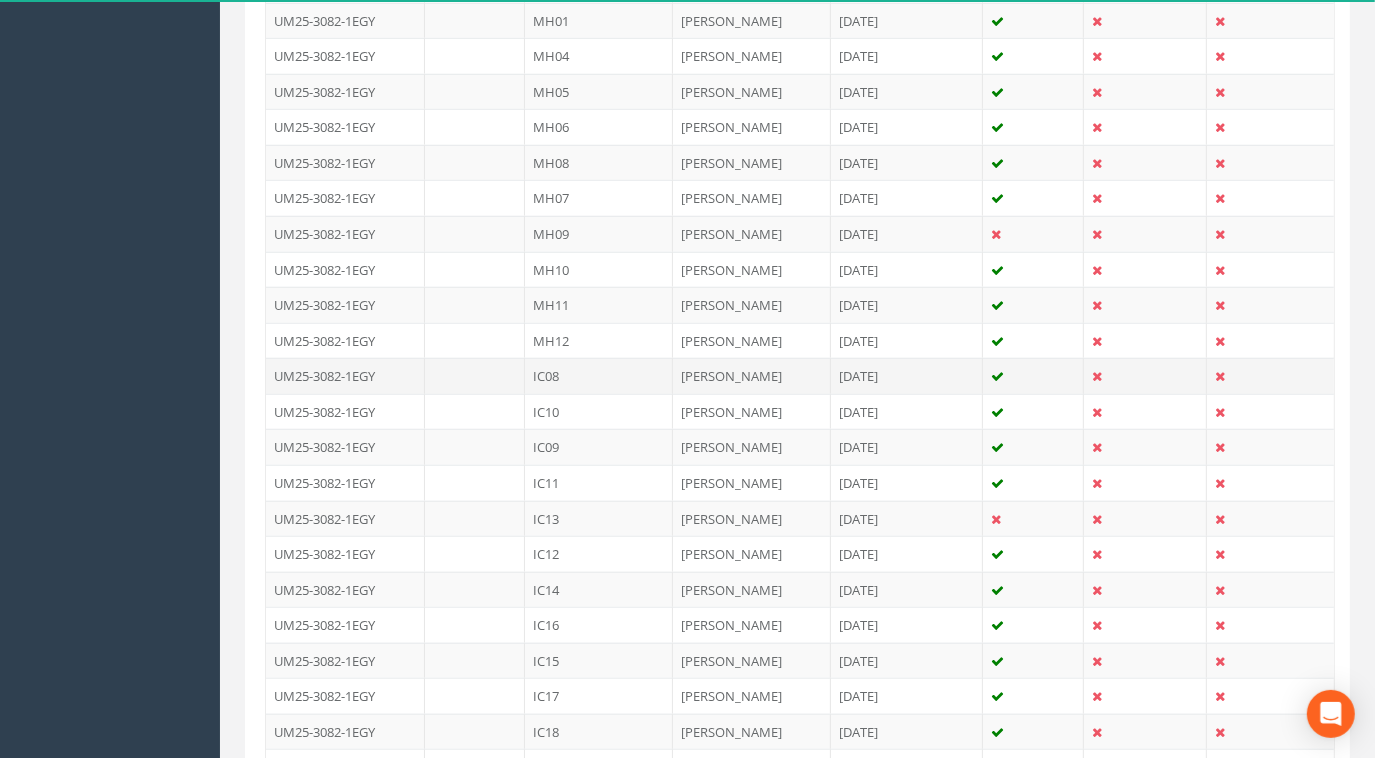 click on "IC08" at bounding box center (599, 376) 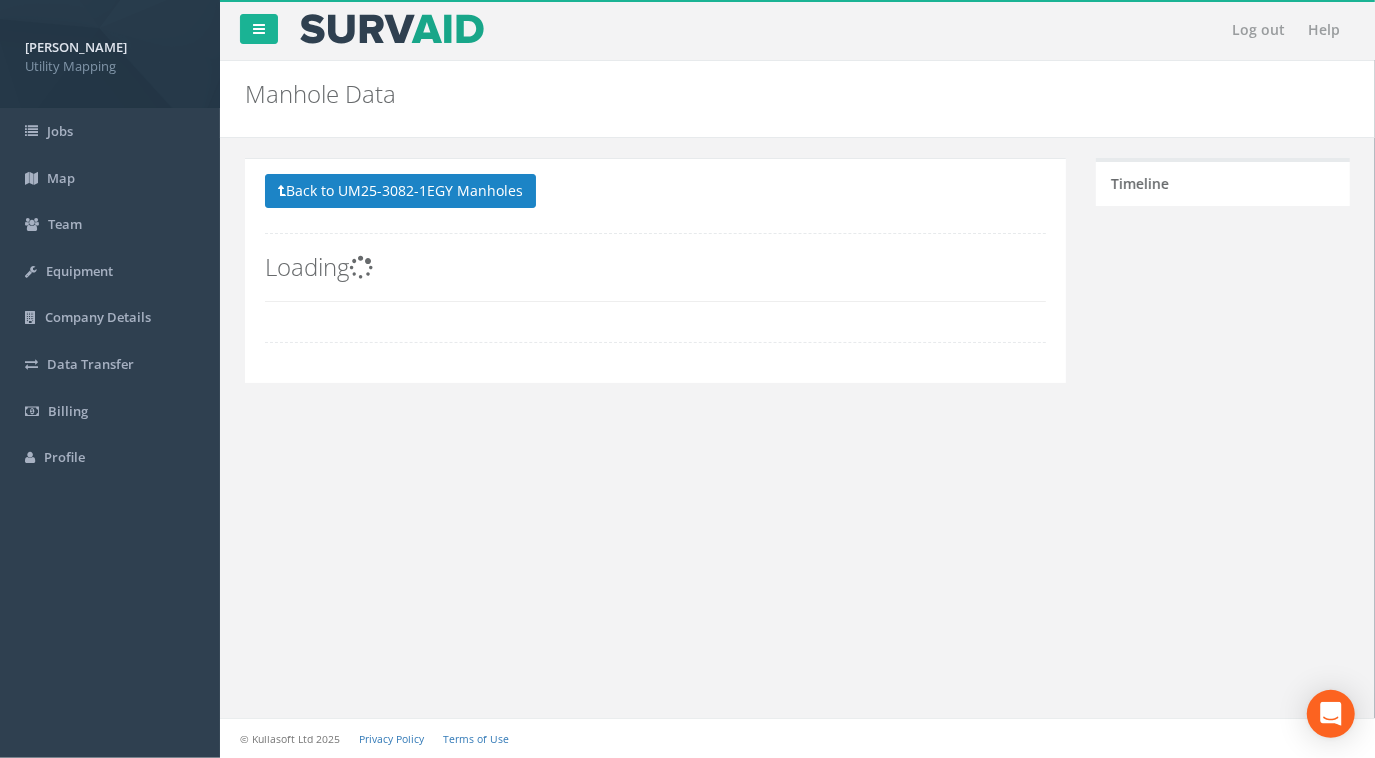 scroll, scrollTop: 0, scrollLeft: 0, axis: both 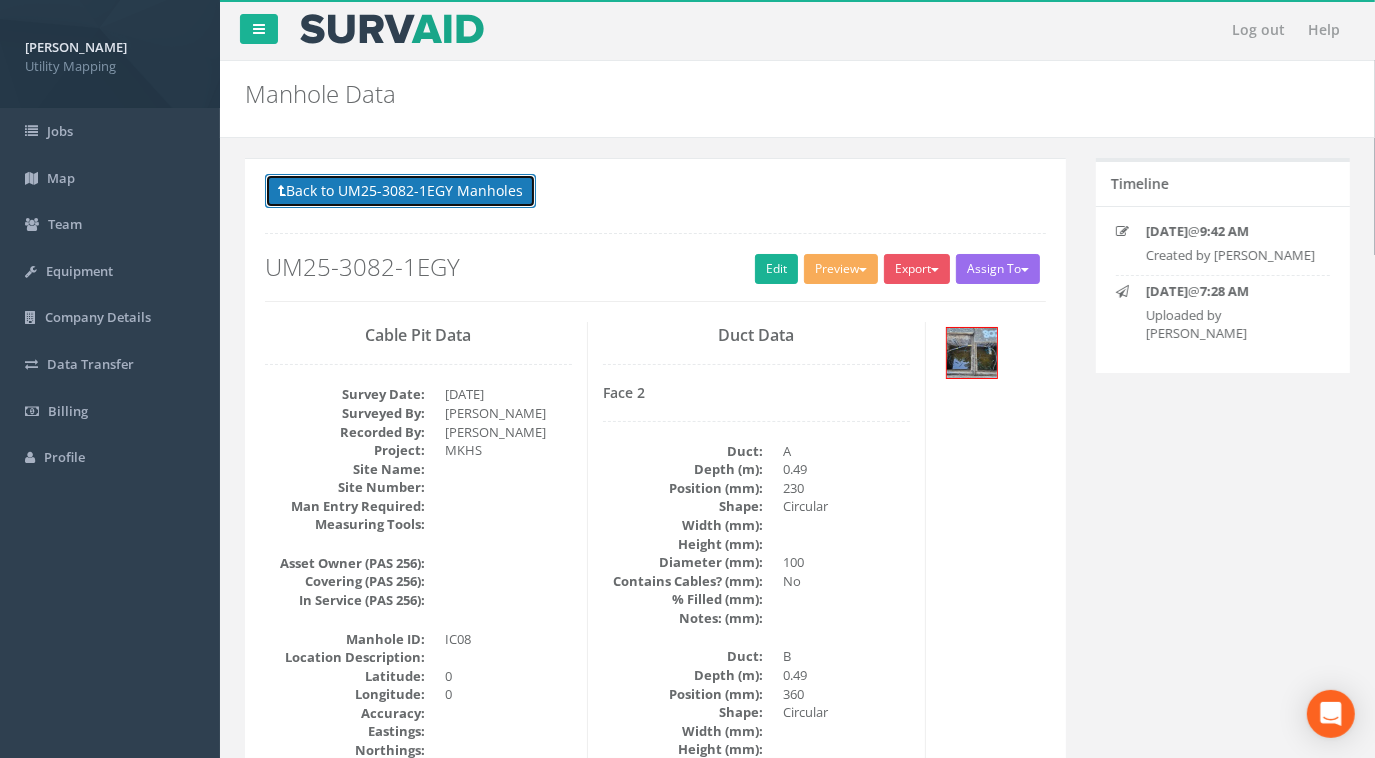 click on "Back to UM25-3082-1EGY Manholes" at bounding box center (400, 191) 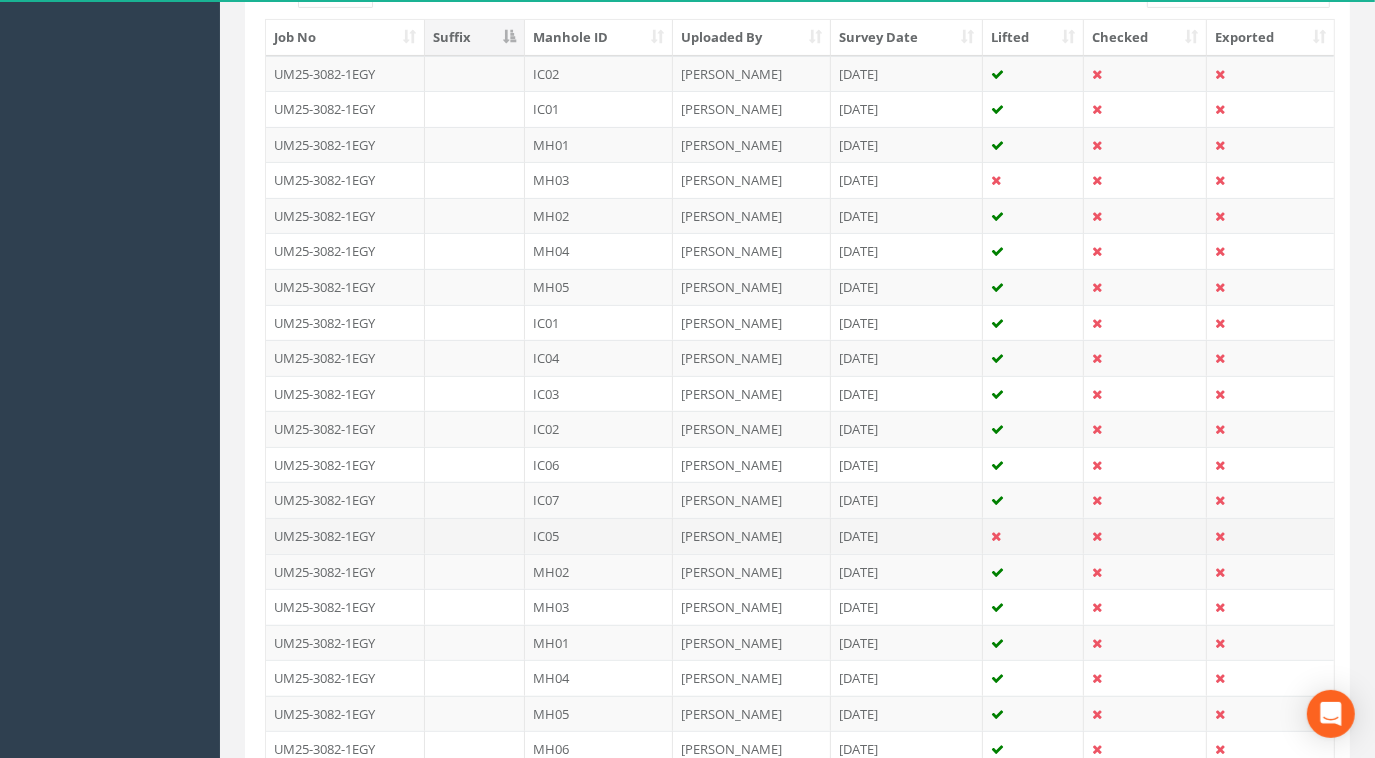 scroll, scrollTop: 181, scrollLeft: 0, axis: vertical 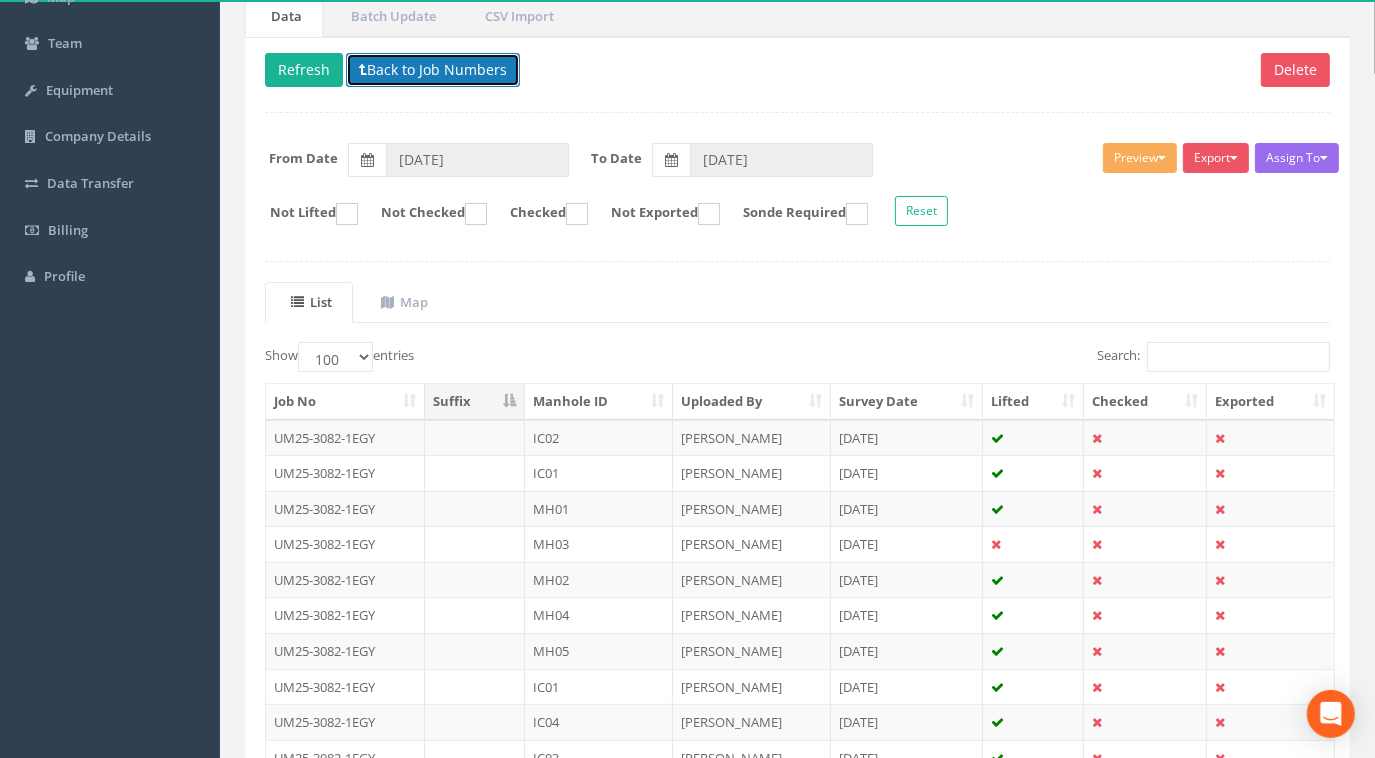 click on "Back to Job Numbers" at bounding box center [433, 70] 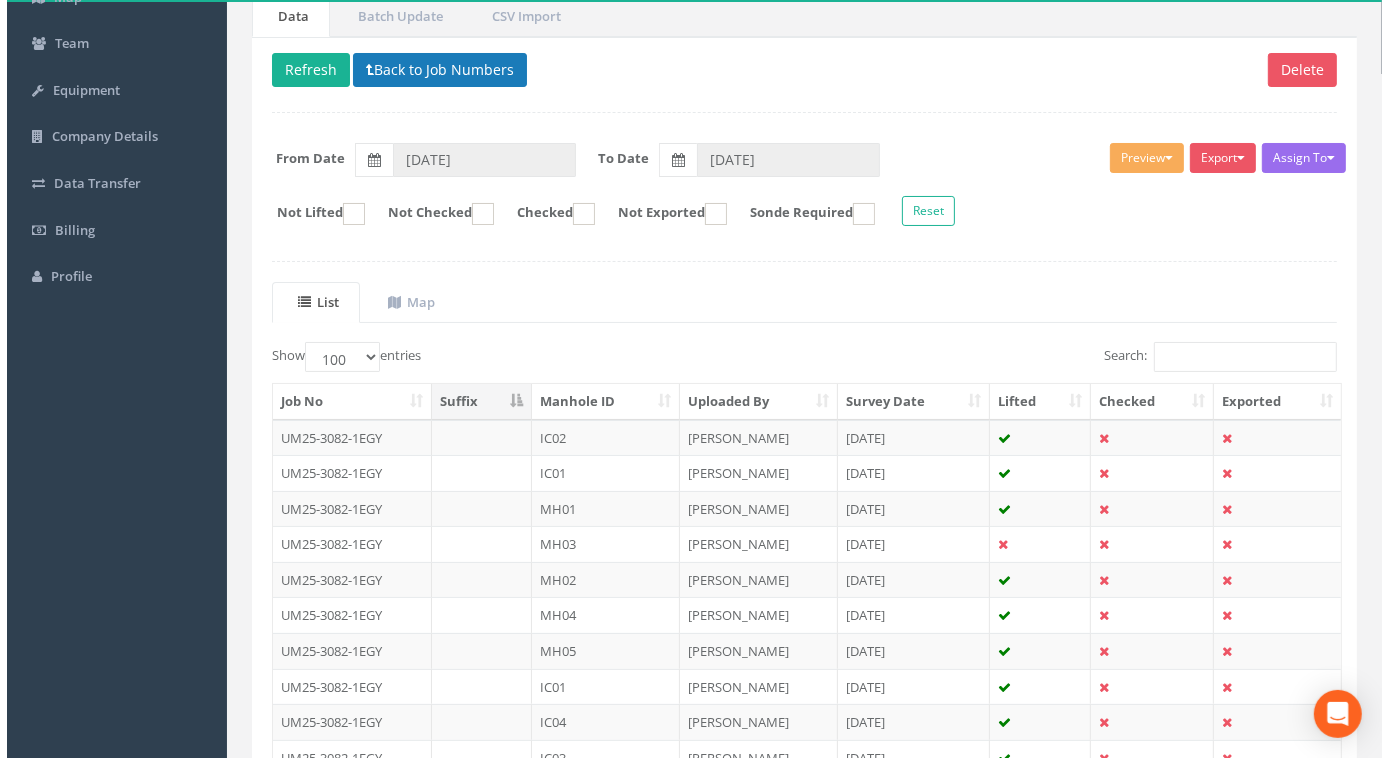 scroll, scrollTop: 0, scrollLeft: 0, axis: both 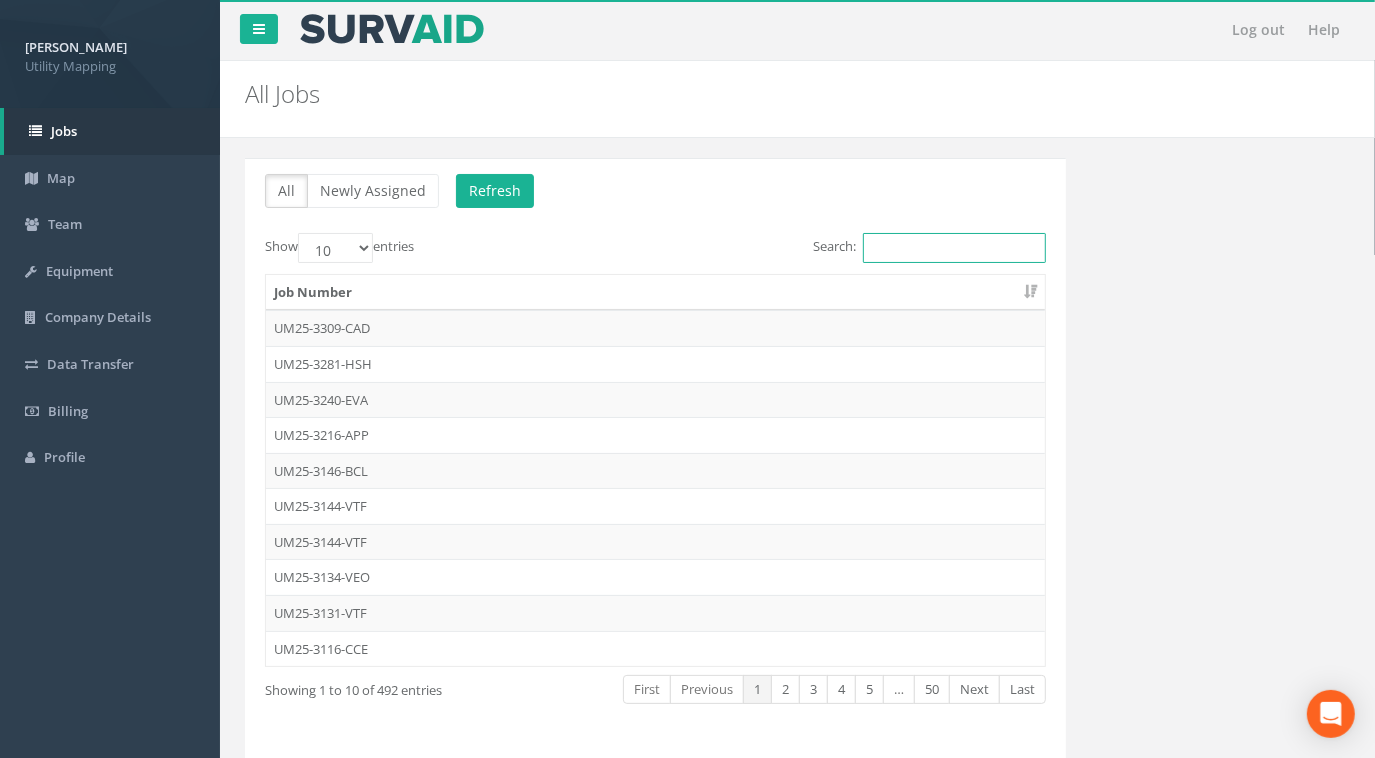 click on "Search:" at bounding box center [954, 248] 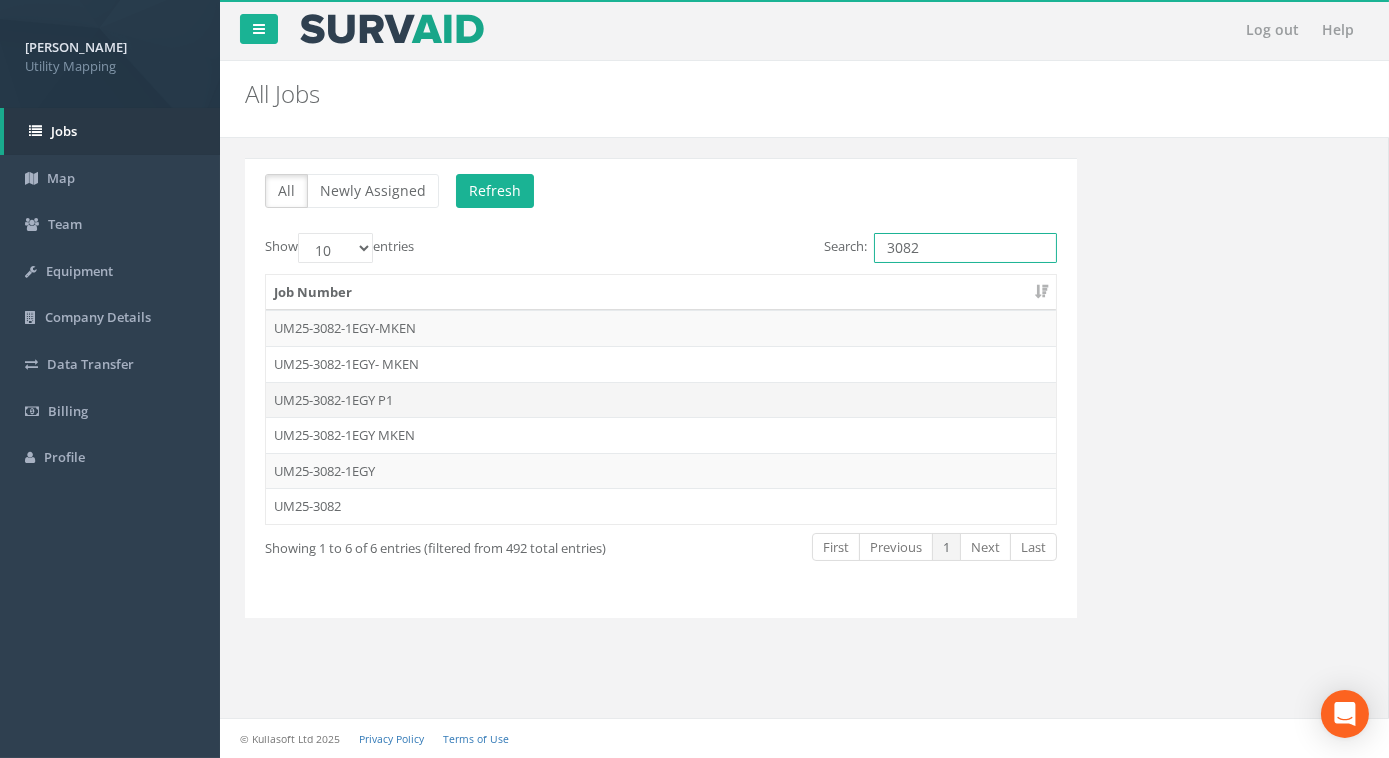 type on "3082" 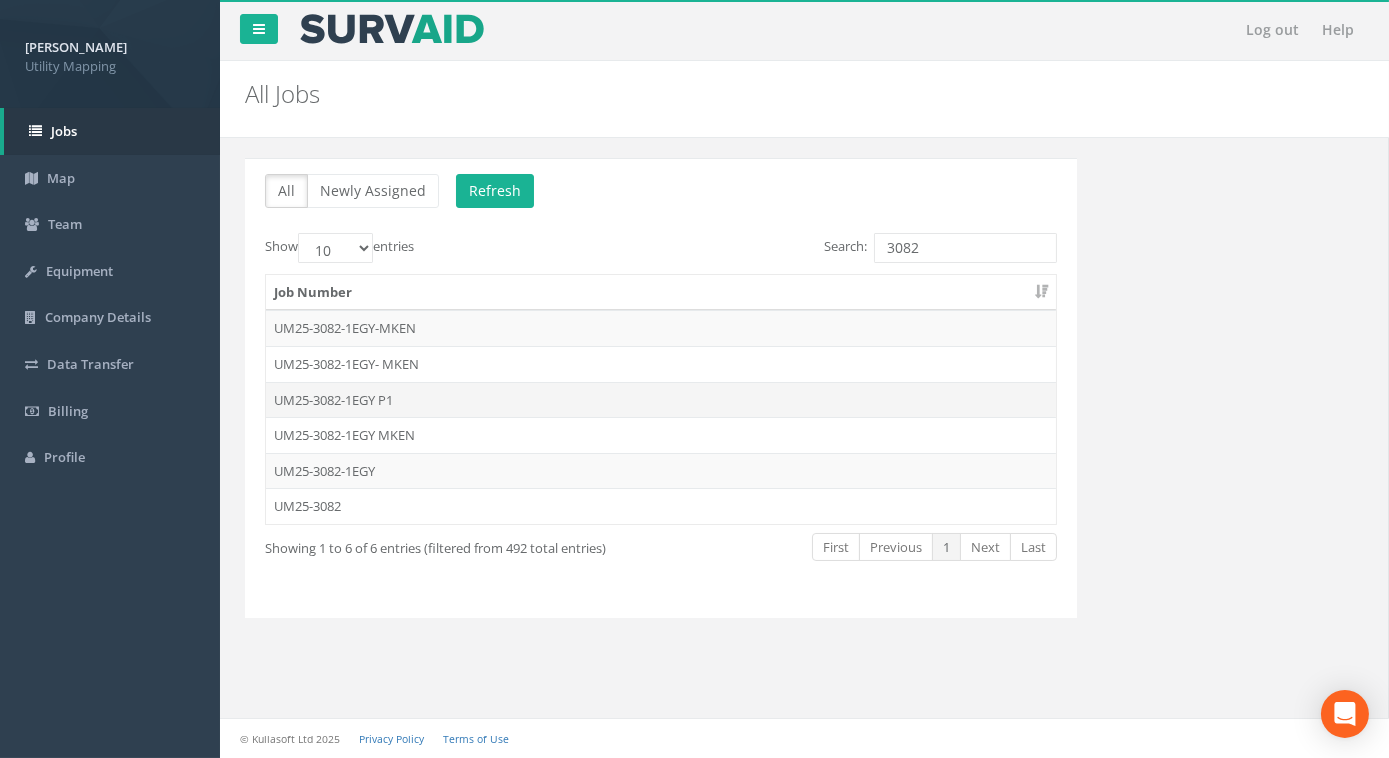 click on "UM25-3082-1EGY P1" at bounding box center (661, 400) 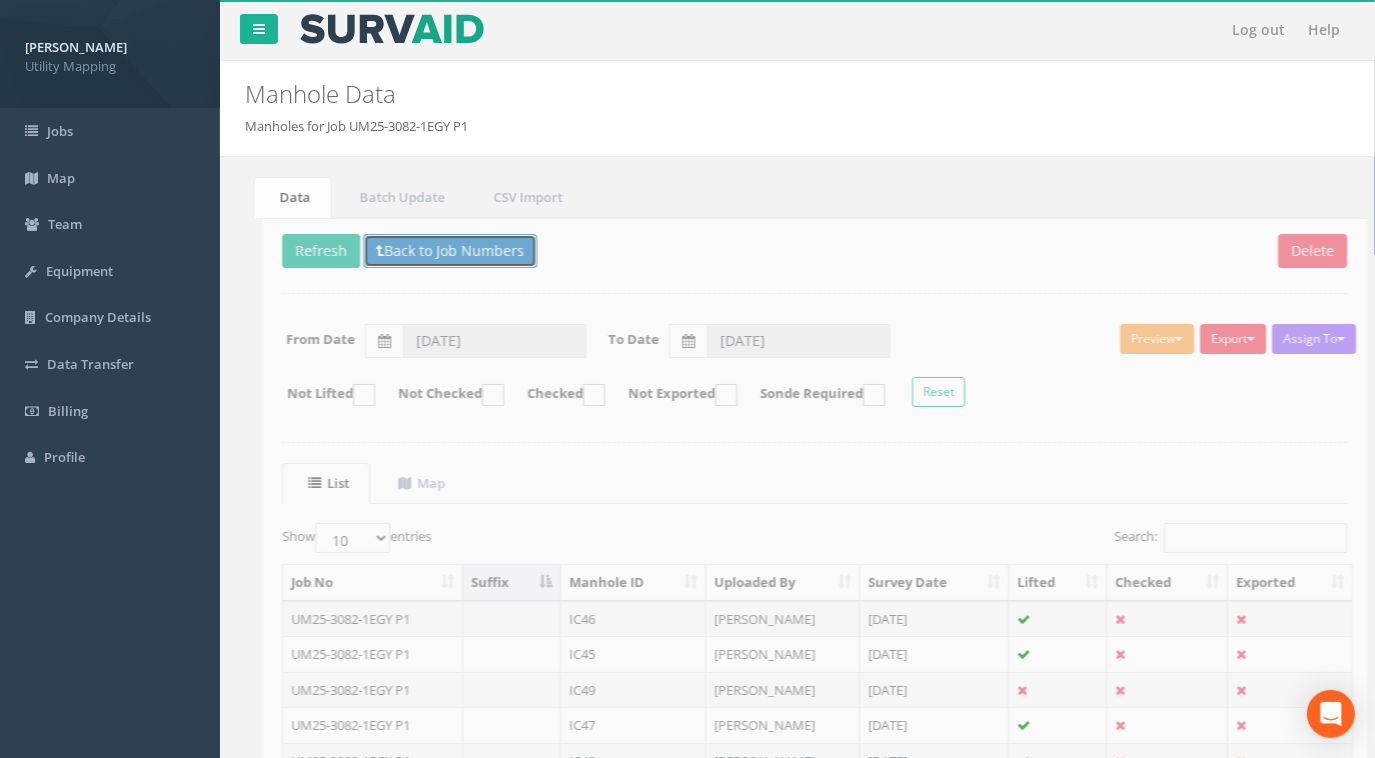 click on "Back to Job Numbers" at bounding box center (433, 251) 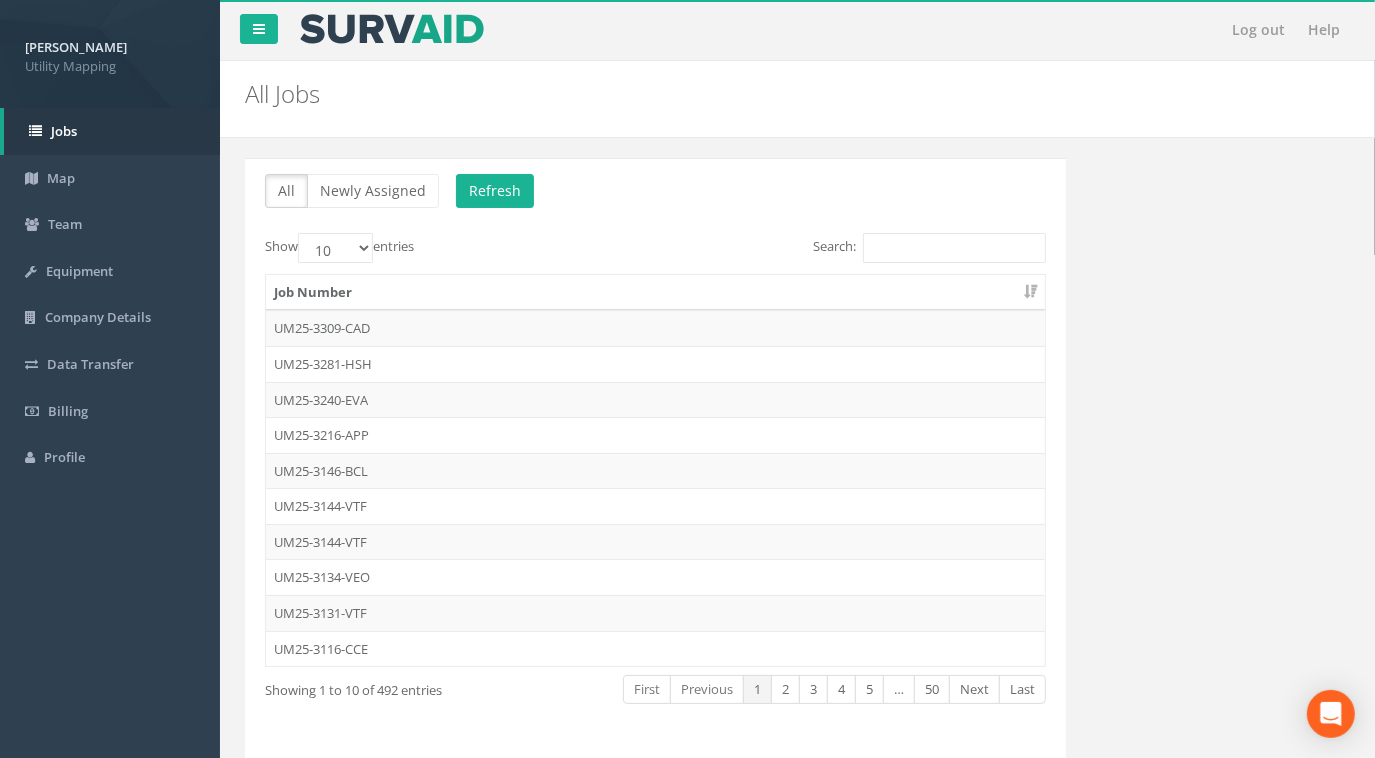 click on "Job Number UM25-3309-CAD UM25-3281-HSH UM25-3240-EVA UM25-3216-APP UM25-3146-BCL UM25-3144-VTF  UM25-3144-VTF UM25-3134-VEO UM25-3131-VTF UM25-3116-CCE" at bounding box center [655, 470] 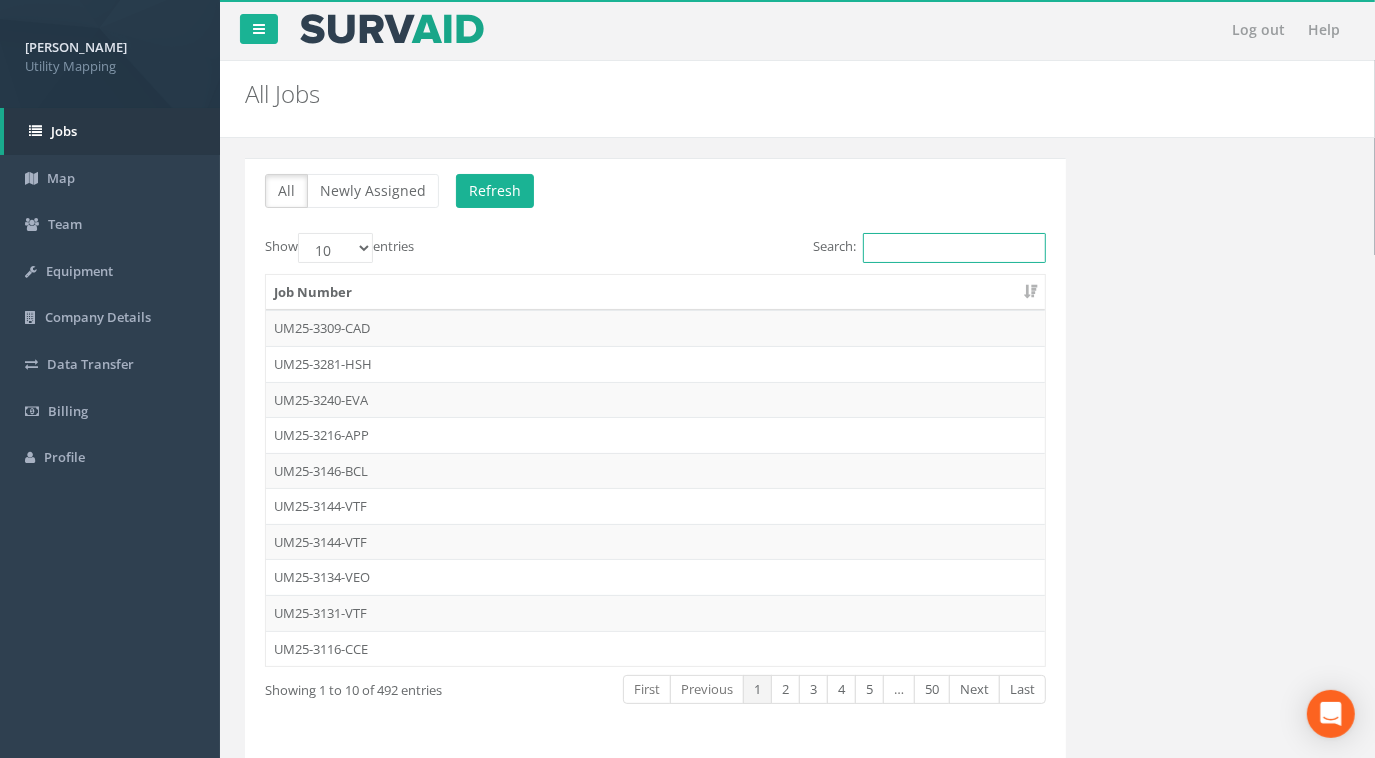click on "Search:" at bounding box center [954, 248] 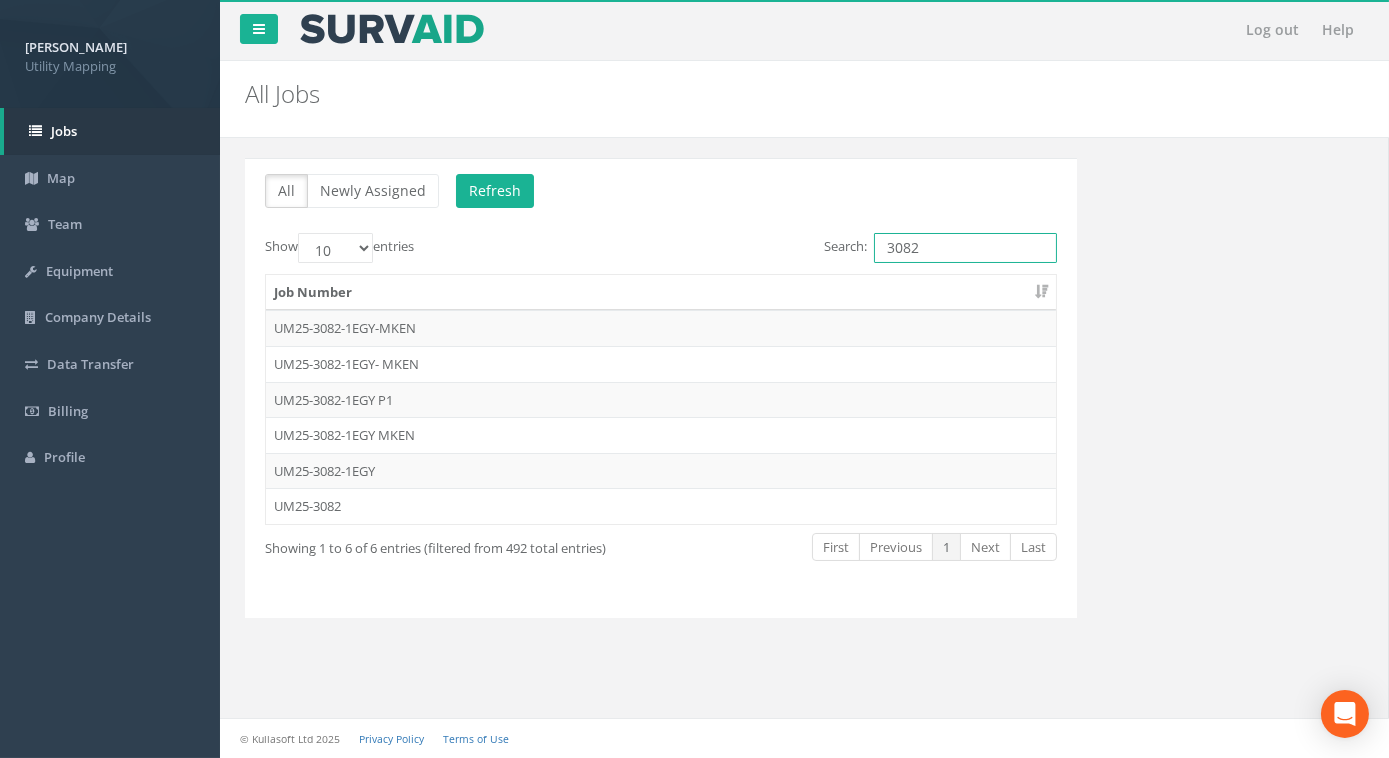 type on "3082" 